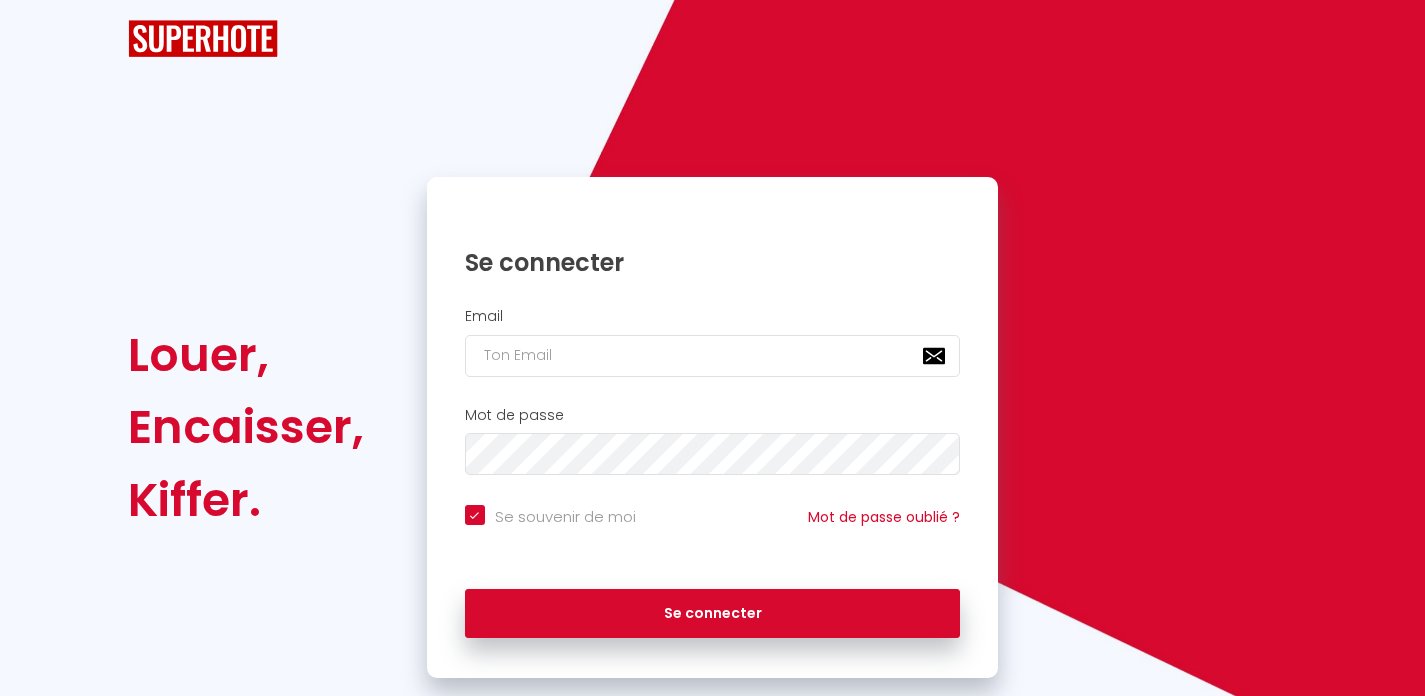 scroll, scrollTop: 0, scrollLeft: 0, axis: both 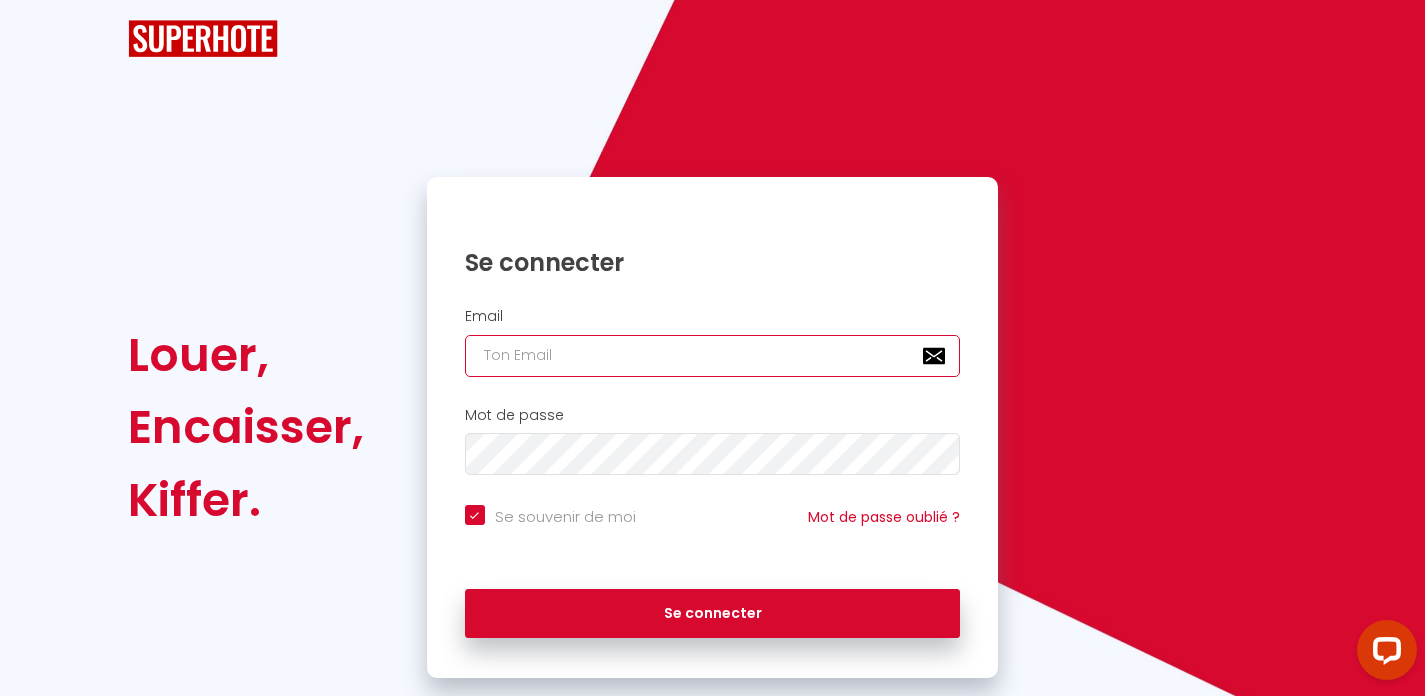 click at bounding box center [713, 356] 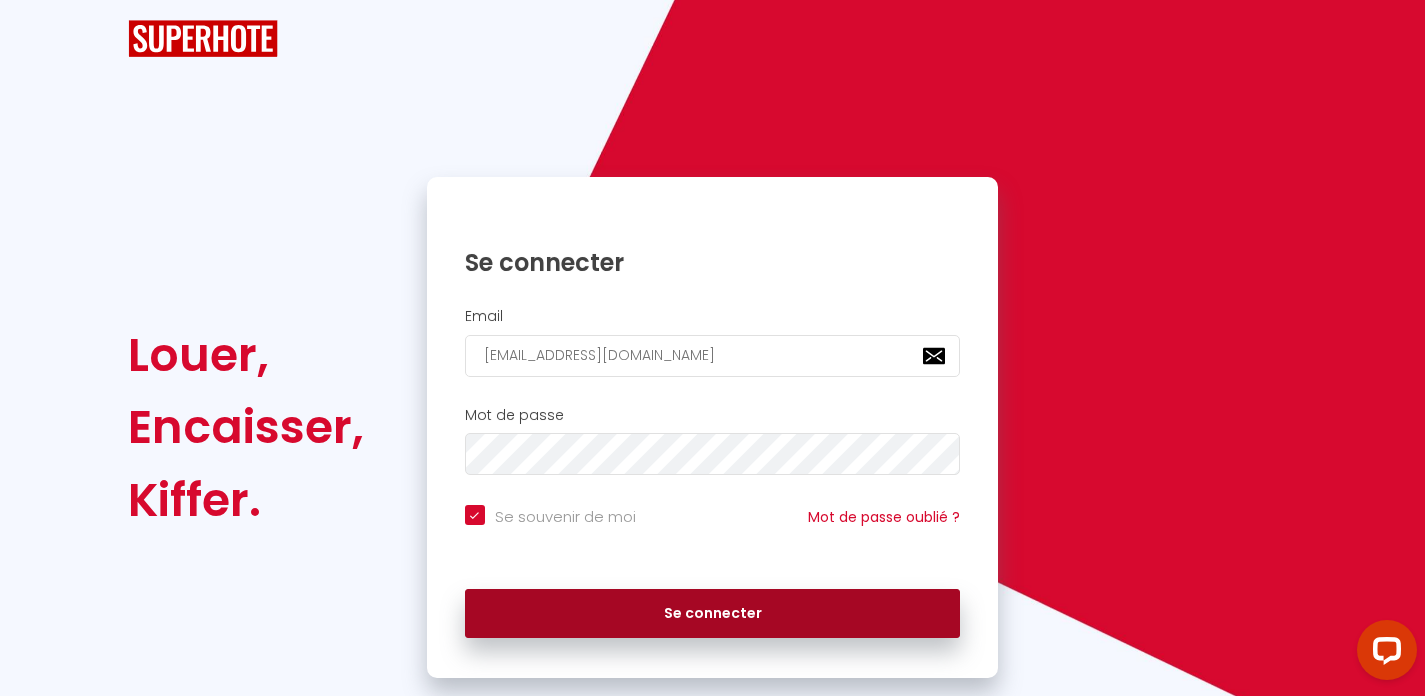 click on "Se connecter" at bounding box center (713, 614) 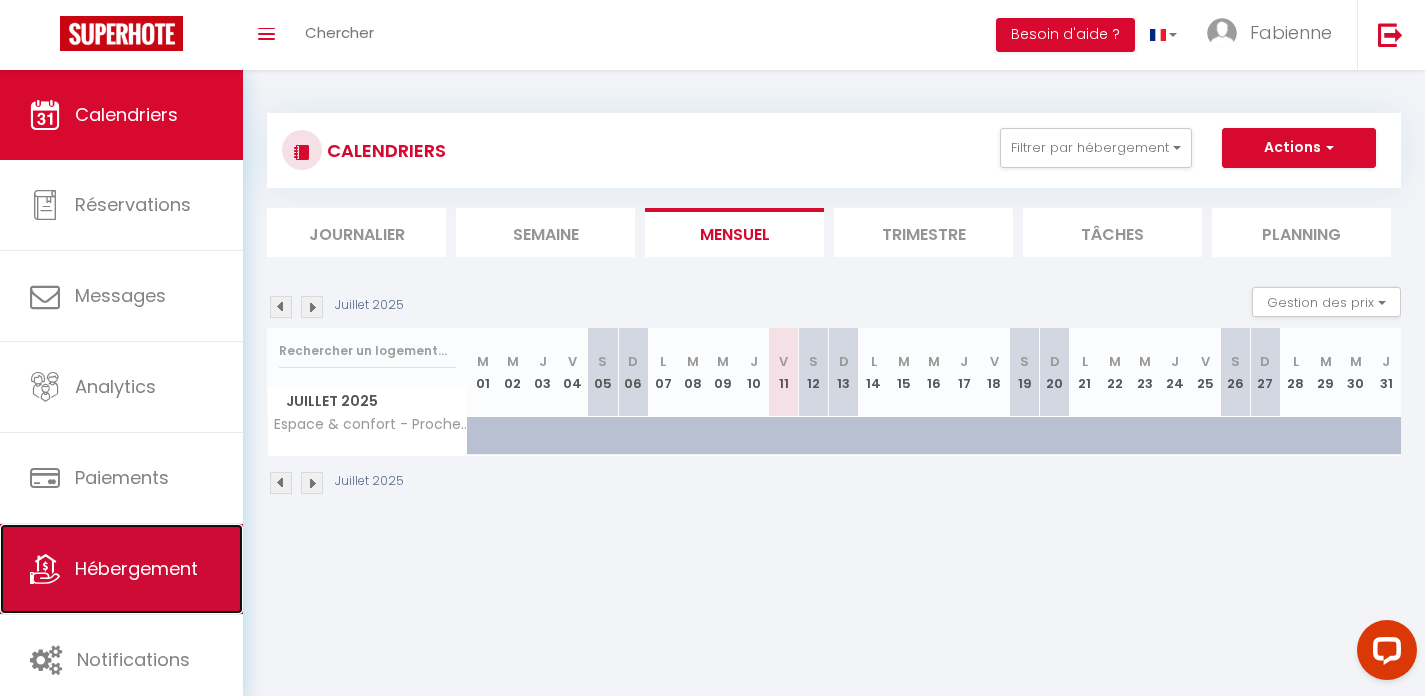 click on "Hébergement" at bounding box center [121, 569] 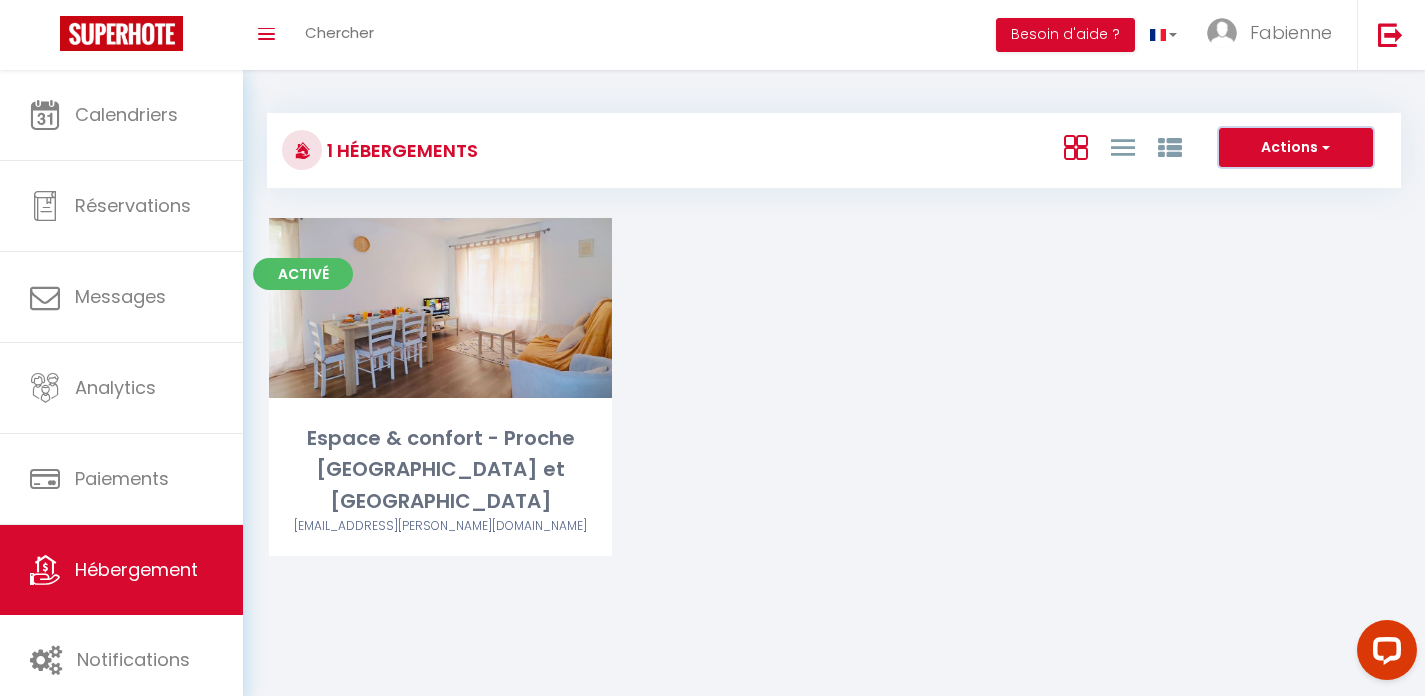 click on "Actions" at bounding box center [1296, 148] 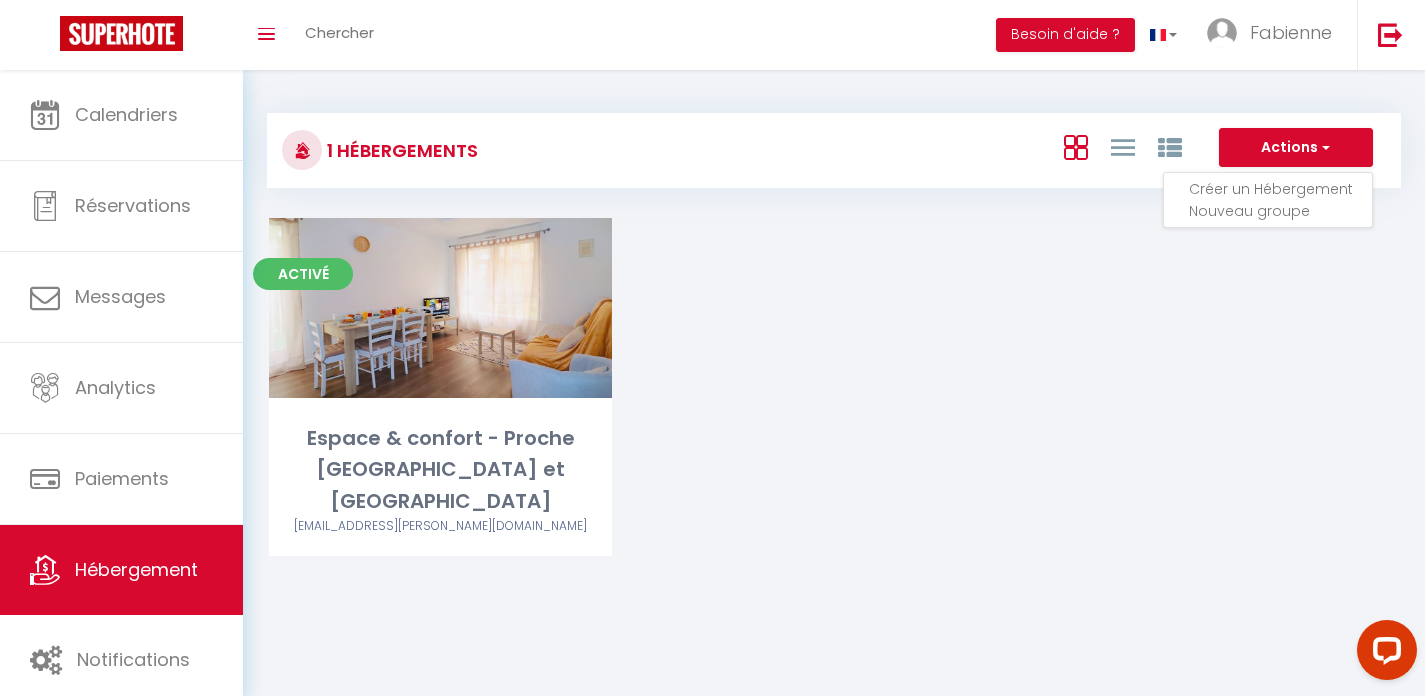 click on "Créer un Hébergement" at bounding box center [1280, 189] 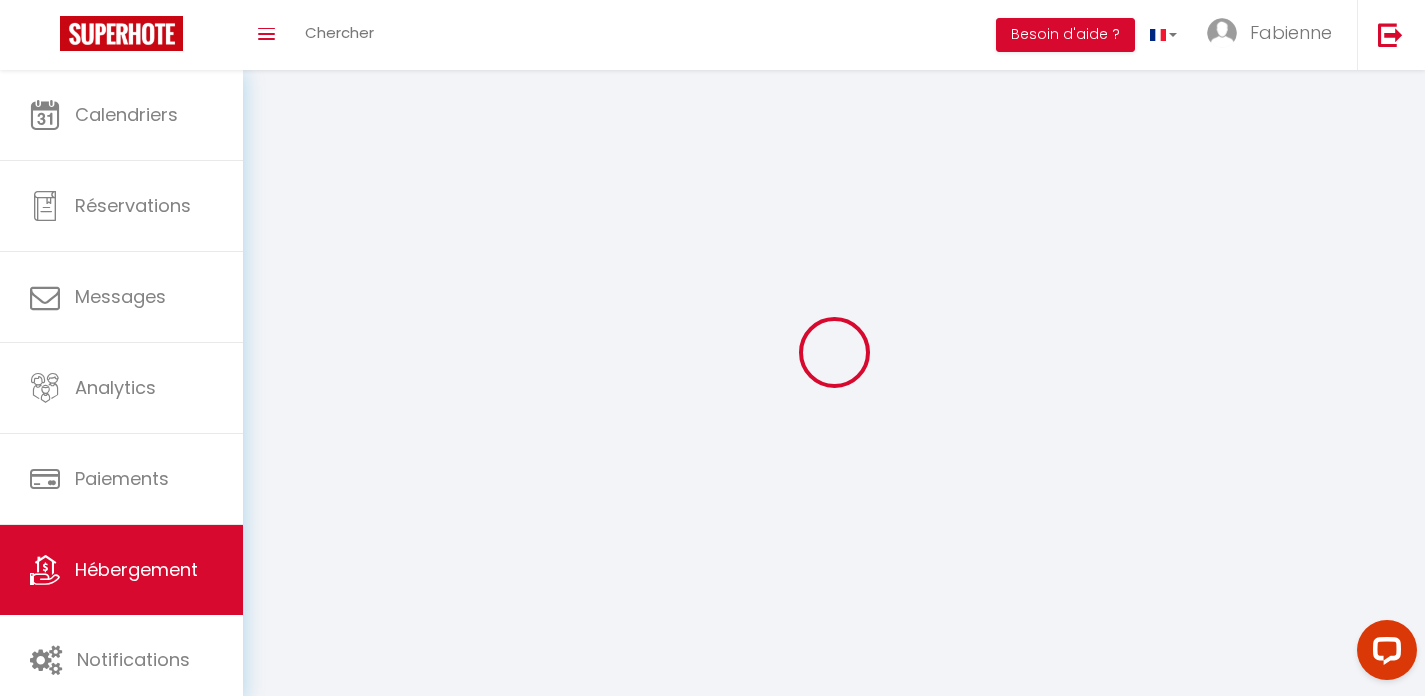 select 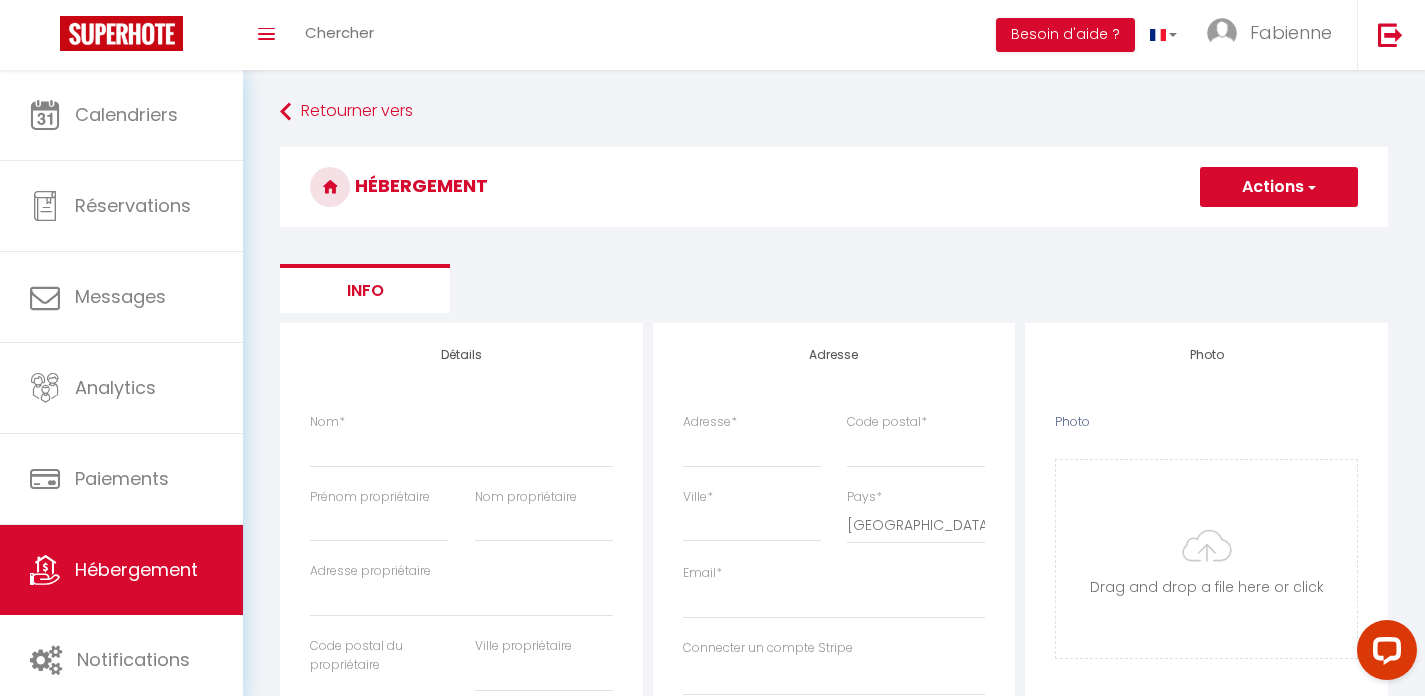 select 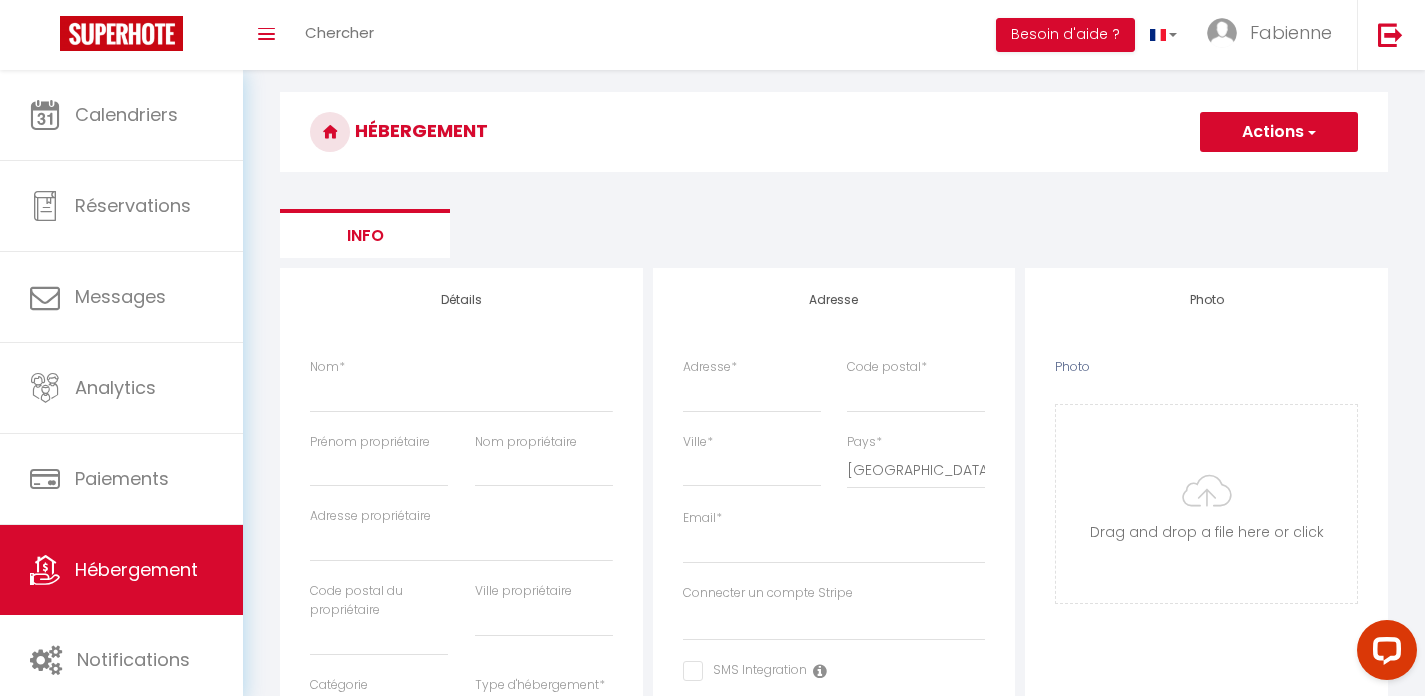 scroll, scrollTop: 106, scrollLeft: 0, axis: vertical 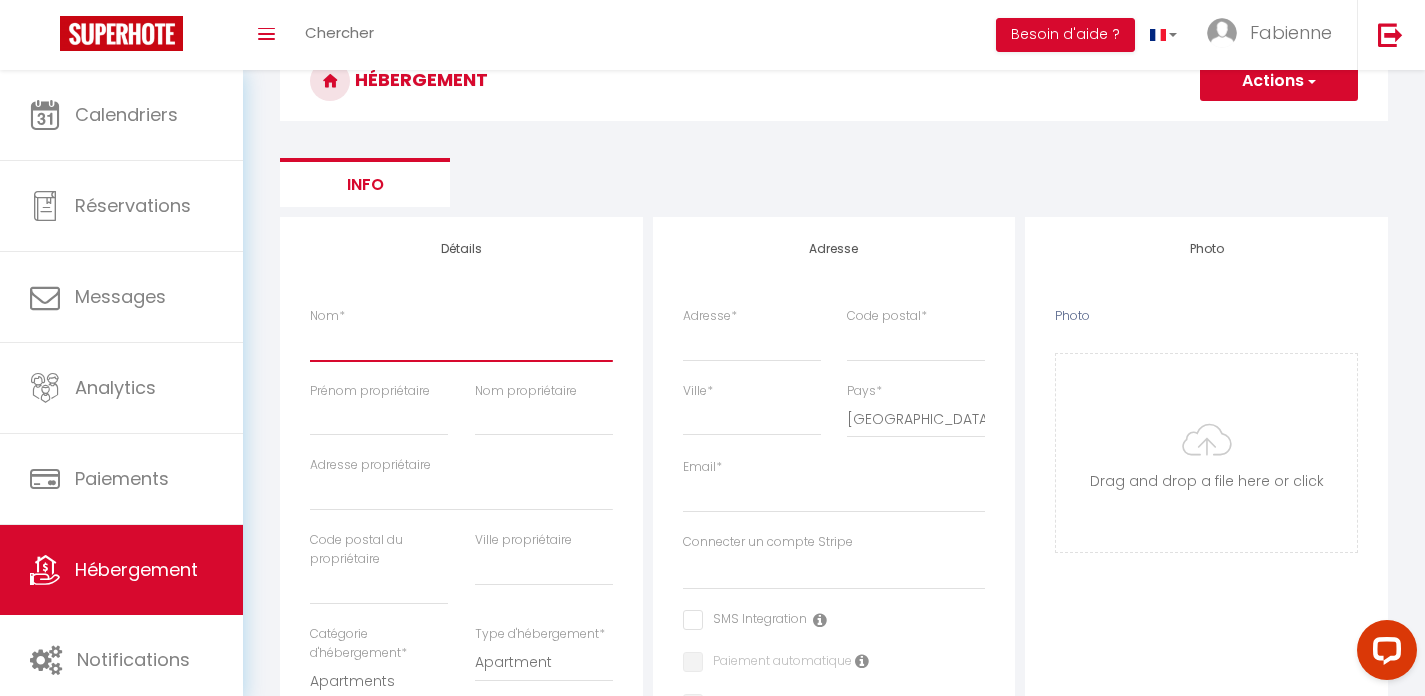 click on "Nom
*" at bounding box center (461, 343) 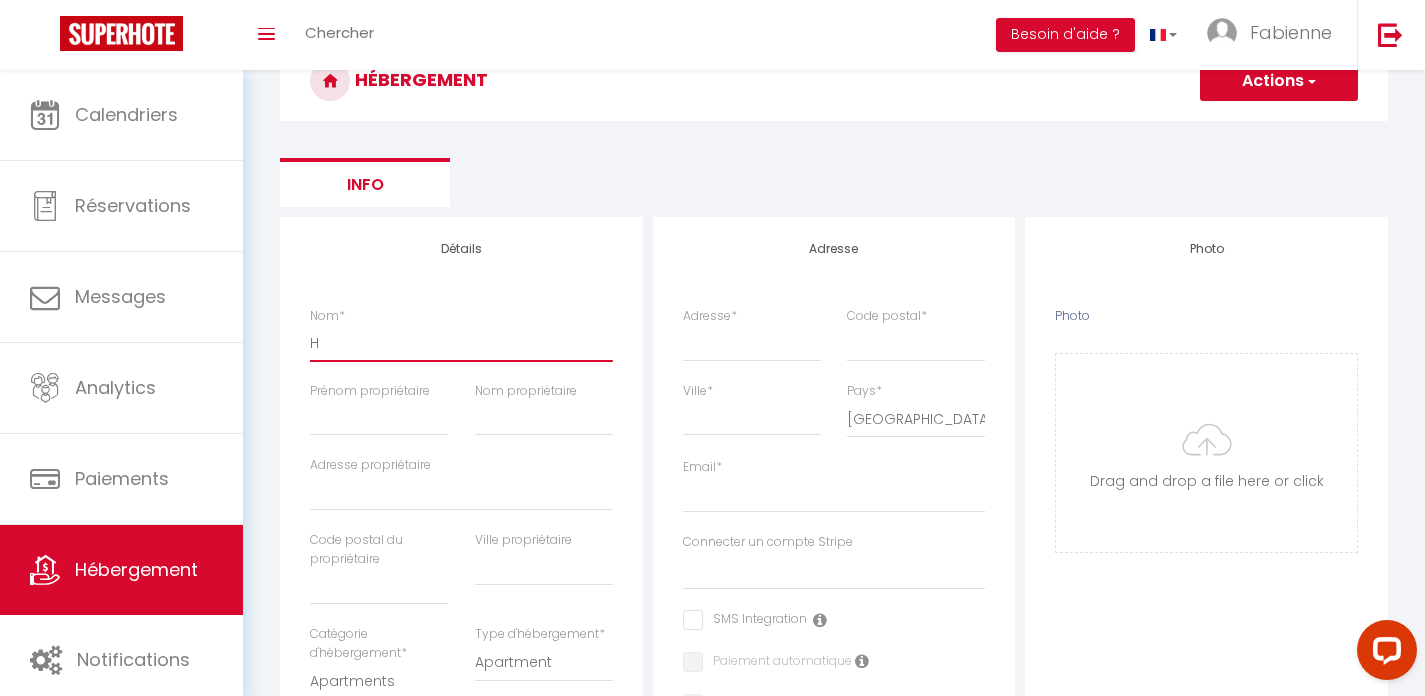 select 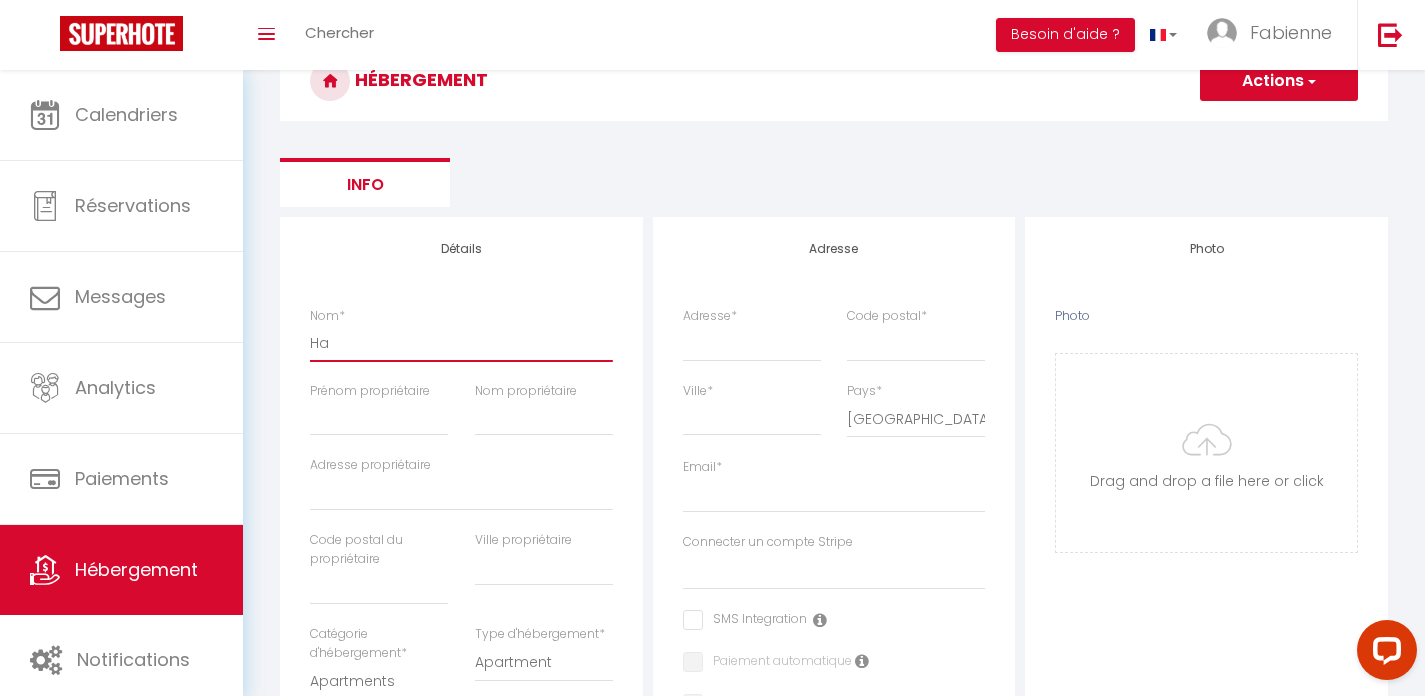 select 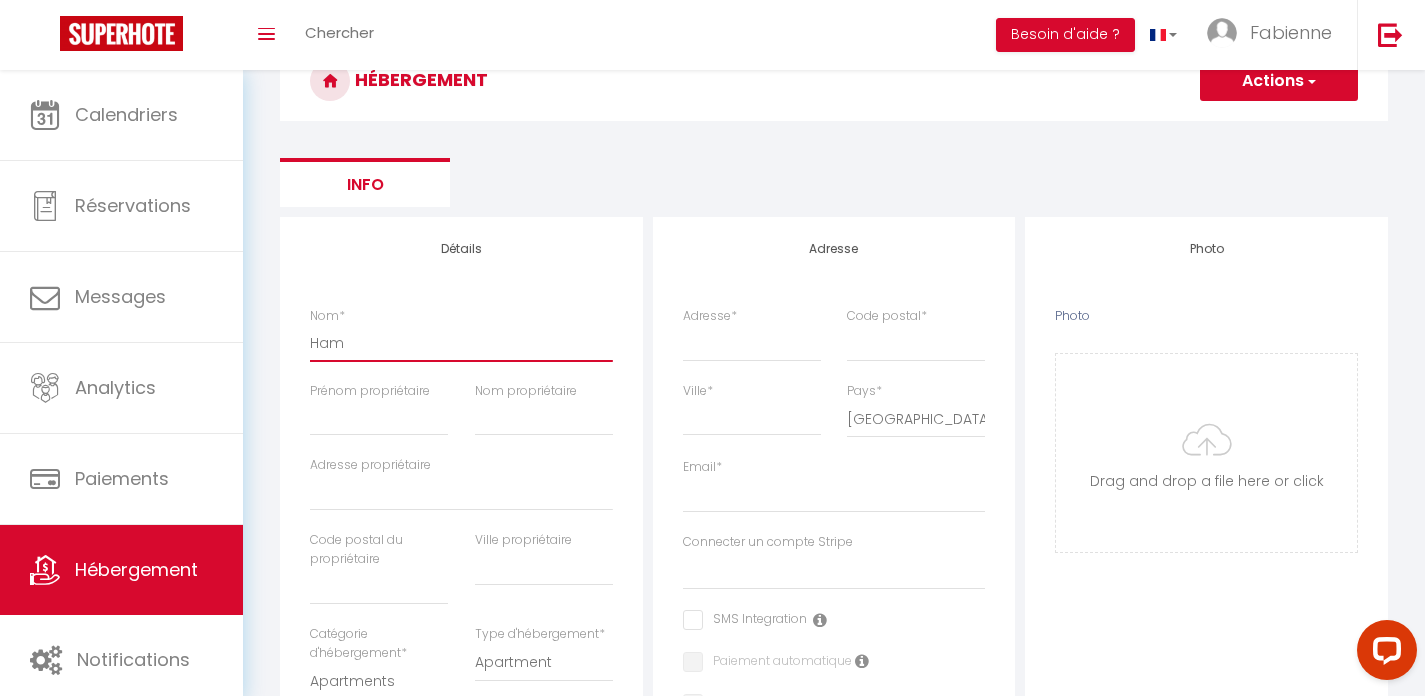select 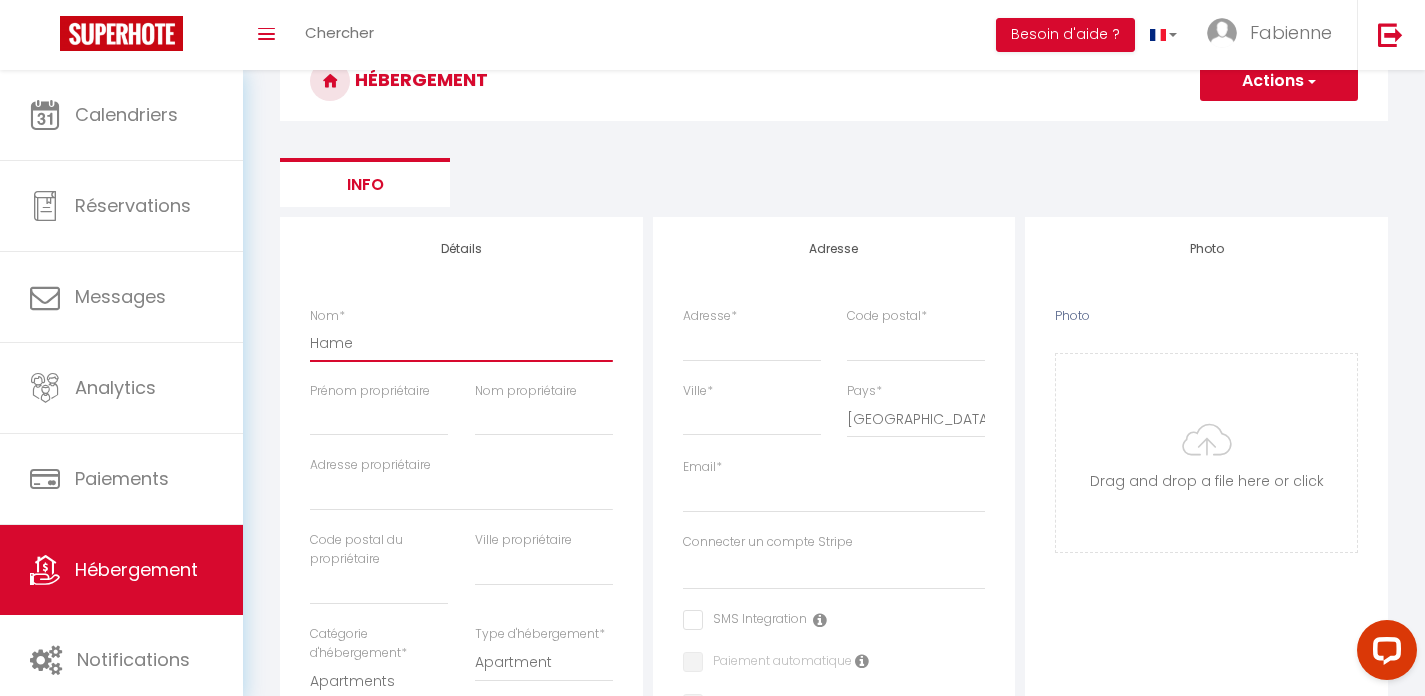 select 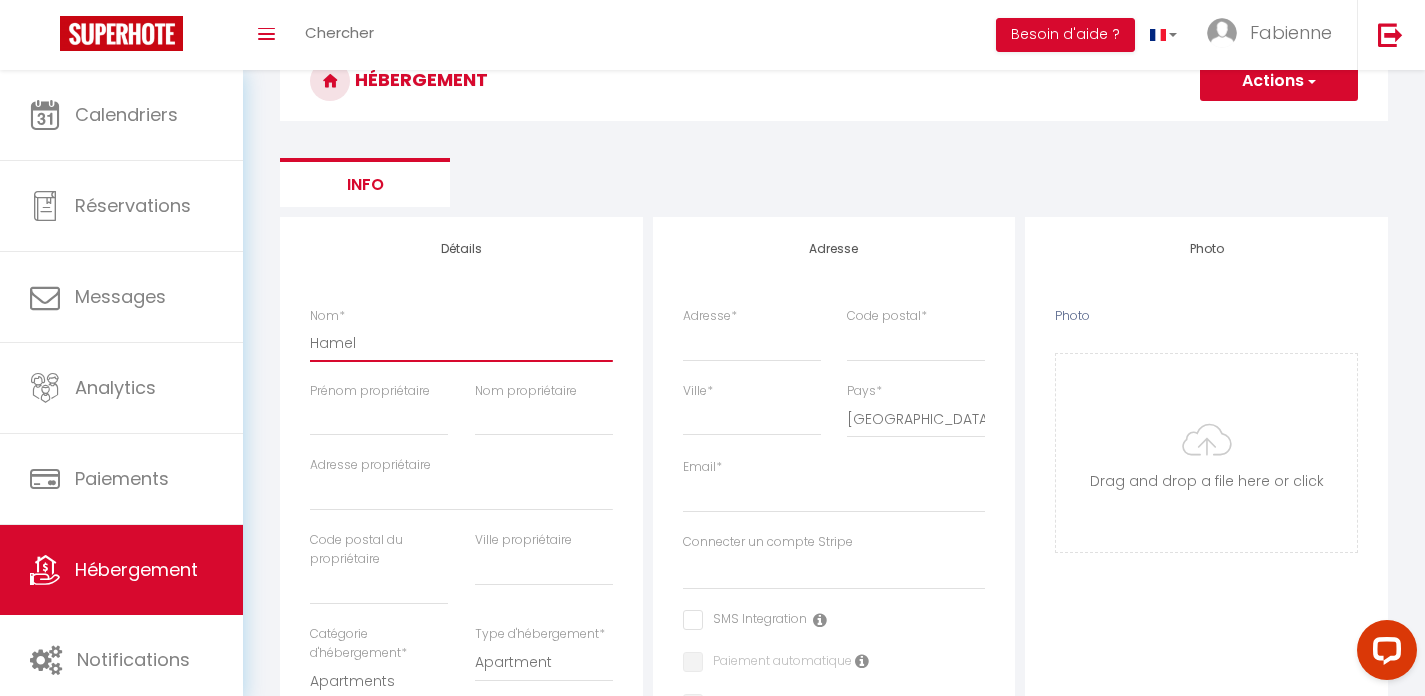 select 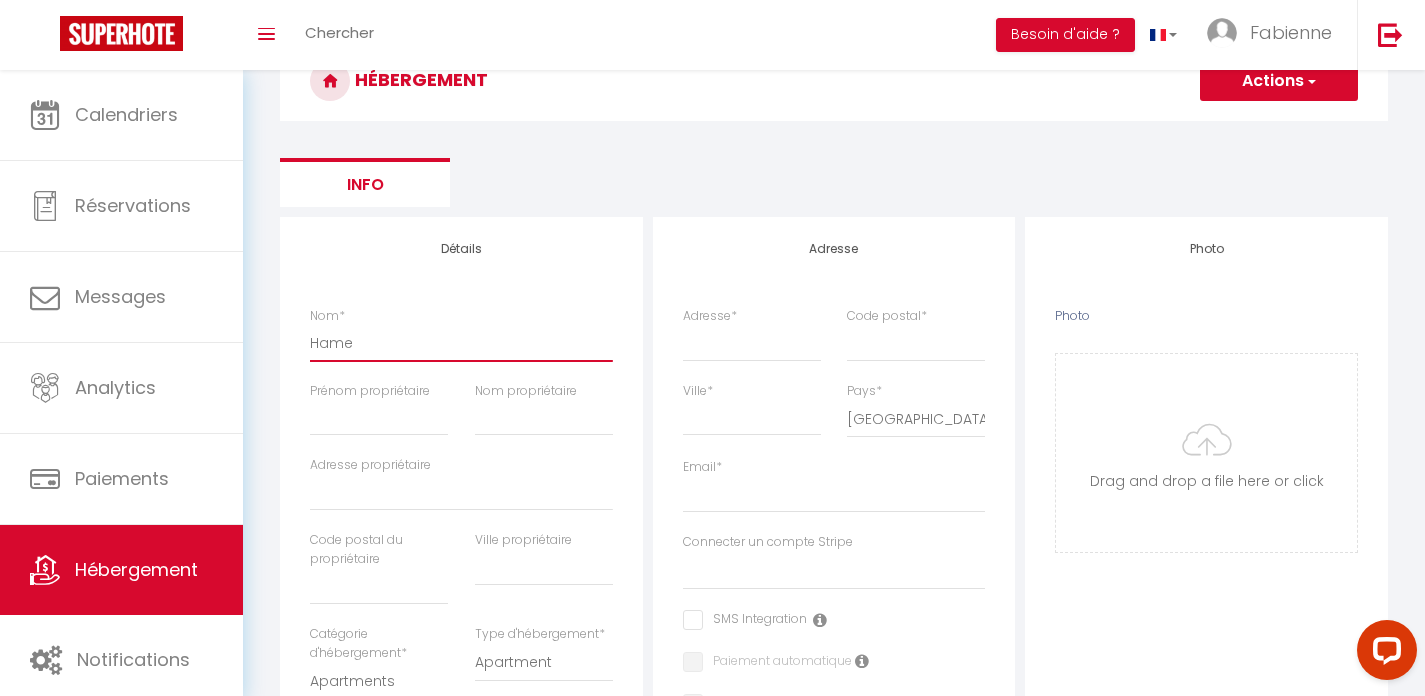 select 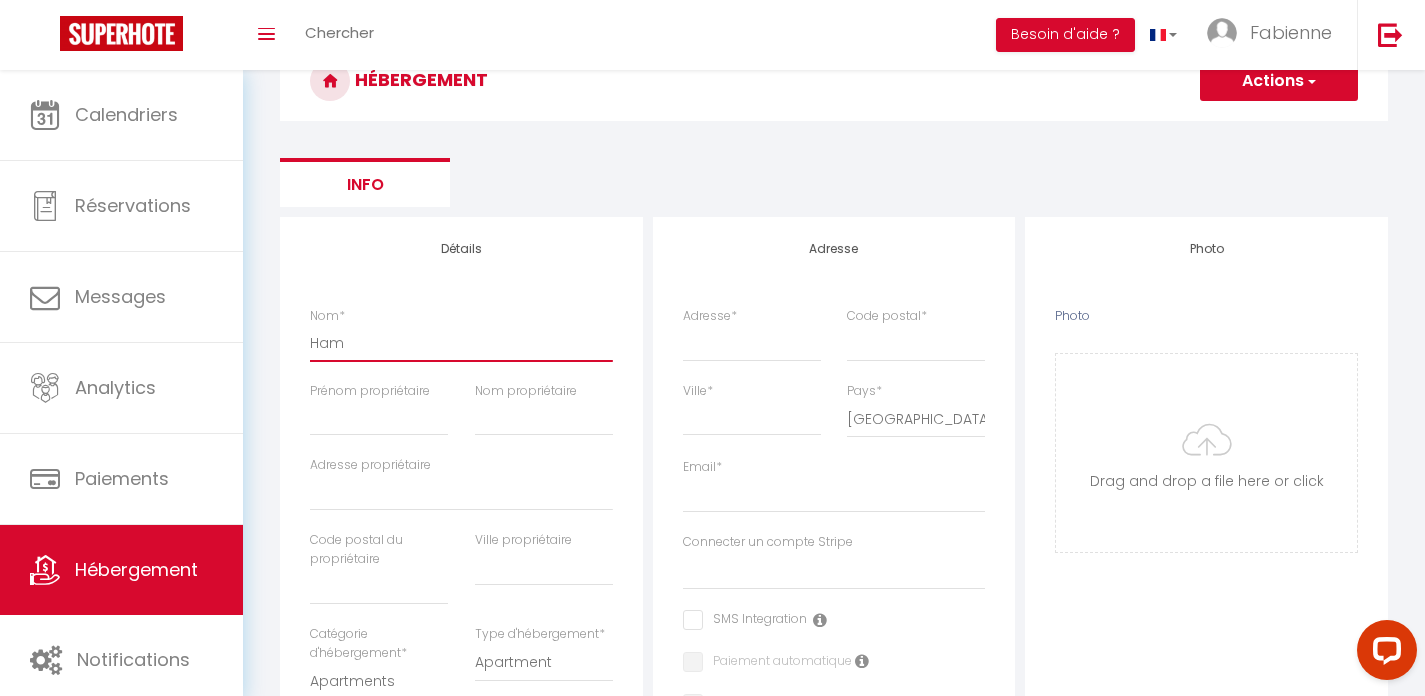 select 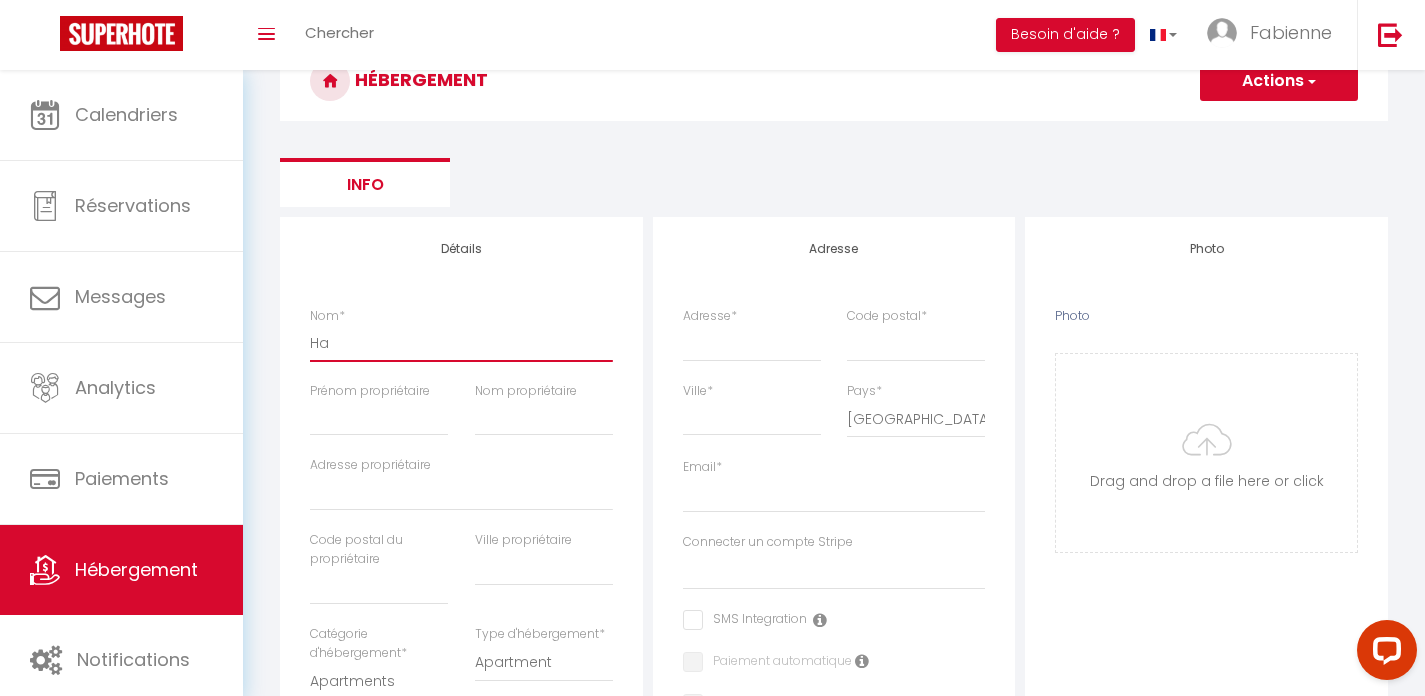 select 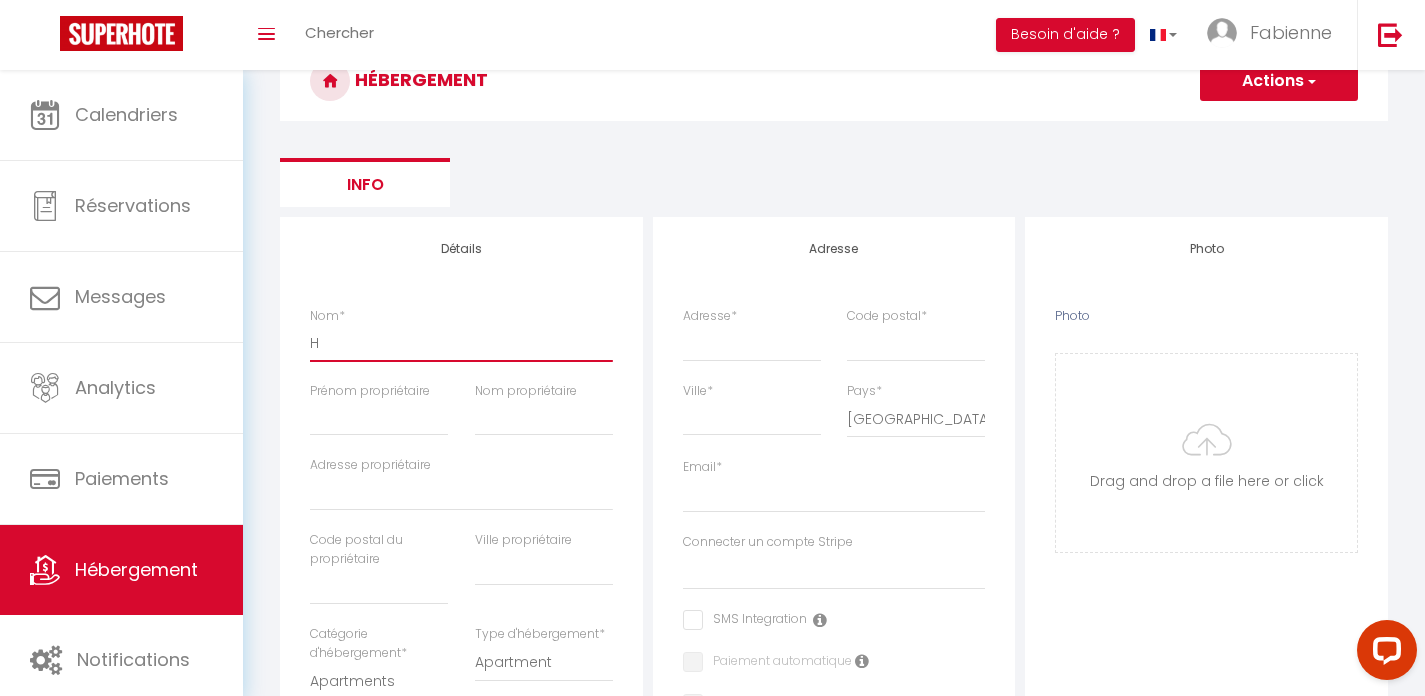 select 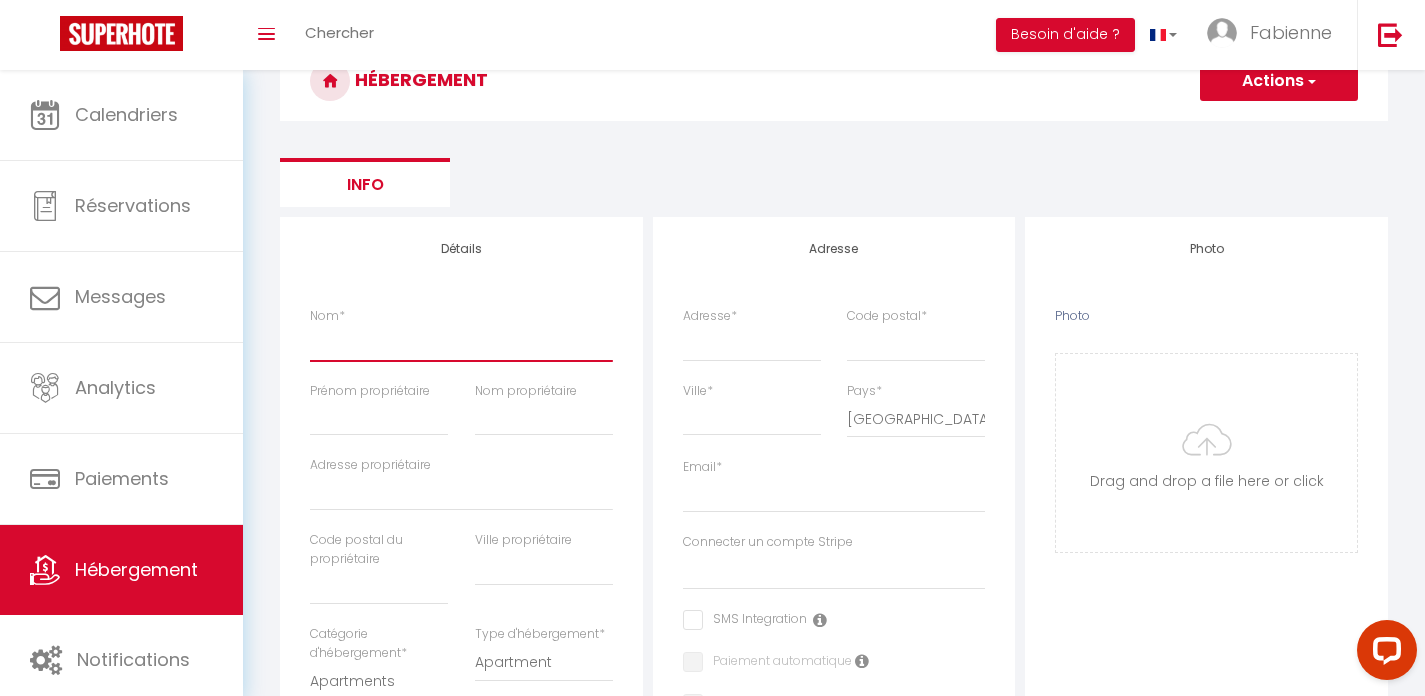 select 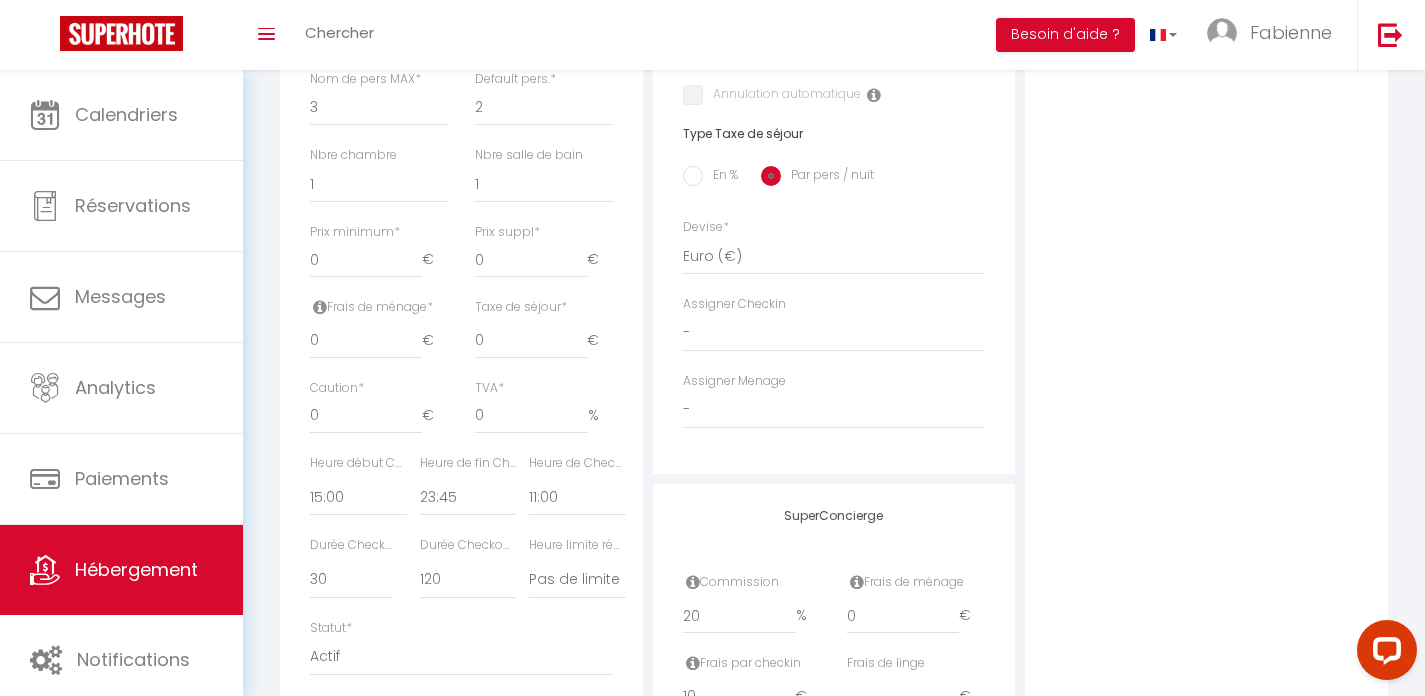 scroll, scrollTop: 311, scrollLeft: 0, axis: vertical 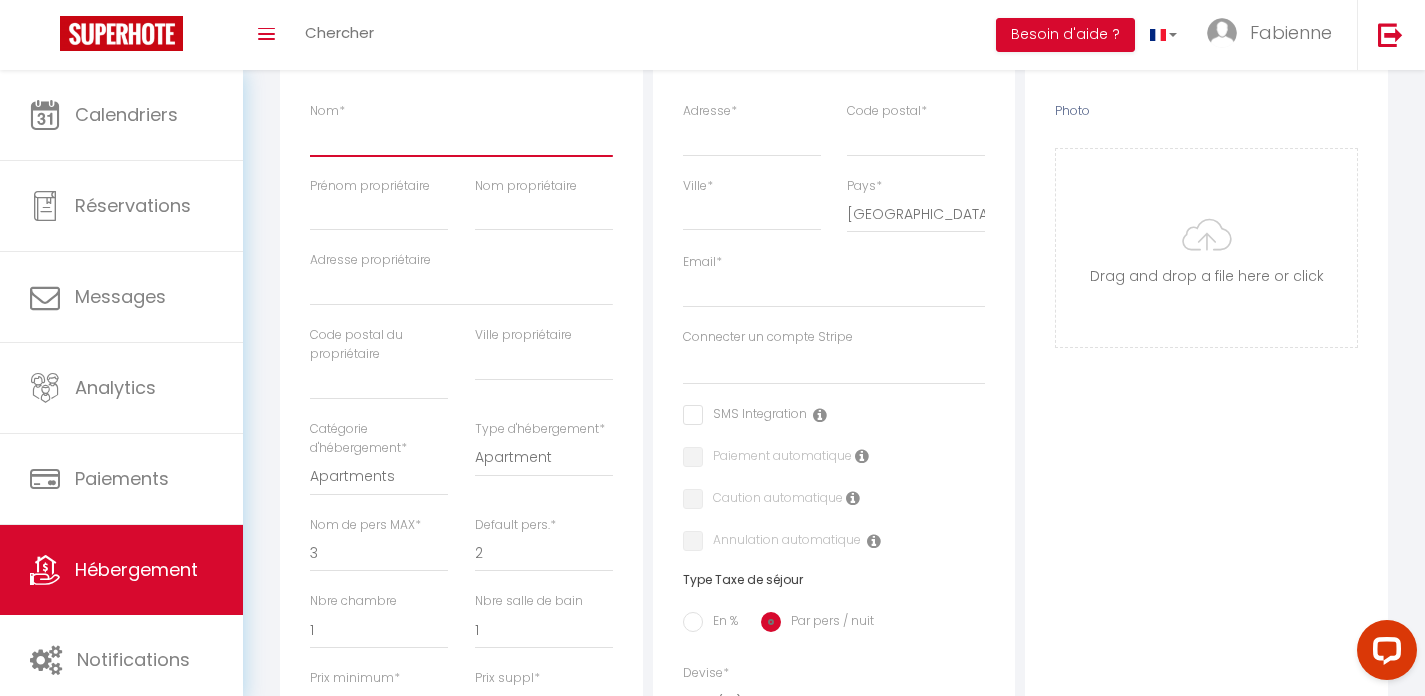 type on "L" 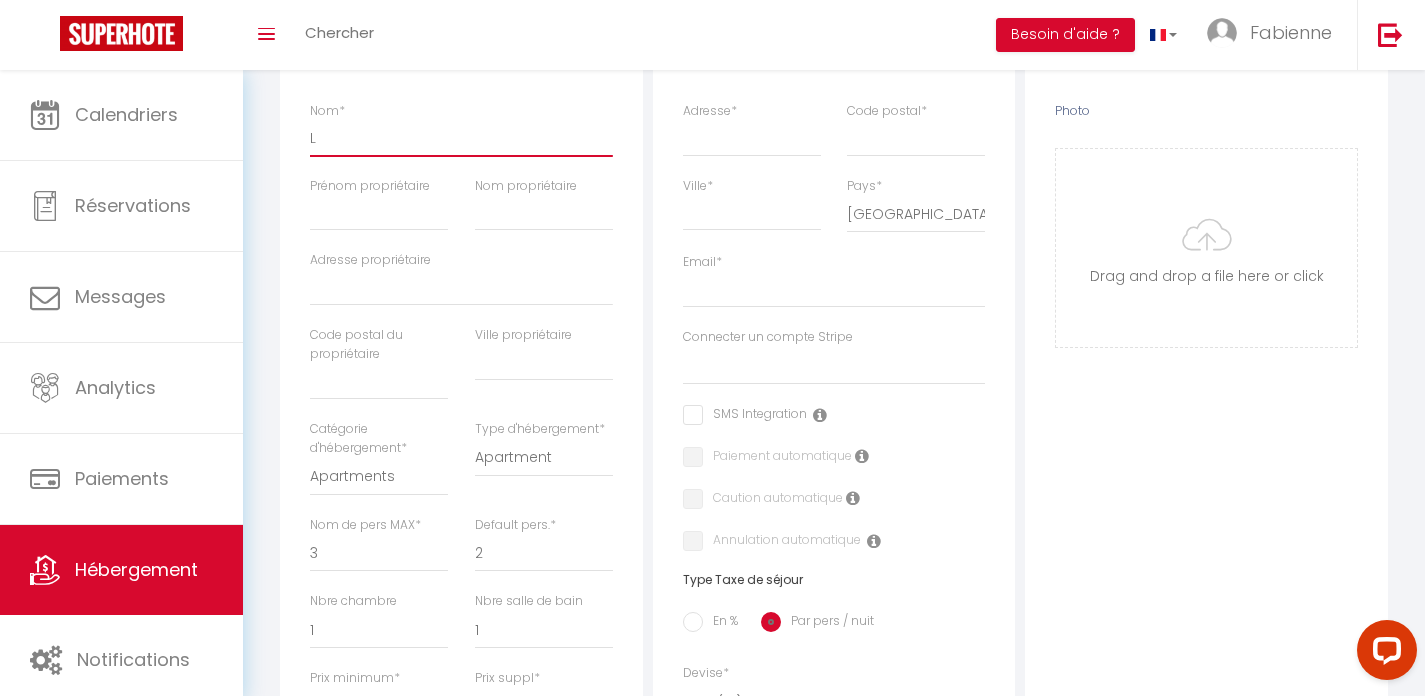 select 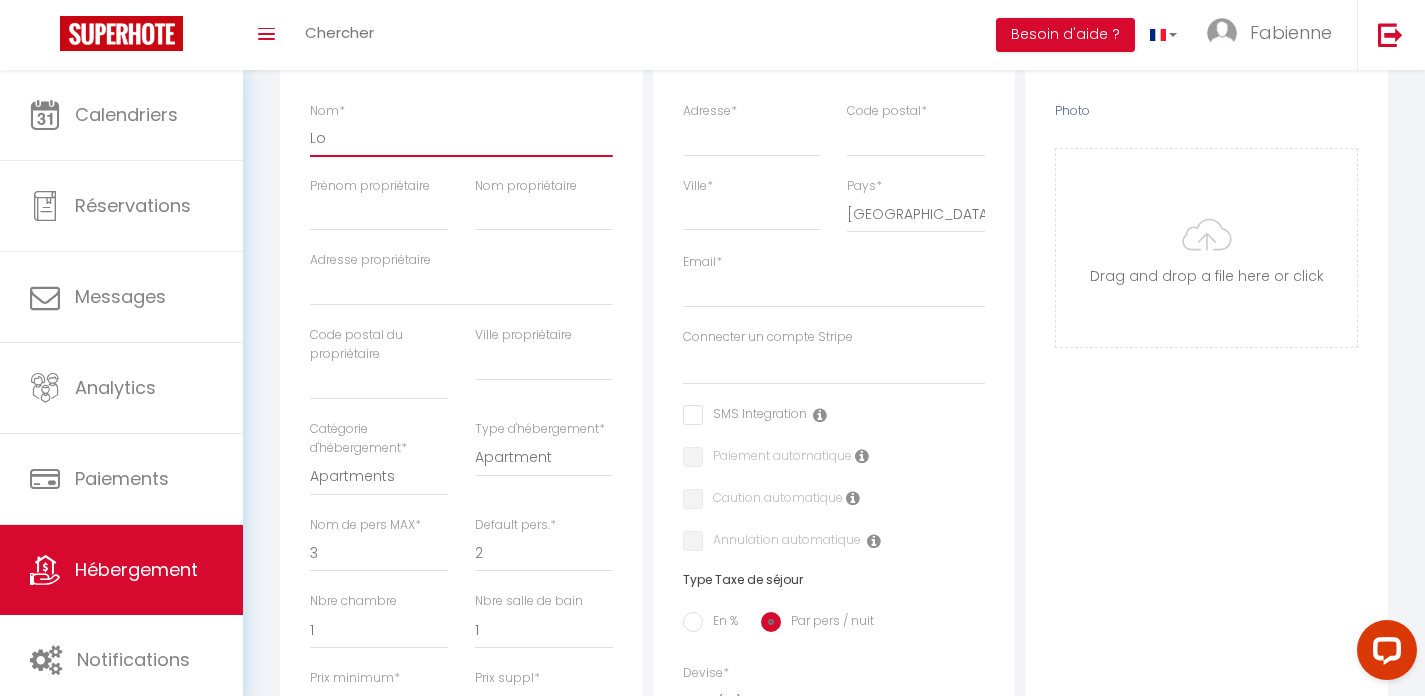 select 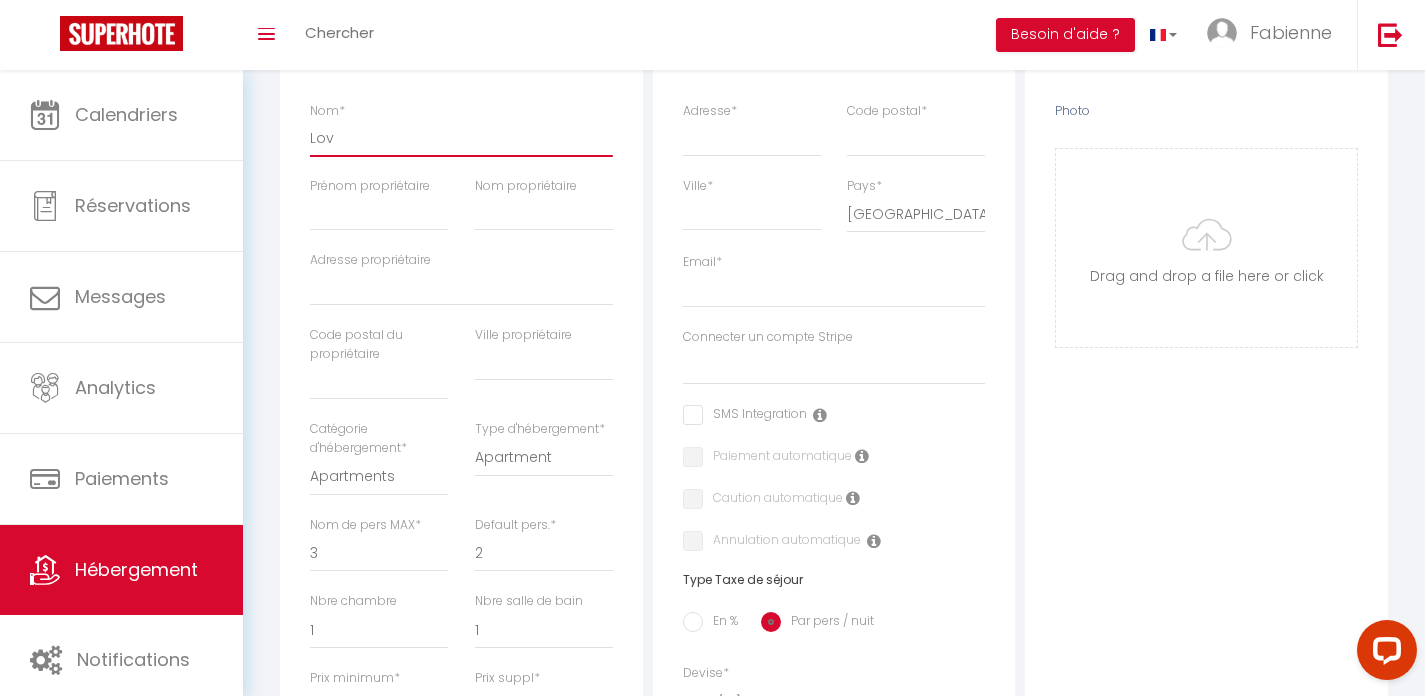 select 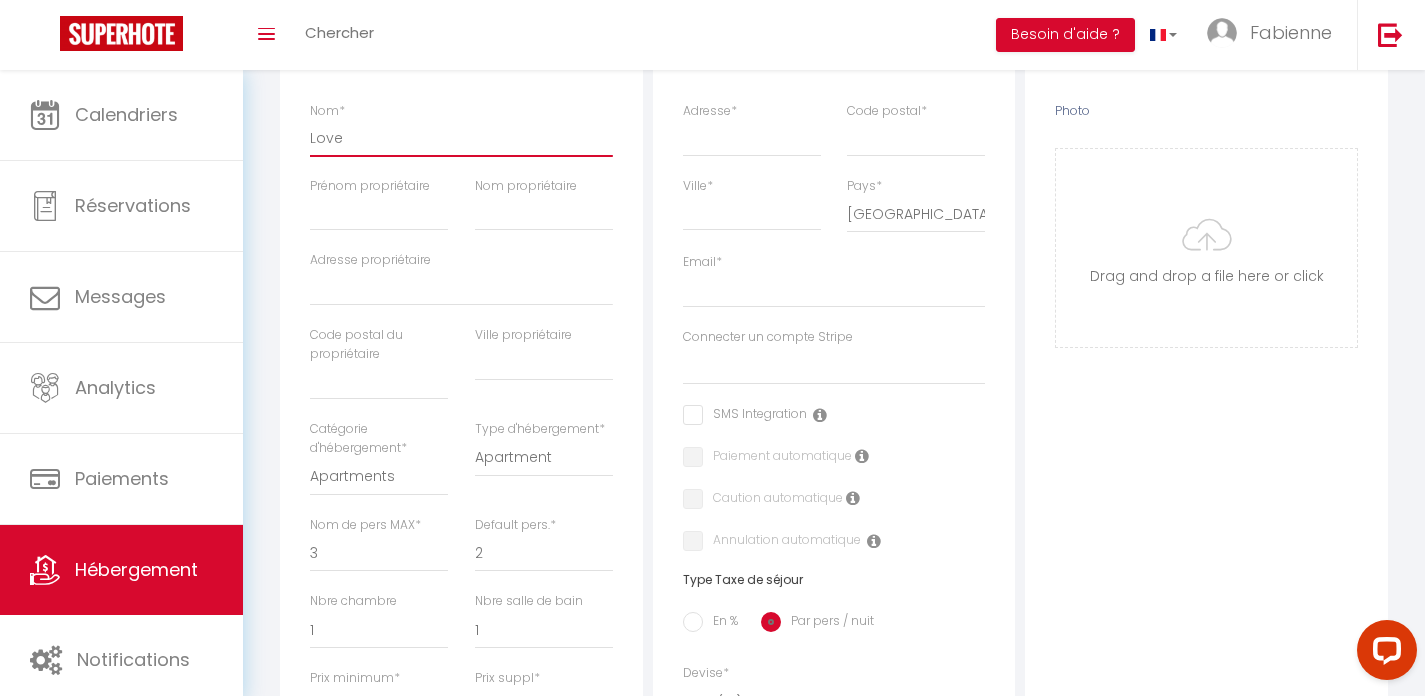 select 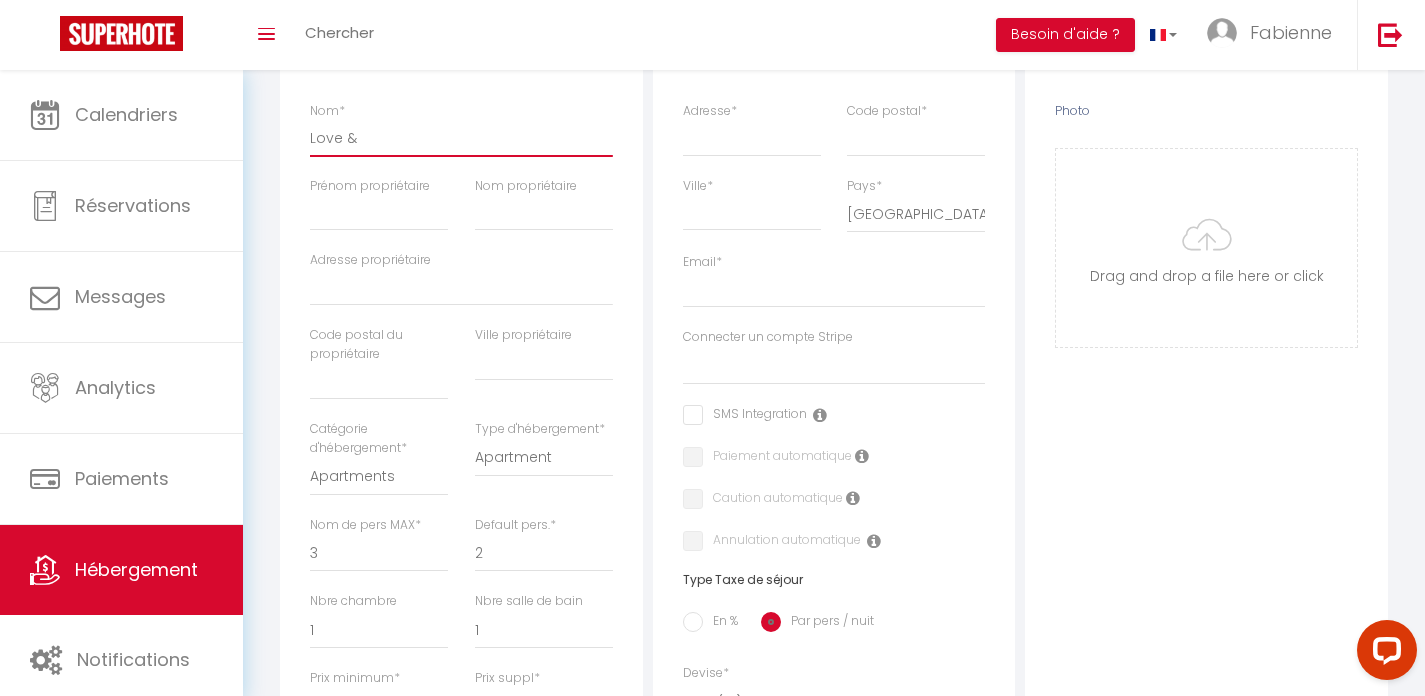 select 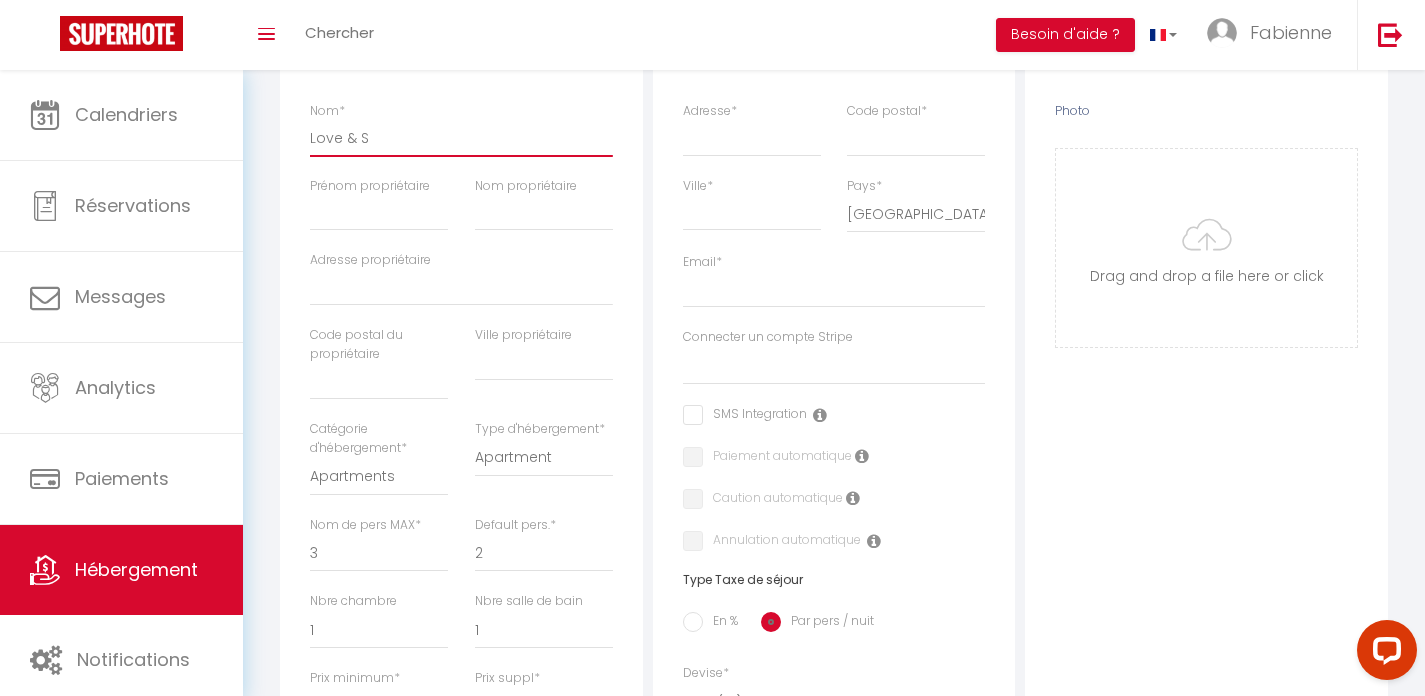 select 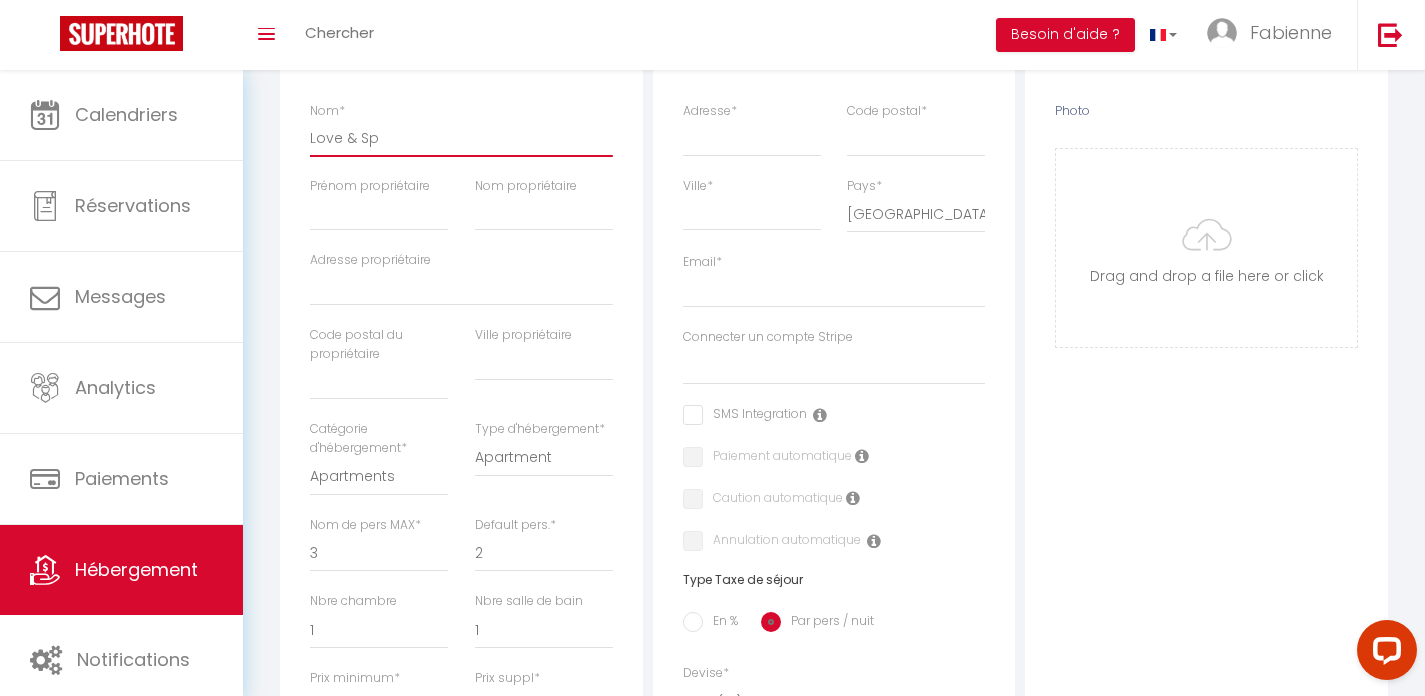 select 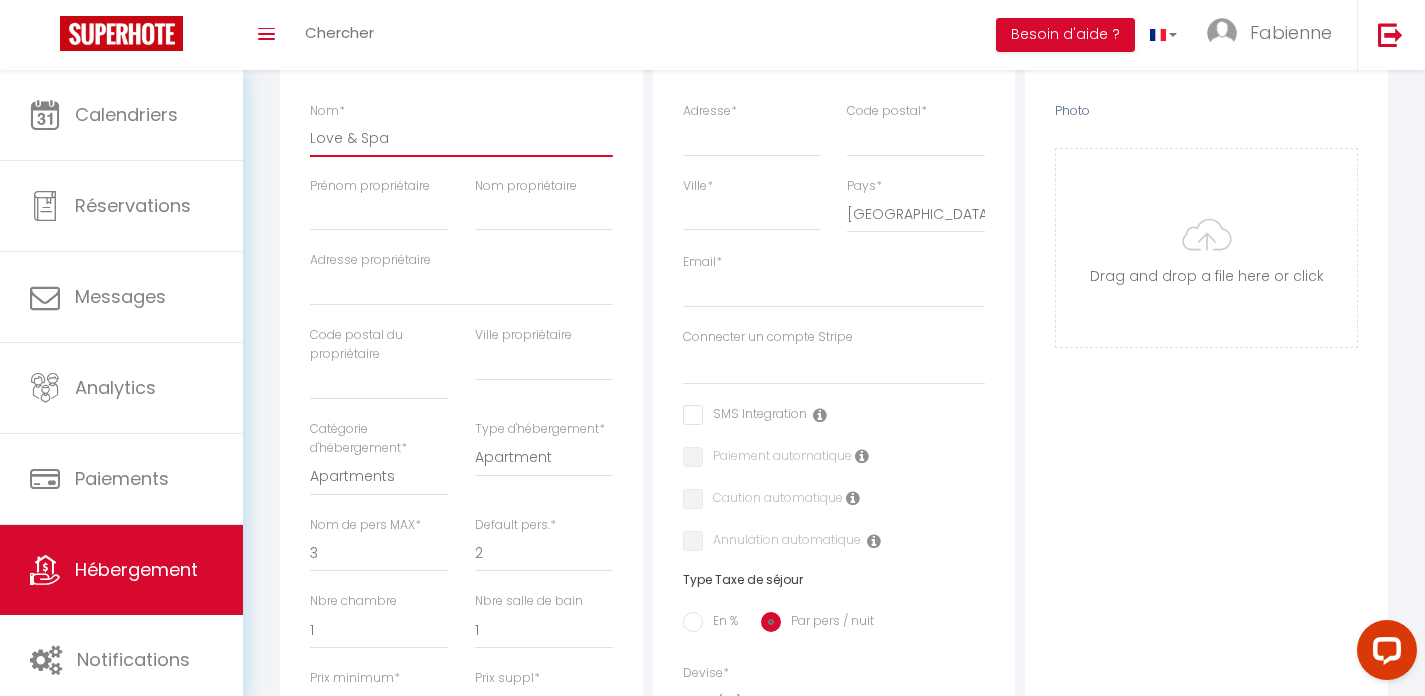 select 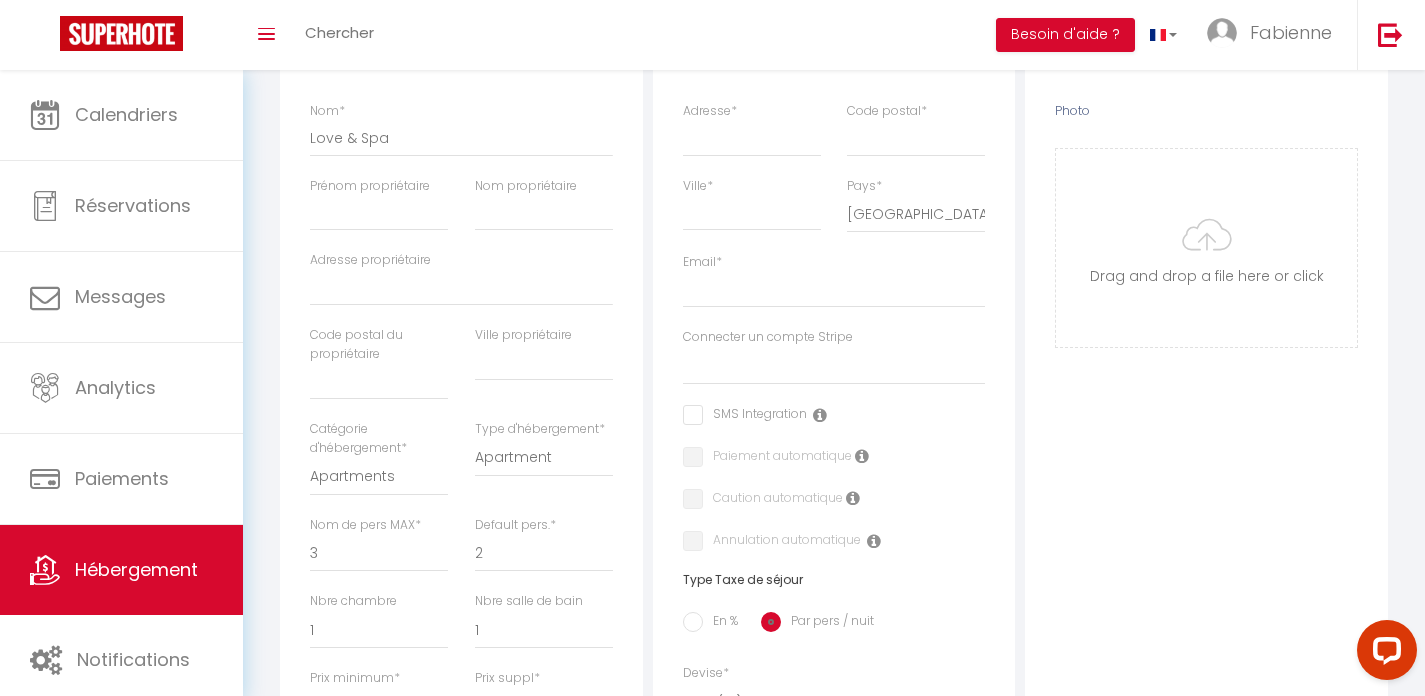 click on "Détails
Nom
*   Love & Spa
Prénom propriétaire
Nom propriétaire
Adresse propriétaire
Code postal du propriétaire
Ville propriétaire
Catégorie d'hébergement
*
Apartments
Houses
Secondary units
Unique Homes
*" at bounding box center (461, 589) 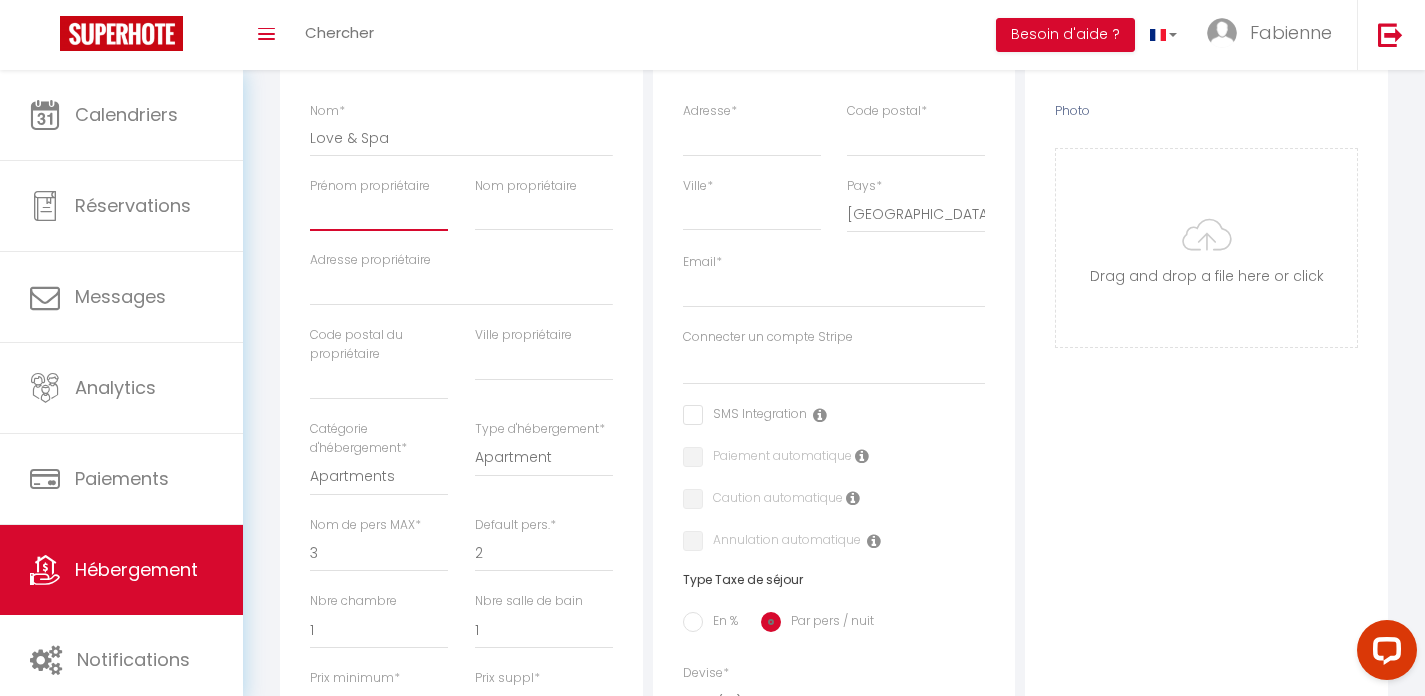 click on "Prénom propriétaire" at bounding box center (379, 213) 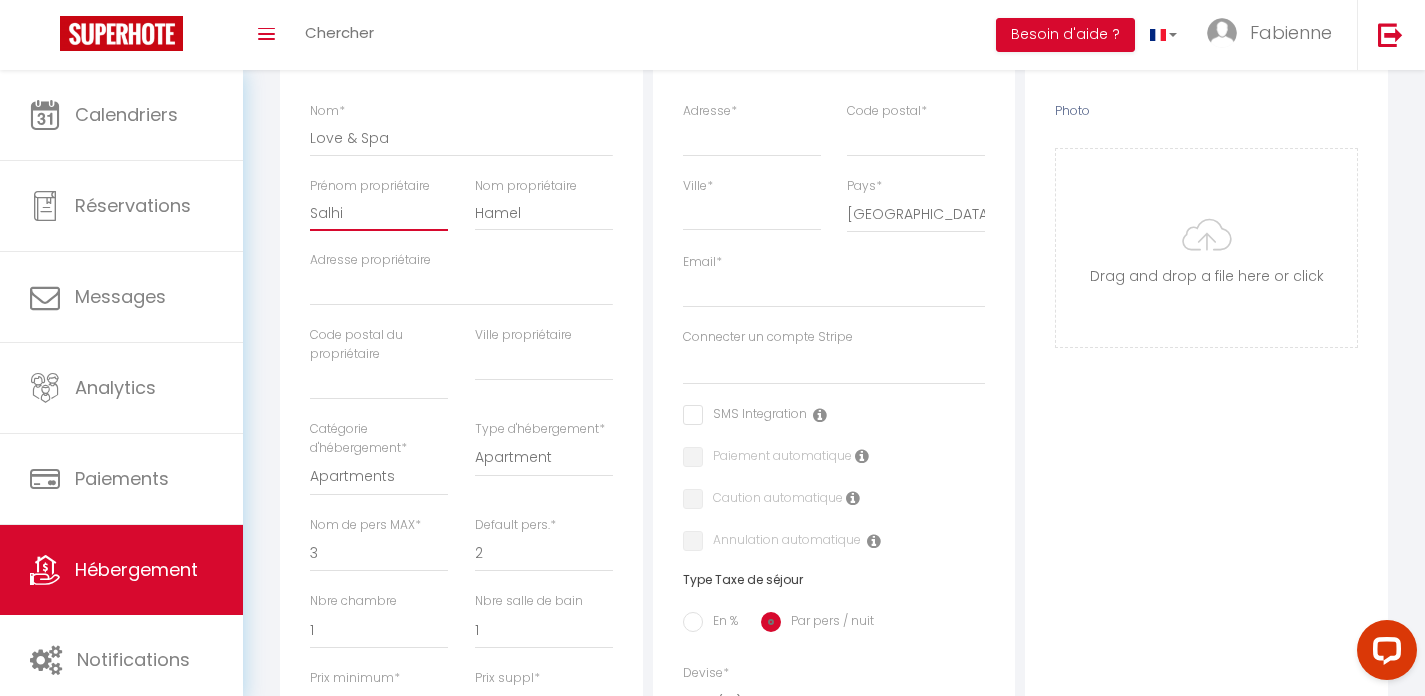 click on "Salhi" at bounding box center (379, 213) 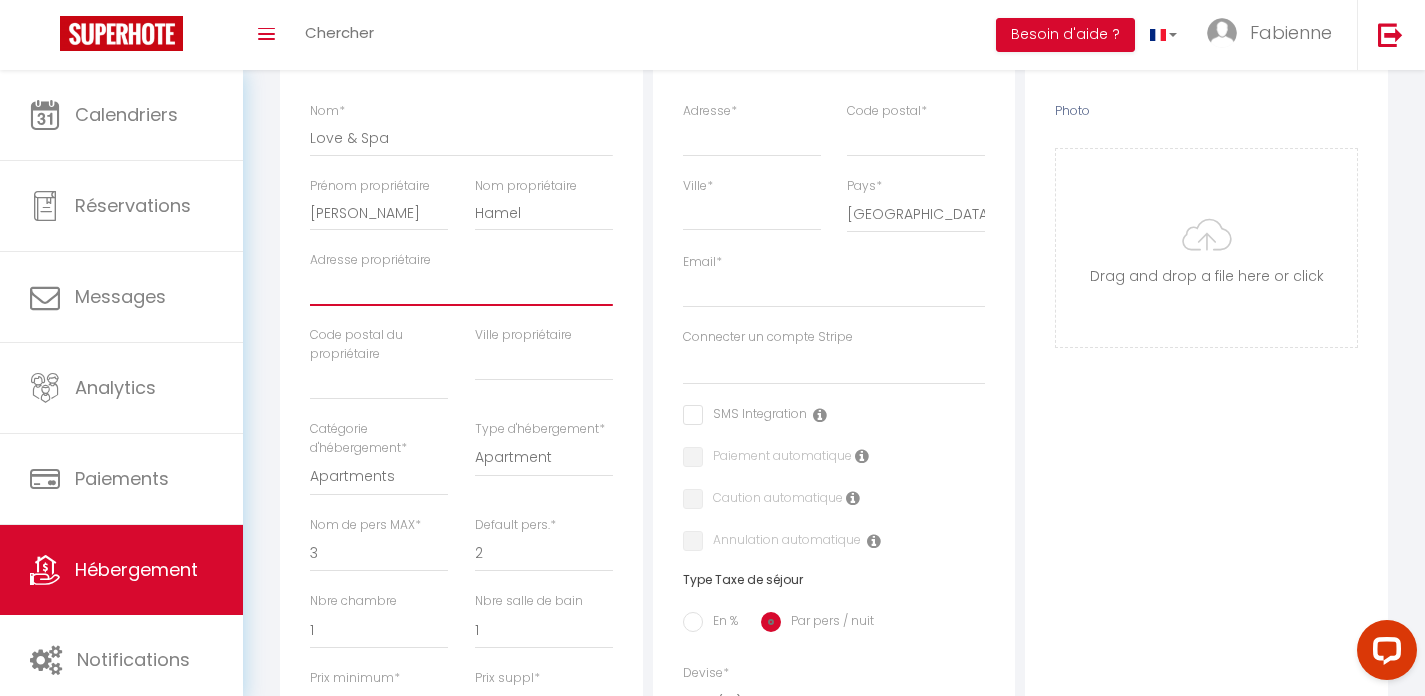 click on "Adresse propriétaire" at bounding box center (461, 288) 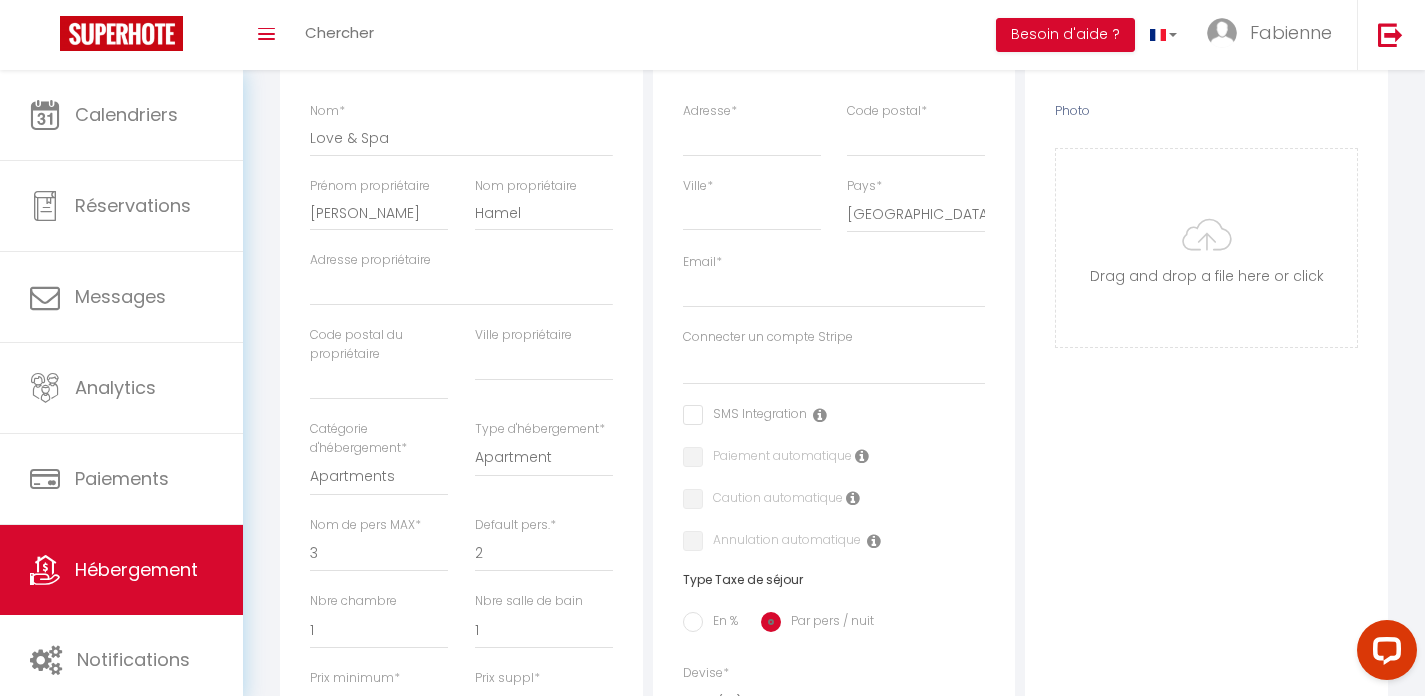 click on "Retourner vers    HÉBERGEMENT
Actions
Enregistrer
Info
Modèle personnalisé
×         Titre [PERSON_NAME]
Enregistrer
Liste de checklist
×
Titre
*
Description
*
Type
+
photos
[PERSON_NAME] et déposer un fichier ici ou cliquer Ooops, something wrong happened. Remove   Drag and drop or click to replace                ×" at bounding box center [834, 548] 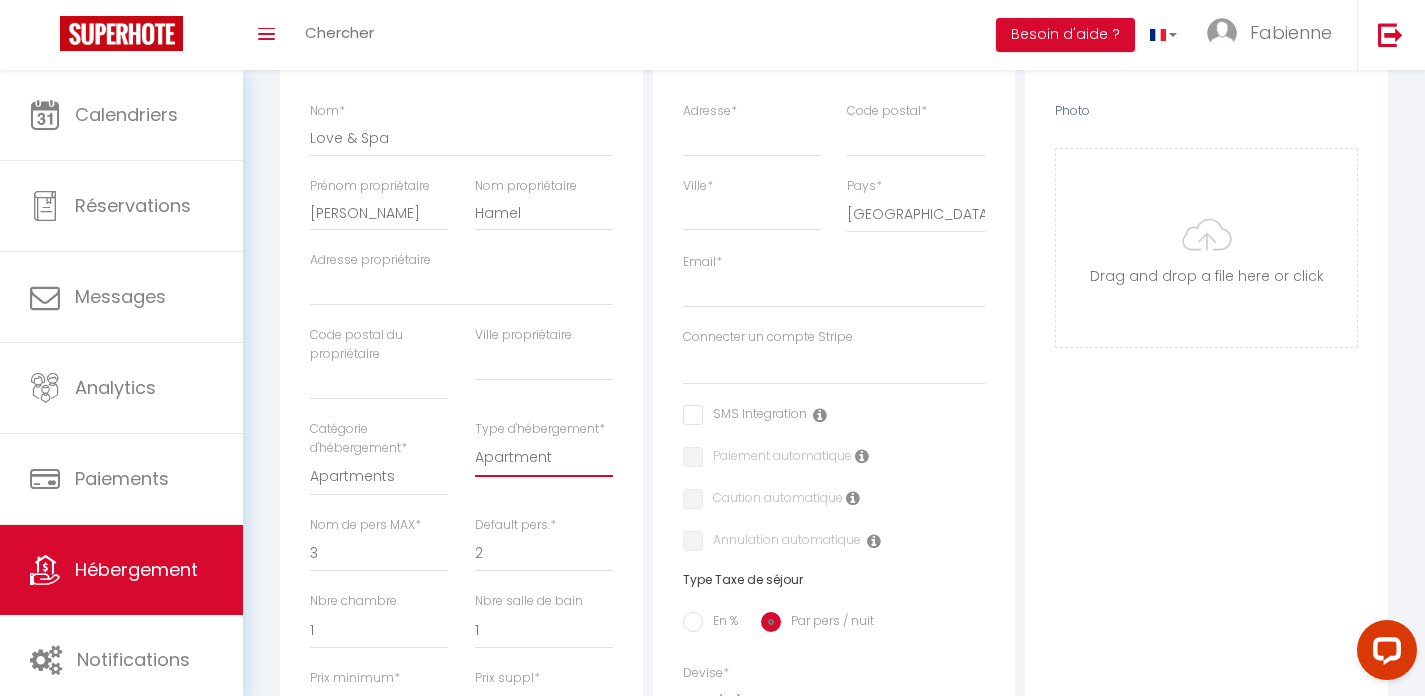 click on "Apartment
Condominium
Loft
Serviced Apartment" at bounding box center [544, 458] 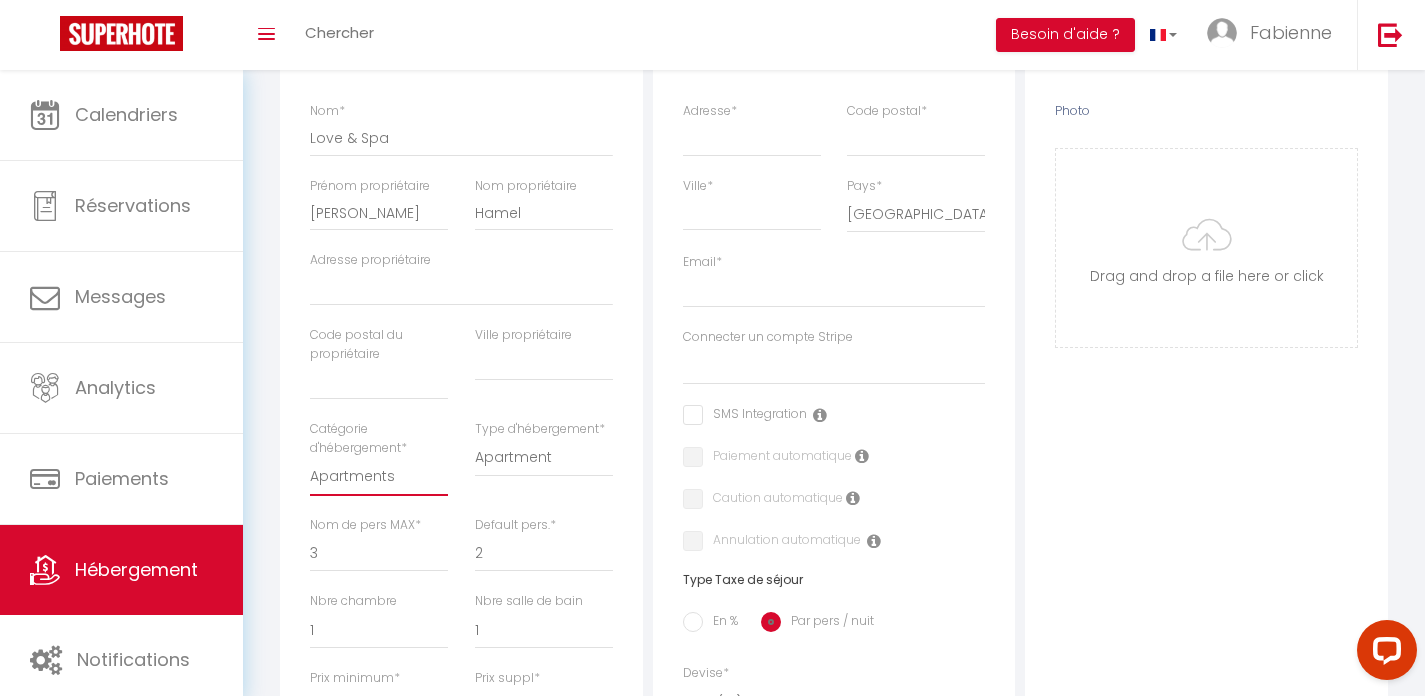 click on "Apartments
Houses
Secondary units
Unique Homes
BNB
Others" at bounding box center [379, 477] 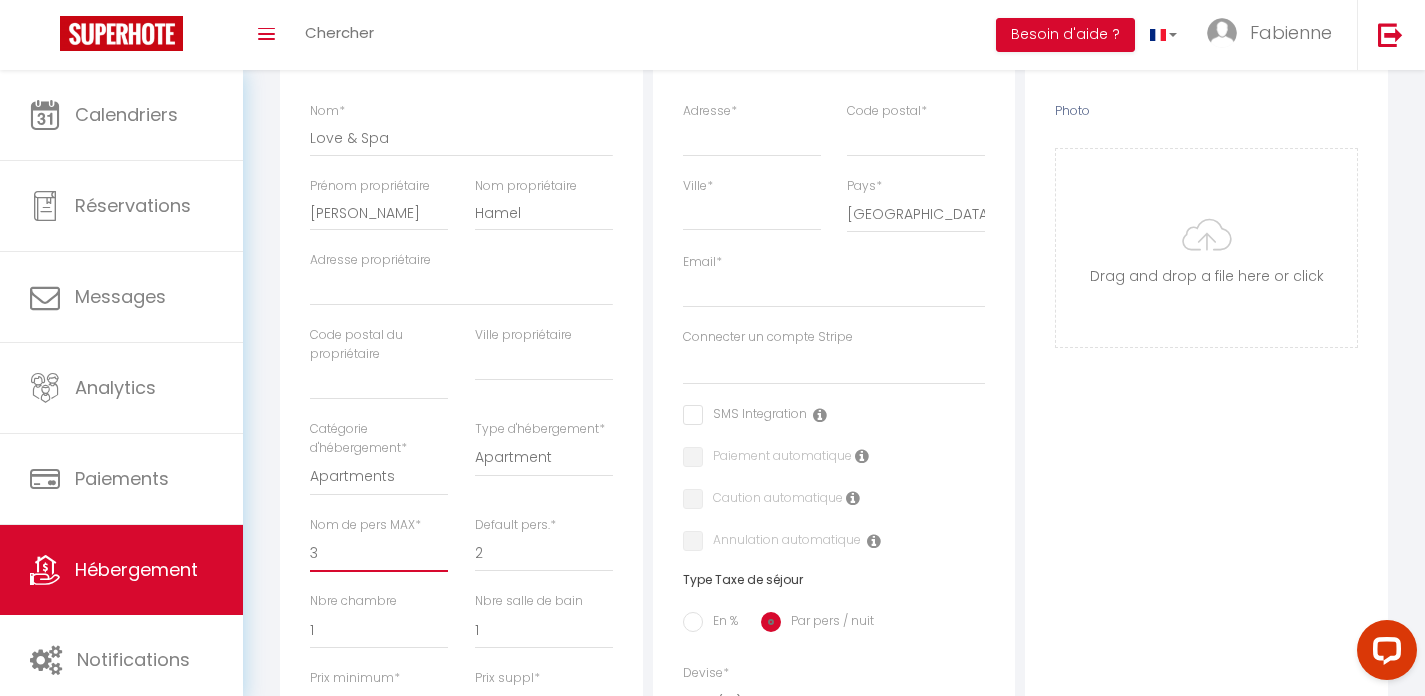 click on "1
2
3
4
5
6
7
8
9
10
11
12
13
14" at bounding box center (379, 553) 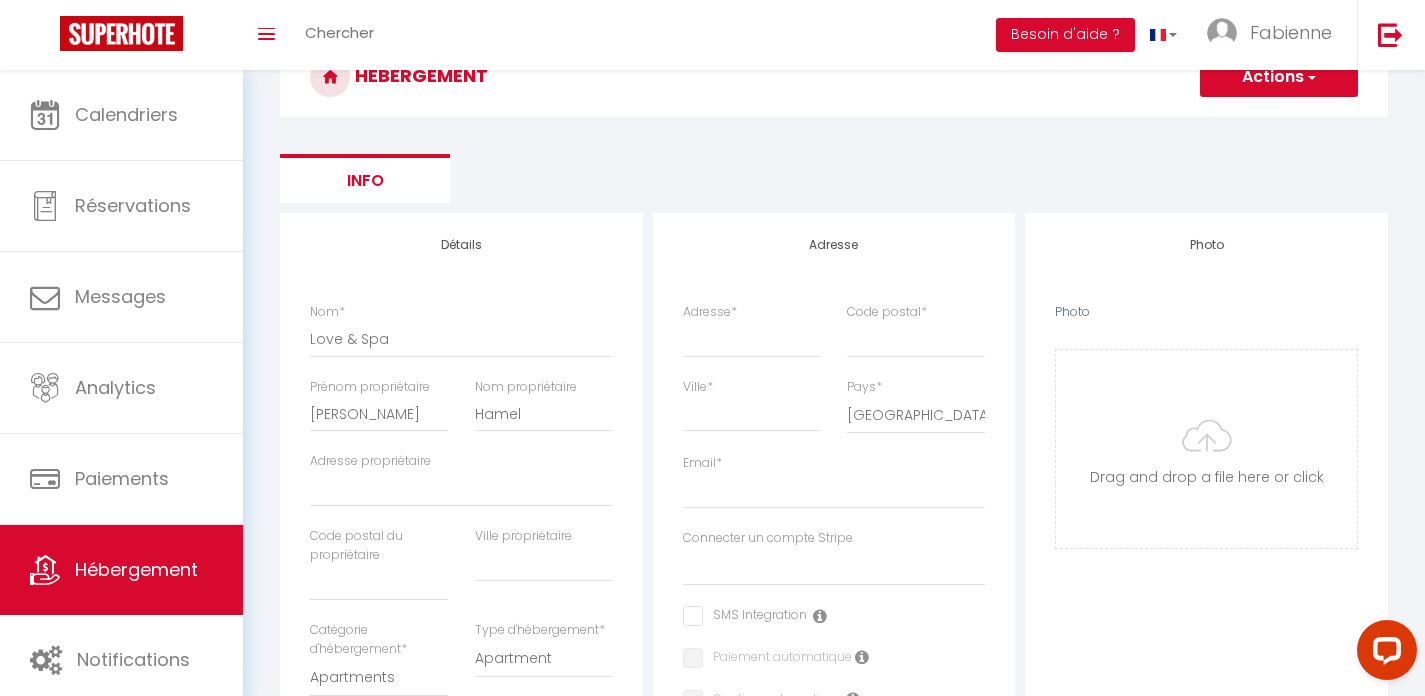 scroll, scrollTop: 169, scrollLeft: 0, axis: vertical 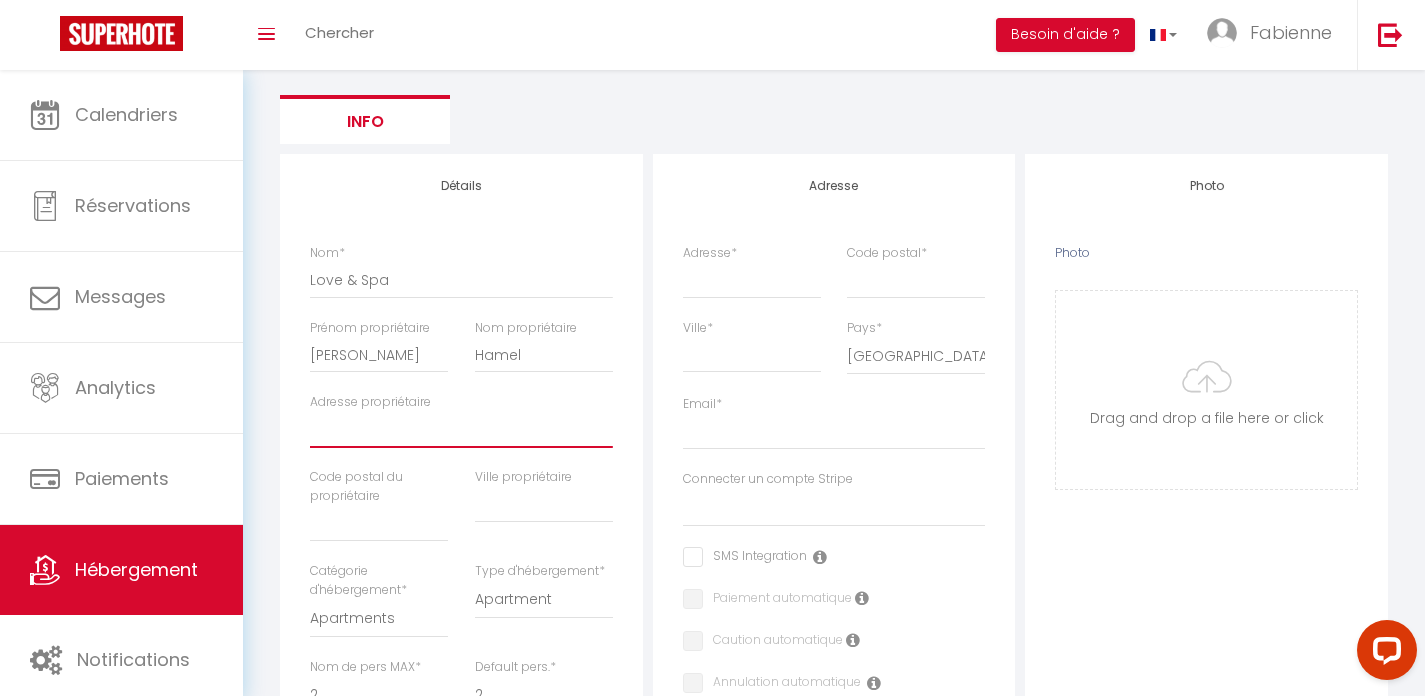 click on "Adresse propriétaire" at bounding box center [461, 430] 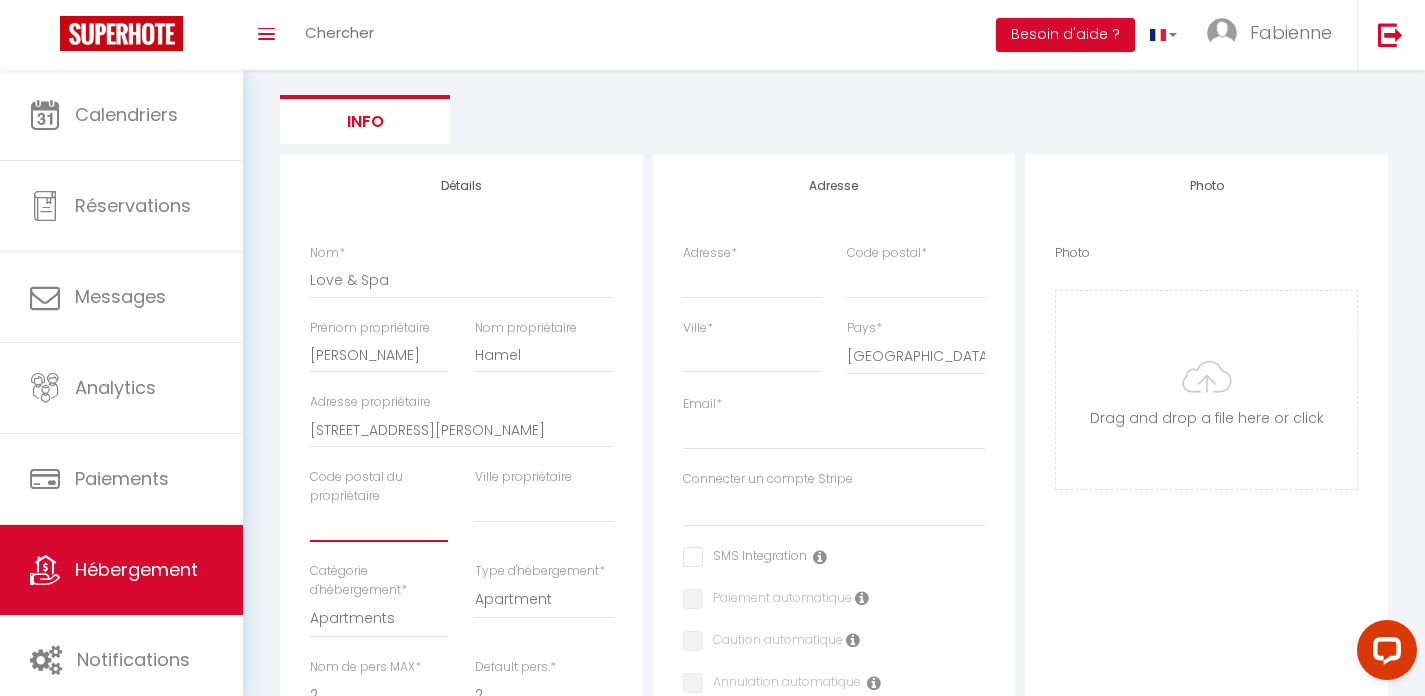 click at bounding box center (379, 524) 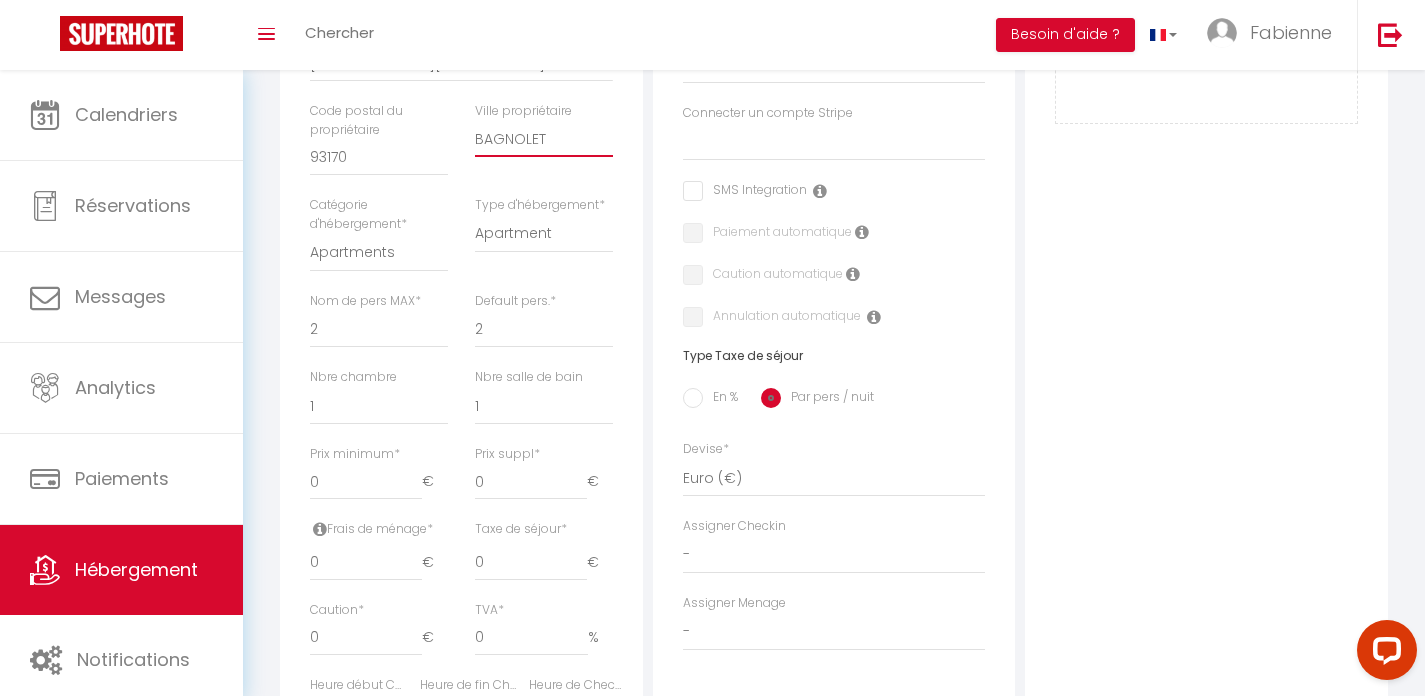 scroll, scrollTop: 558, scrollLeft: 0, axis: vertical 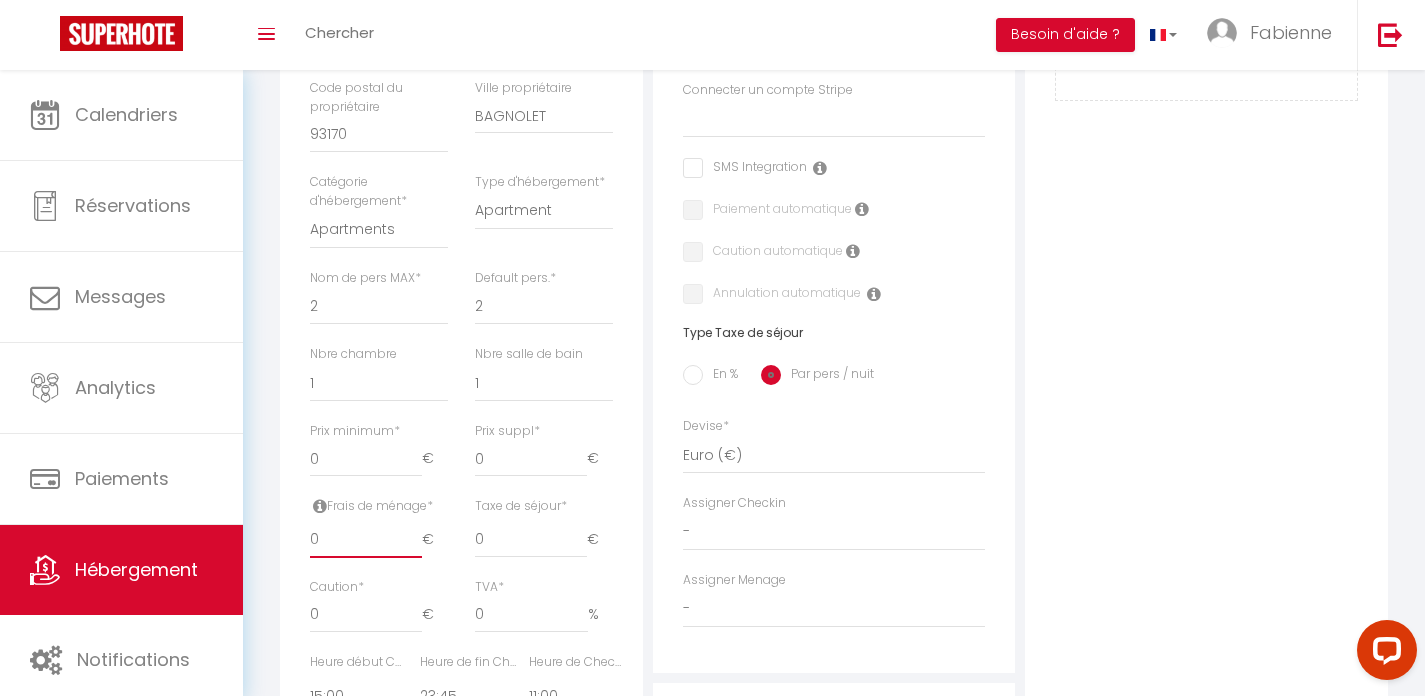 click on "0" at bounding box center (366, 540) 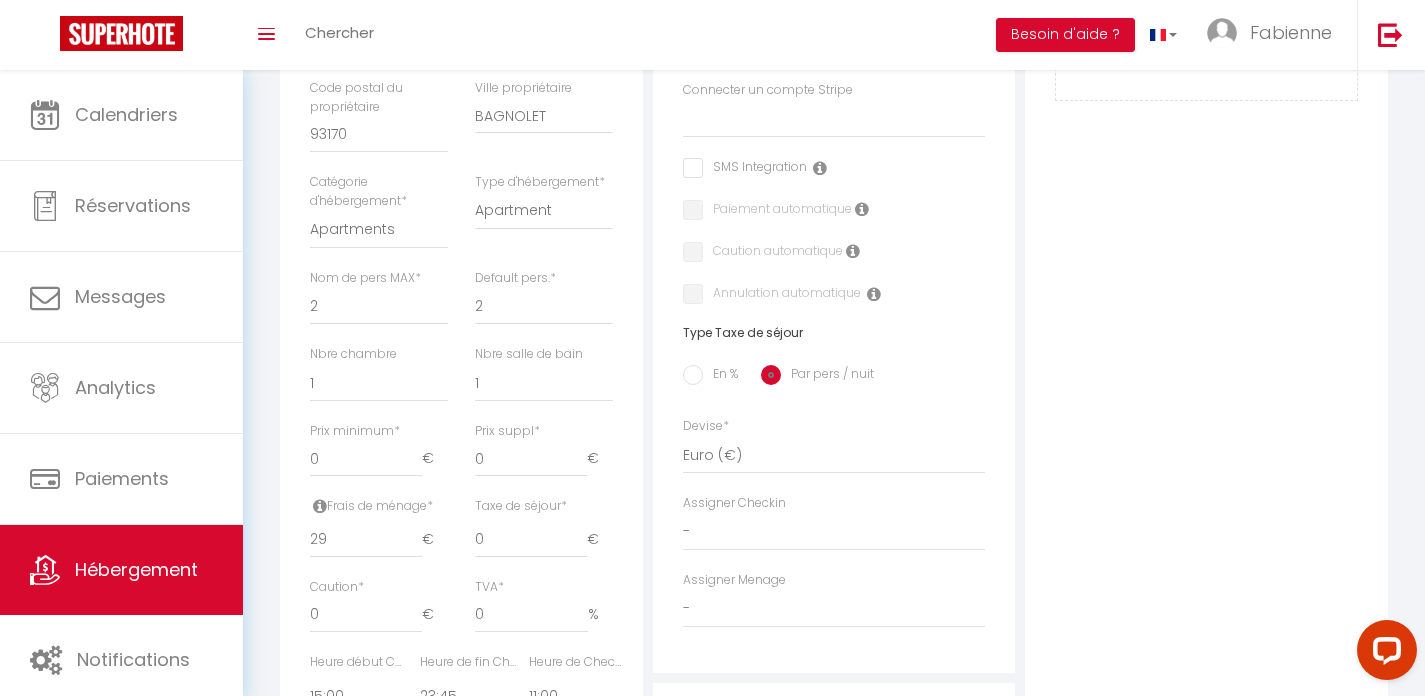 click on "Détails
Nom
*   Love & Spa
Prénom propriétaire
[PERSON_NAME] propriétaire
Hamel
Adresse propriétaire
[STREET_ADDRESS][PERSON_NAME]
Code postal du propriétaire
93170
Ville propriétaire
BAGNOLET
Catégorie d'hébergement
*
Apartments
Houses
Secondary units
*     *     *             *   0" at bounding box center [461, 342] 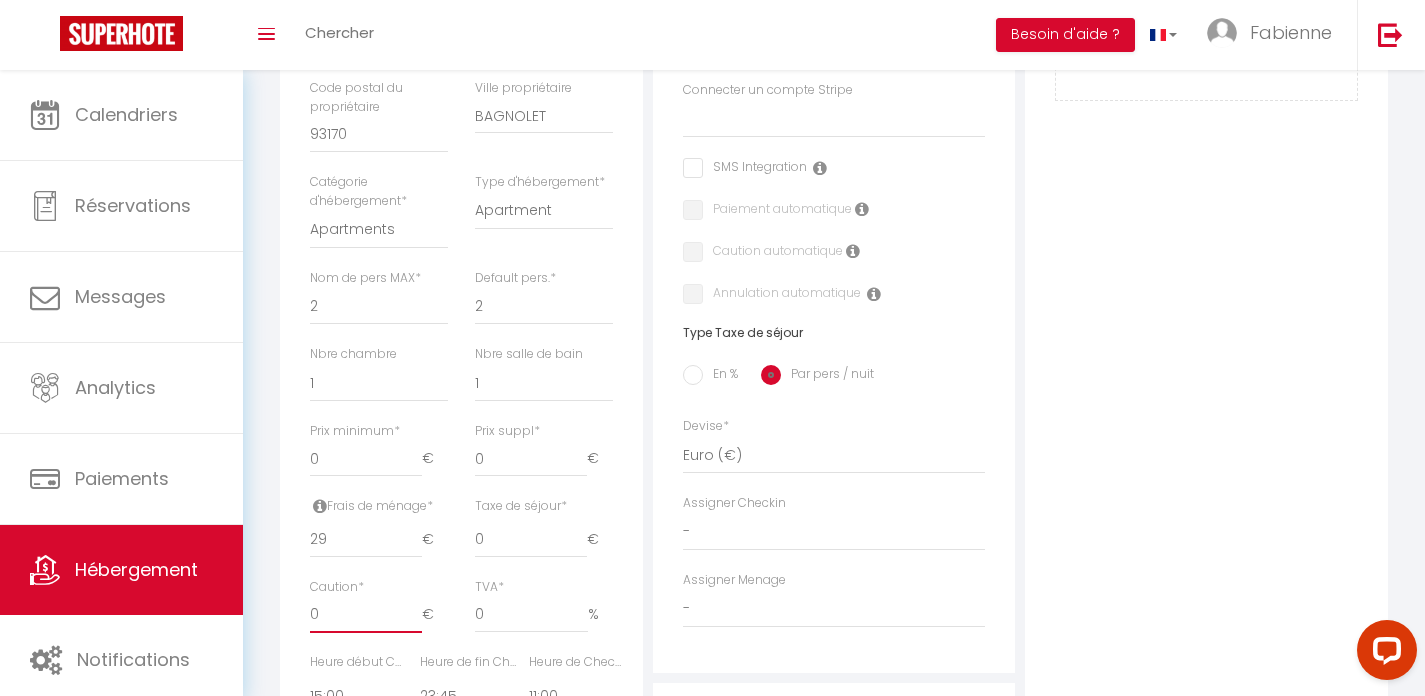 click on "0" at bounding box center [366, 615] 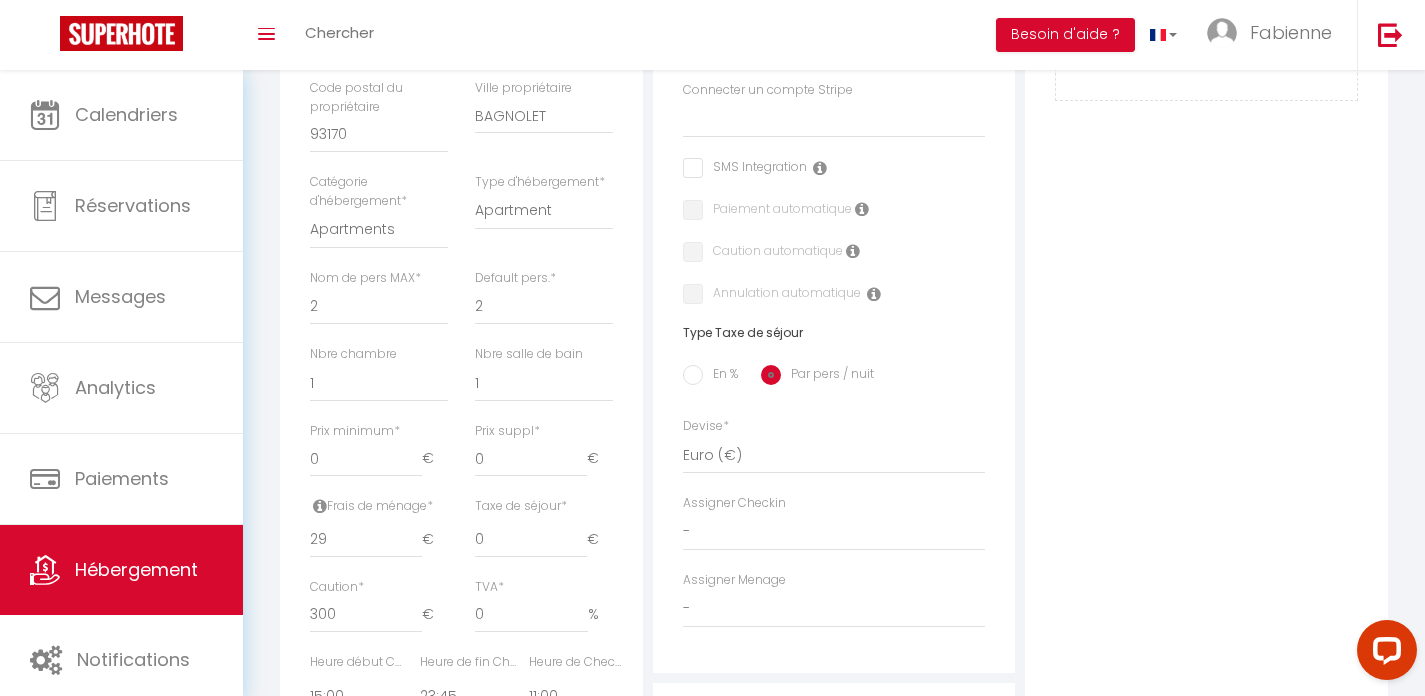 click on "Détails
Nom
*   Love & Spa
Prénom propriétaire
[PERSON_NAME] propriétaire
Hamel
Adresse propriétaire
[STREET_ADDRESS][PERSON_NAME]
Code postal du propriétaire
93170
Ville propriétaire
BAGNOLET
Catégorie d'hébergement
*
Apartments
Houses
Secondary units
*     *     *             *   0" at bounding box center [461, 342] 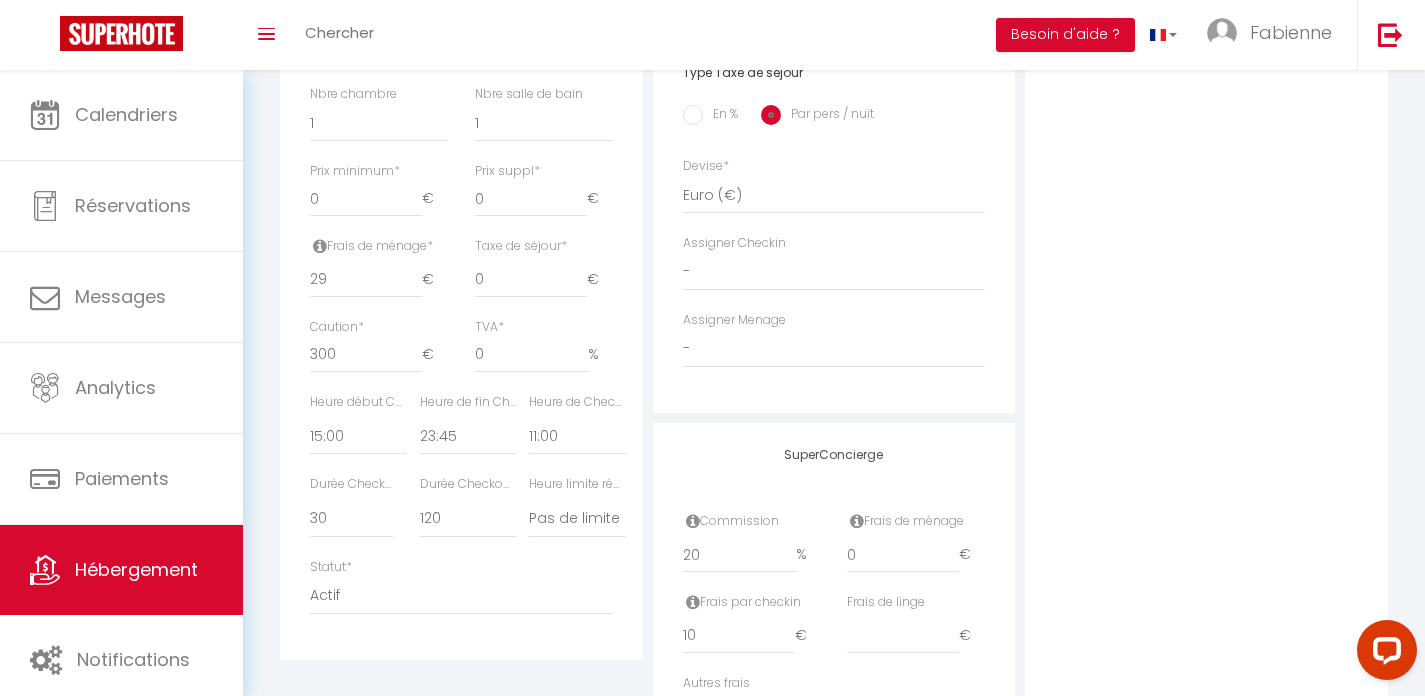 click on "Durée Checkin (min)" at bounding box center [351, 484] 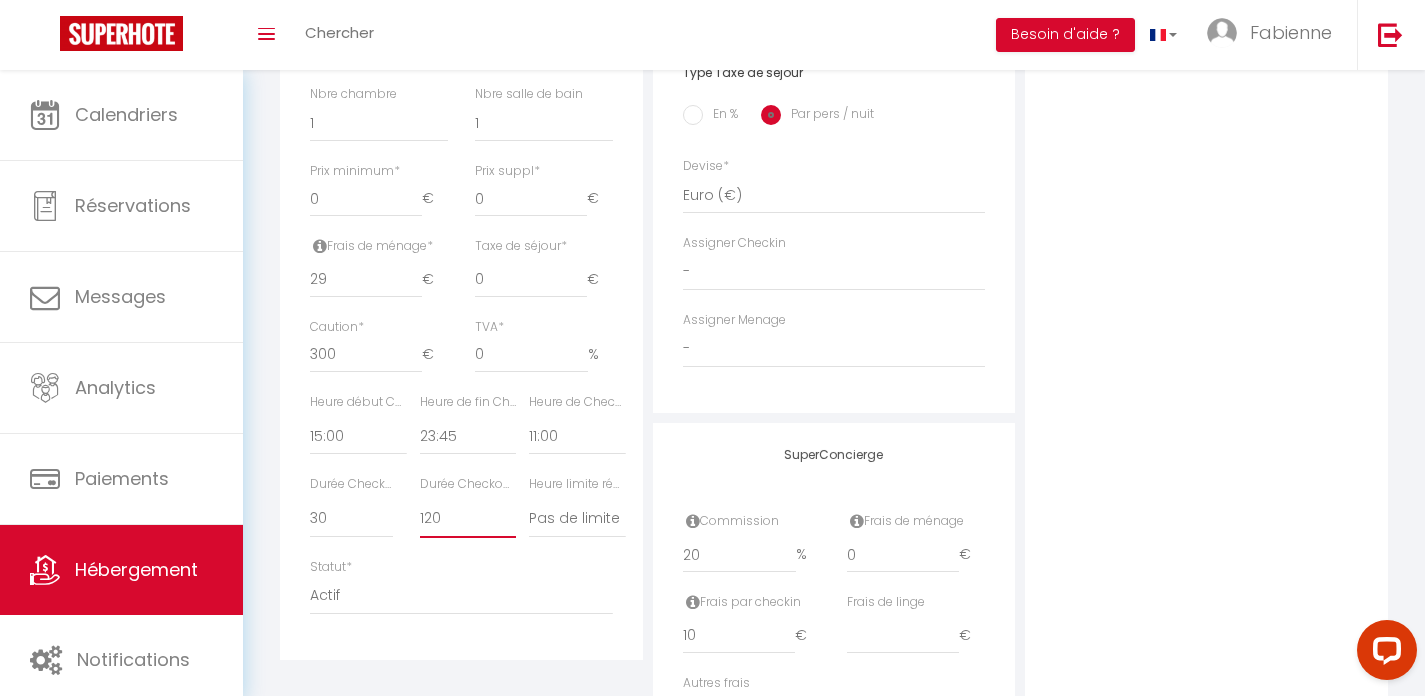click on "15
30
45
60
75
90
105
120
135
150
165
180
195
210" at bounding box center (468, 519) 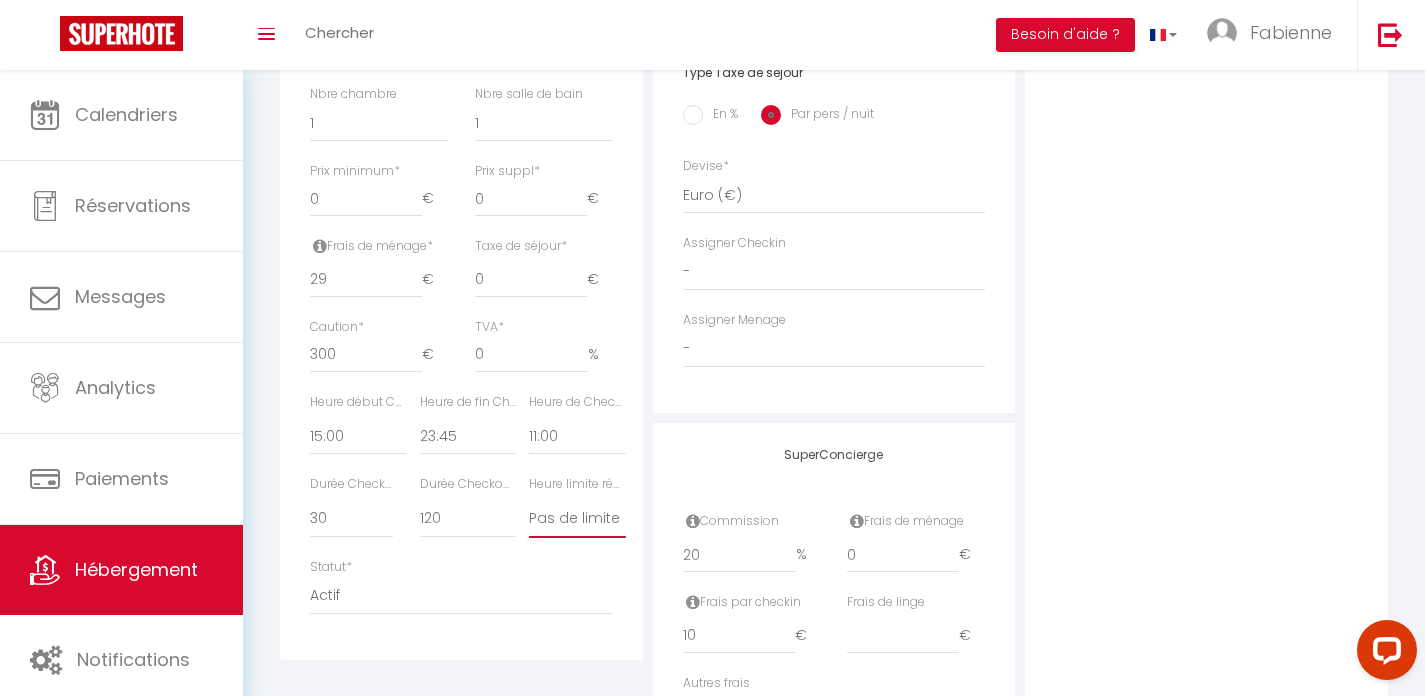 click on "Pas de limite
01:00
02:00
03:00
04:00
05:00
06:00
07:00
08:00
09:00
10:00
11:00
12:00" at bounding box center (577, 519) 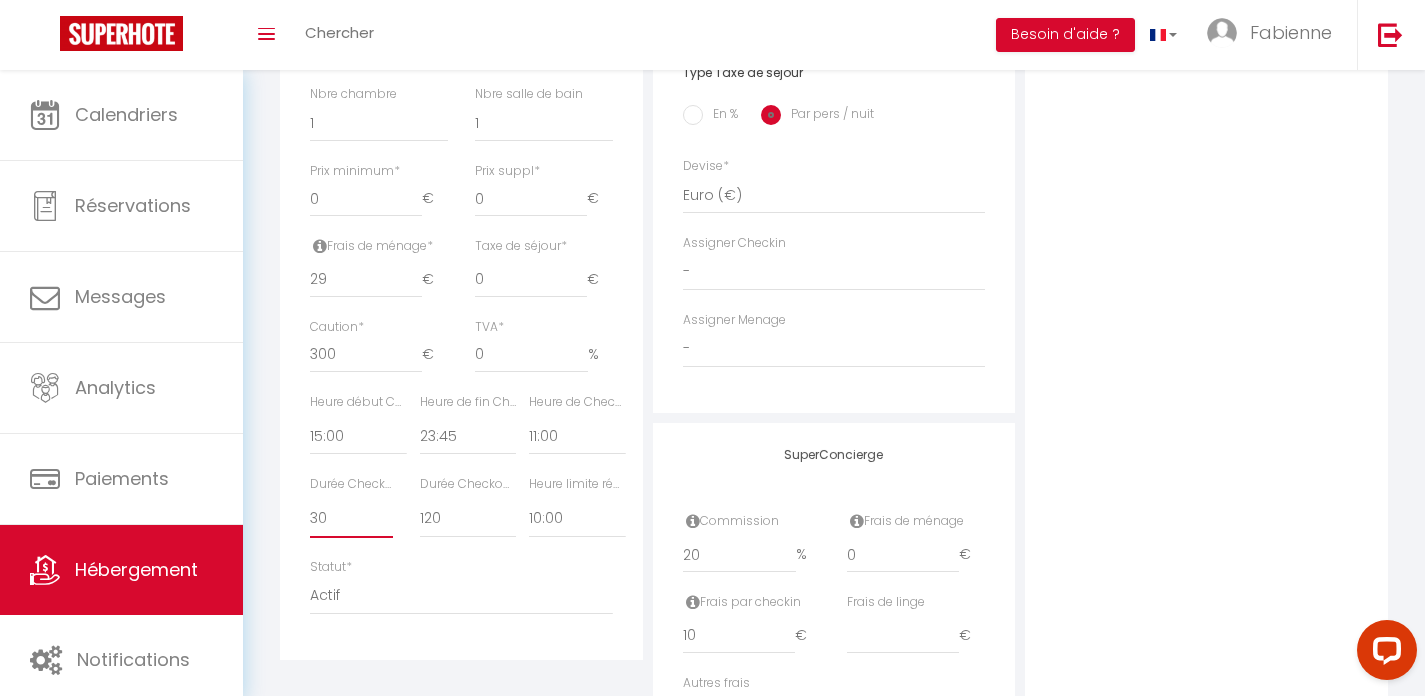 click on "15
30
45
60
75
90
105
120
135
150
165
180
195
210" at bounding box center [351, 519] 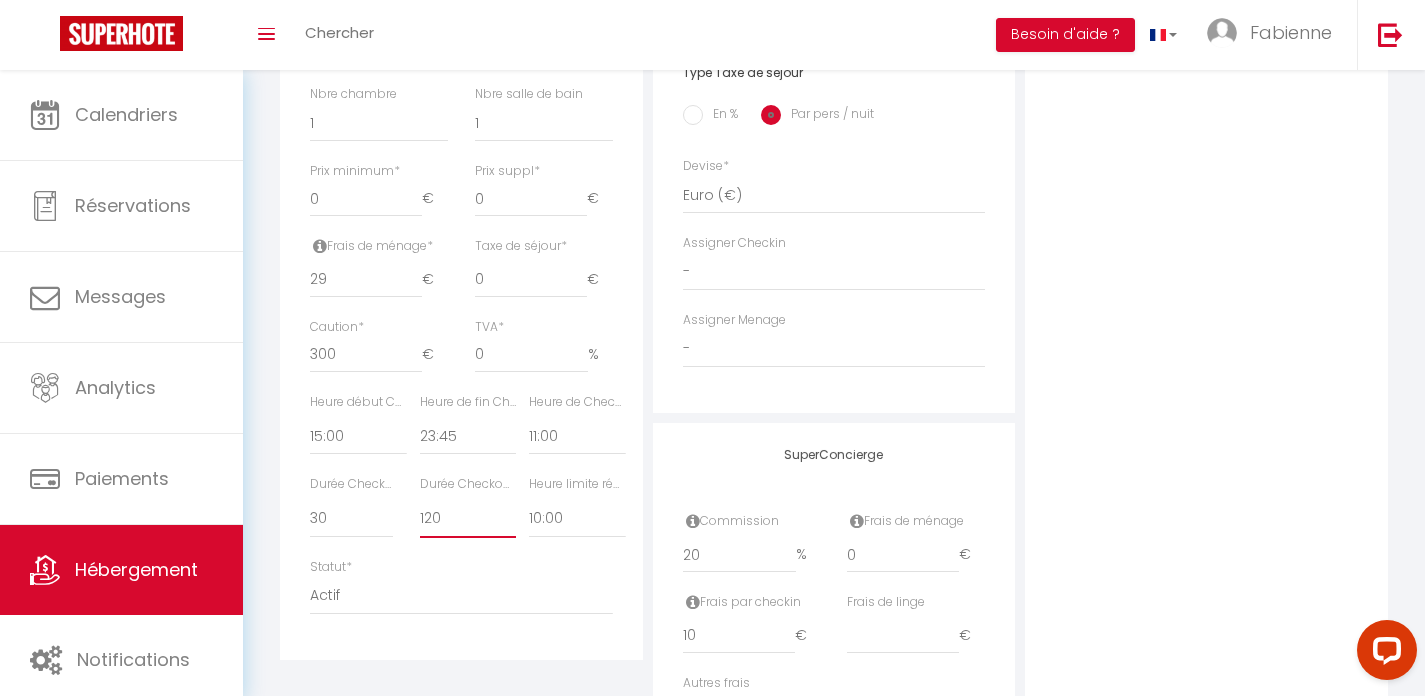 click on "15
30
45
60
75
90
105
120
135
150
165
180
195
210" at bounding box center [468, 519] 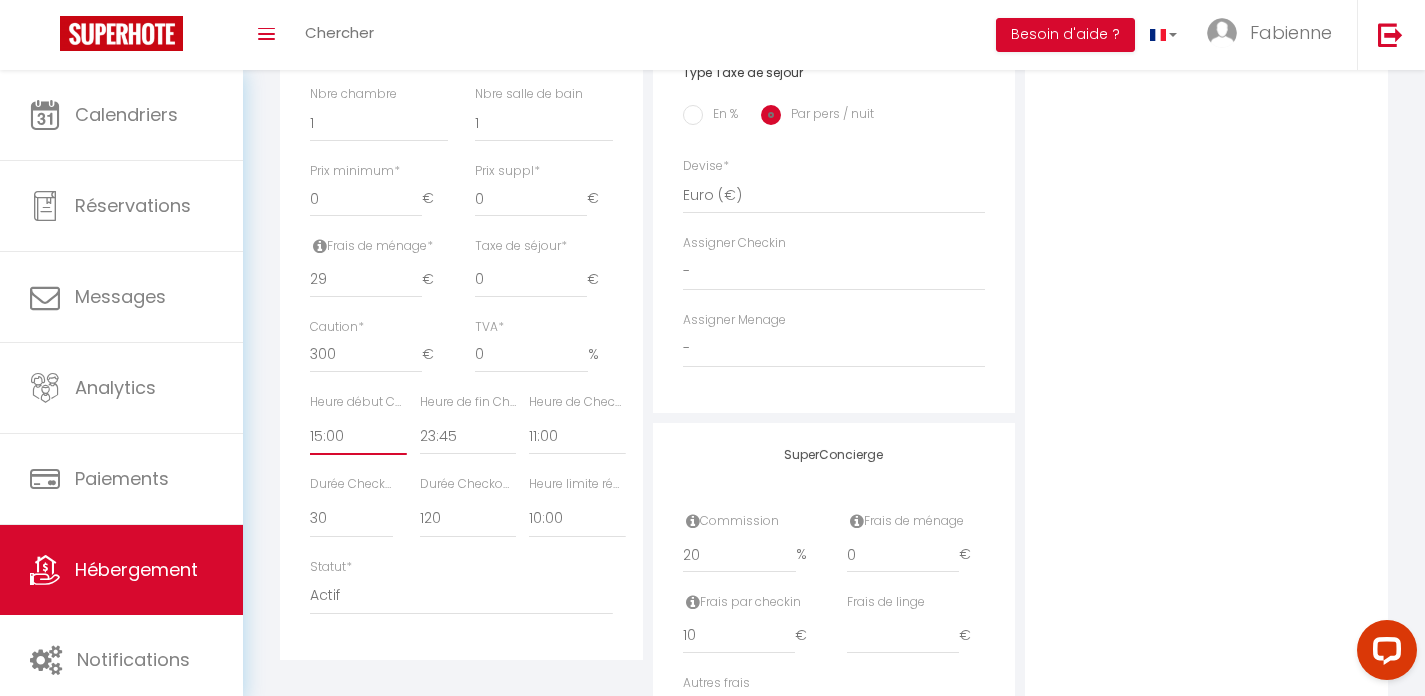 click on "00:00
00:15
00:30
00:45
01:00
01:15
01:30
01:45
02:00
02:15
02:30
02:45
03:00" at bounding box center (358, 436) 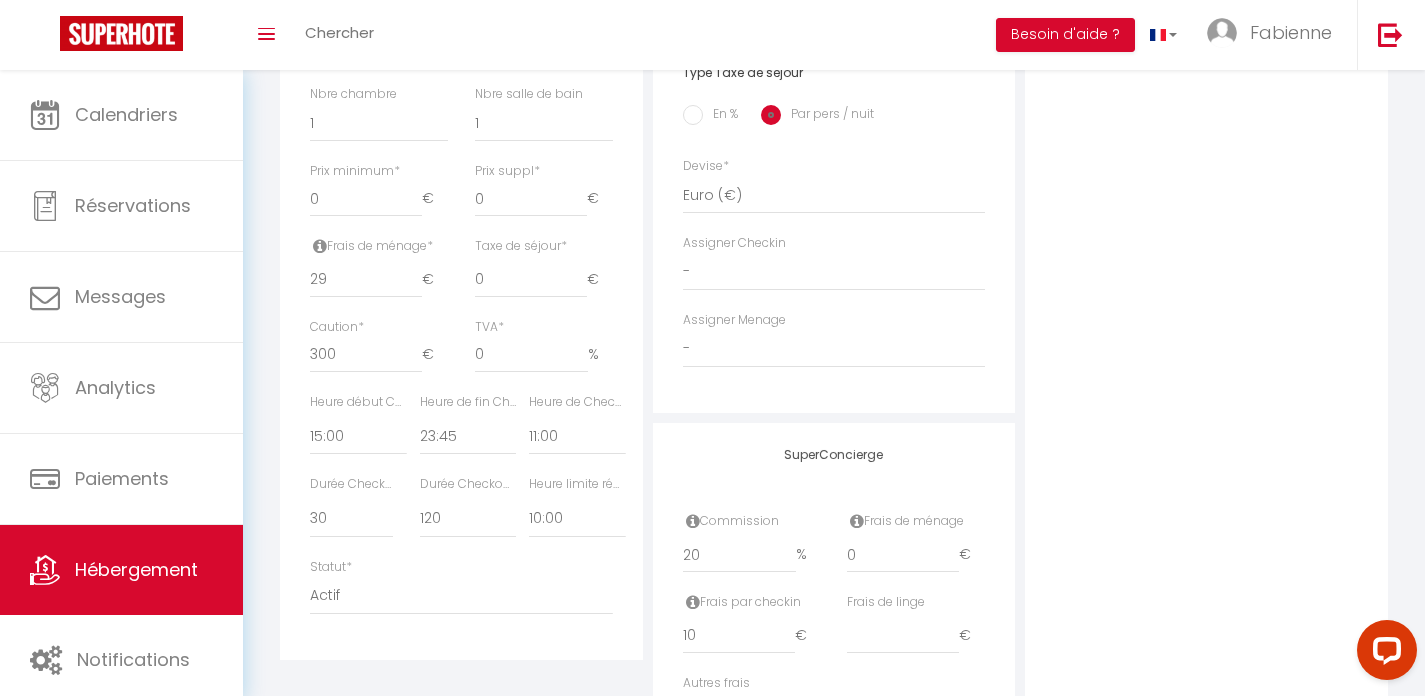click on "Heure début Checkin
*" at bounding box center (358, 402) 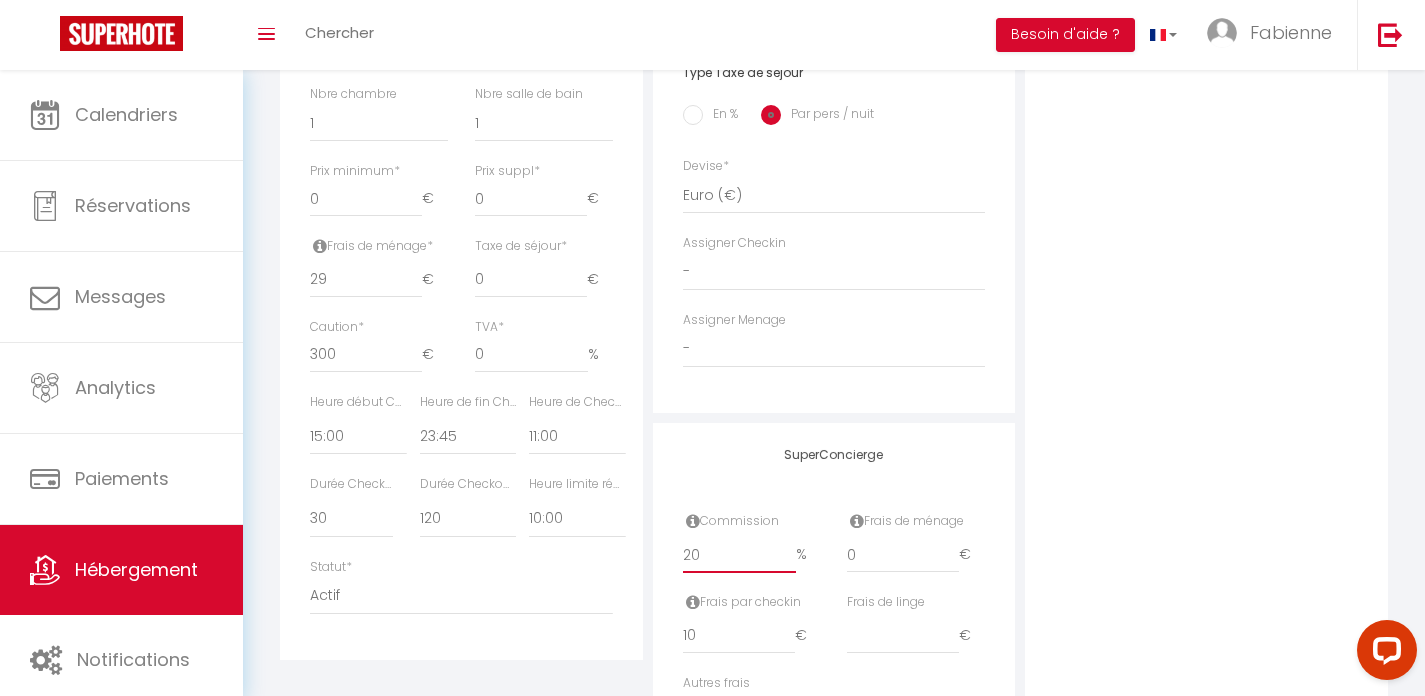 click on "20" at bounding box center (739, 555) 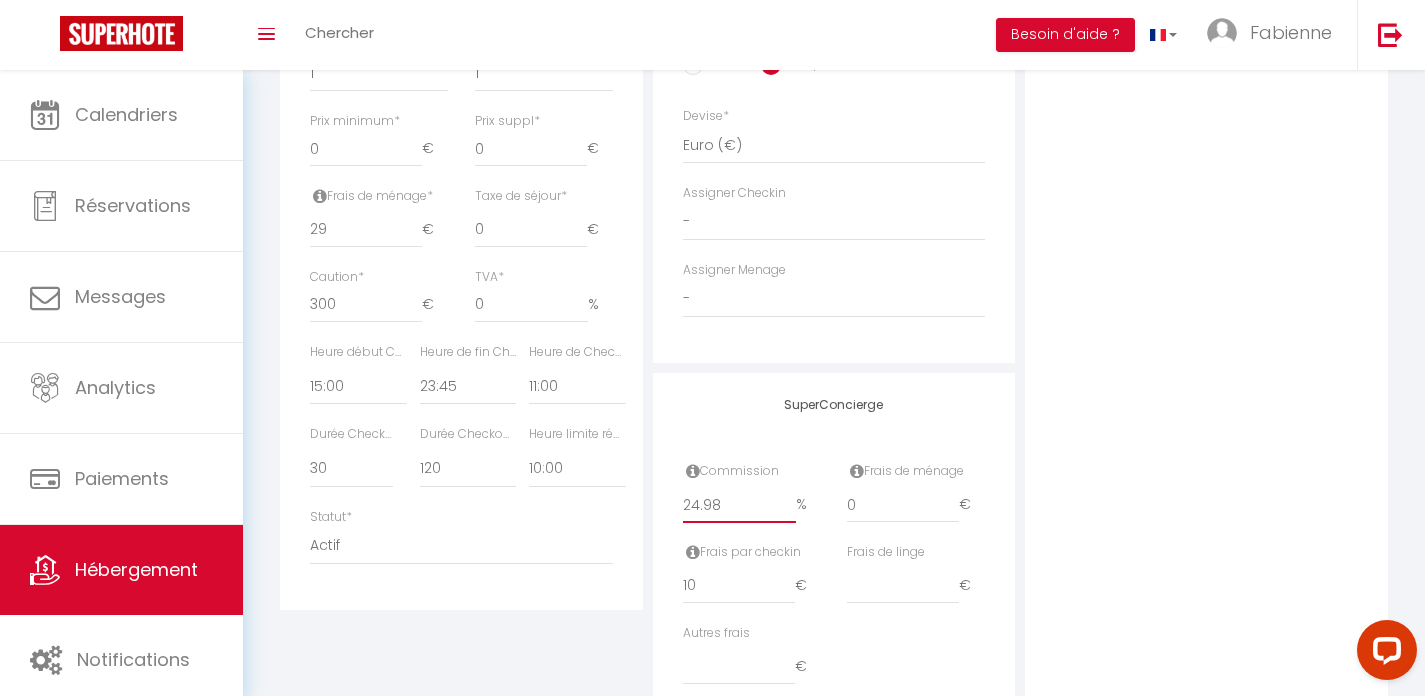 scroll, scrollTop: 870, scrollLeft: 0, axis: vertical 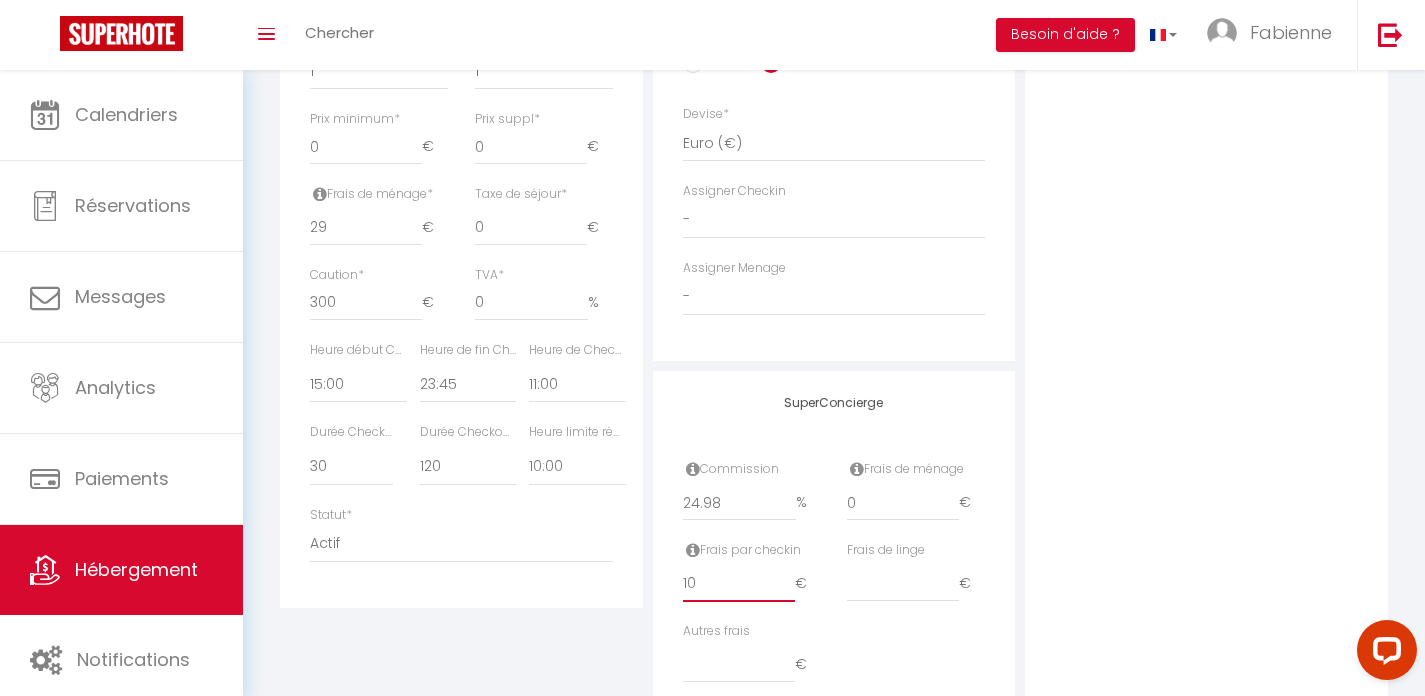 click on "10" at bounding box center (739, 584) 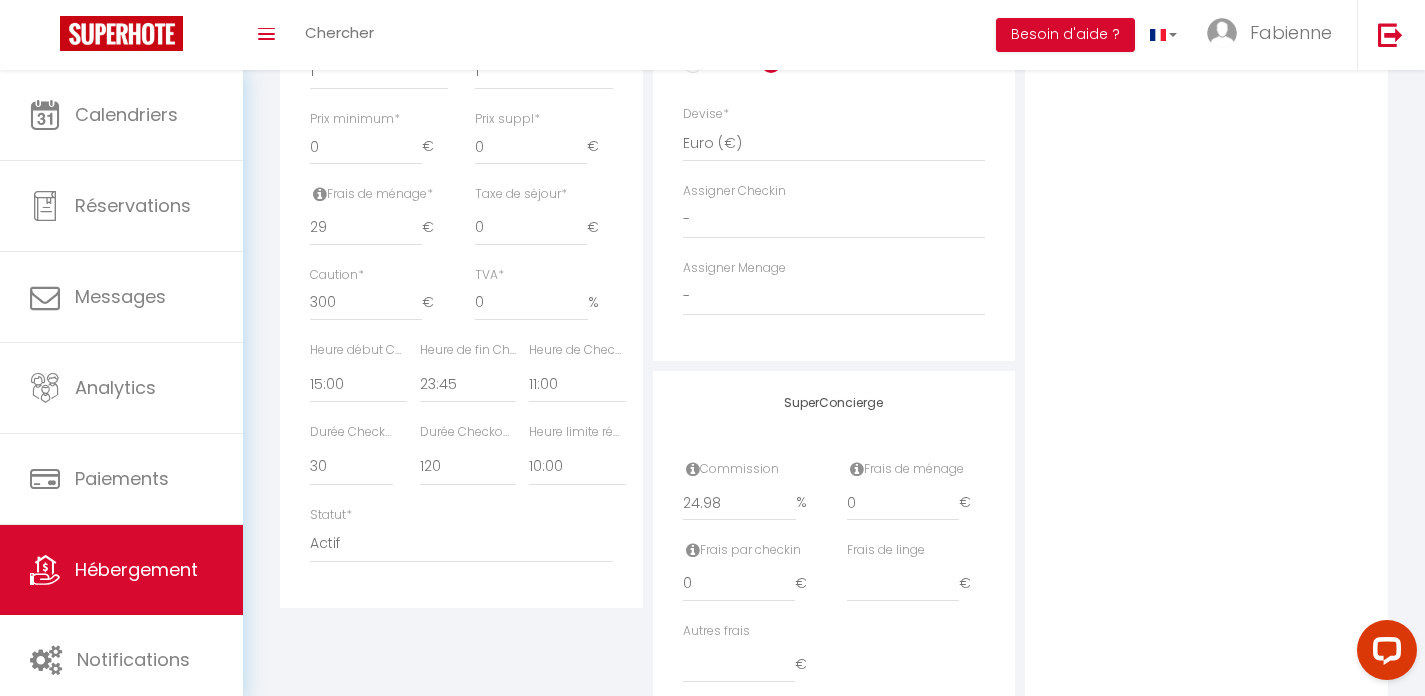 click on "Photo
Photo
Drag and drop a file here or click Ooops, something wrong appended. Remove   Drag and drop or click to replace" at bounding box center [1206, 90] 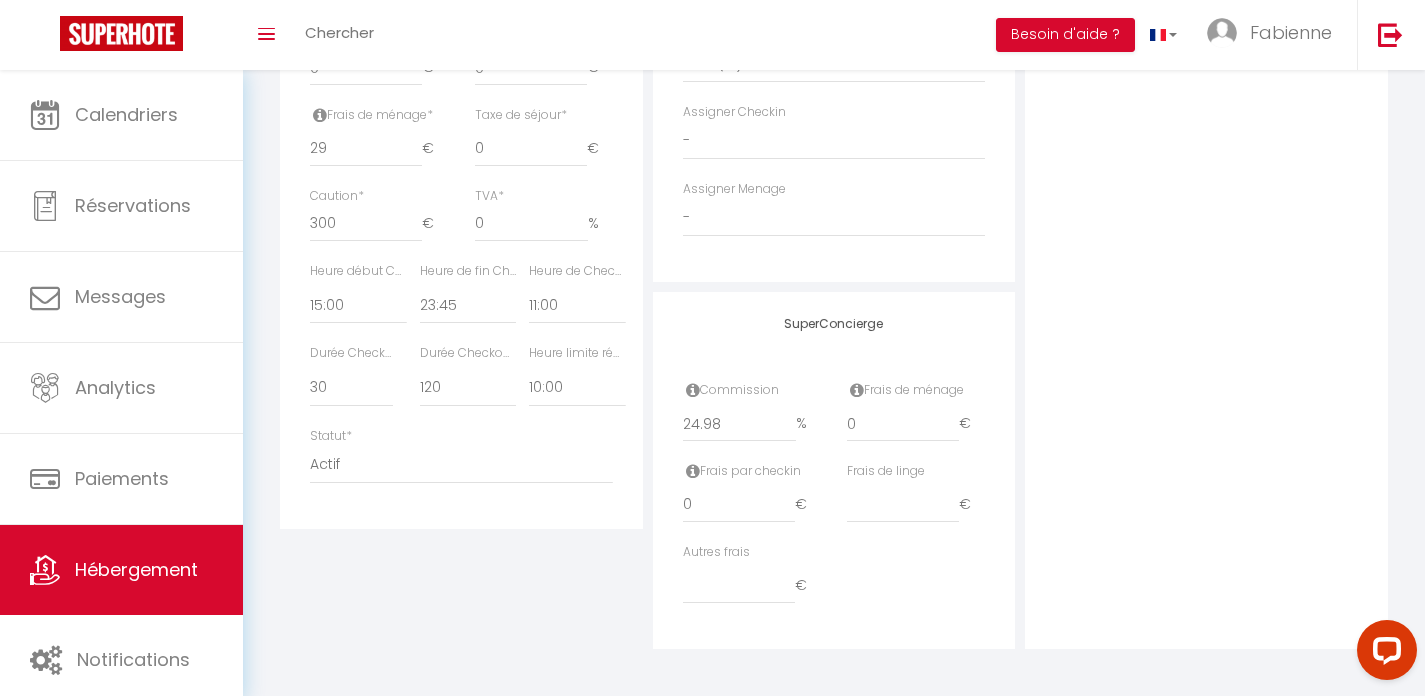 scroll, scrollTop: 951, scrollLeft: 0, axis: vertical 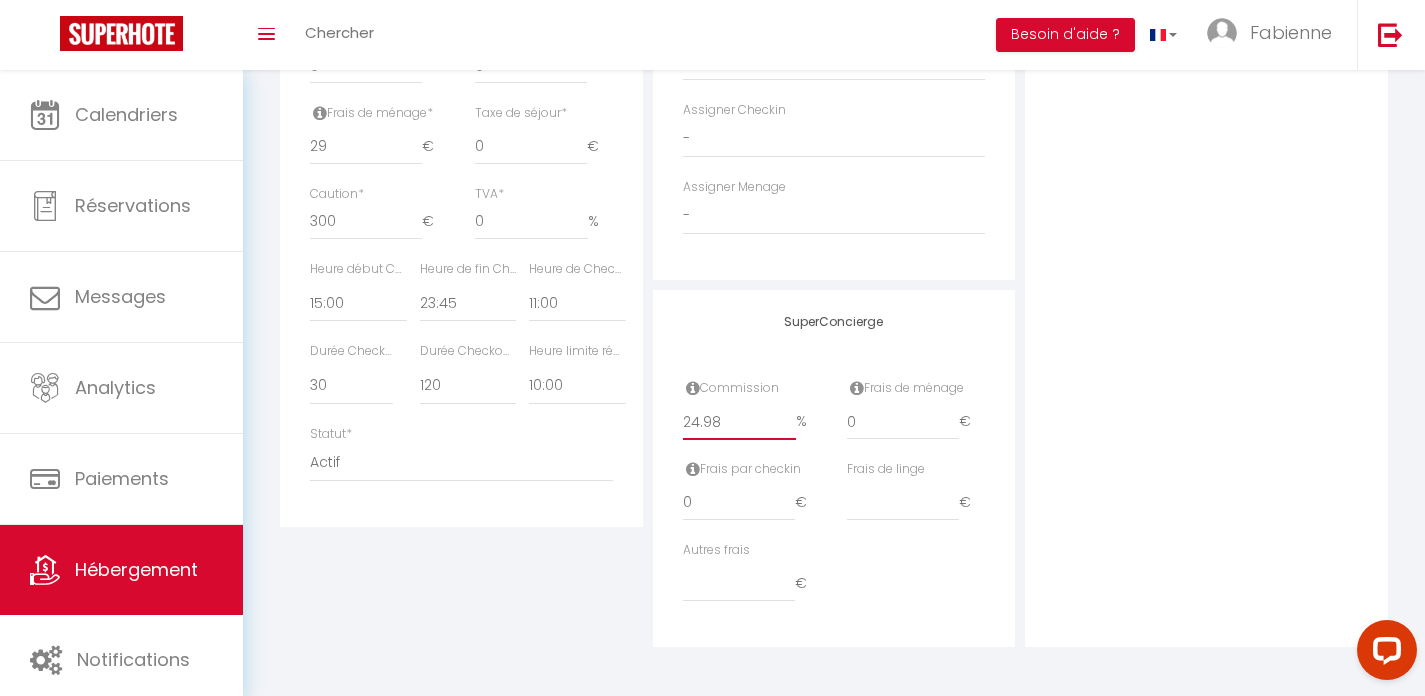 click on "24.98" at bounding box center [739, 422] 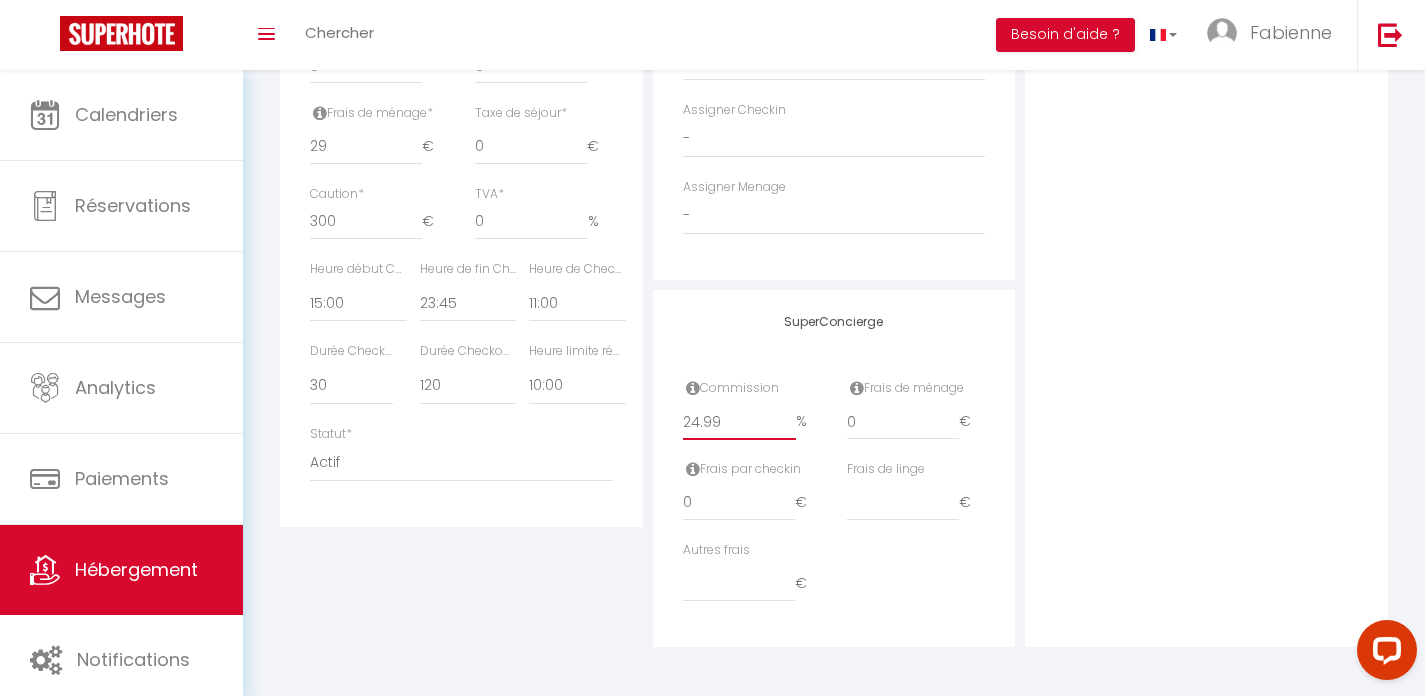 click on "24.99" at bounding box center (739, 422) 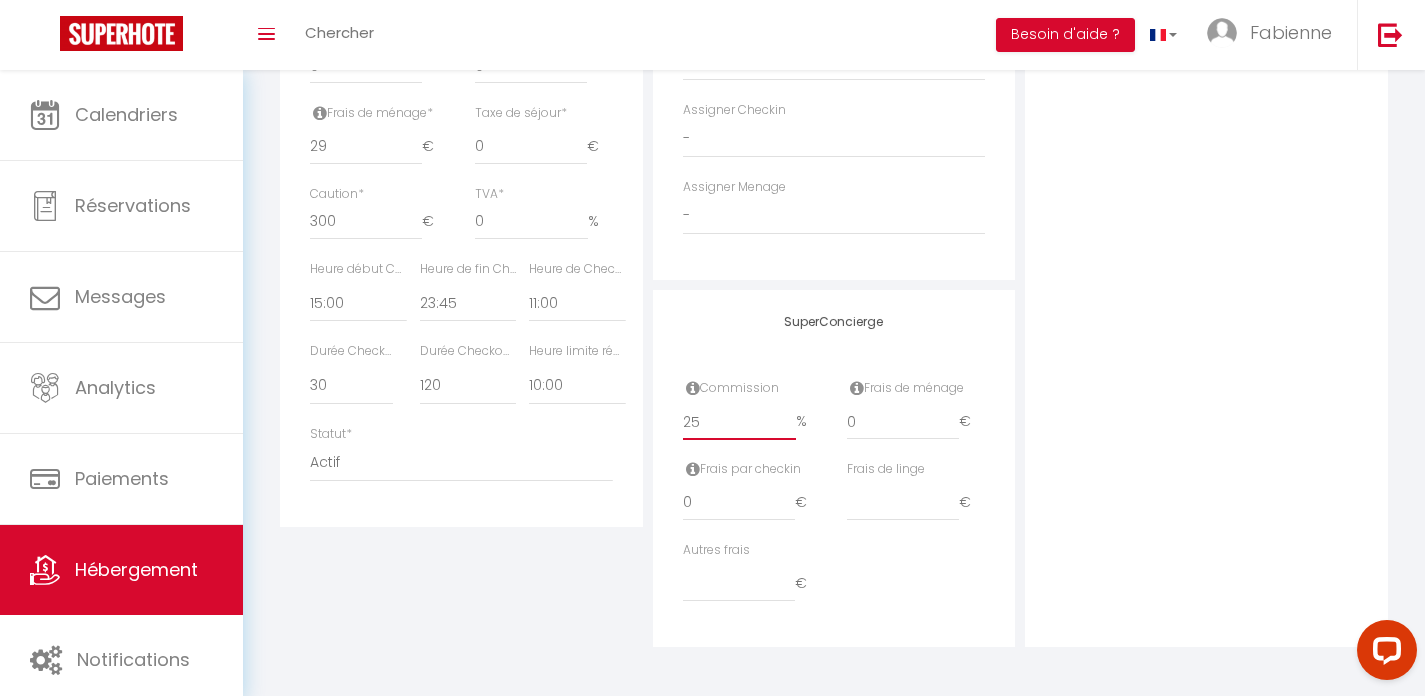 click on "25" at bounding box center (739, 422) 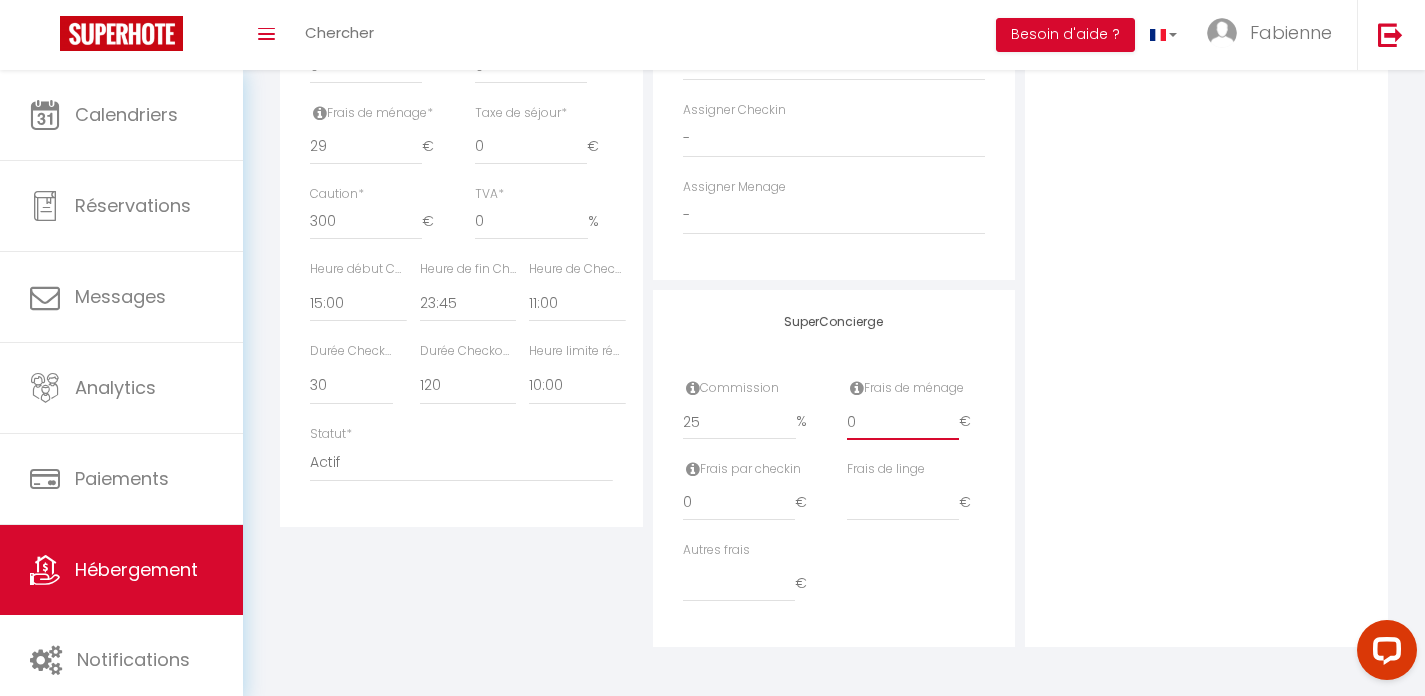 click on "0" at bounding box center (903, 422) 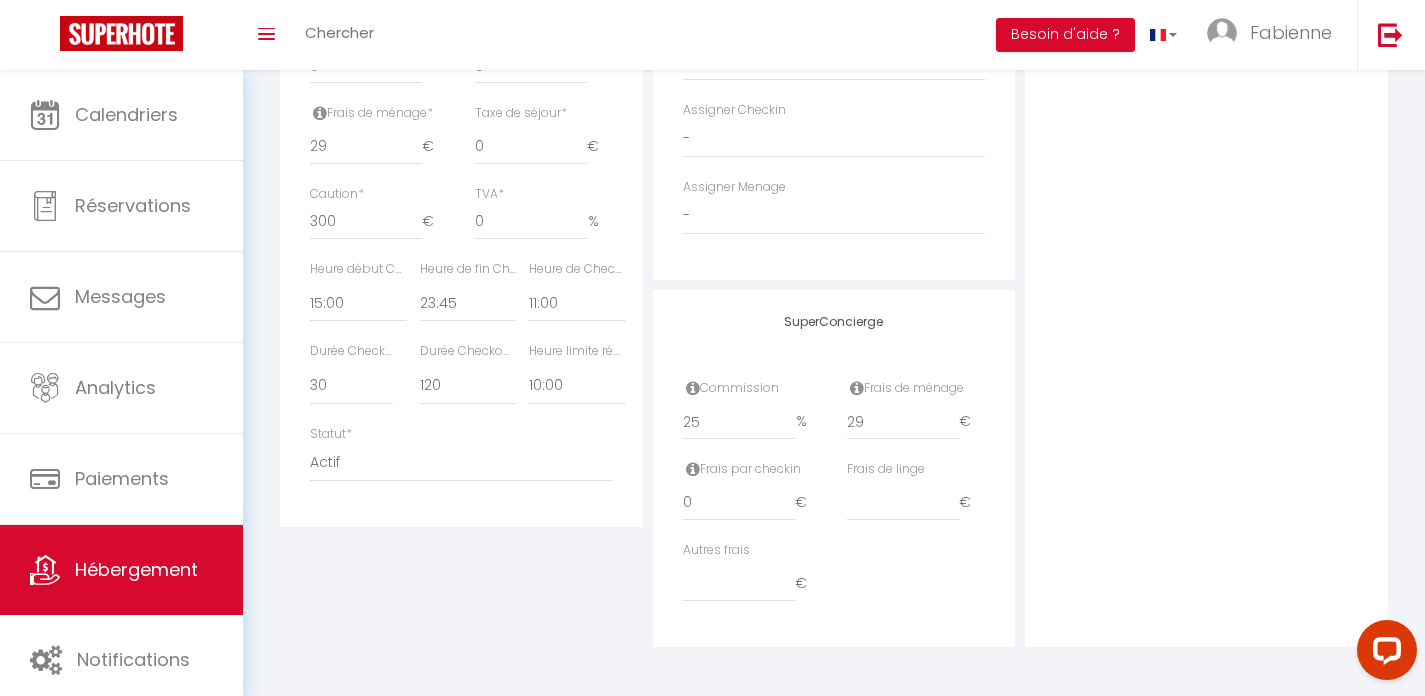 click on "Retourner vers    HÉBERGEMENT
Actions
Enregistrer
Info
Modèle personnalisé
×         Titre [PERSON_NAME]
Enregistrer
Liste de checklist
×
Titre
*
Description
*
Type
+
photos
[PERSON_NAME] et déposer un fichier ici ou cliquer Ooops, something wrong happened. Remove   Drag and drop or click to replace                ×" at bounding box center [834, -92] 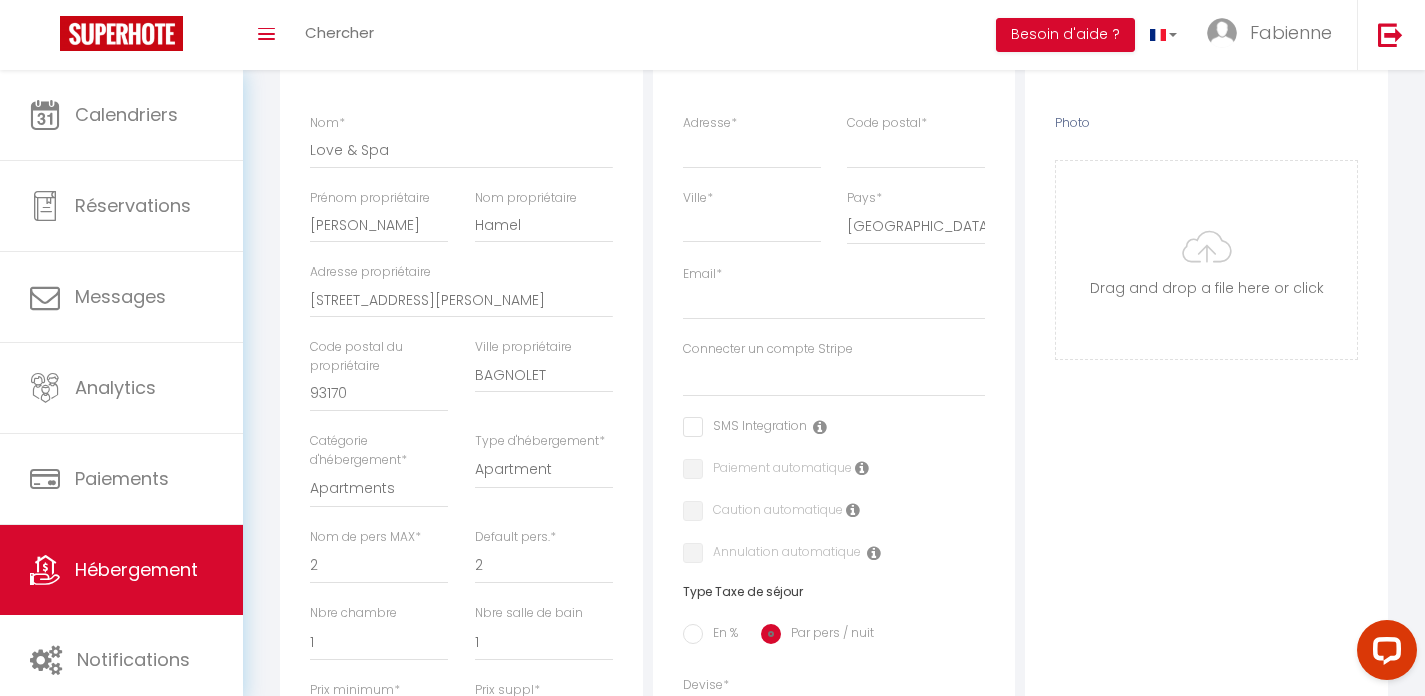 scroll, scrollTop: 0, scrollLeft: 0, axis: both 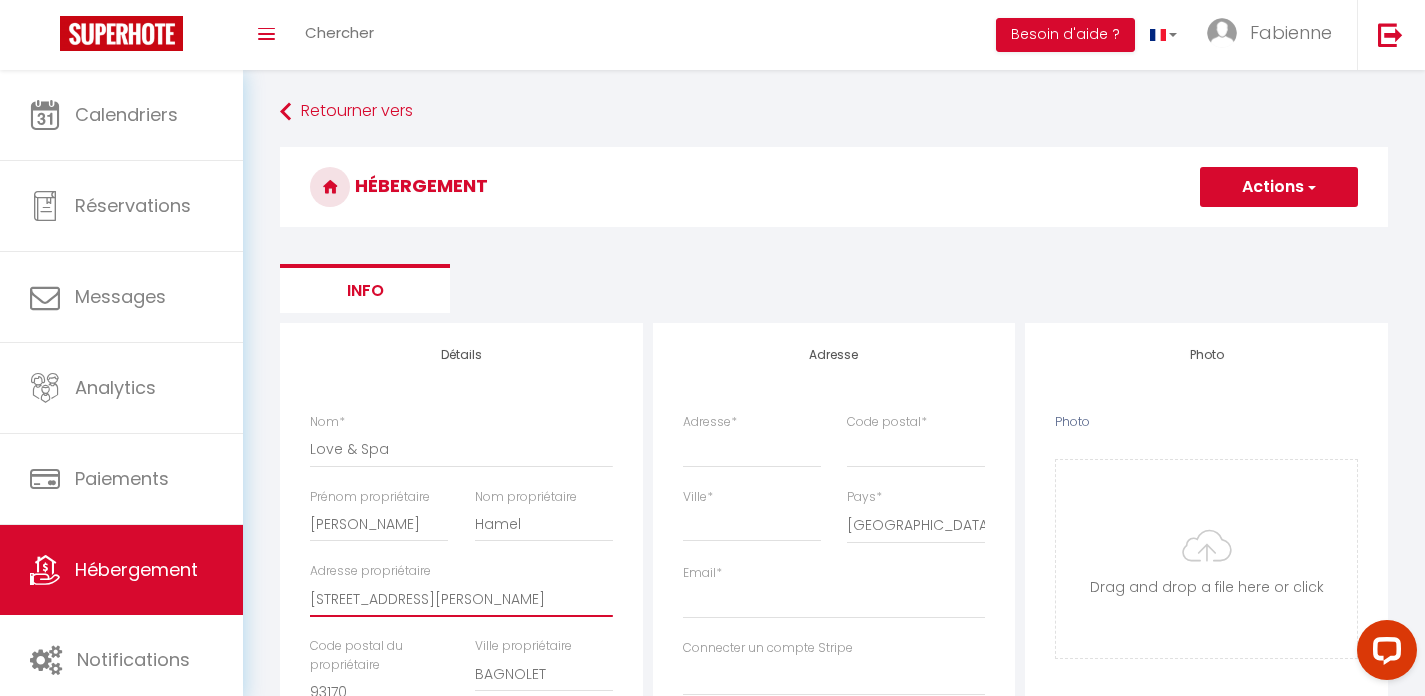 drag, startPoint x: 481, startPoint y: 598, endPoint x: 293, endPoint y: 588, distance: 188.26576 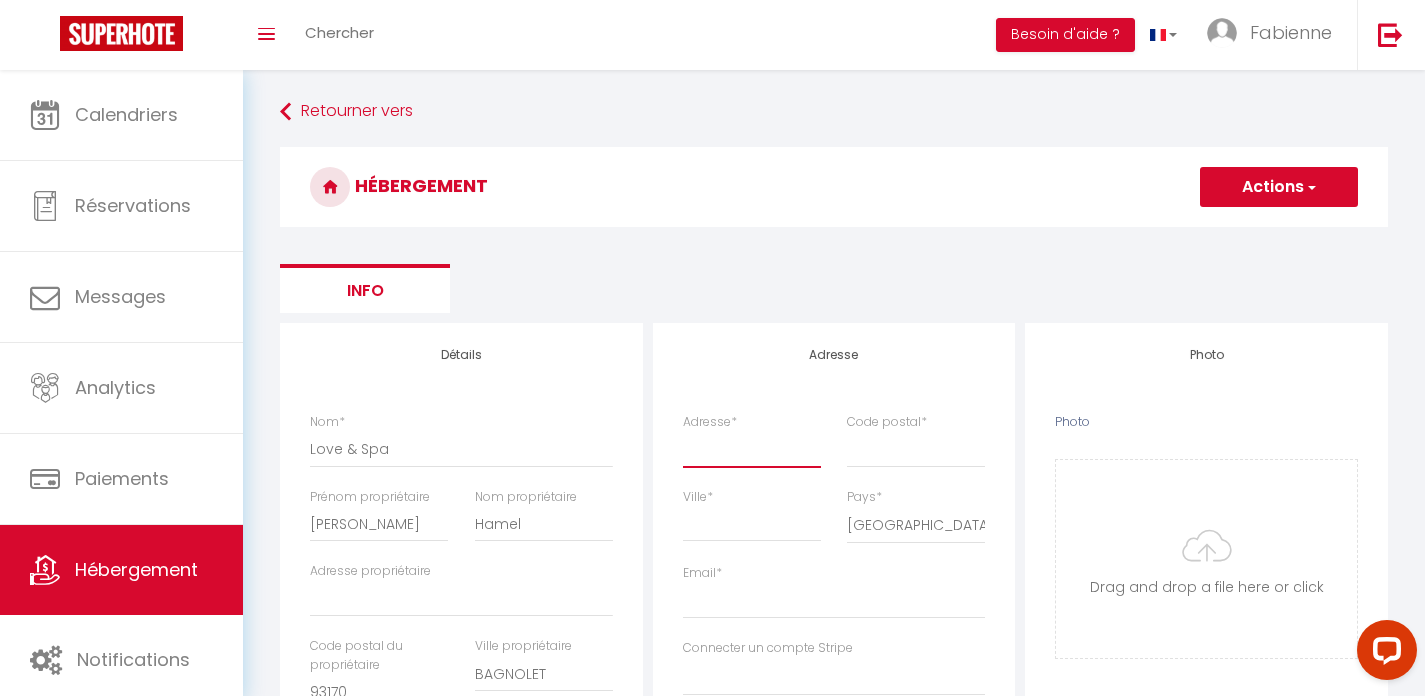 click on "Adresse
*" at bounding box center [752, 449] 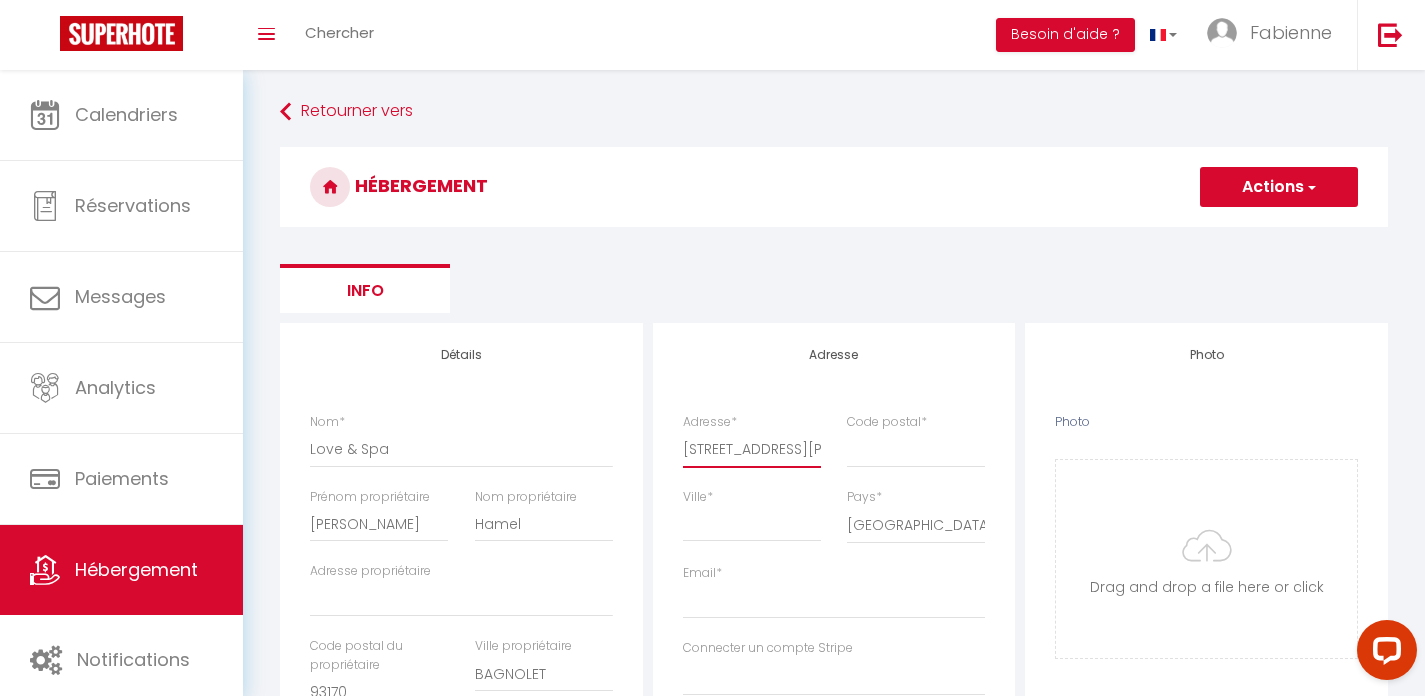 scroll, scrollTop: 0, scrollLeft: 21, axis: horizontal 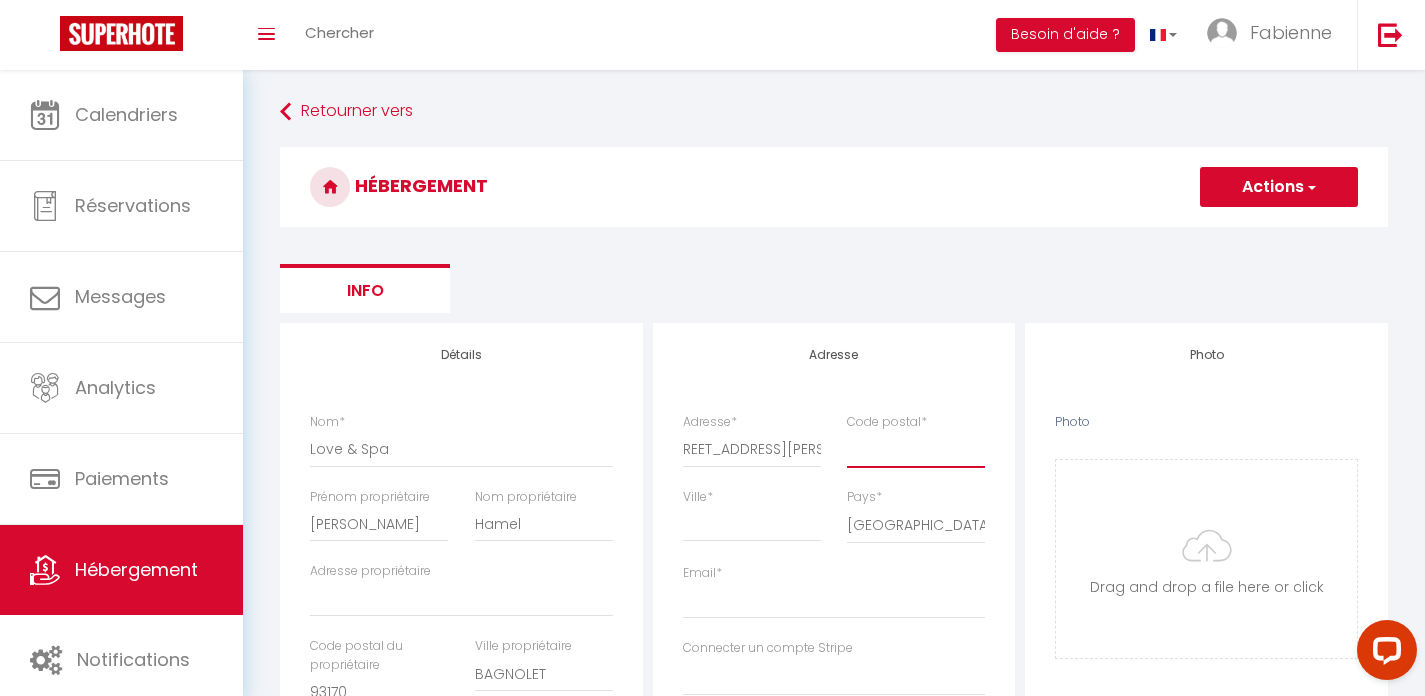 click on "Code postal
*" at bounding box center [916, 449] 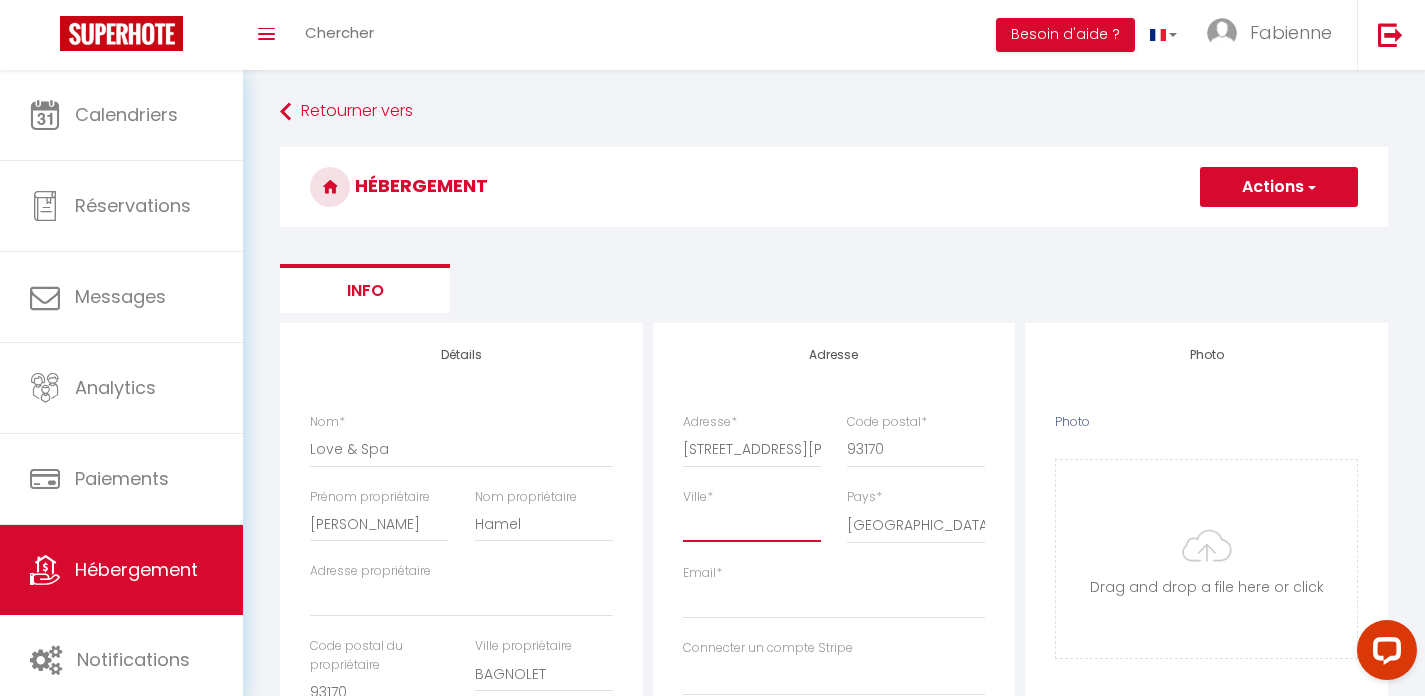 click on "Ville
*" at bounding box center (752, 524) 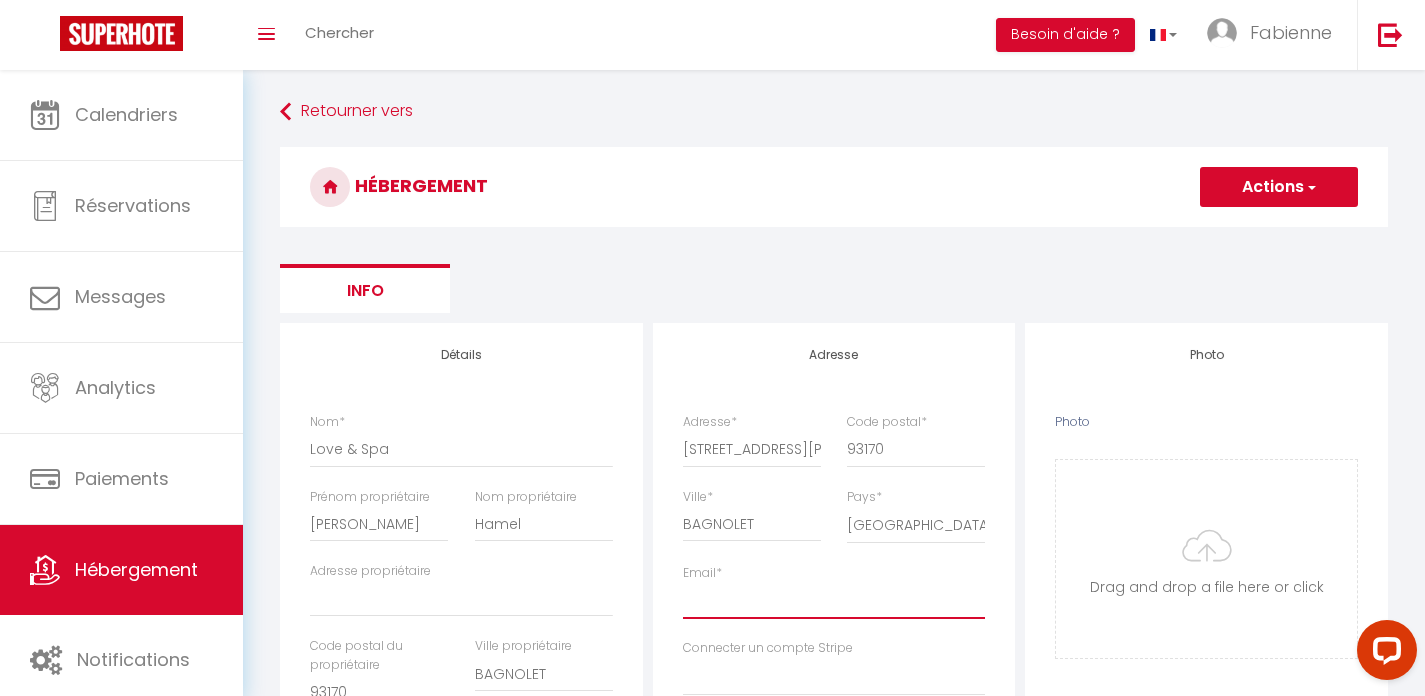 click on "Email
*" at bounding box center [834, 601] 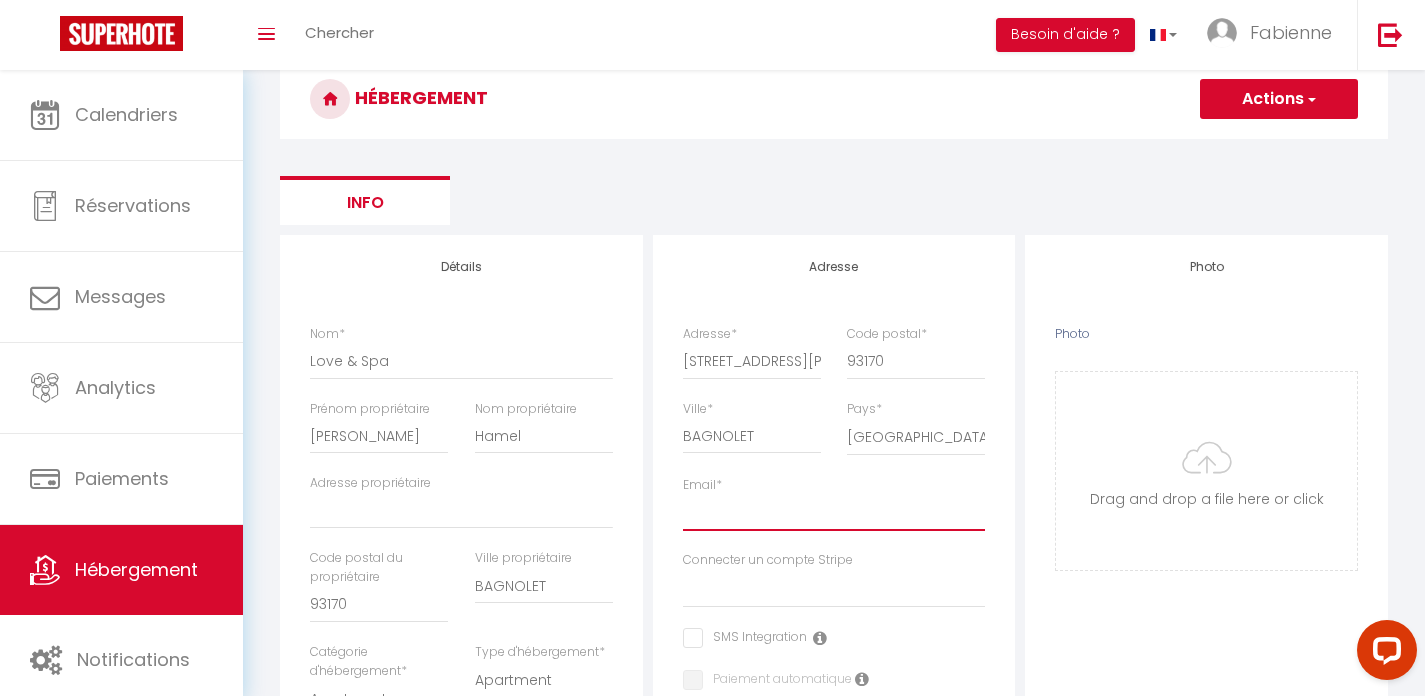 scroll, scrollTop: 303, scrollLeft: 0, axis: vertical 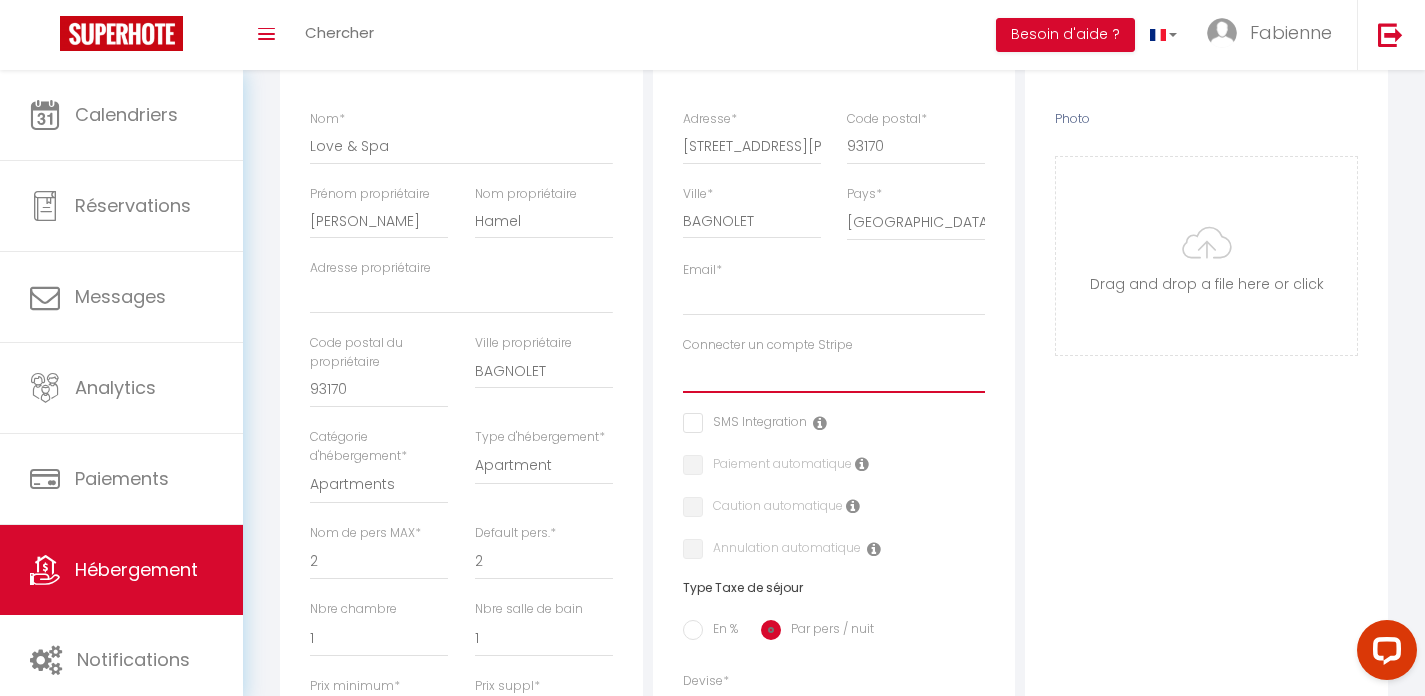 click on "[PERSON_NAME]" at bounding box center (834, 374) 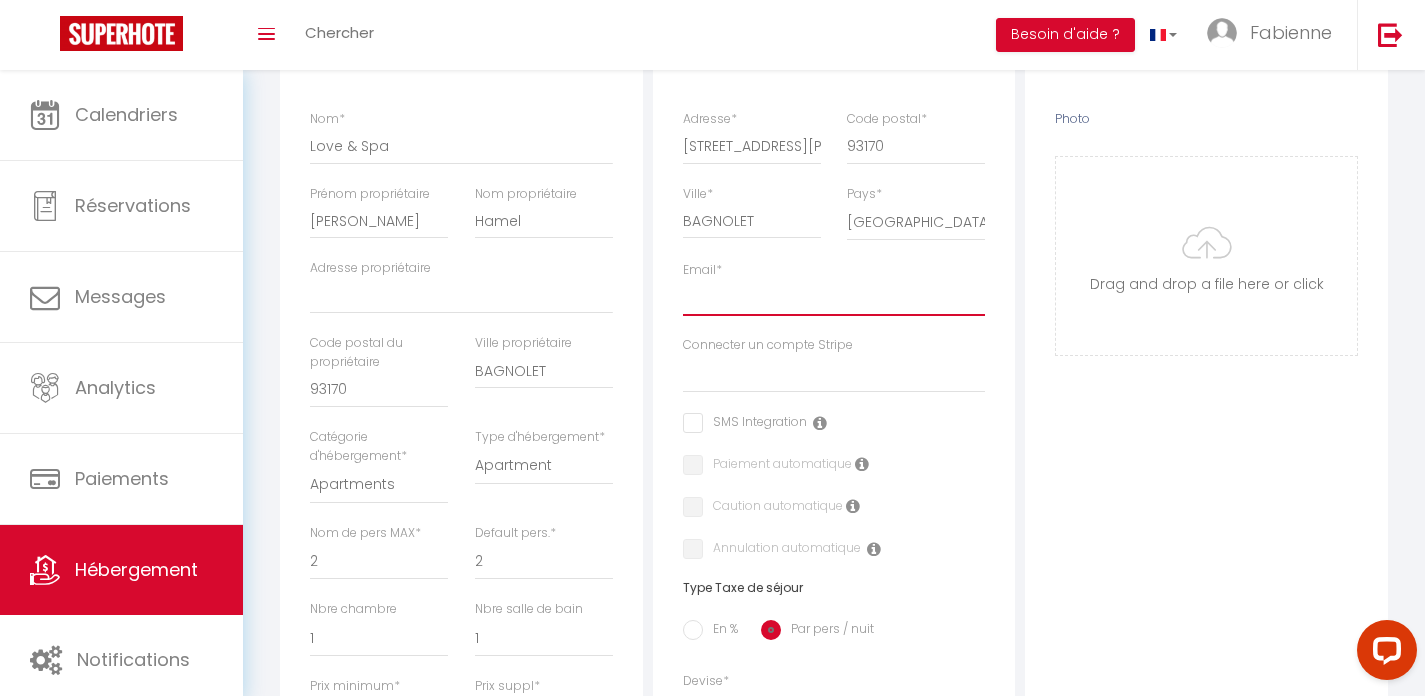 click on "Email
*" at bounding box center [834, 298] 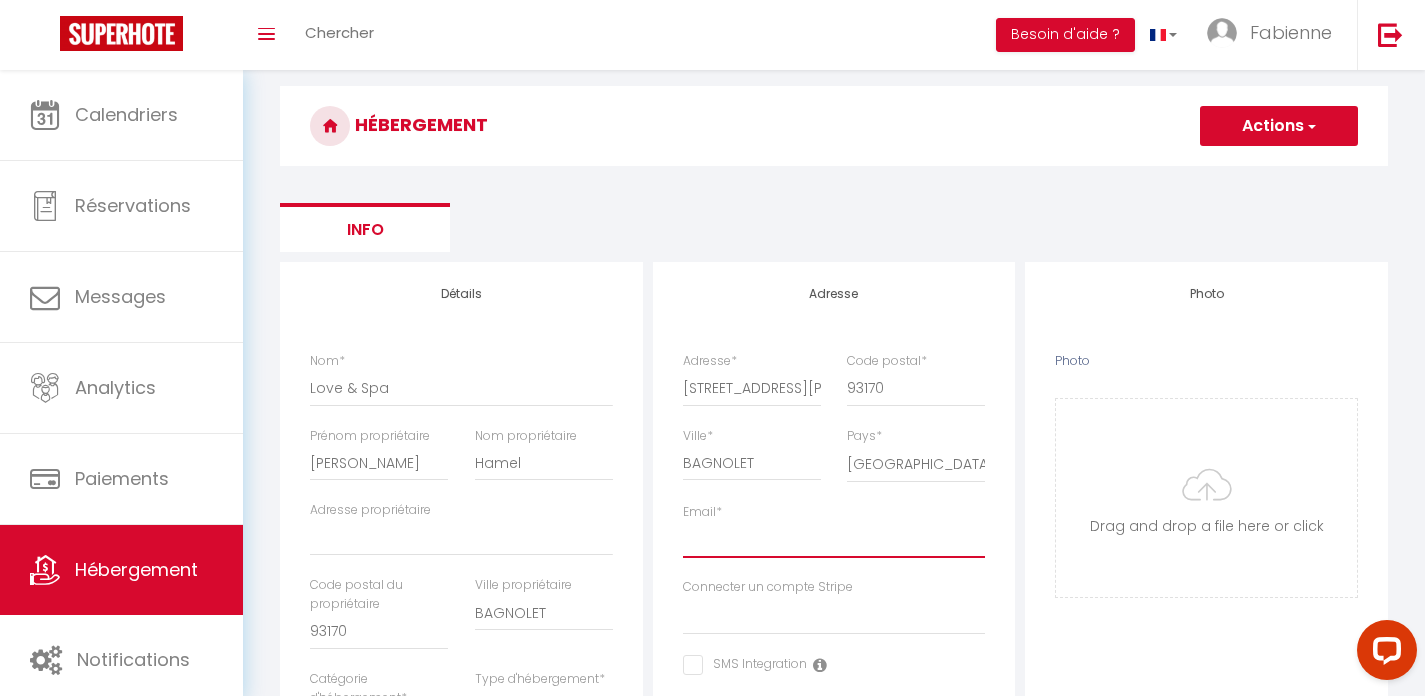 scroll, scrollTop: 313, scrollLeft: 0, axis: vertical 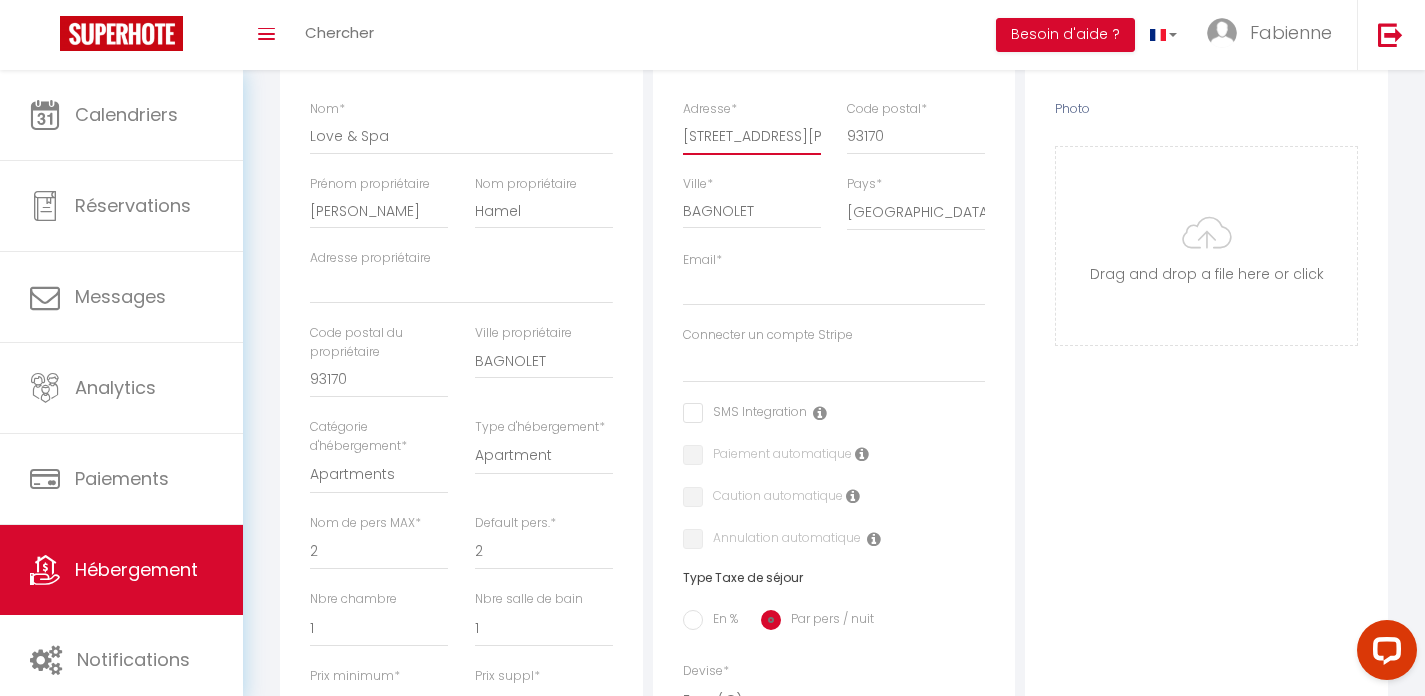 click on "[STREET_ADDRESS][PERSON_NAME]" at bounding box center (752, 136) 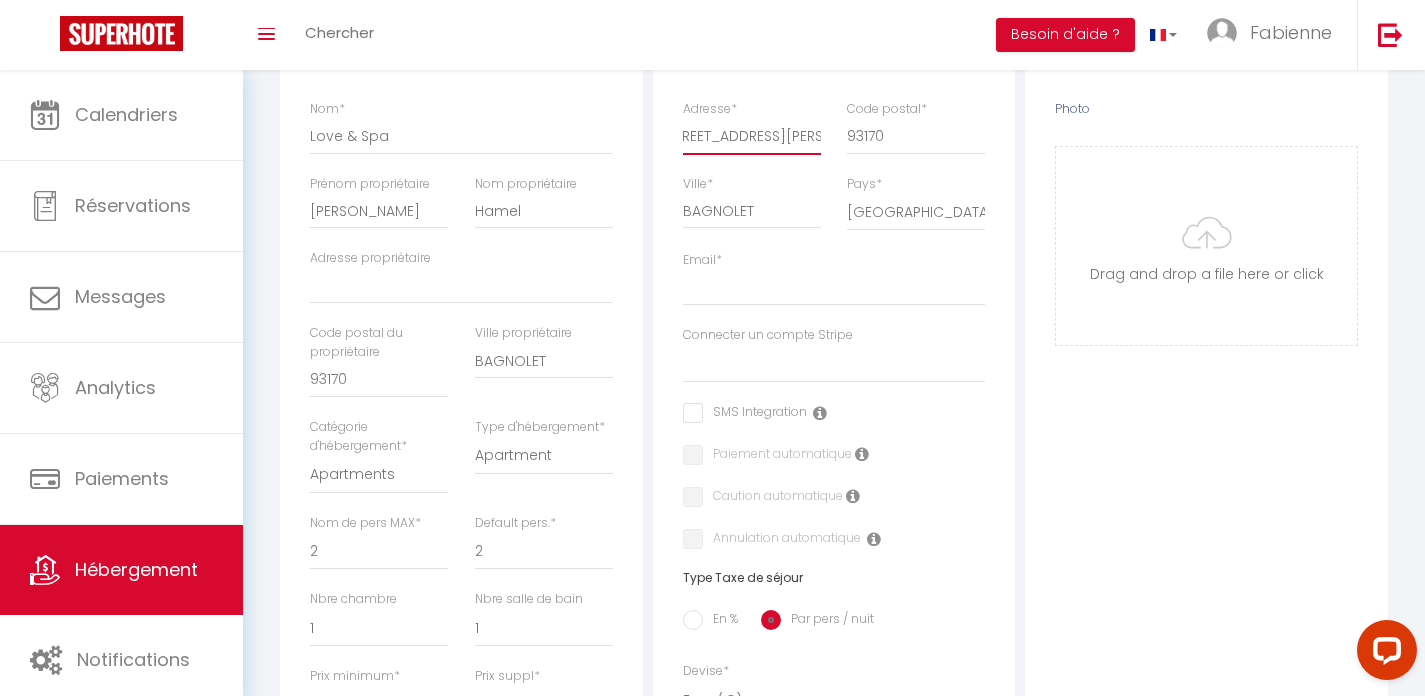 drag, startPoint x: 741, startPoint y: 131, endPoint x: 839, endPoint y: 131, distance: 98 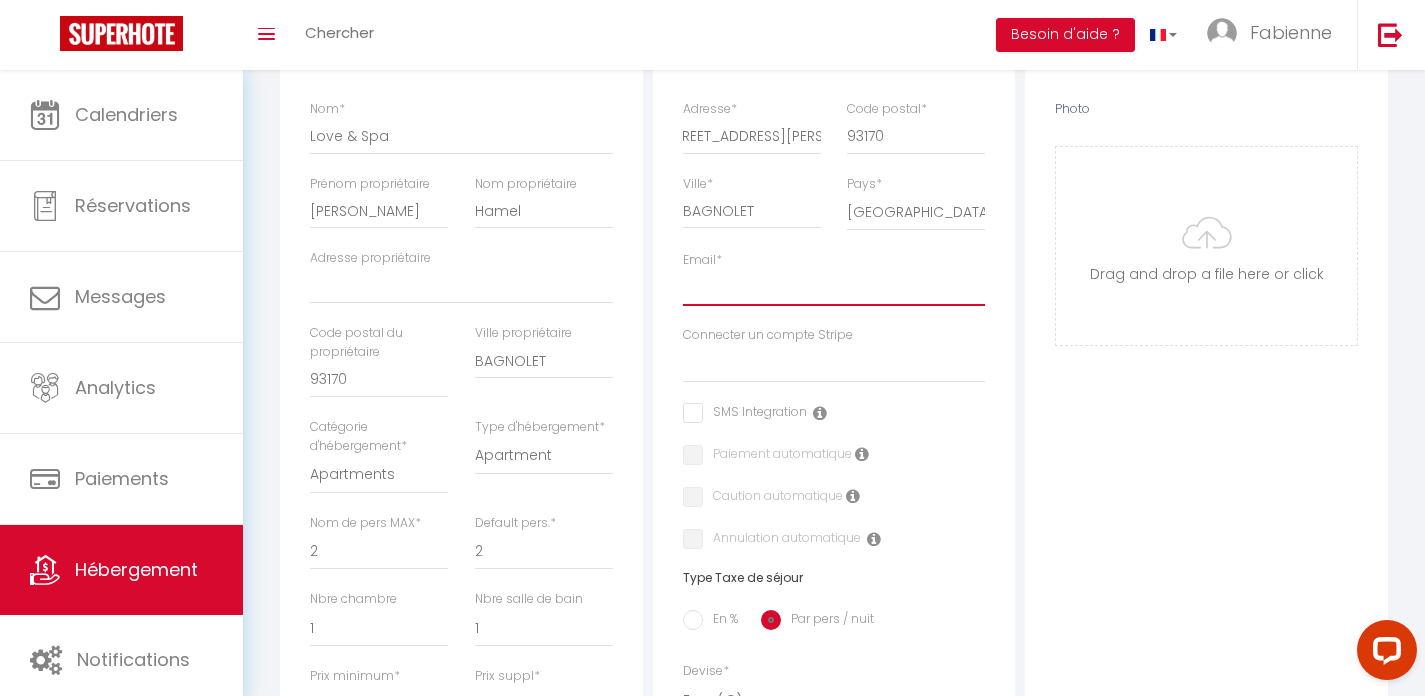 scroll, scrollTop: 0, scrollLeft: 0, axis: both 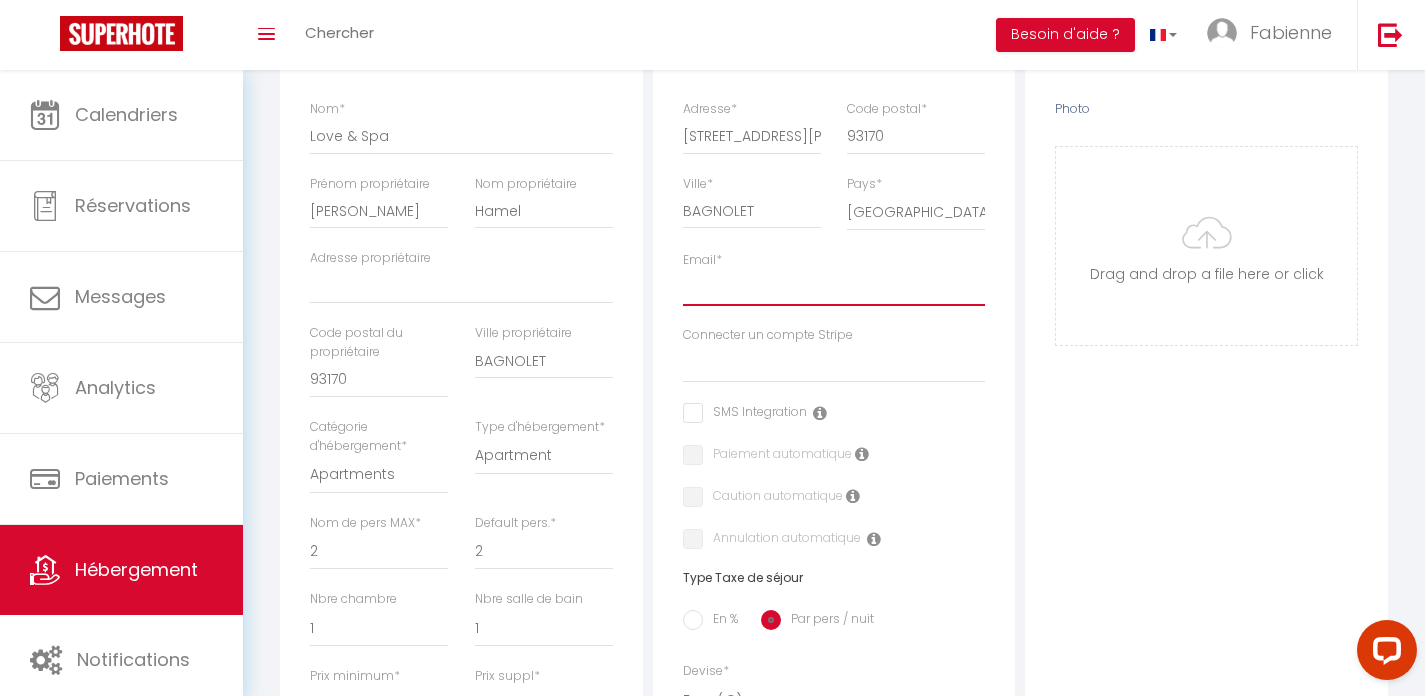 click on "Email
*" at bounding box center [834, 288] 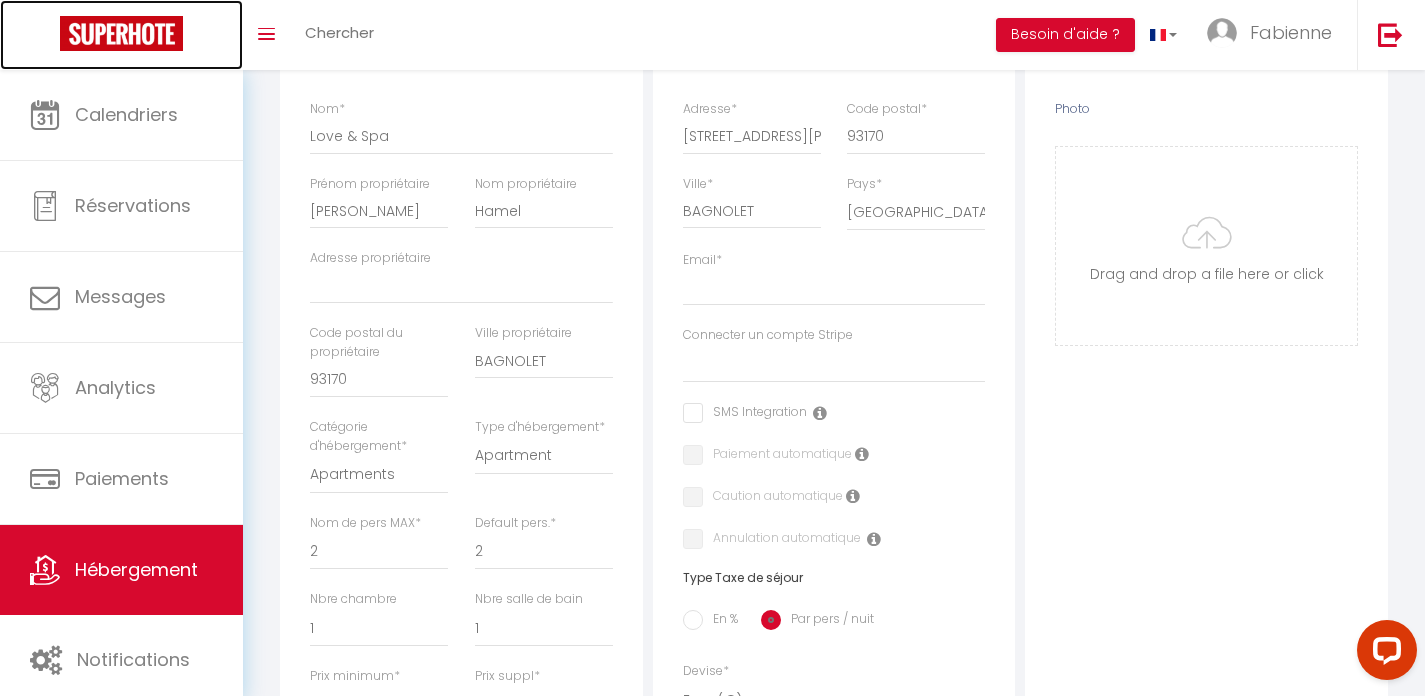 click at bounding box center [121, 33] 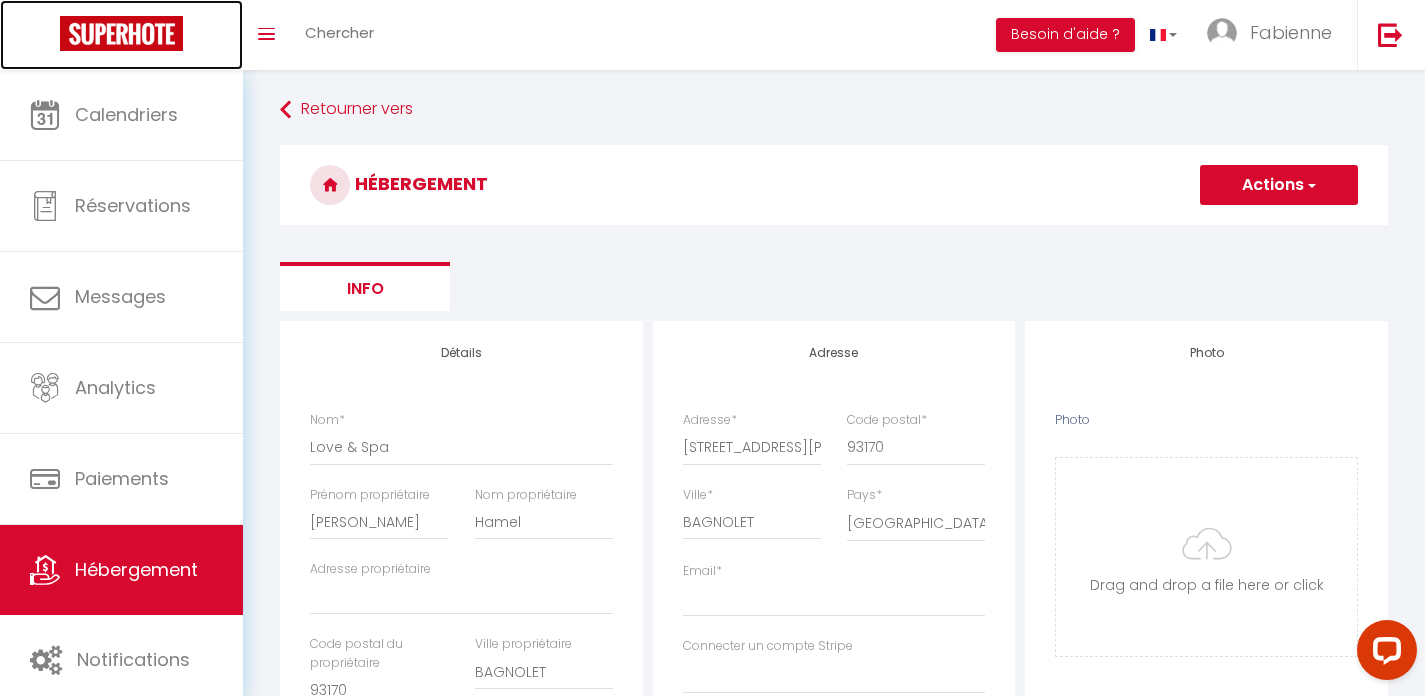 scroll, scrollTop: 0, scrollLeft: 0, axis: both 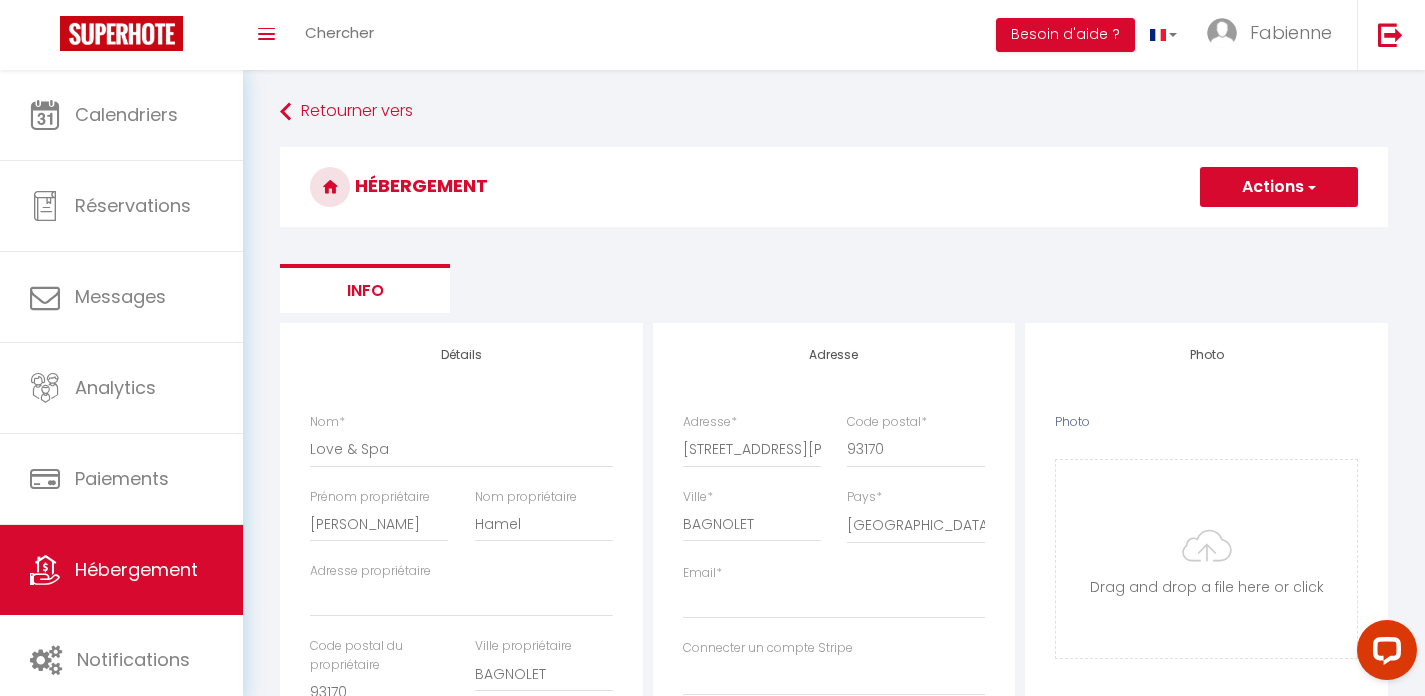 click on "Actions" at bounding box center (1279, 187) 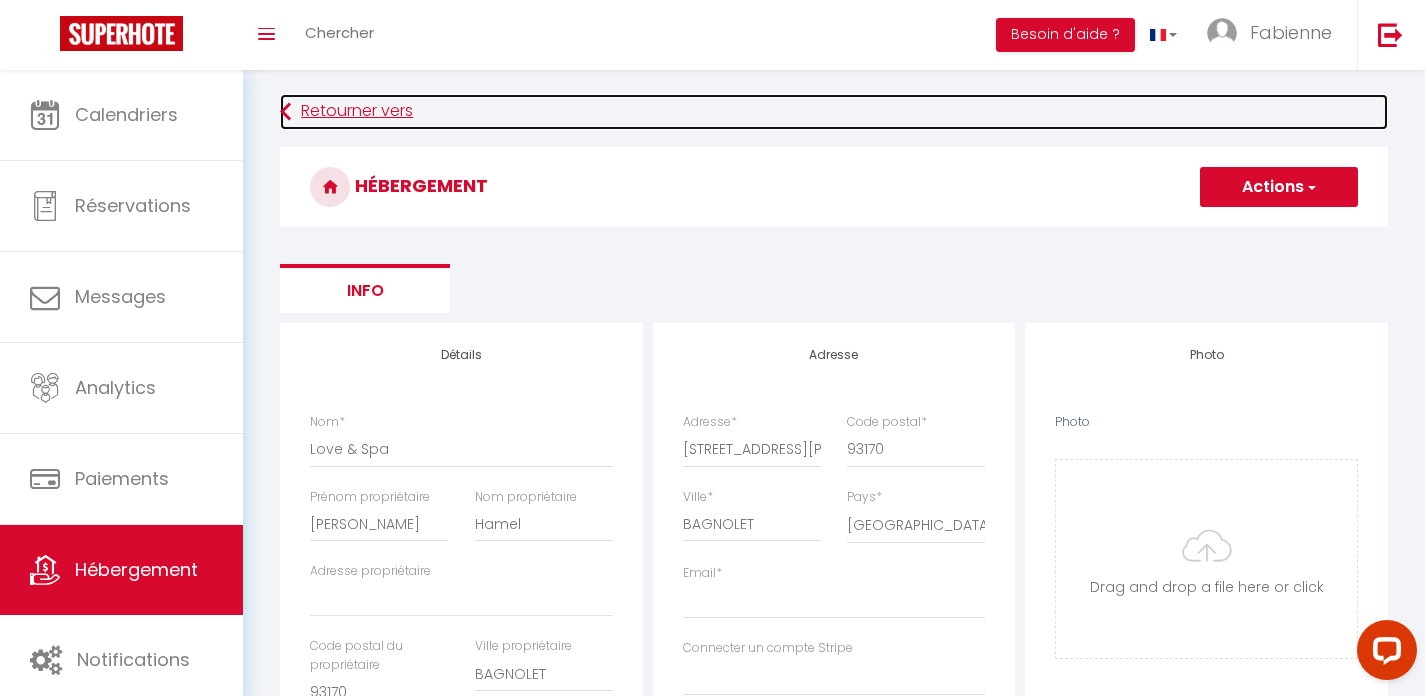click on "Retourner vers" at bounding box center [834, 112] 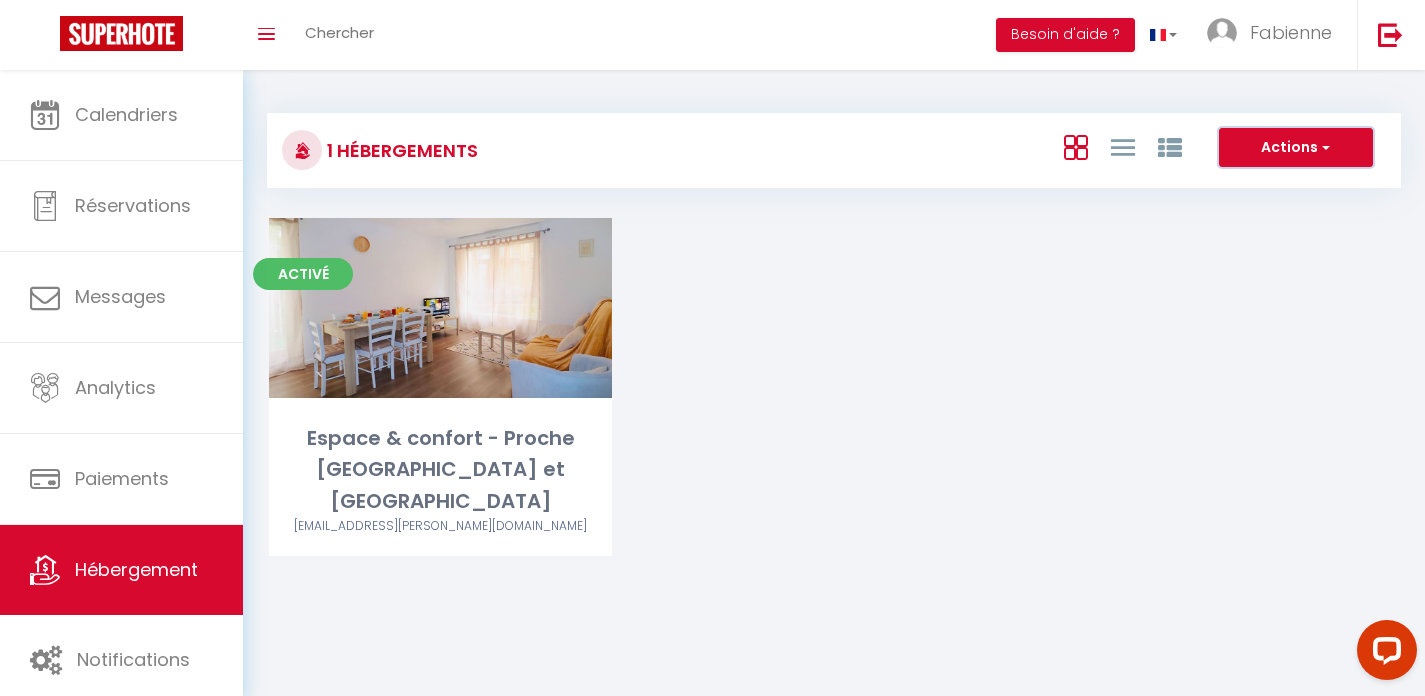 click on "Actions" at bounding box center [1296, 148] 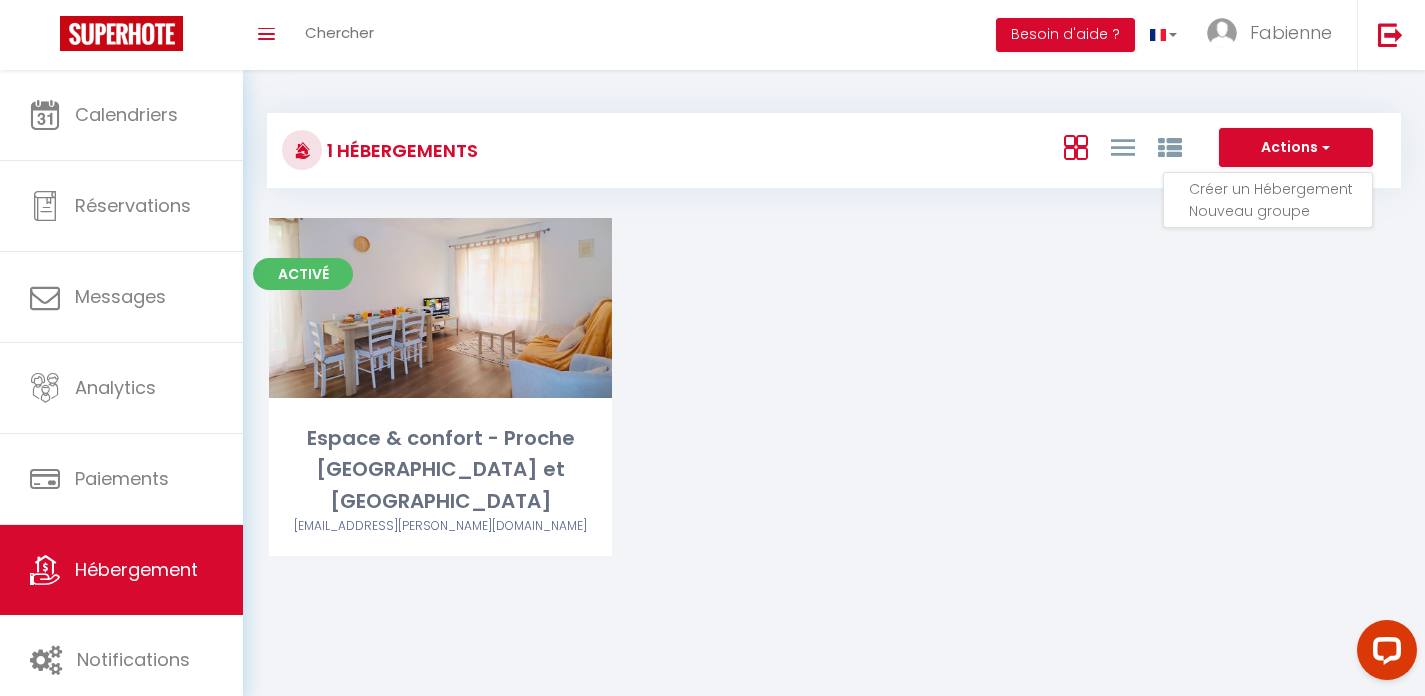 click on "Nouveau groupe" at bounding box center [1280, 211] 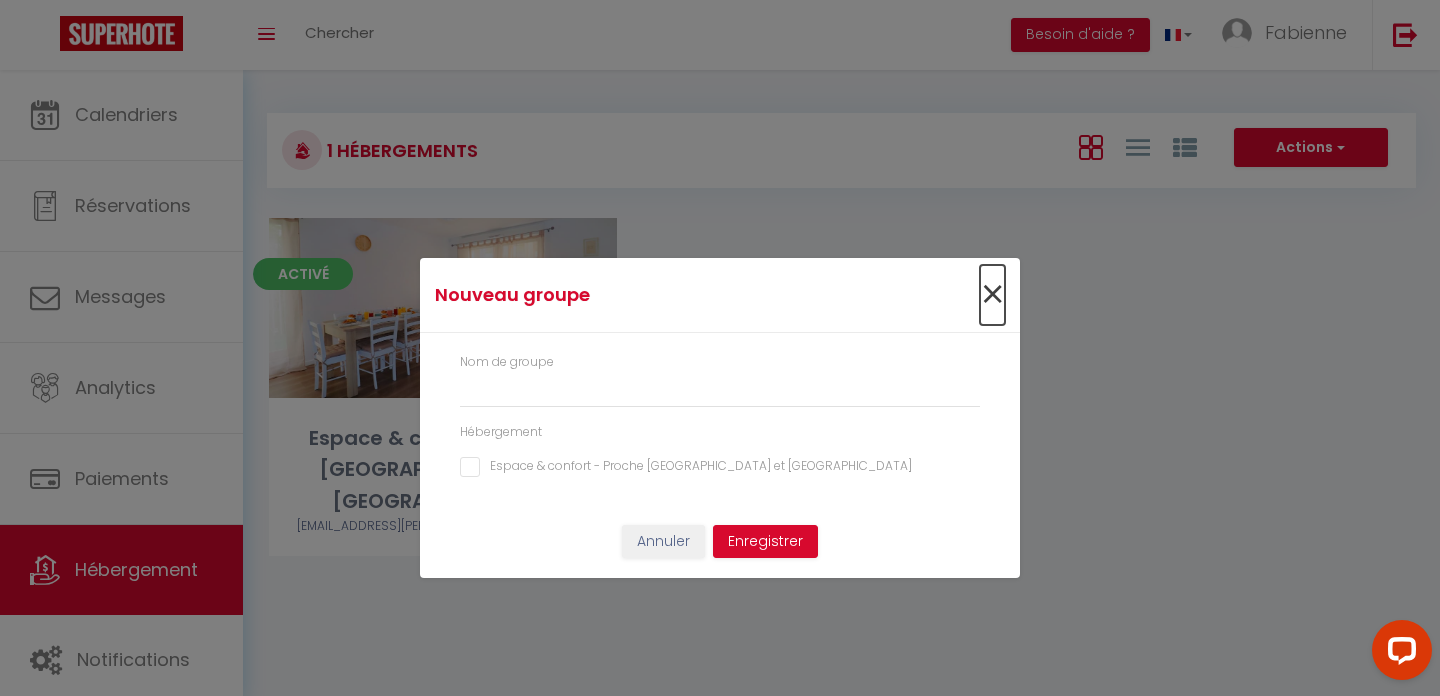 click on "×" at bounding box center [992, 295] 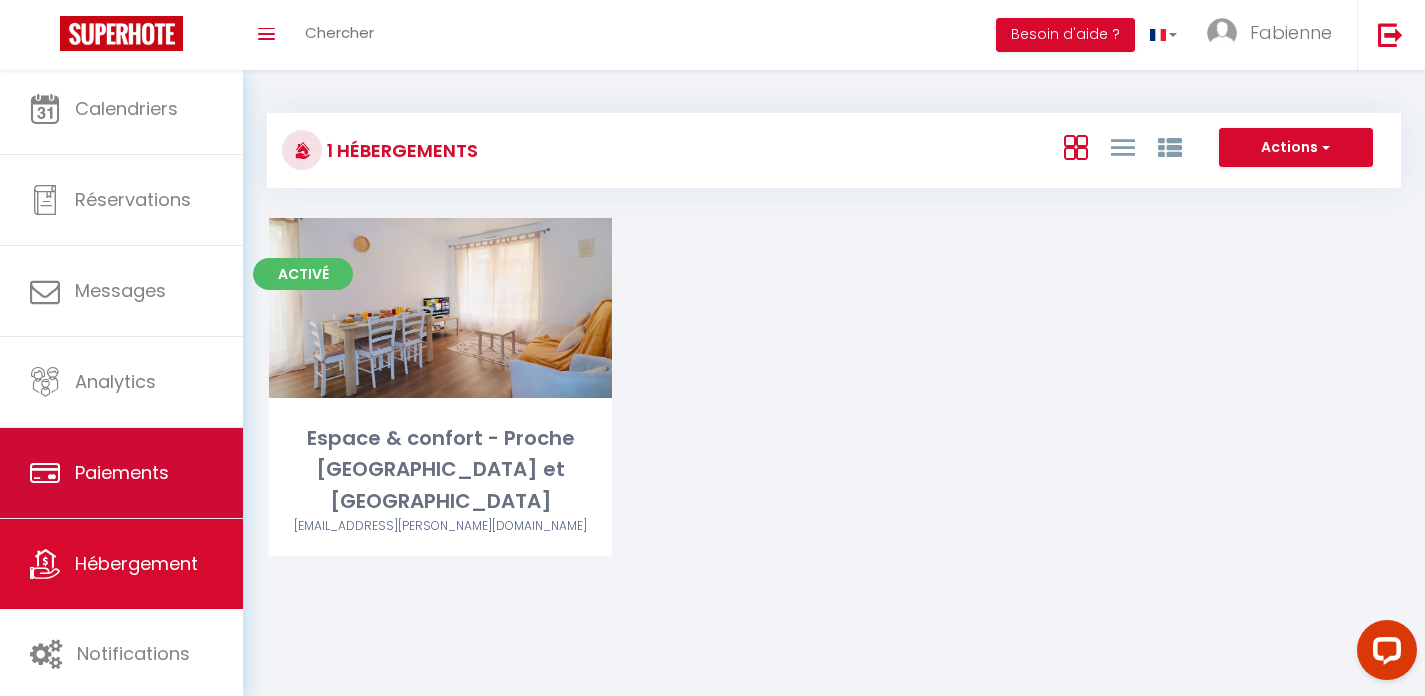 scroll, scrollTop: 0, scrollLeft: 0, axis: both 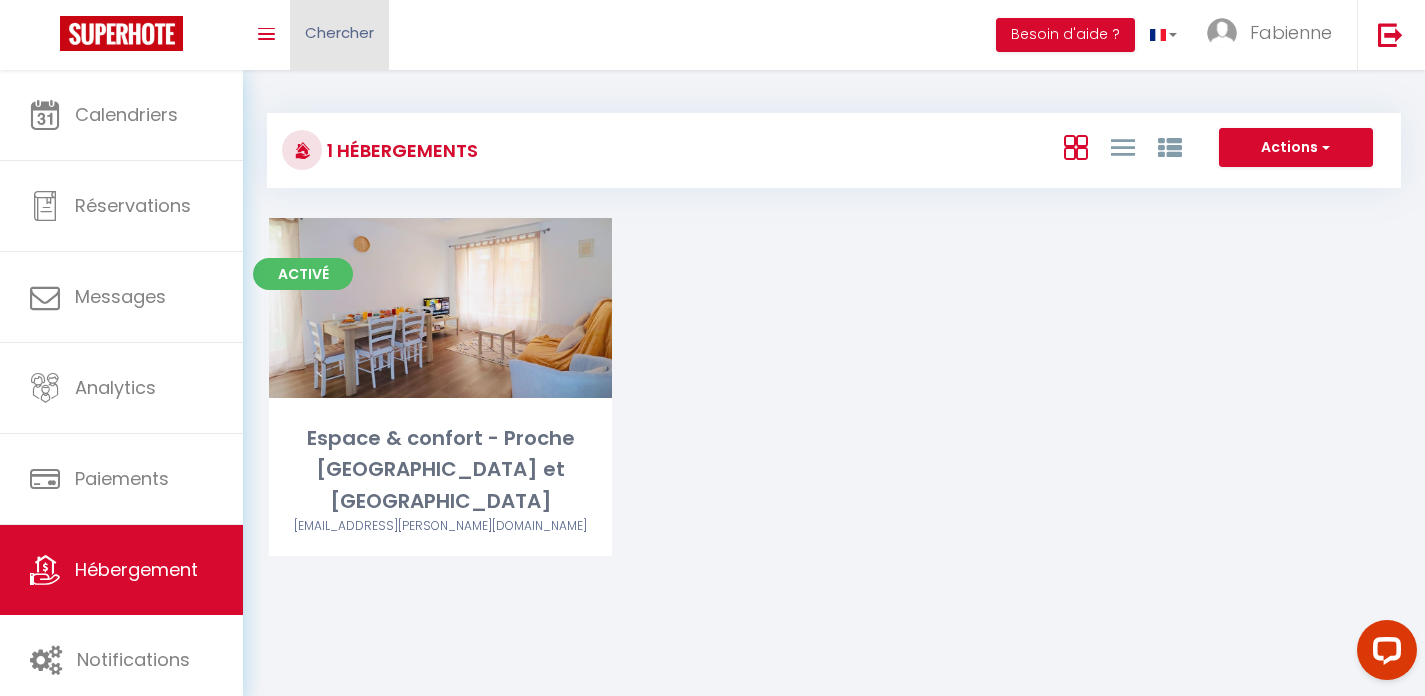 click on "Chercher" at bounding box center [339, 35] 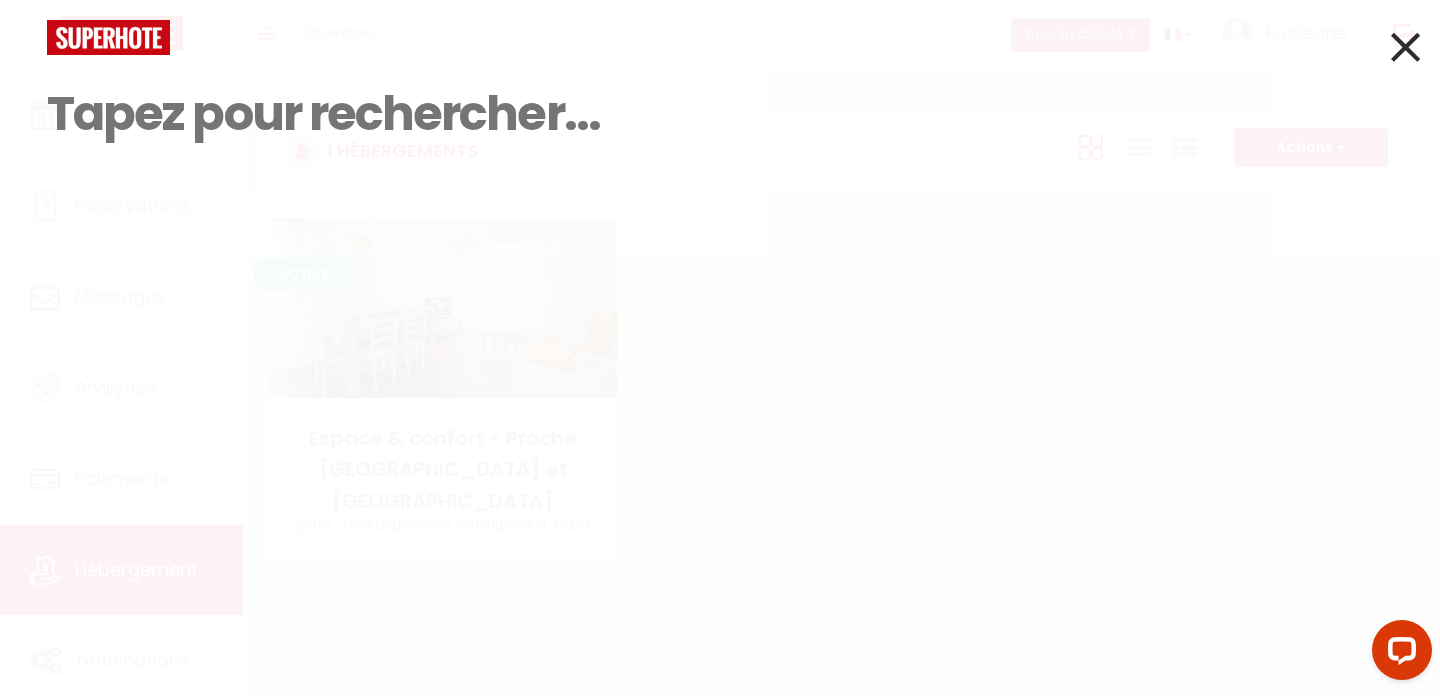 click at bounding box center (1405, 47) 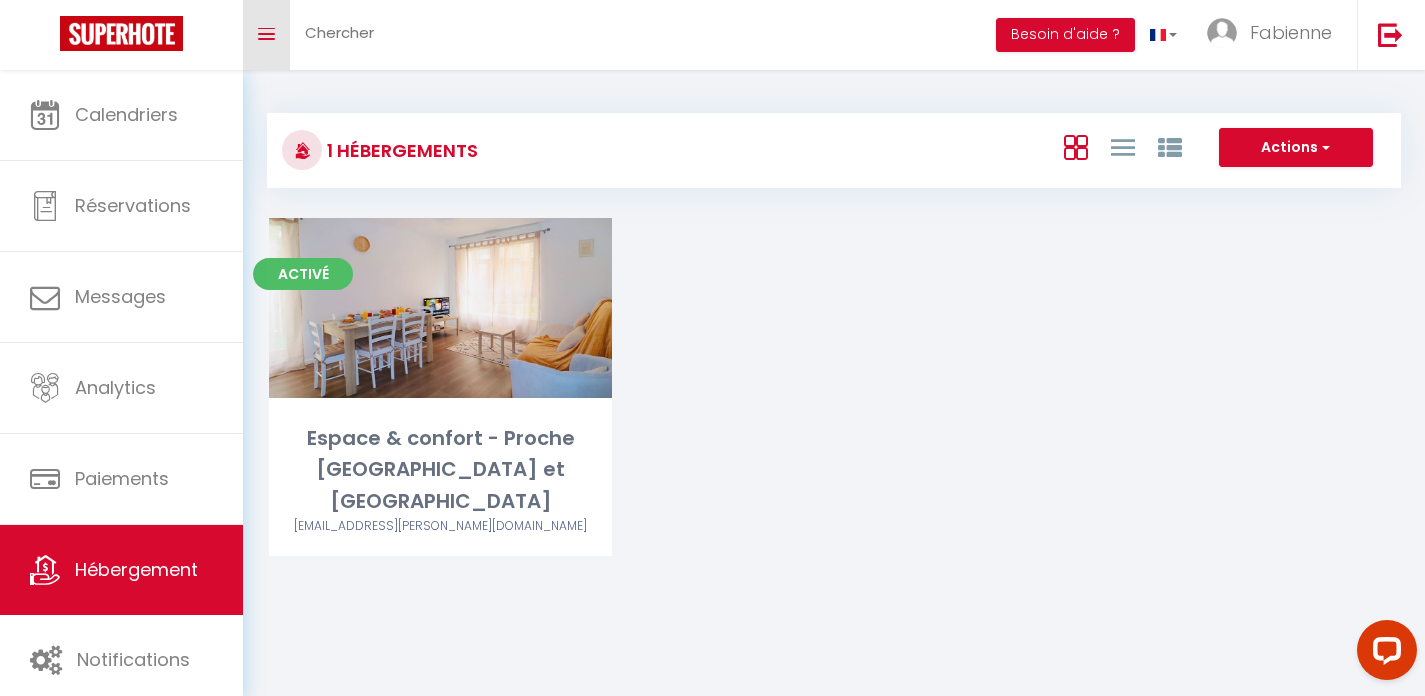 click on "Toggle menubar" at bounding box center [266, 35] 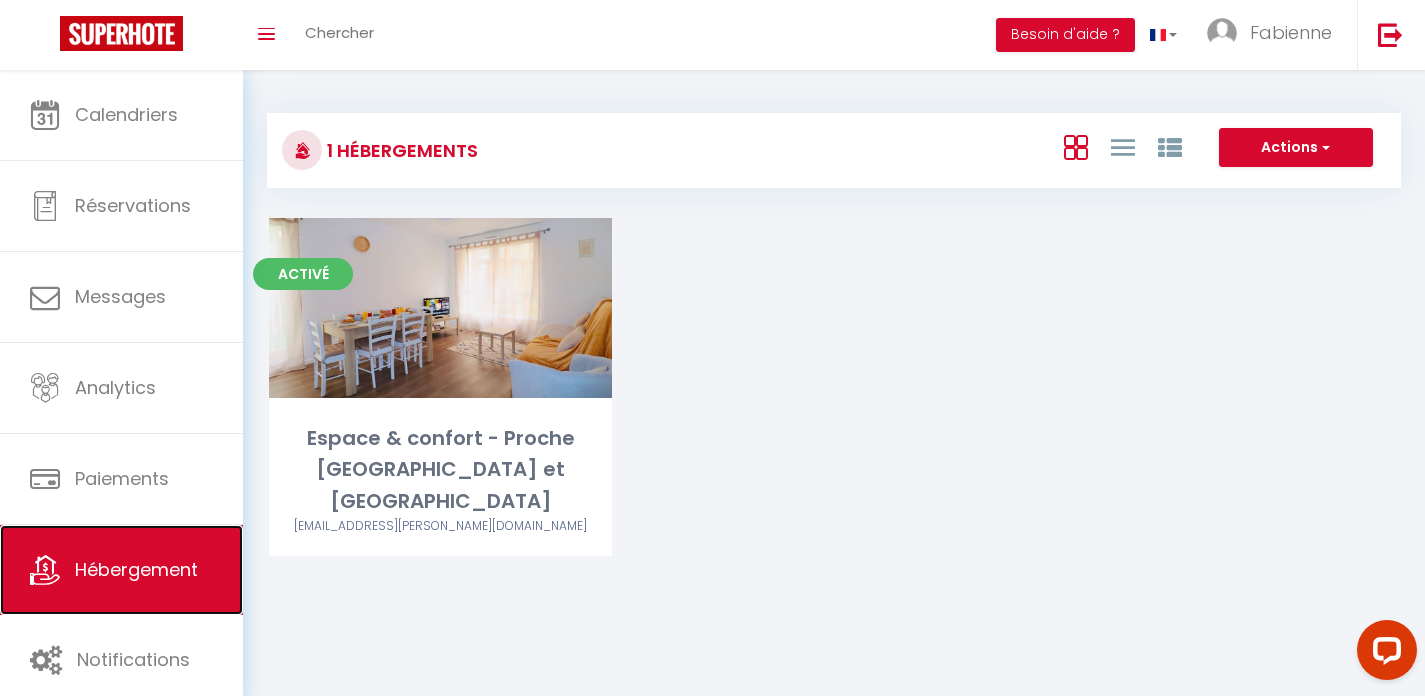click on "Hébergement" at bounding box center [121, 570] 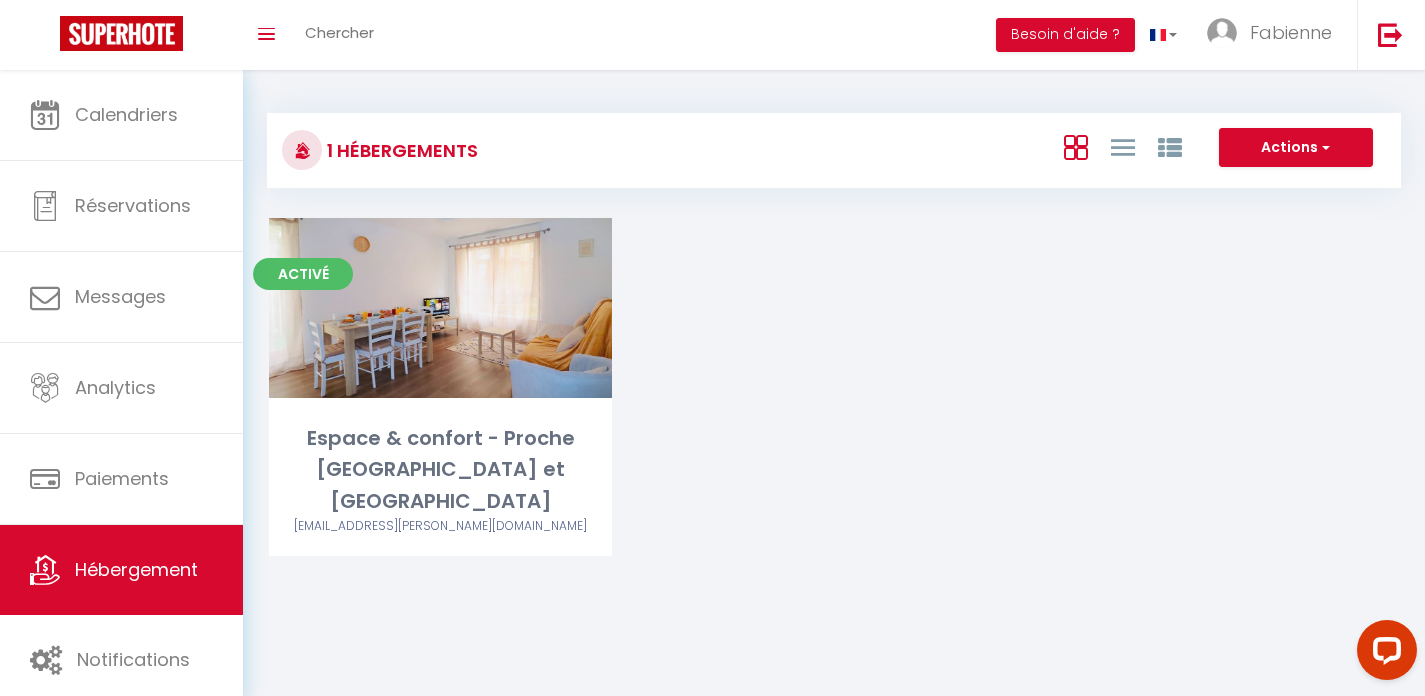 click on "Activé
Editer
Espace & confort - Proche [GEOGRAPHIC_DATA] et [GEOGRAPHIC_DATA]   [EMAIL_ADDRESS][PERSON_NAME][DOMAIN_NAME]" at bounding box center [834, 412] 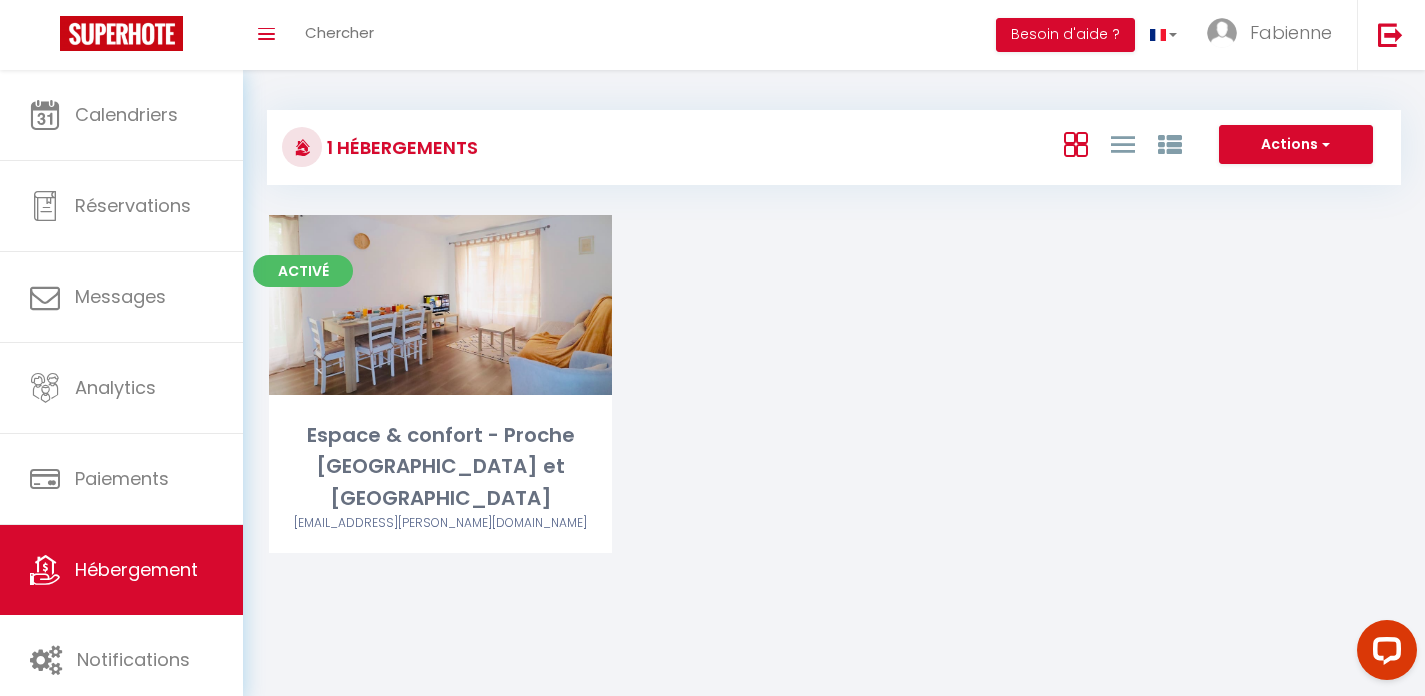 scroll, scrollTop: 0, scrollLeft: 0, axis: both 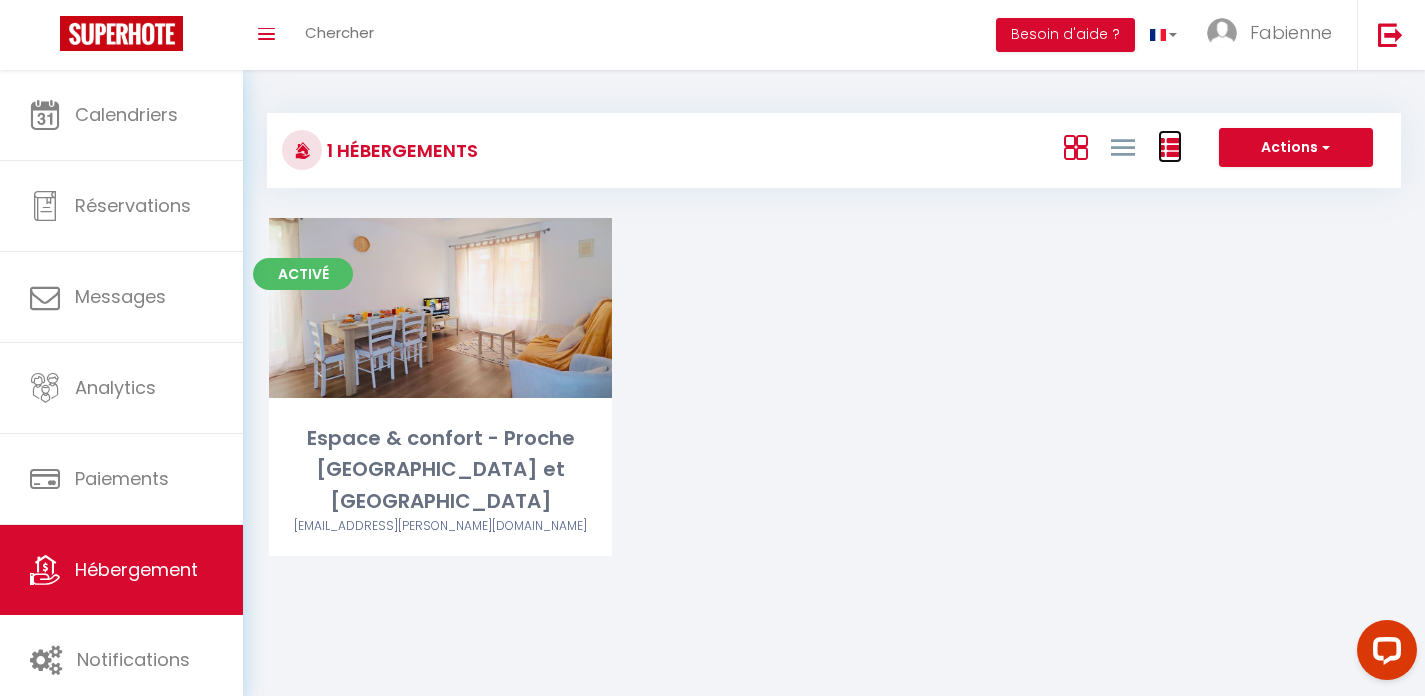 click at bounding box center [1170, 148] 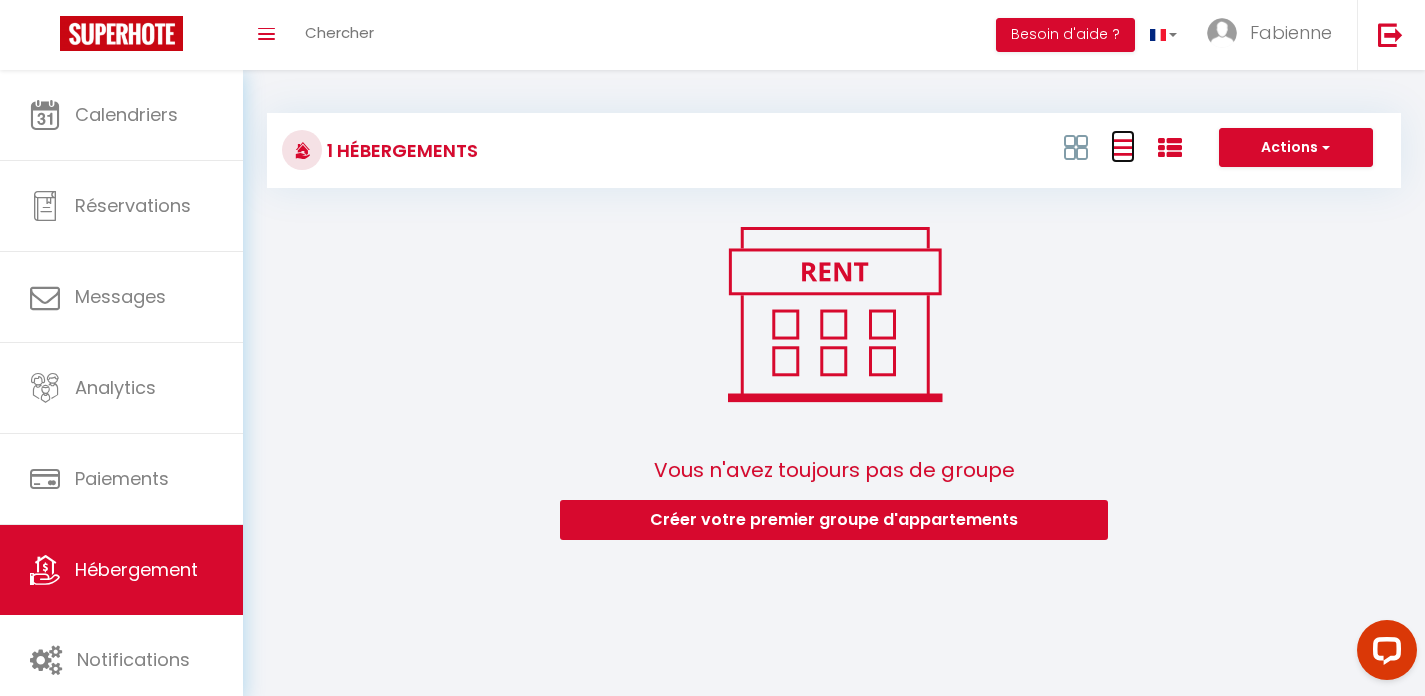 click at bounding box center (1123, 147) 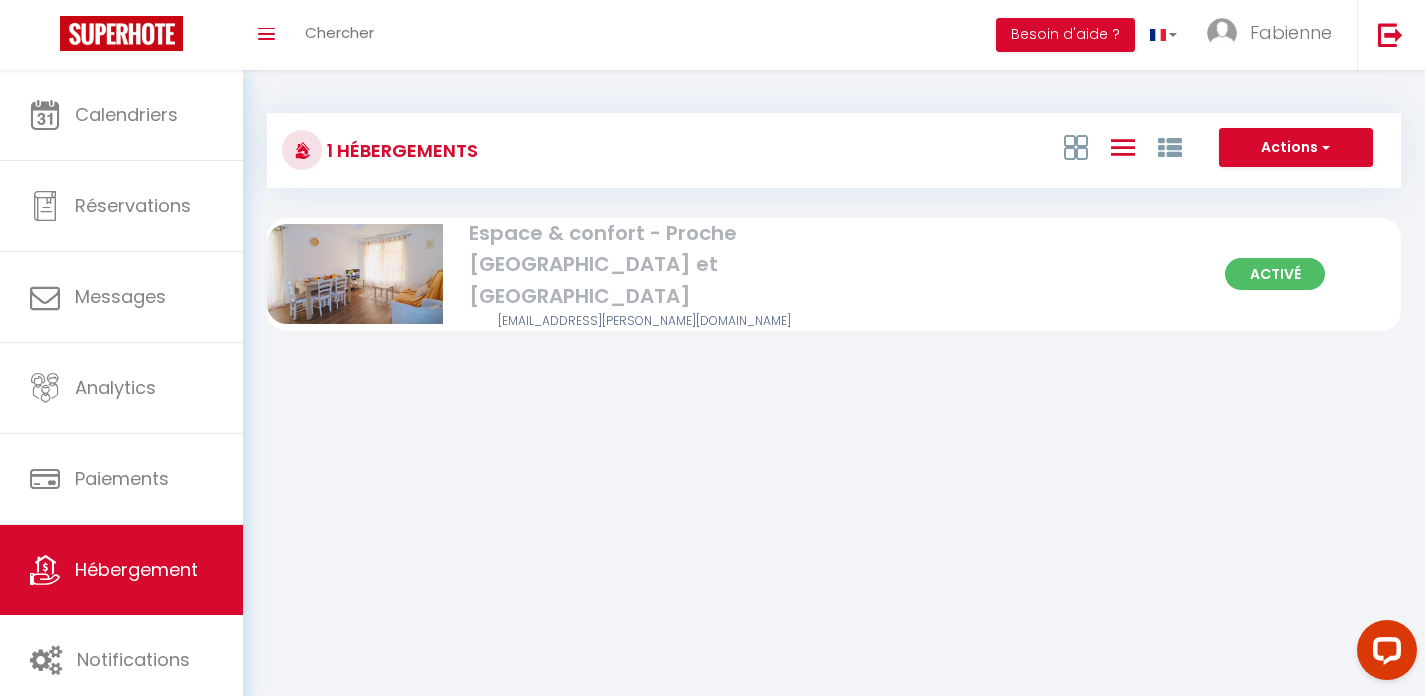 click at bounding box center [1123, 147] 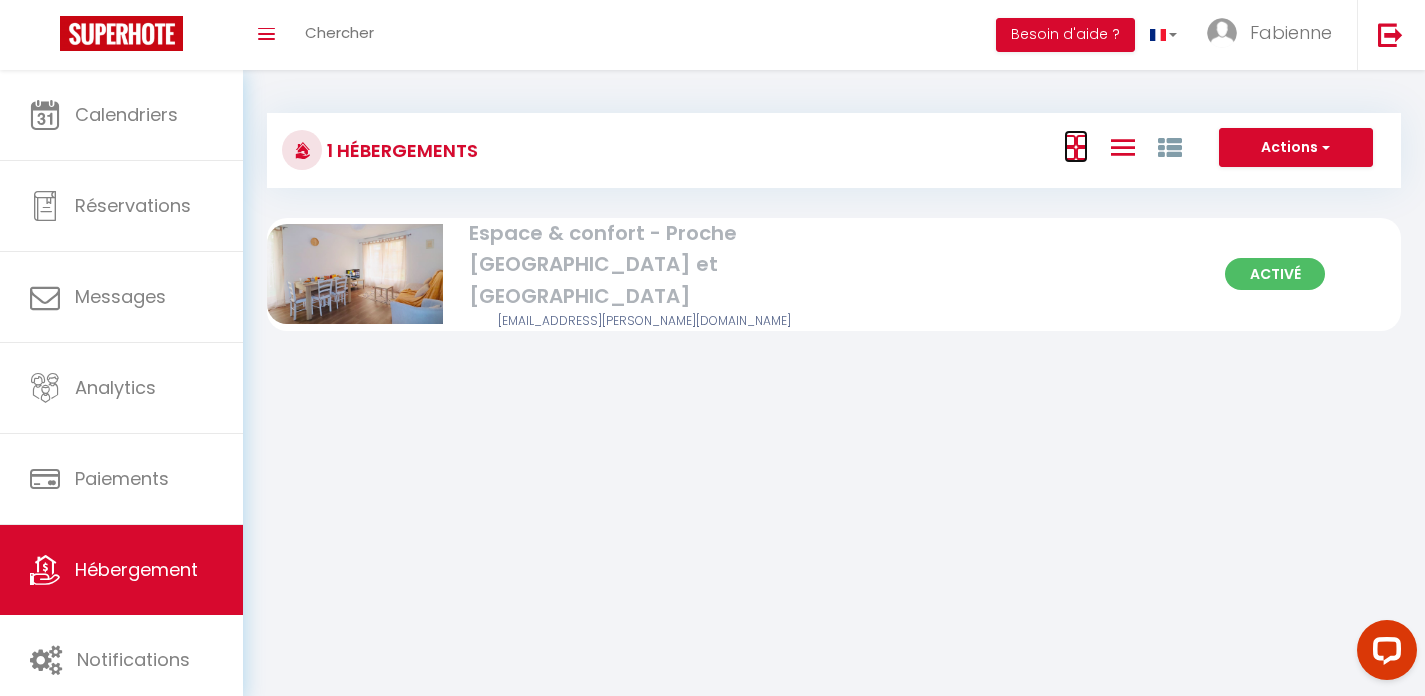 click at bounding box center (1076, 147) 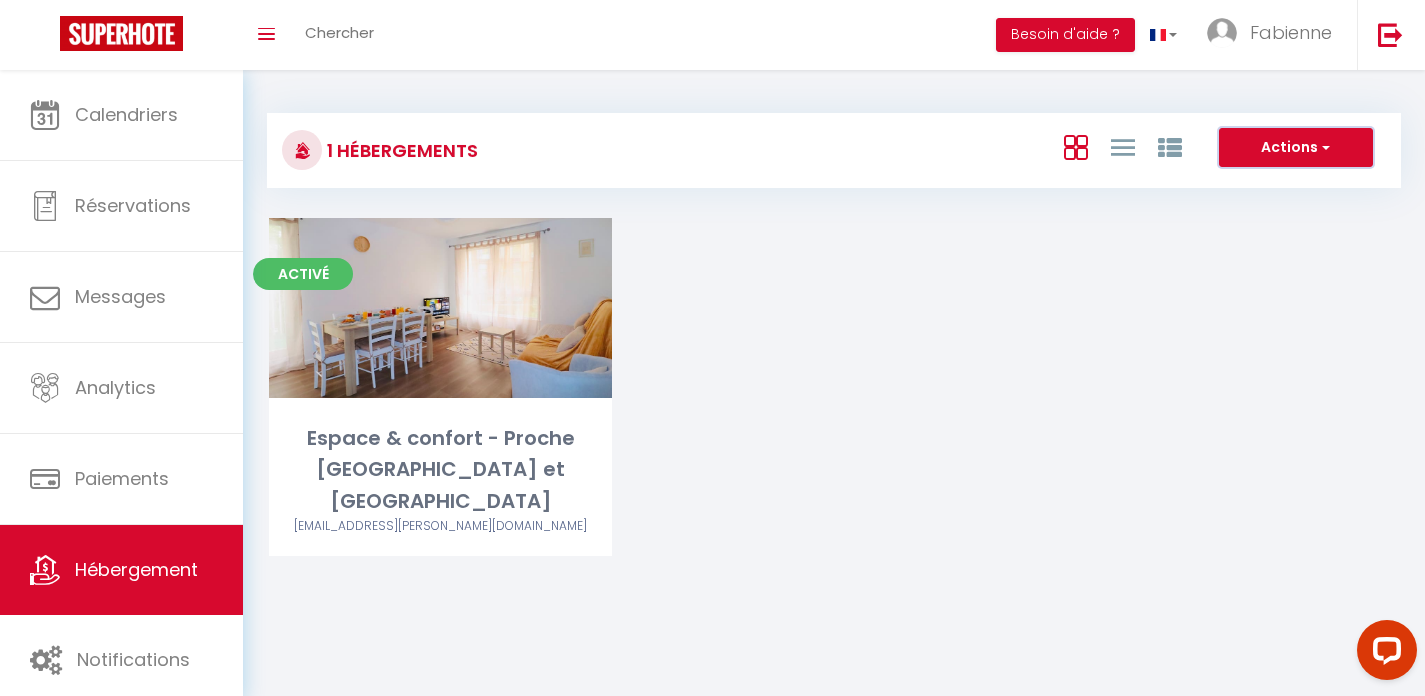 click on "Actions" at bounding box center (1296, 148) 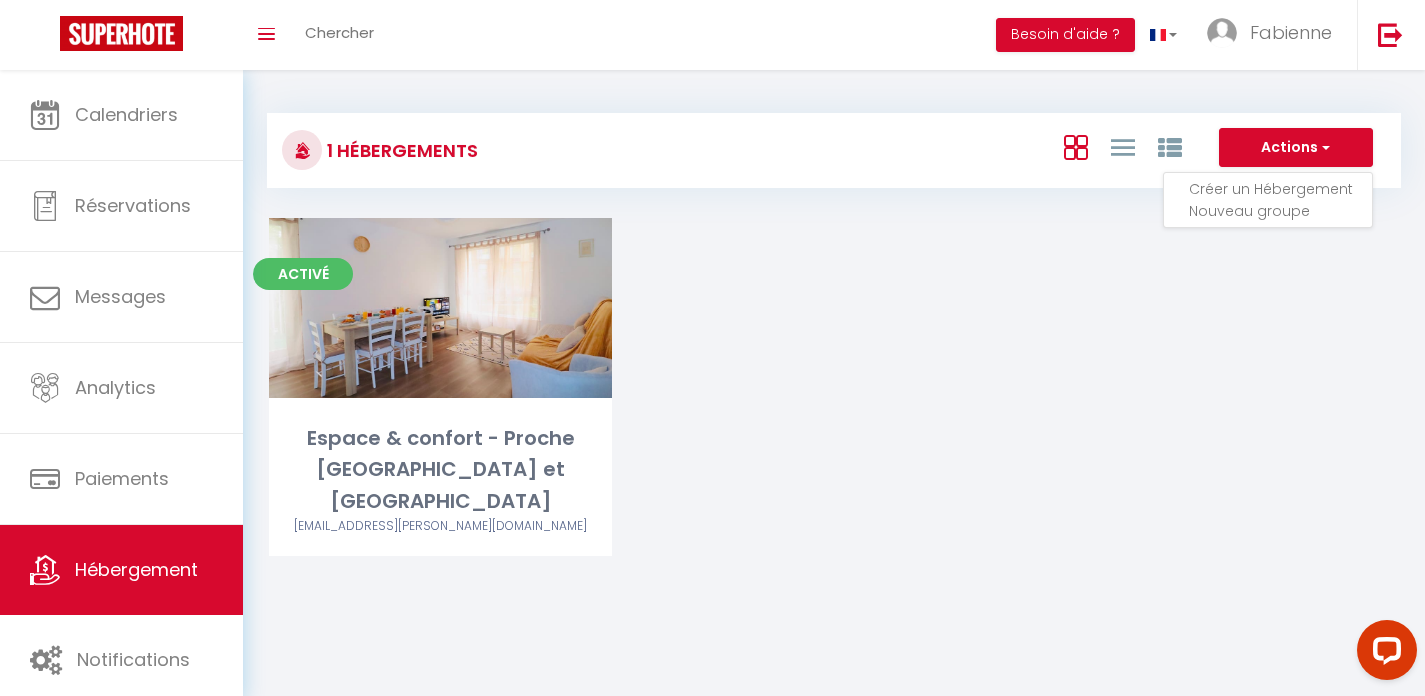 click on "Créer un Hébergement" at bounding box center [1280, 189] 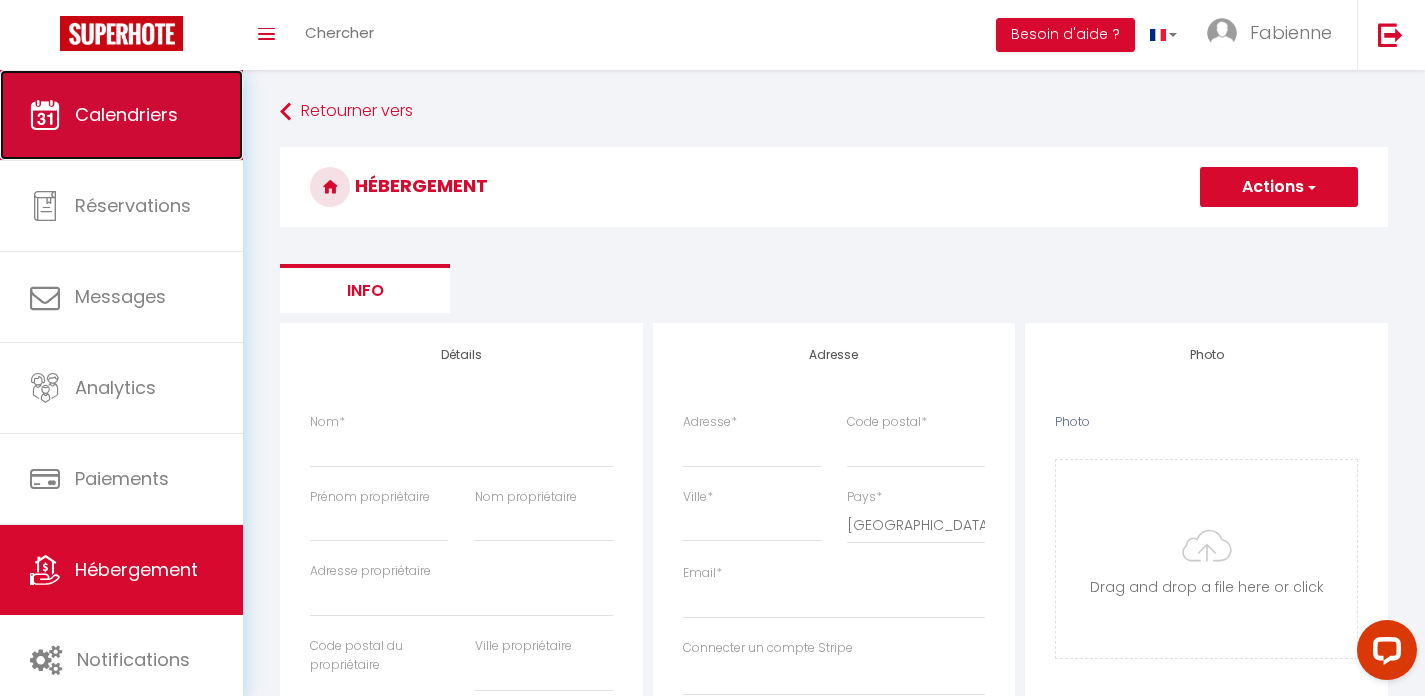 click on "Calendriers" at bounding box center [126, 114] 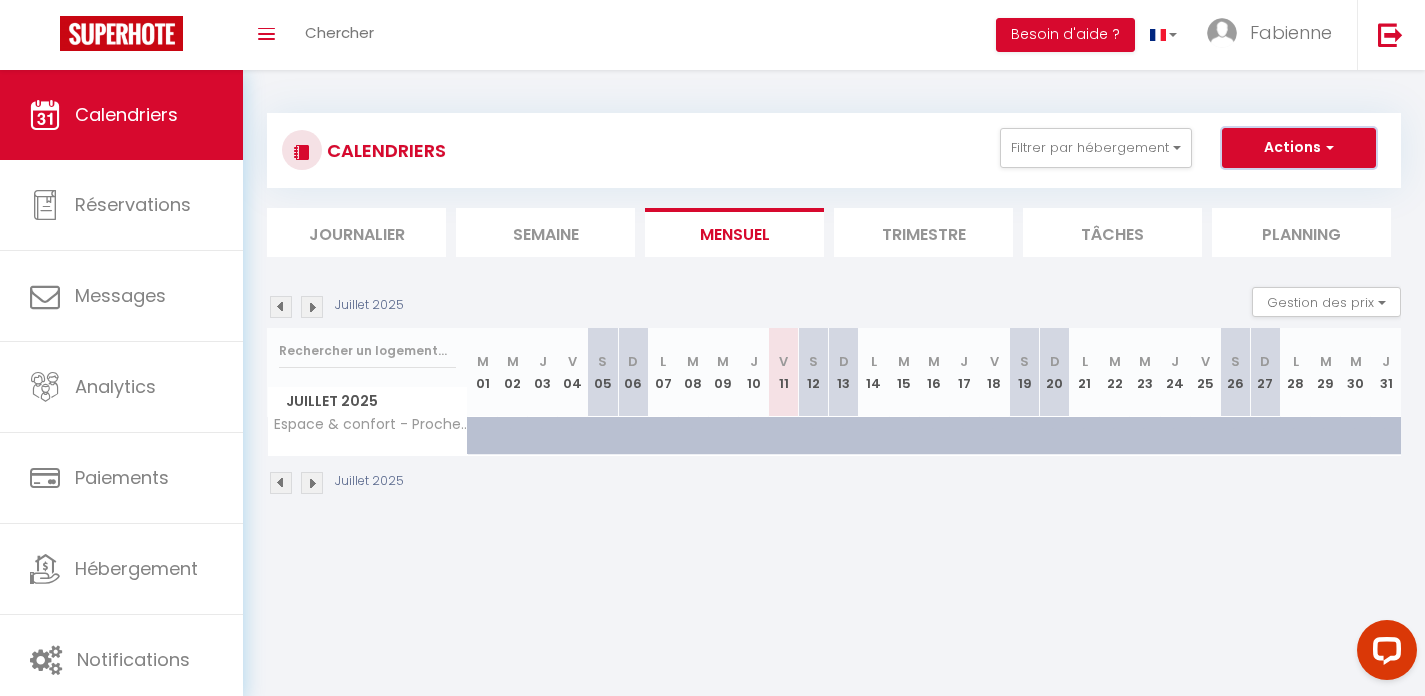 click on "Actions" at bounding box center [1299, 148] 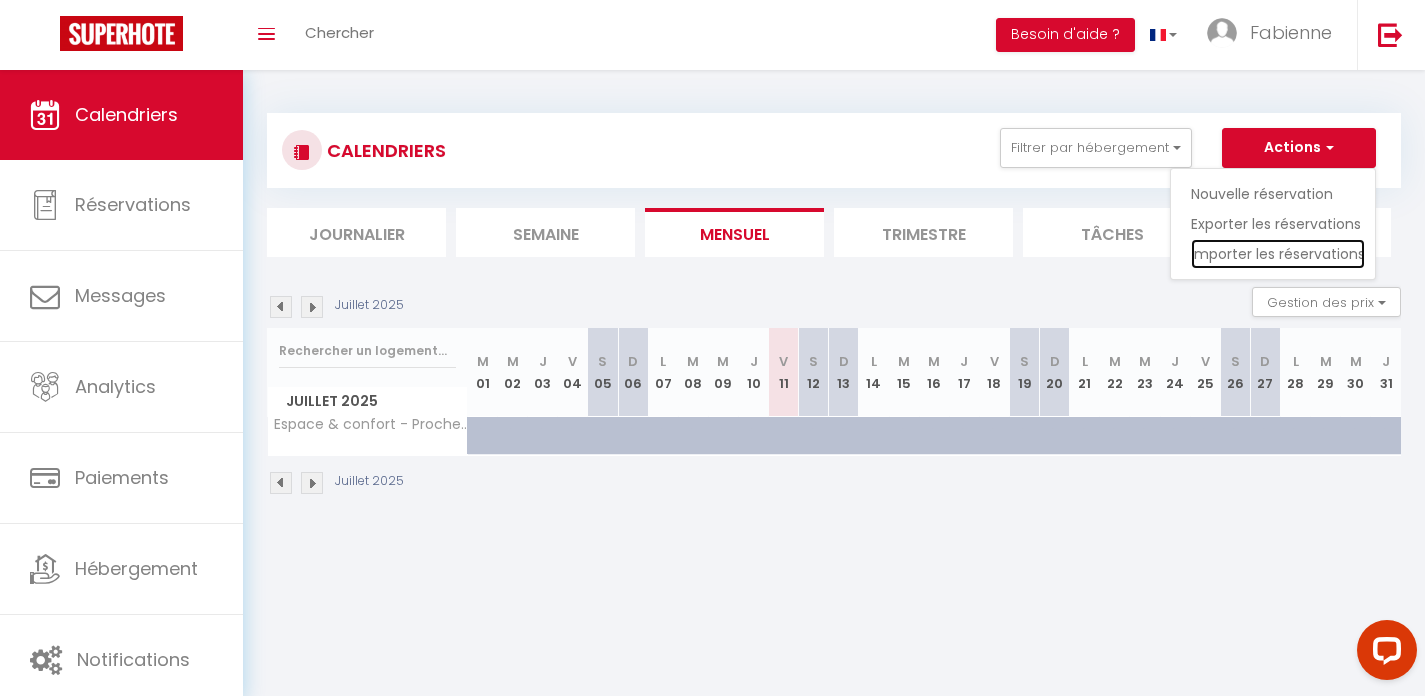 click on "Importer les réservations" at bounding box center (1278, 254) 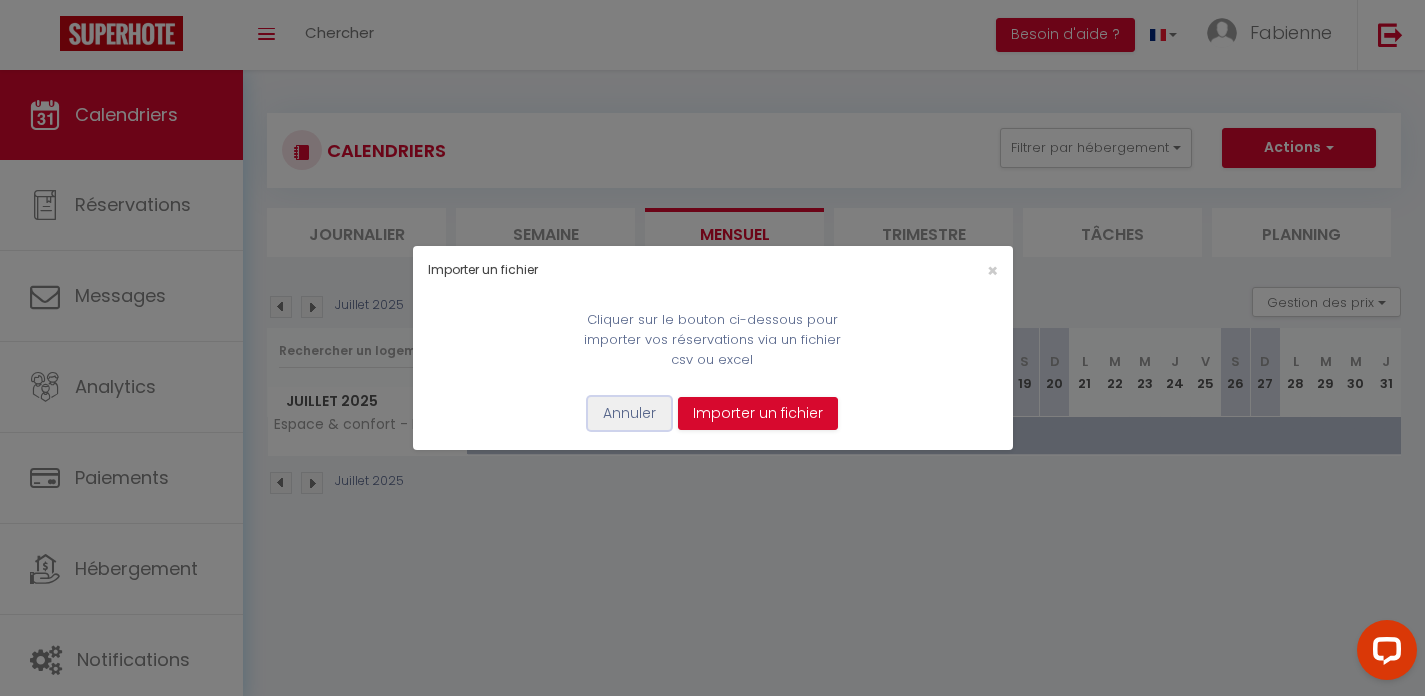 click on "Annuler" at bounding box center [629, 414] 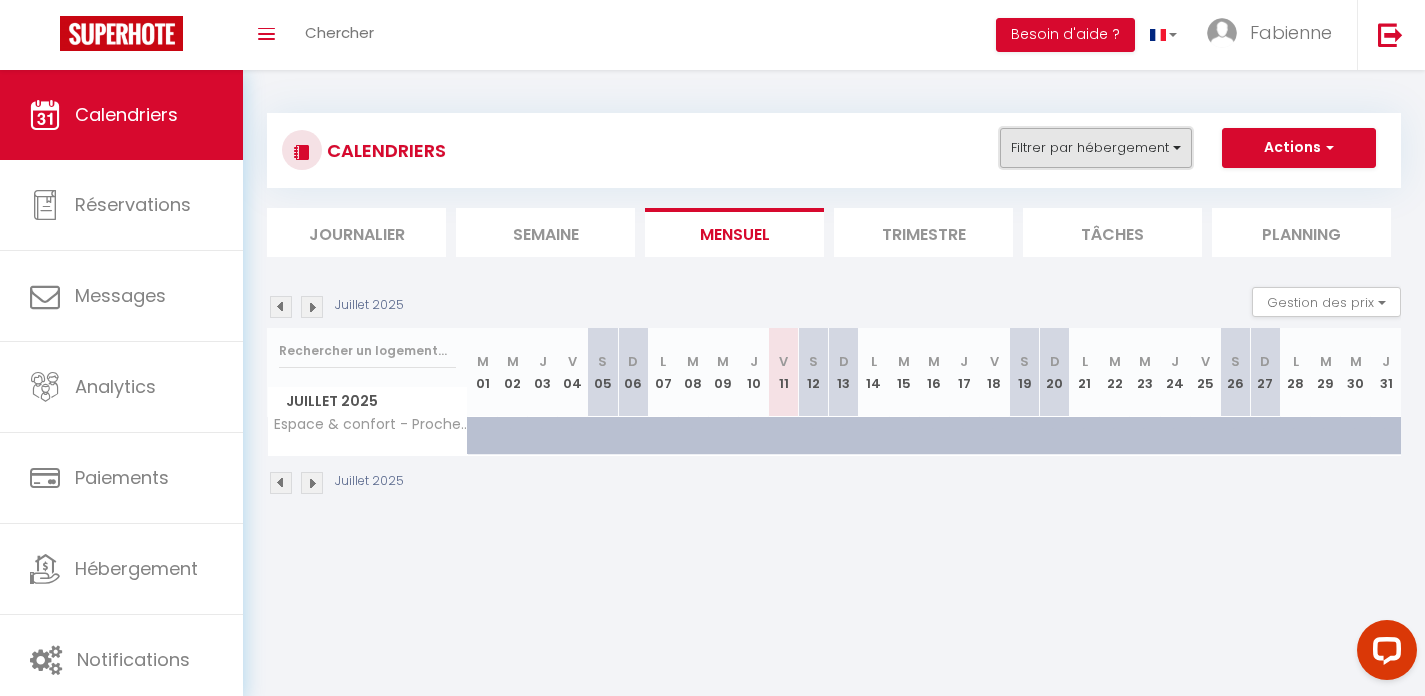 click on "Filtrer par hébergement" at bounding box center (1096, 148) 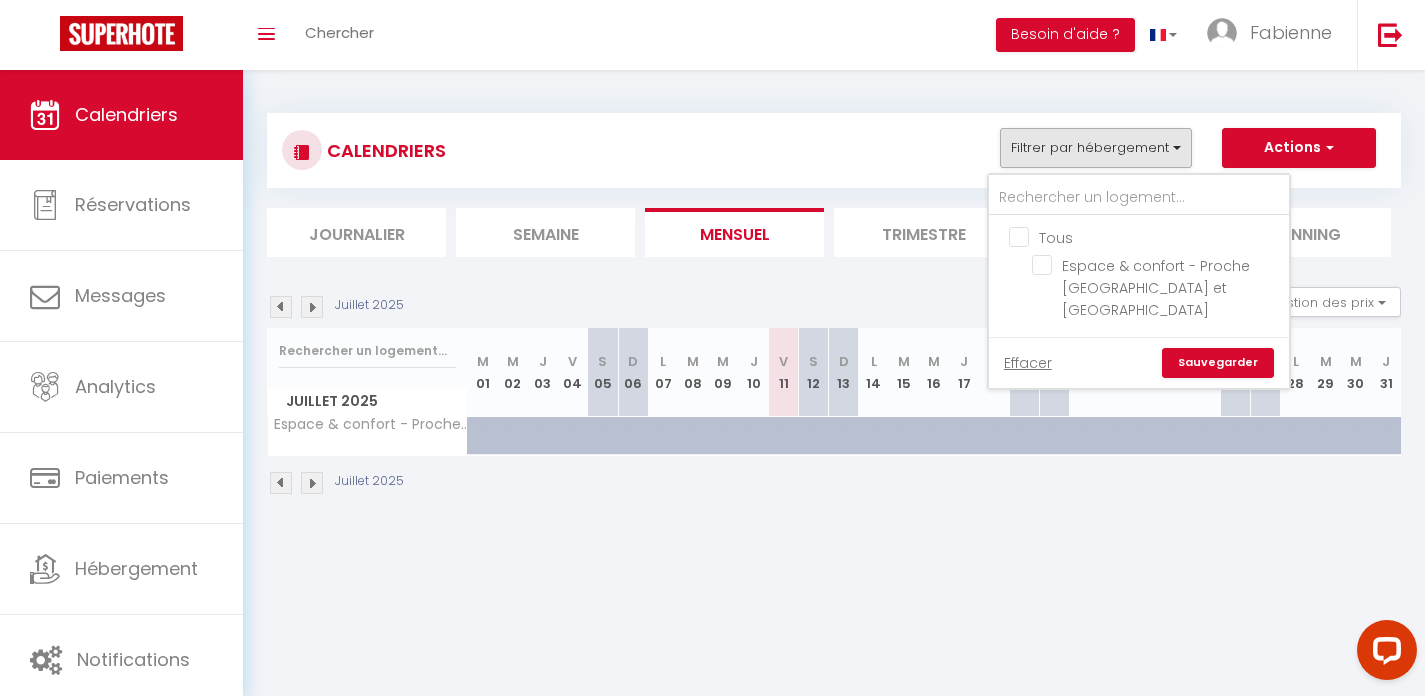 click on "CALENDRIERS
Filtrer par hébergement
Tous       Espace & confort - Proche [GEOGRAPHIC_DATA] et [GEOGRAPHIC_DATA]    Effacer   Sauvegarder
Actions
Nouvelle réservation   Exporter les réservations   Importer les réservations" at bounding box center [834, 150] 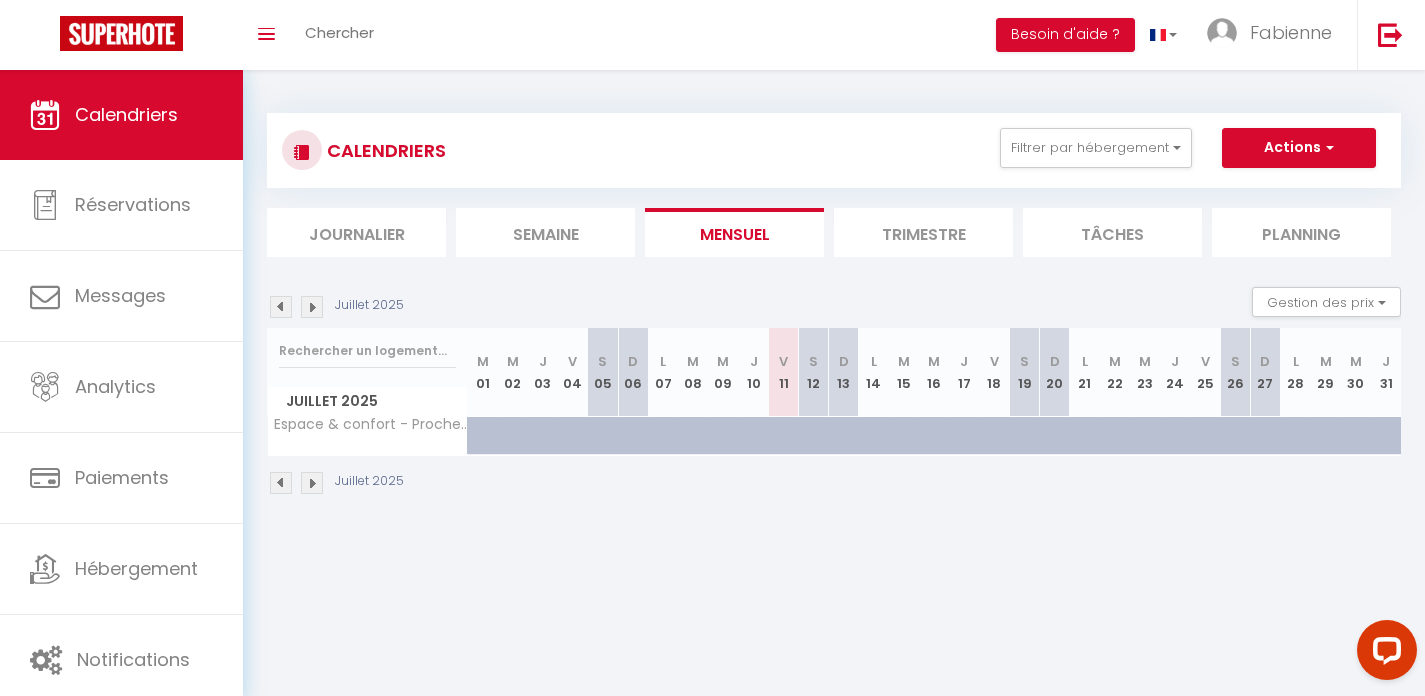 click on "CALENDRIERS" at bounding box center [384, 150] 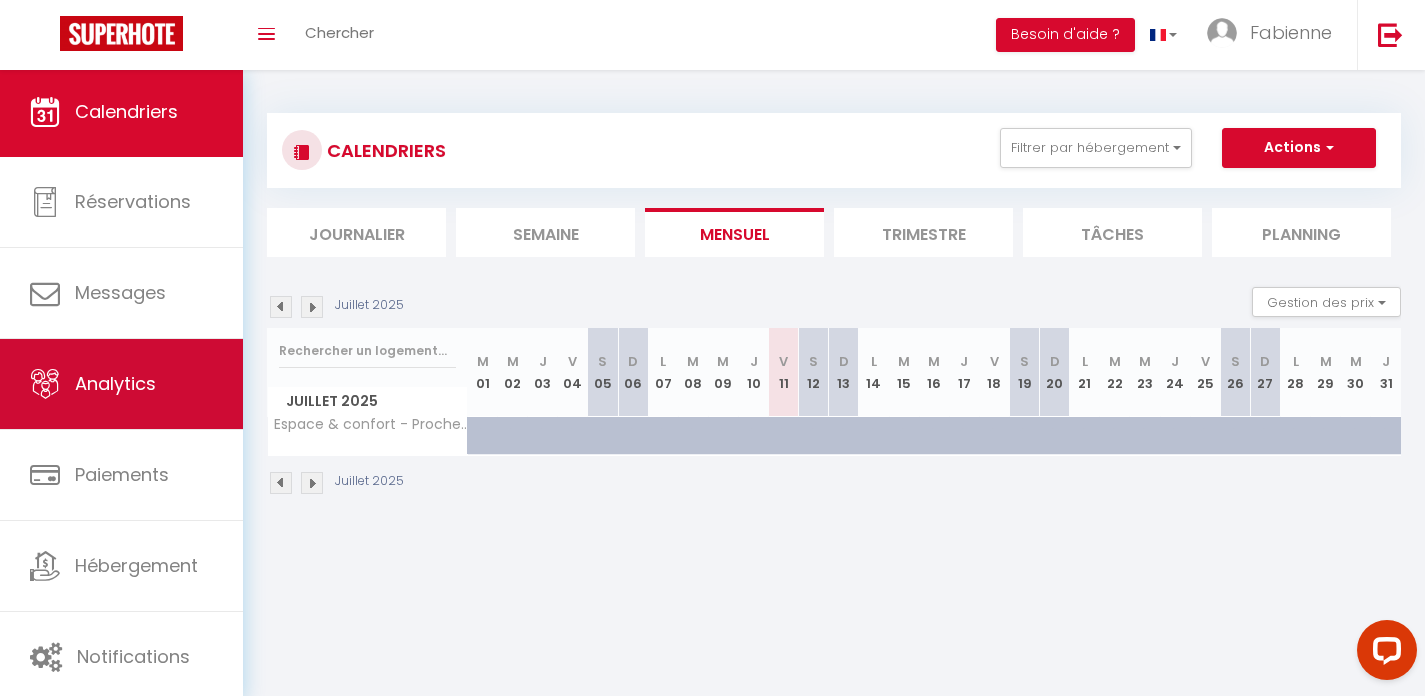 scroll, scrollTop: 6, scrollLeft: 0, axis: vertical 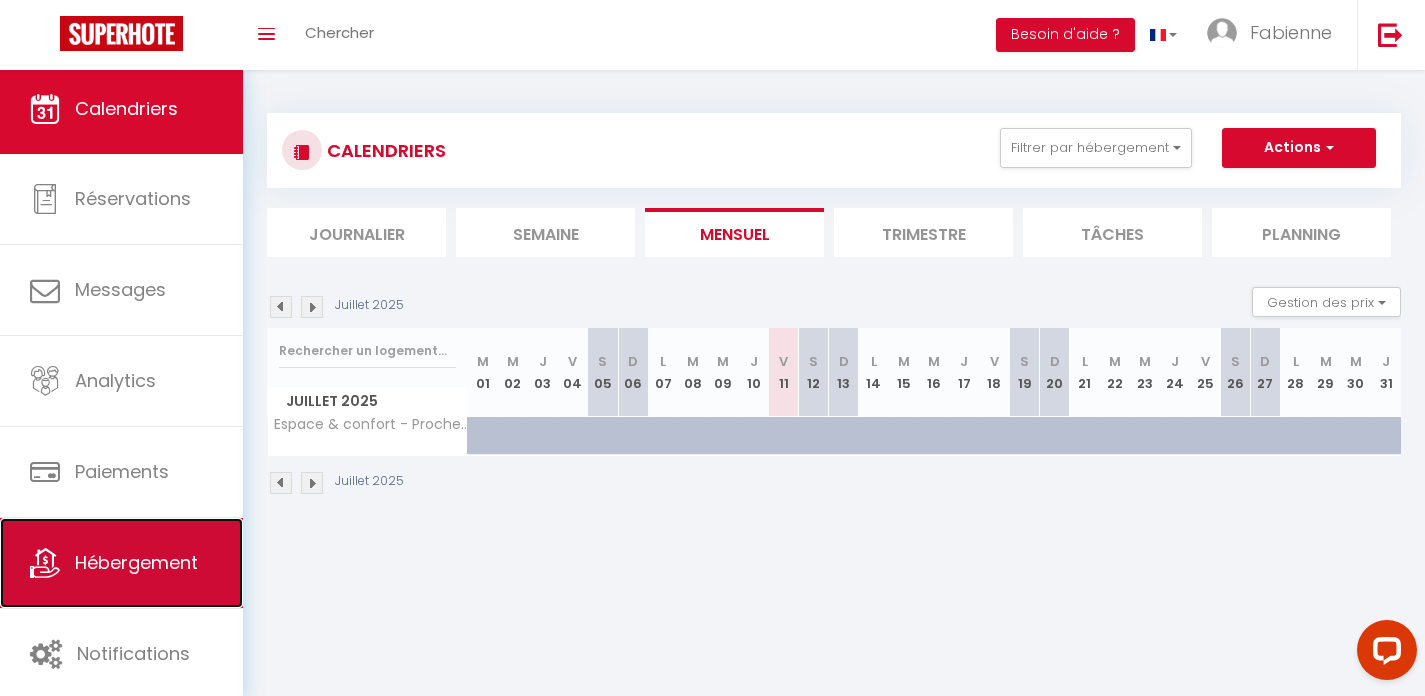 click on "Hébergement" at bounding box center (121, 563) 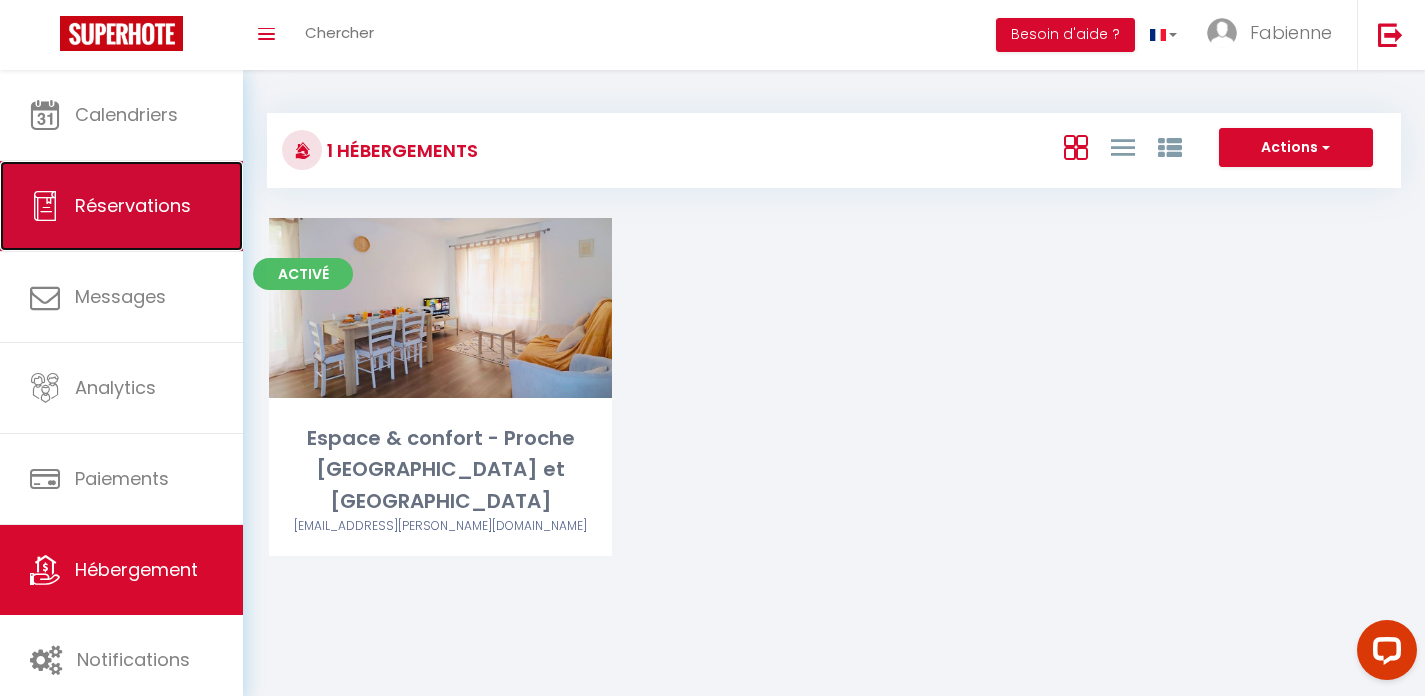 click on "Réservations" at bounding box center [133, 205] 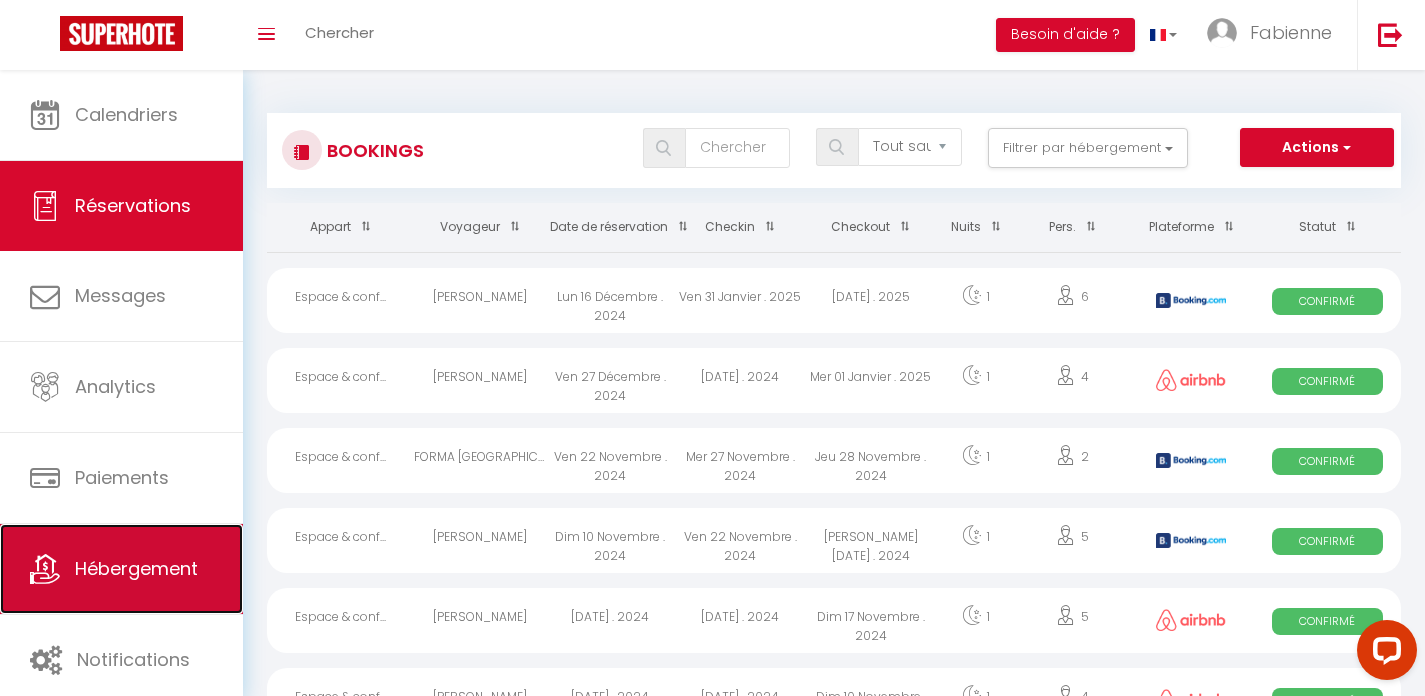 click on "Hébergement" at bounding box center [136, 568] 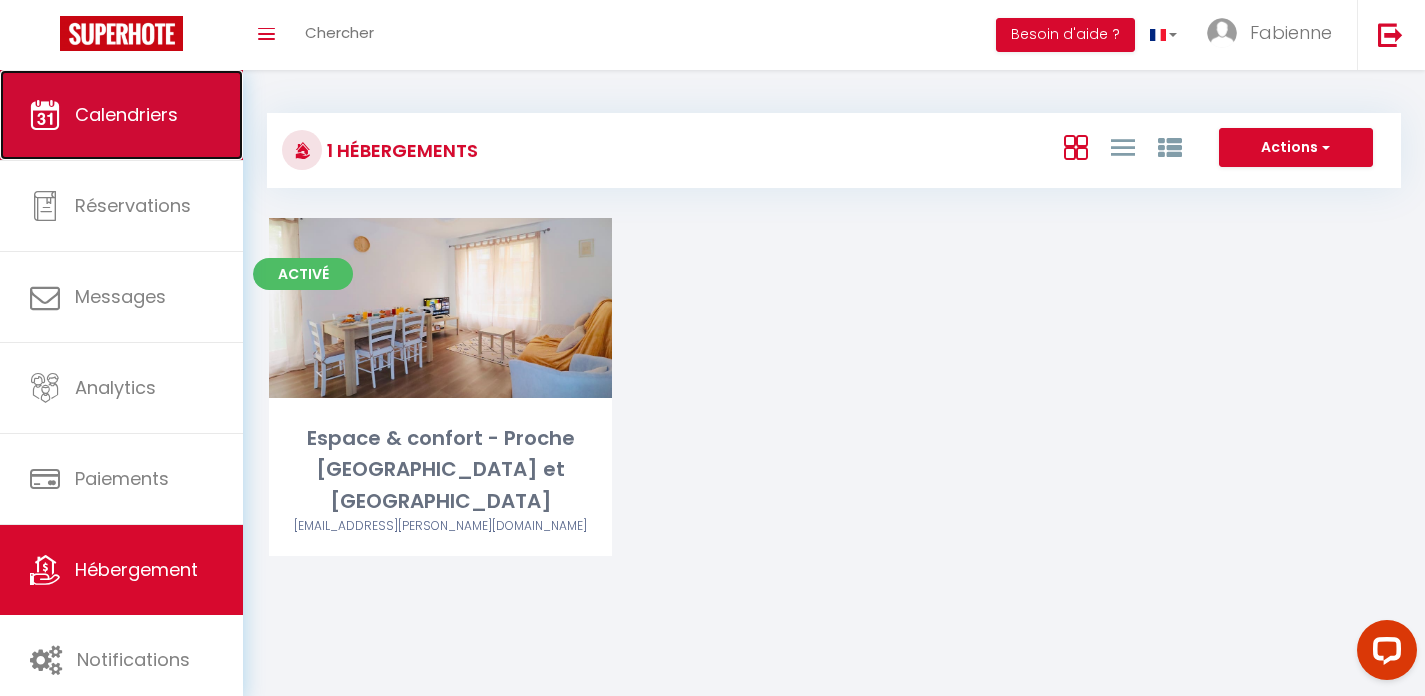 click on "Calendriers" at bounding box center [126, 114] 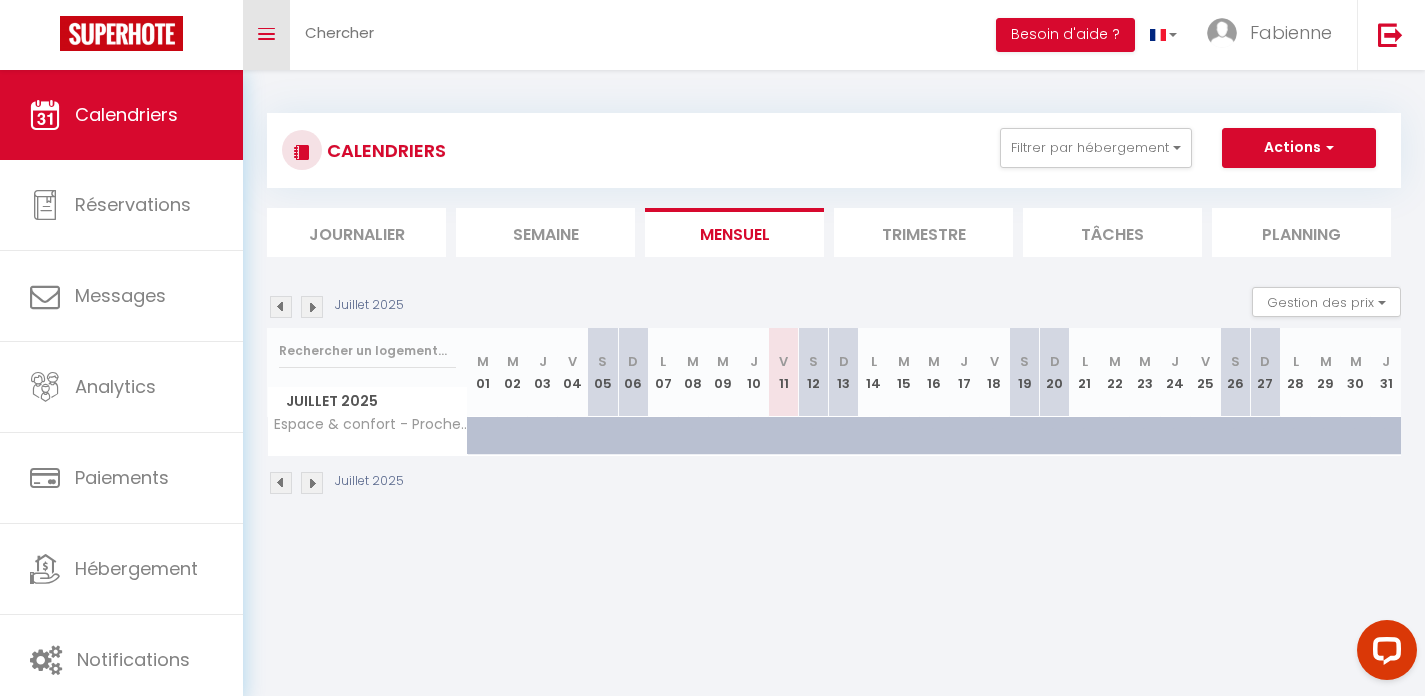 click on "Toggle menubar" at bounding box center [266, 35] 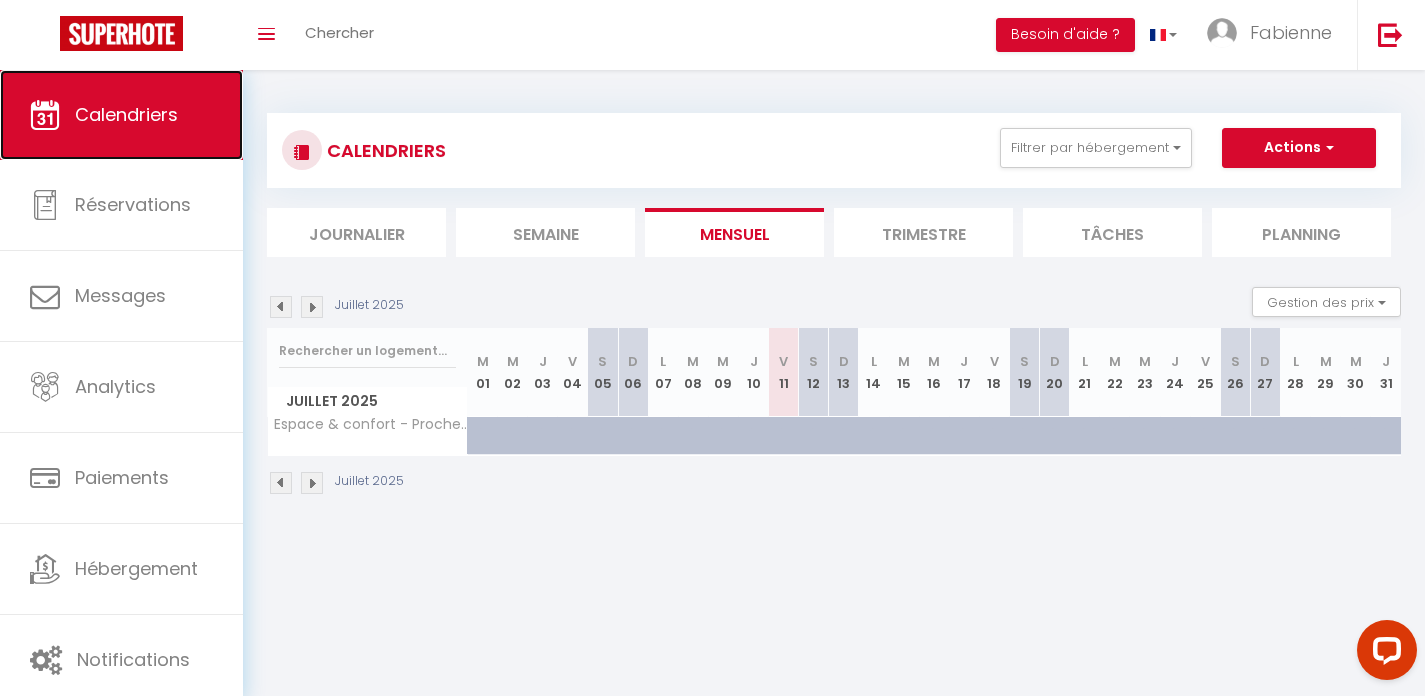 click on "Calendriers" at bounding box center (121, 115) 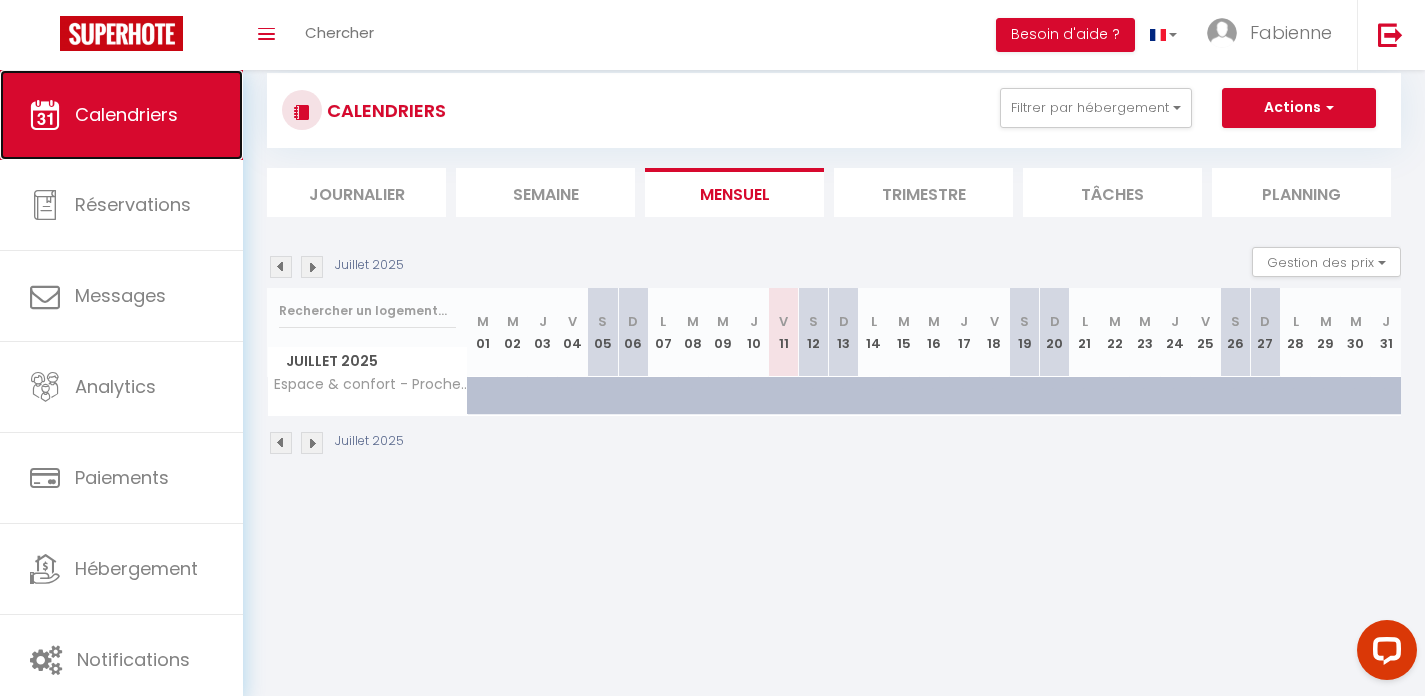 scroll, scrollTop: 0, scrollLeft: 0, axis: both 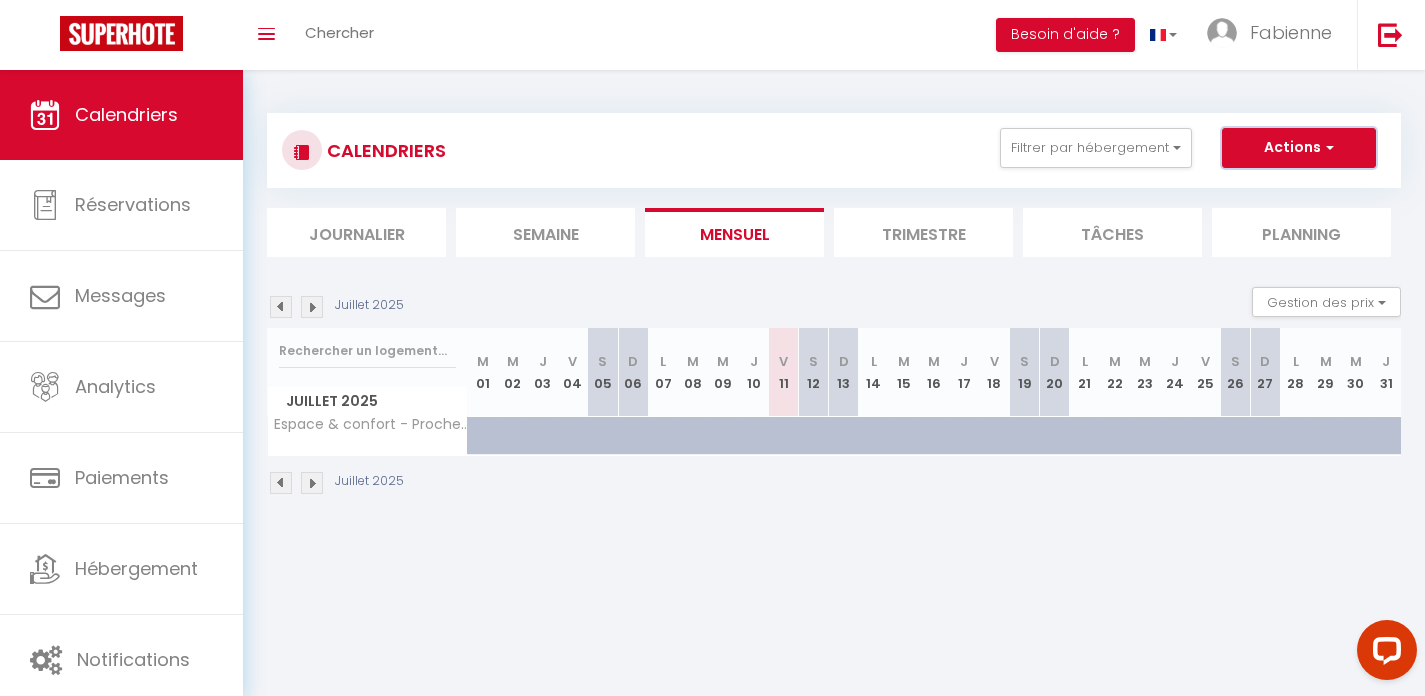 click on "Actions" at bounding box center (1299, 148) 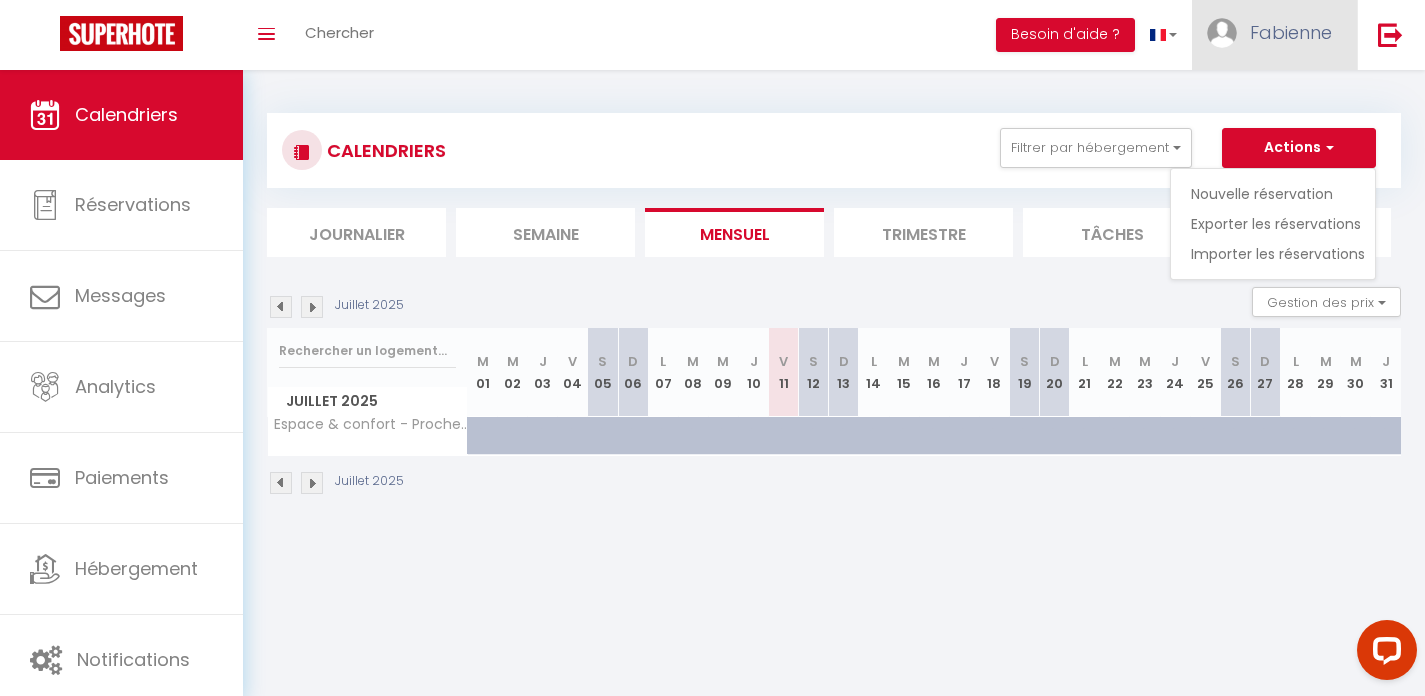 click on "Fabienne" at bounding box center (1274, 35) 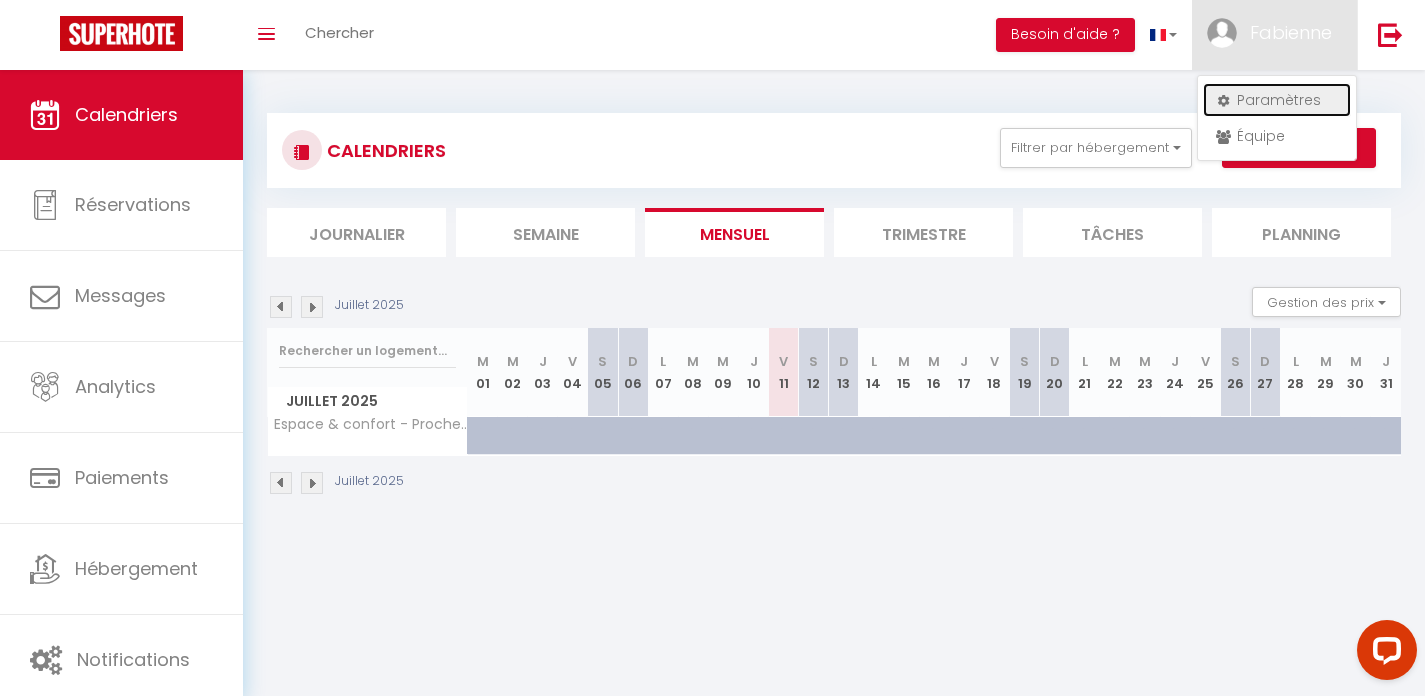 click on "Paramètres" at bounding box center (1277, 100) 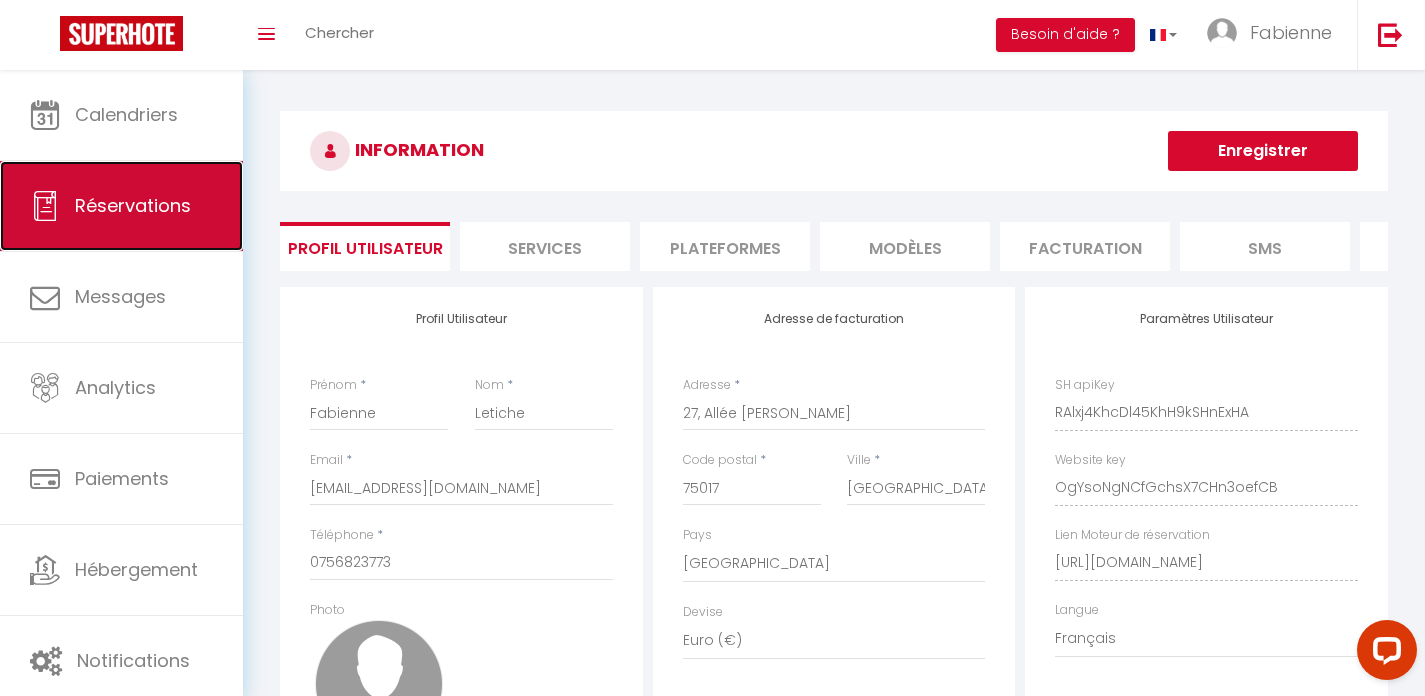 click on "Réservations" at bounding box center (121, 206) 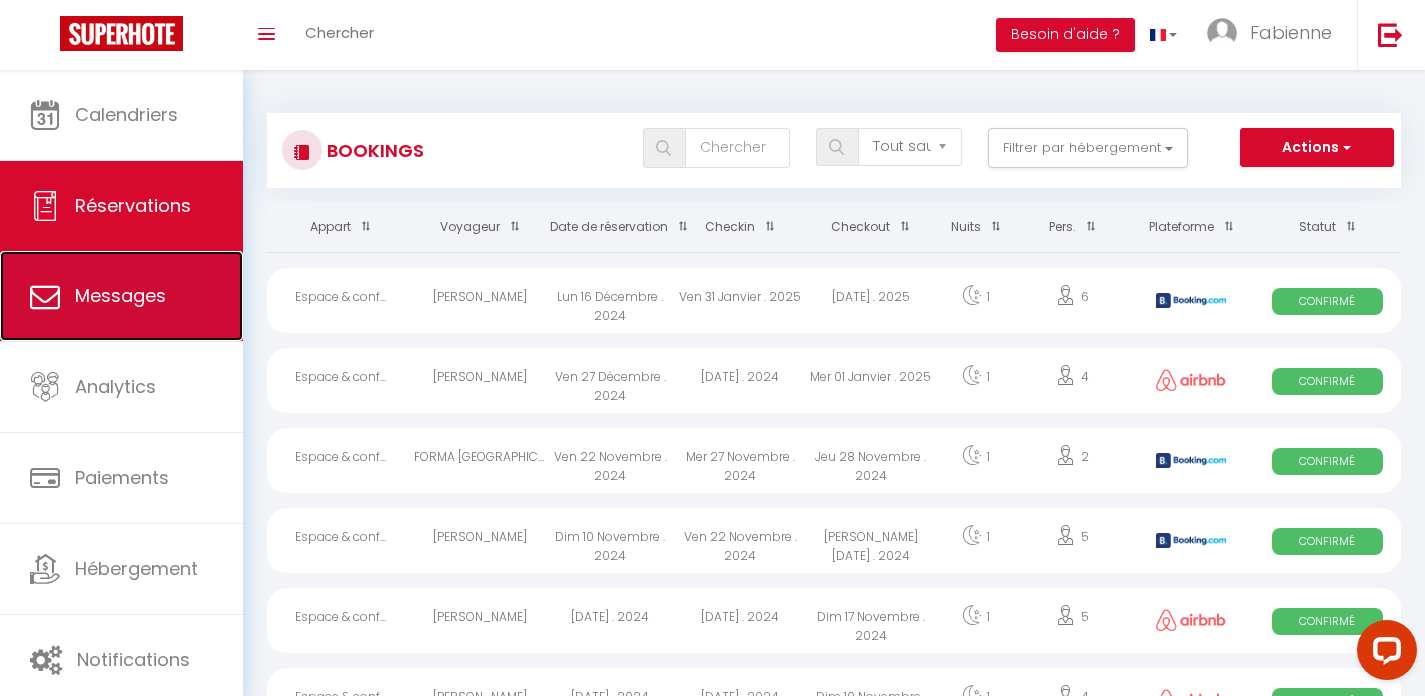 click on "Messages" at bounding box center (121, 296) 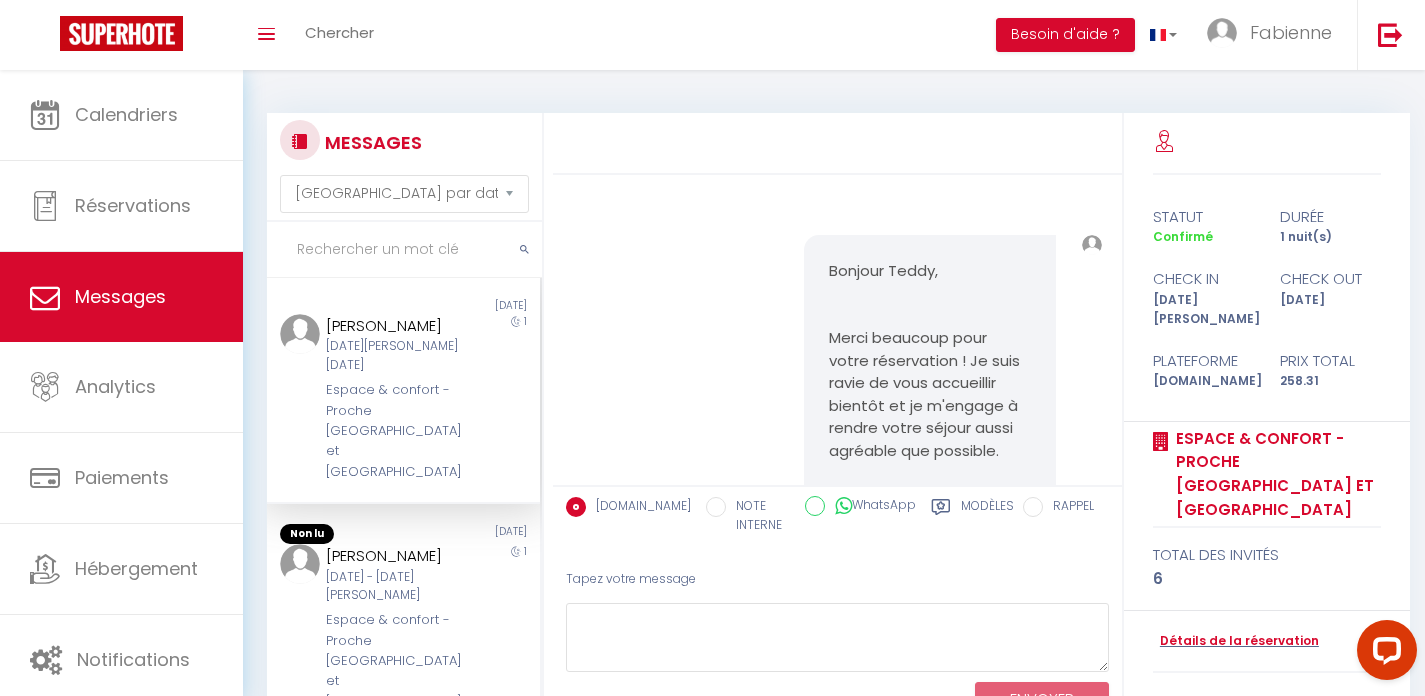scroll, scrollTop: 5703, scrollLeft: 0, axis: vertical 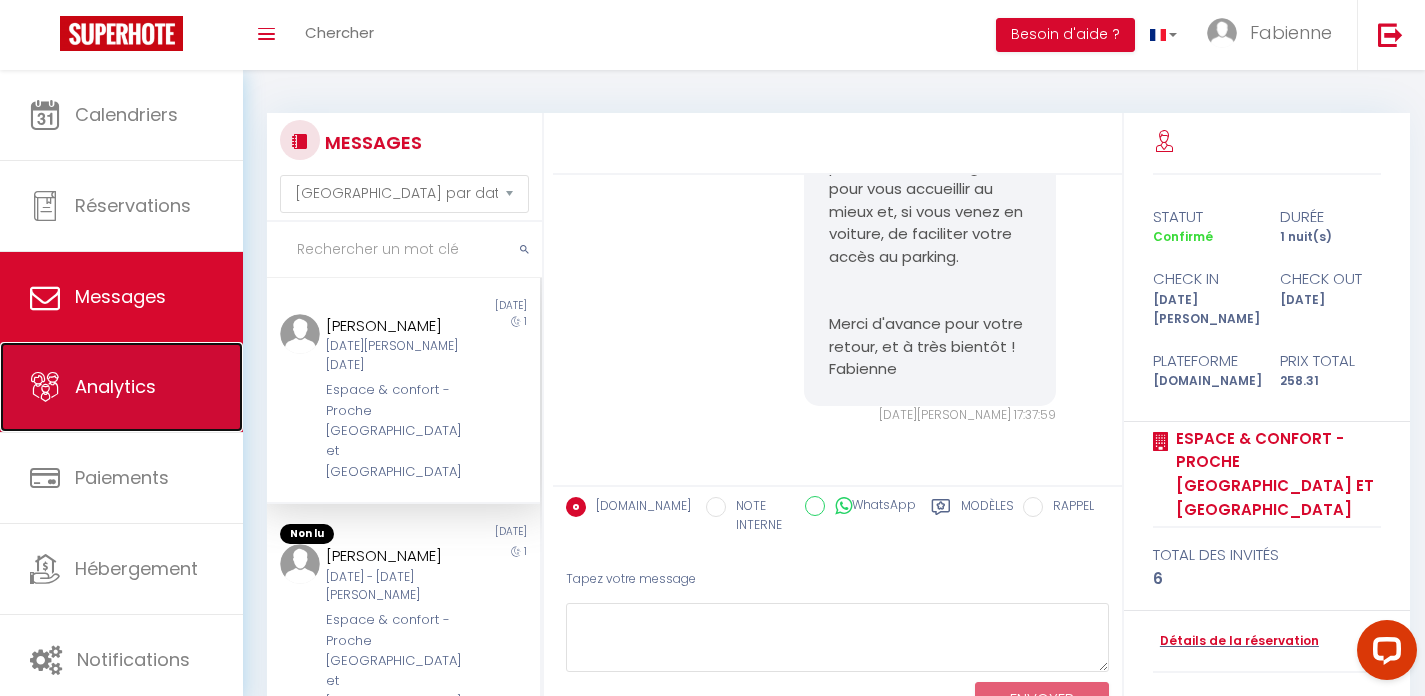 click on "Analytics" at bounding box center [115, 386] 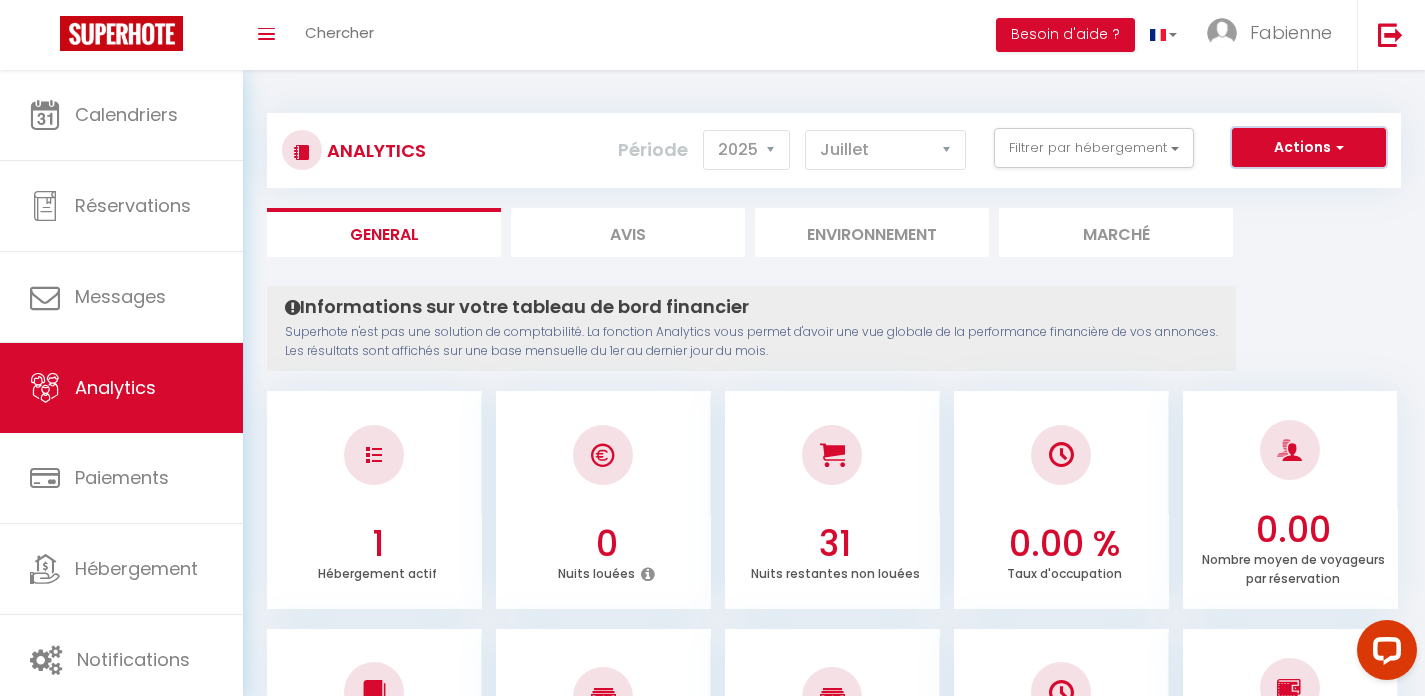 click on "Actions" at bounding box center [1309, 148] 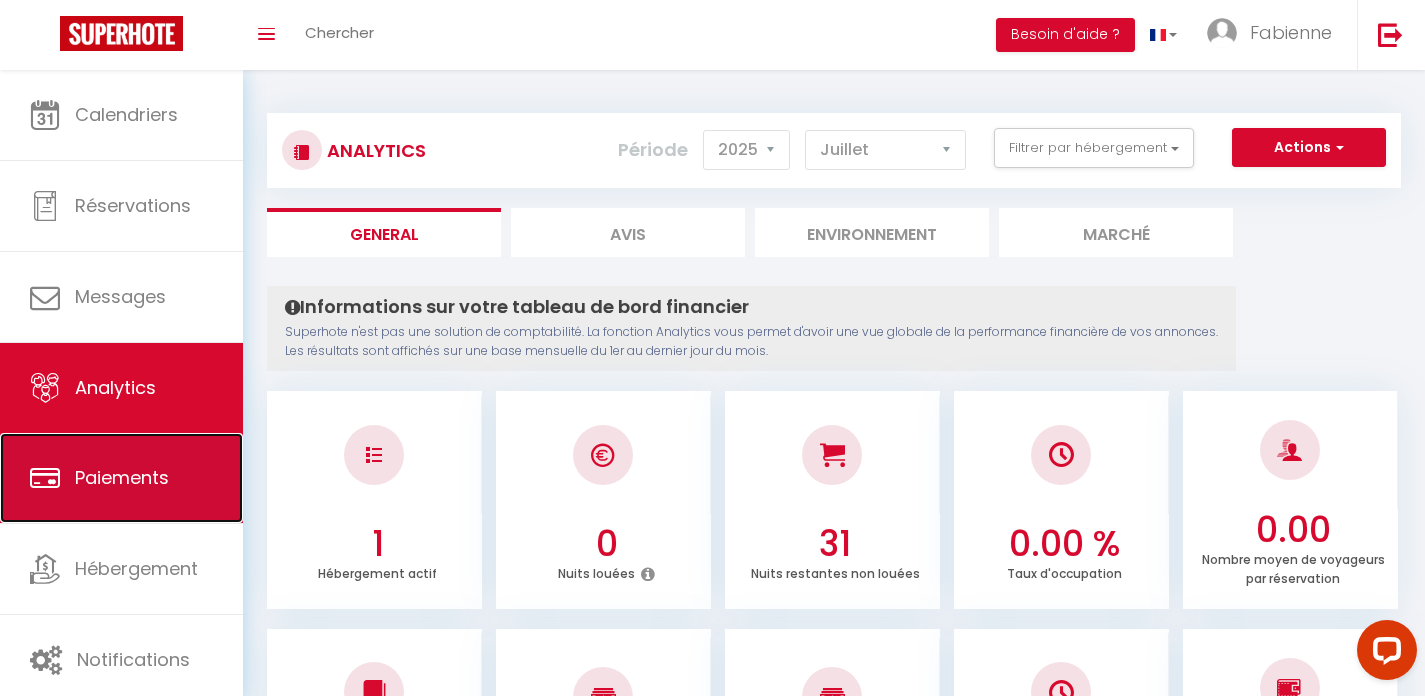 click on "Paiements" at bounding box center [121, 478] 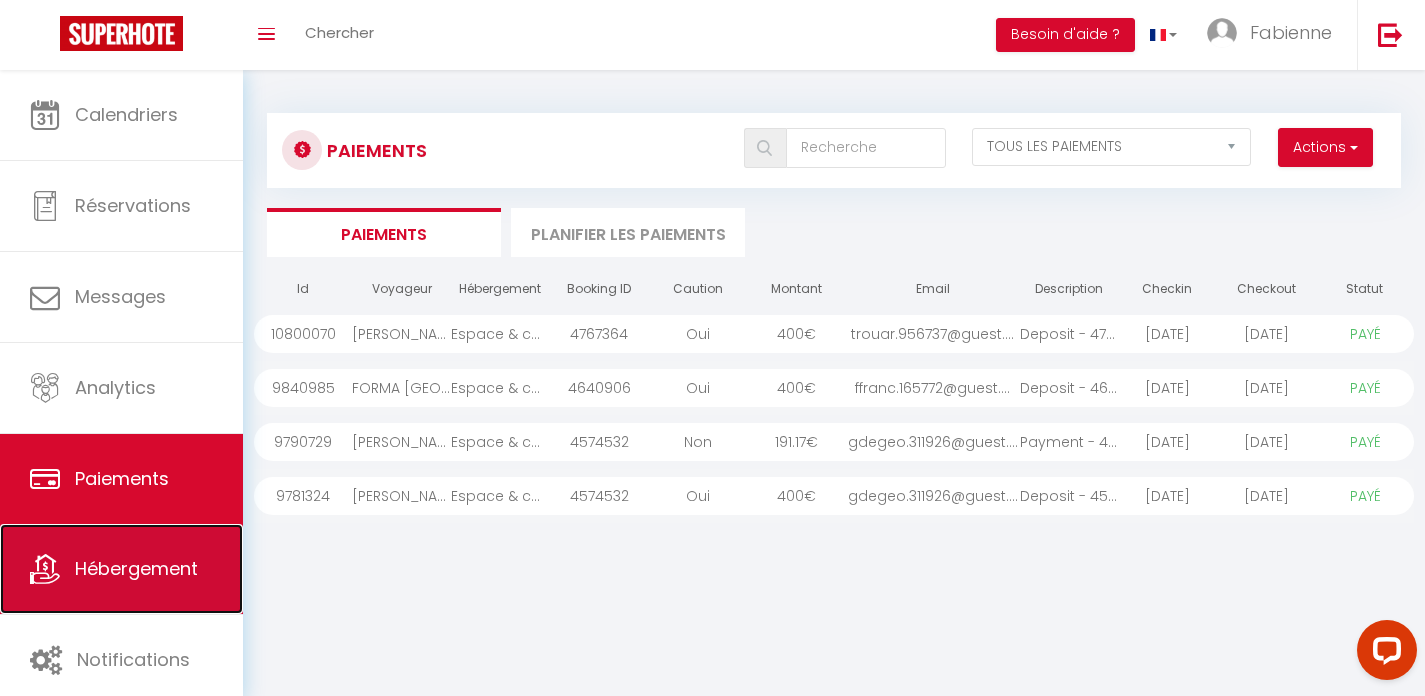 click on "Hébergement" at bounding box center [121, 569] 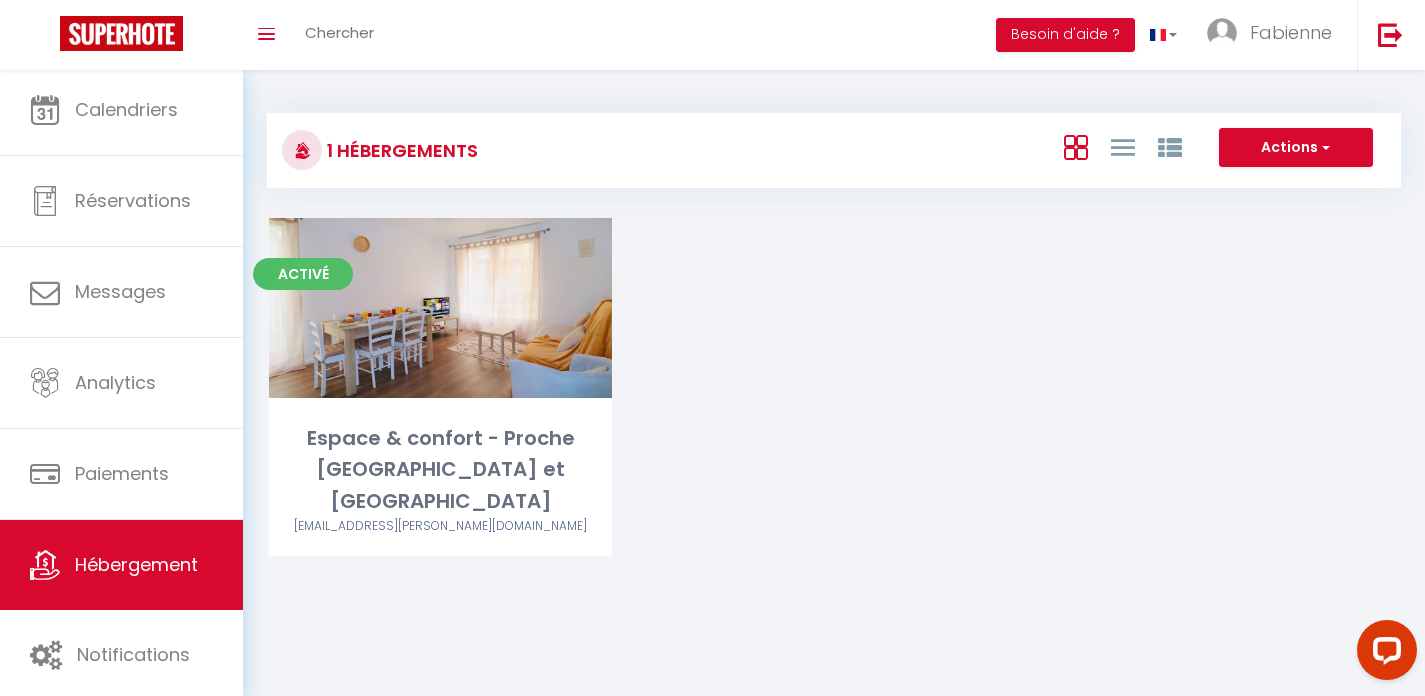 scroll, scrollTop: 6, scrollLeft: 0, axis: vertical 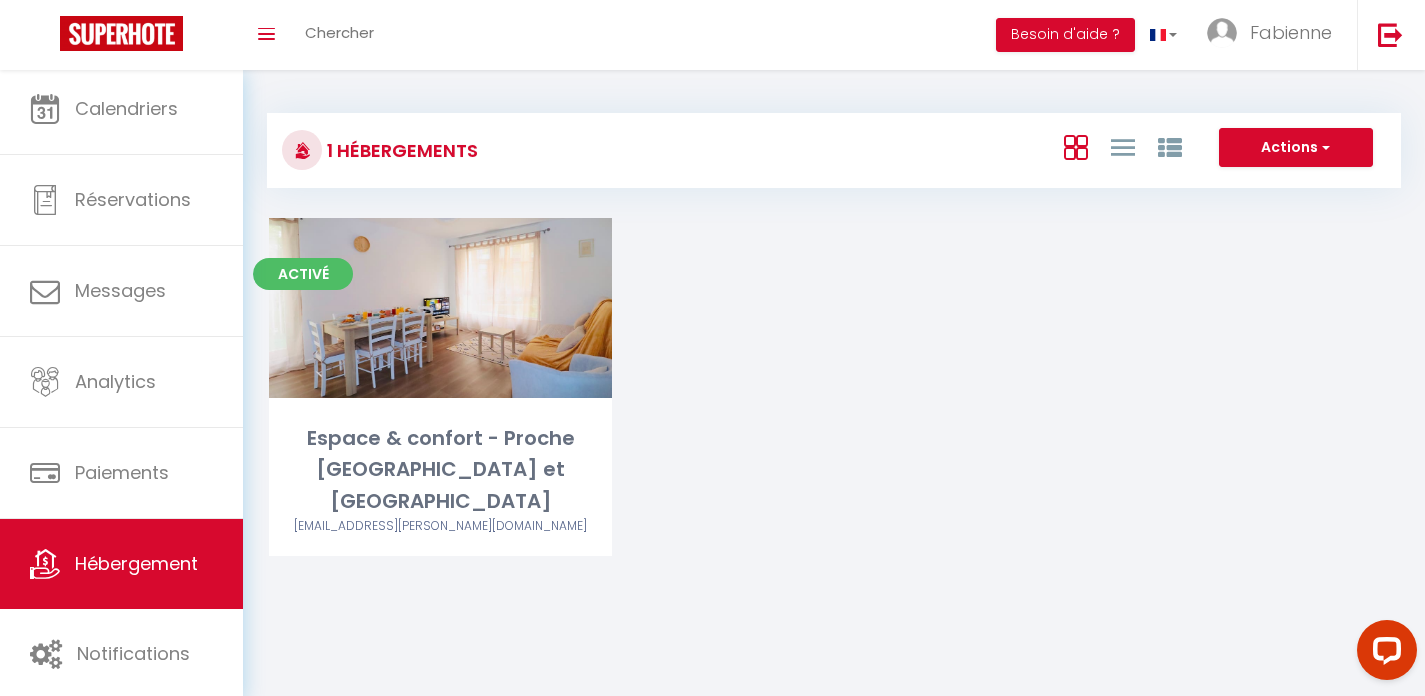 click on "Actions
Créer un Hébergement
Nouveau groupe" at bounding box center [1023, 150] 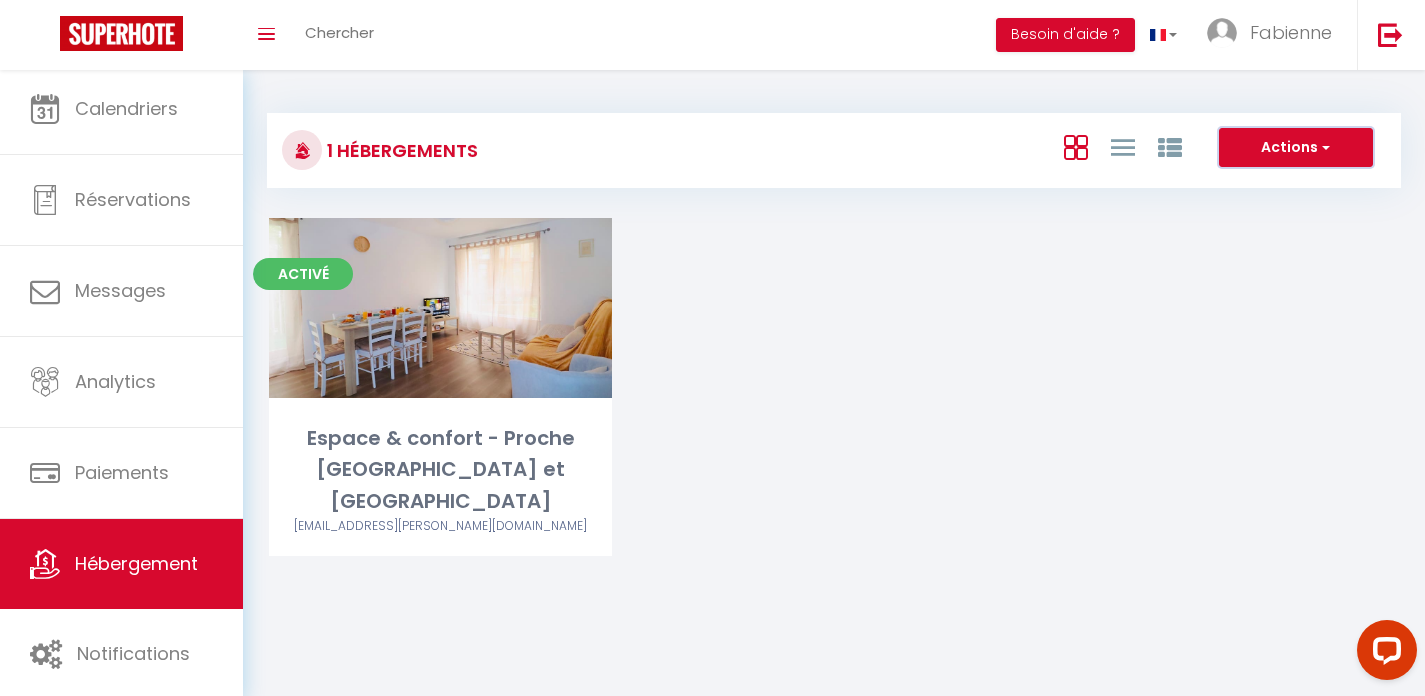 click at bounding box center [1324, 147] 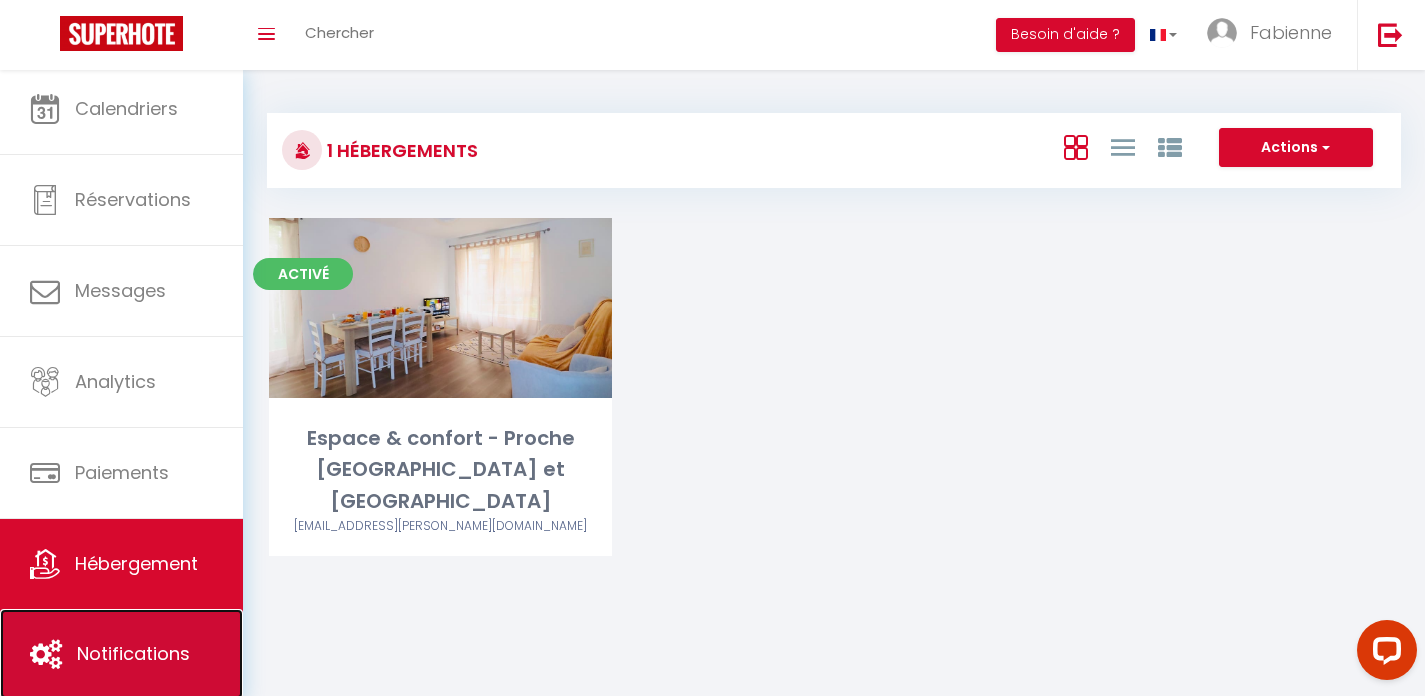 click on "Notifications" at bounding box center [133, 653] 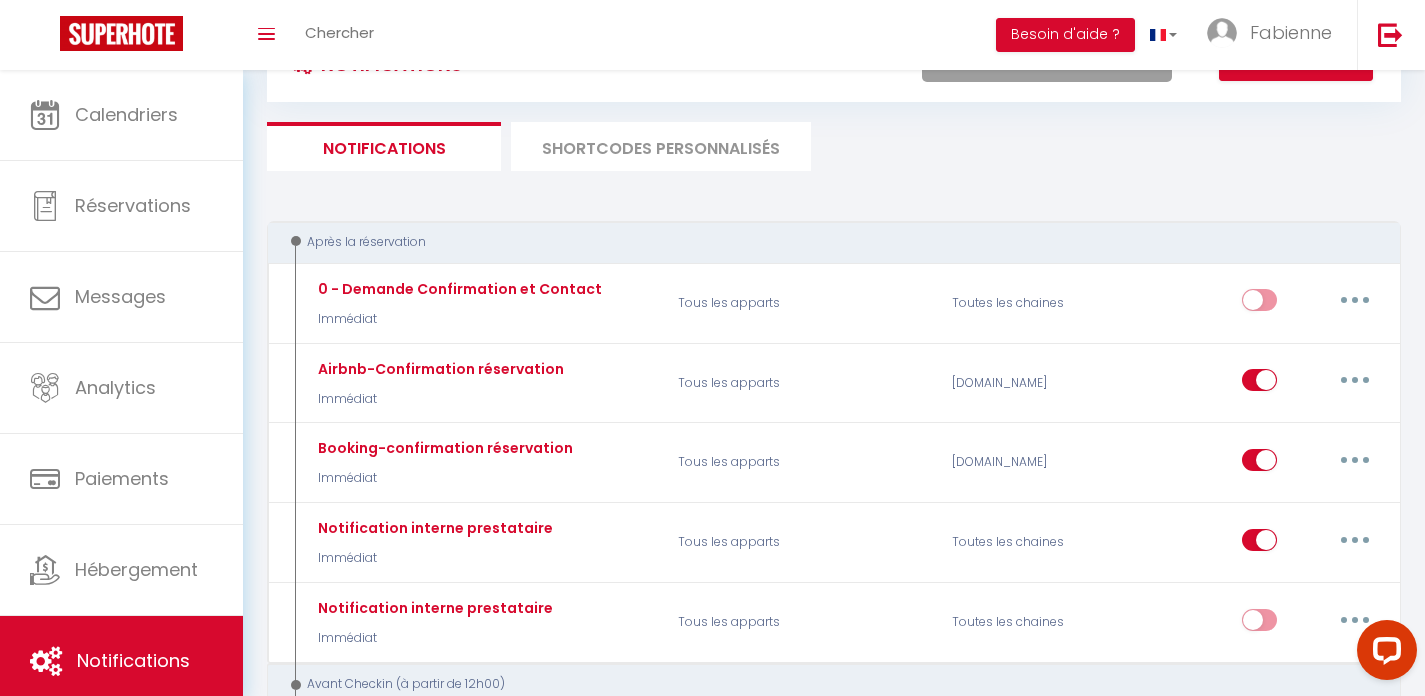 scroll, scrollTop: 130, scrollLeft: 0, axis: vertical 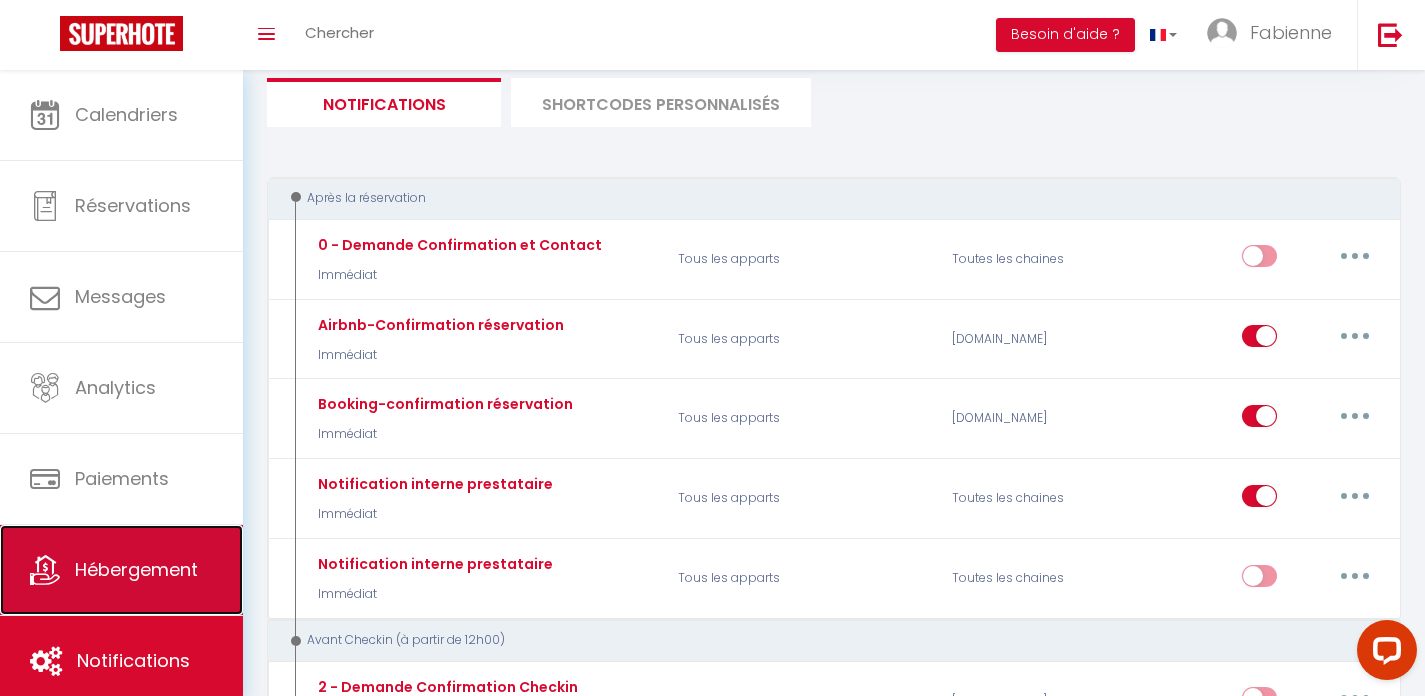 click on "Hébergement" at bounding box center (121, 570) 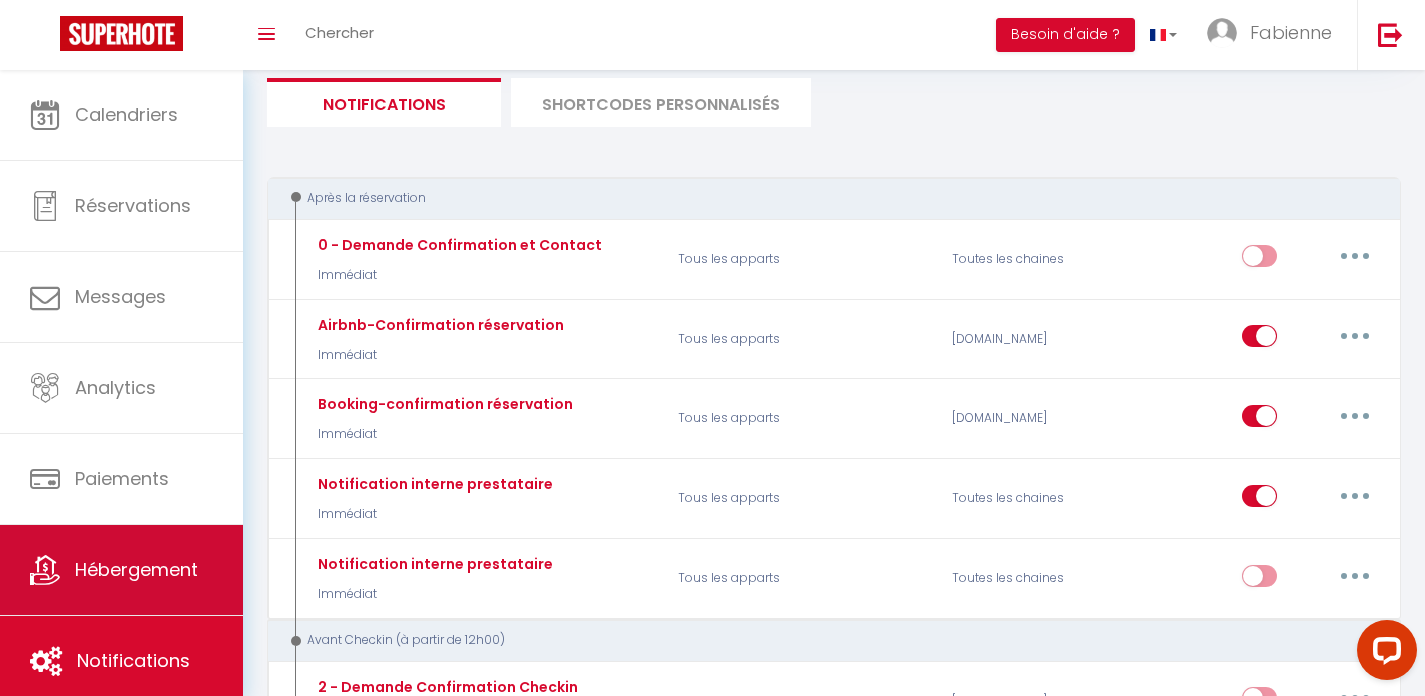 scroll, scrollTop: 0, scrollLeft: 0, axis: both 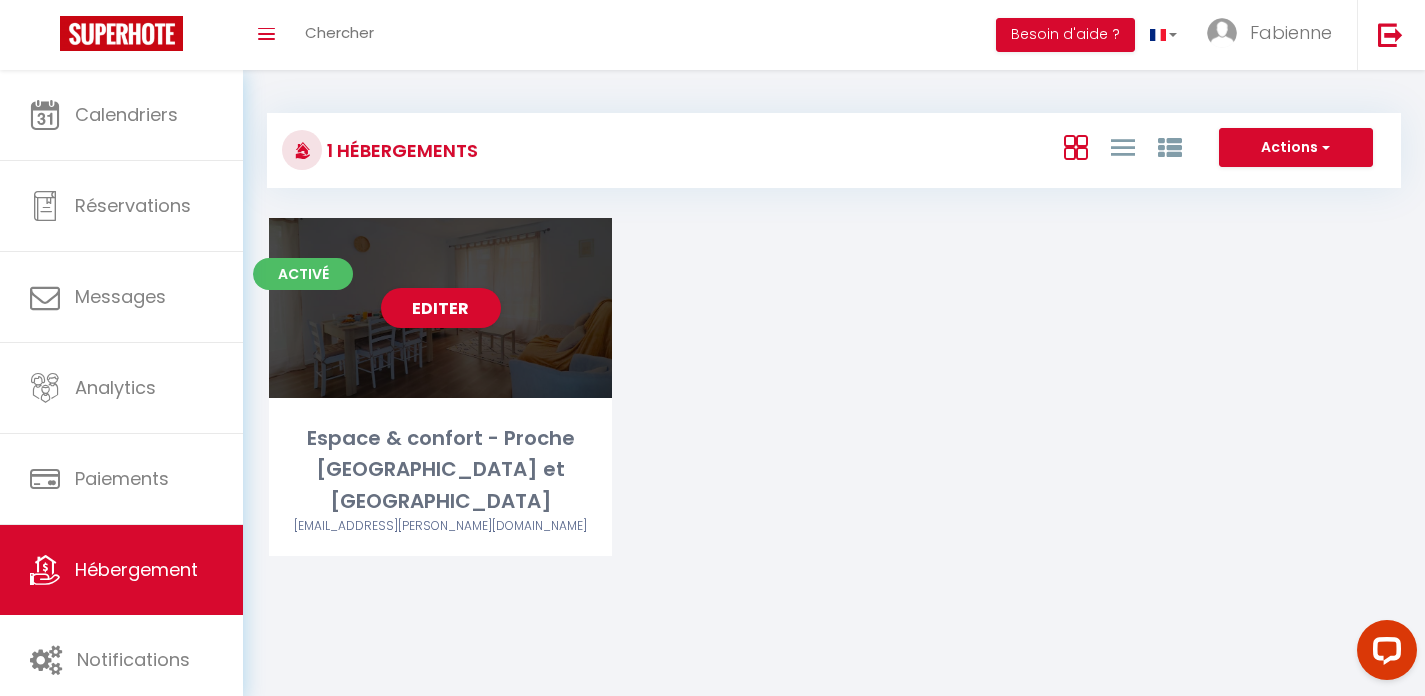 click on "Editer" at bounding box center [440, 308] 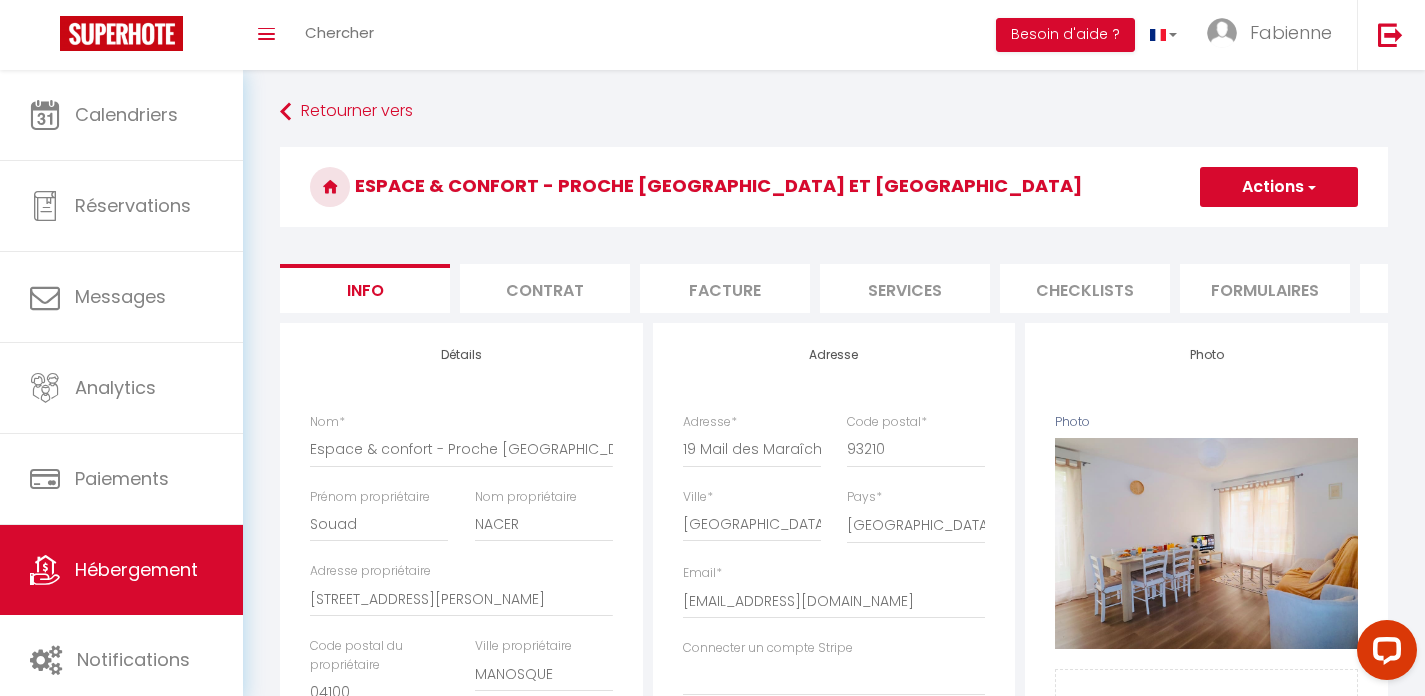 click on "Contrat" at bounding box center (545, 288) 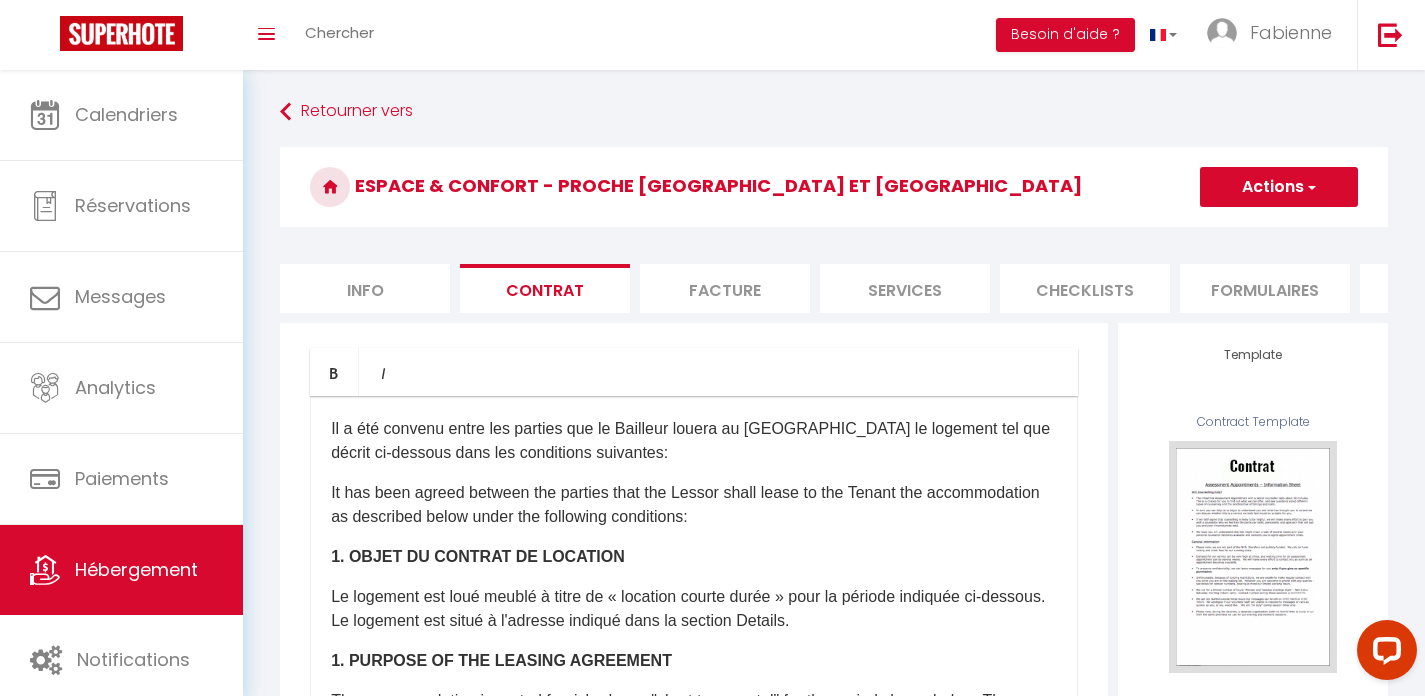 click on "Contrat" at bounding box center (545, 288) 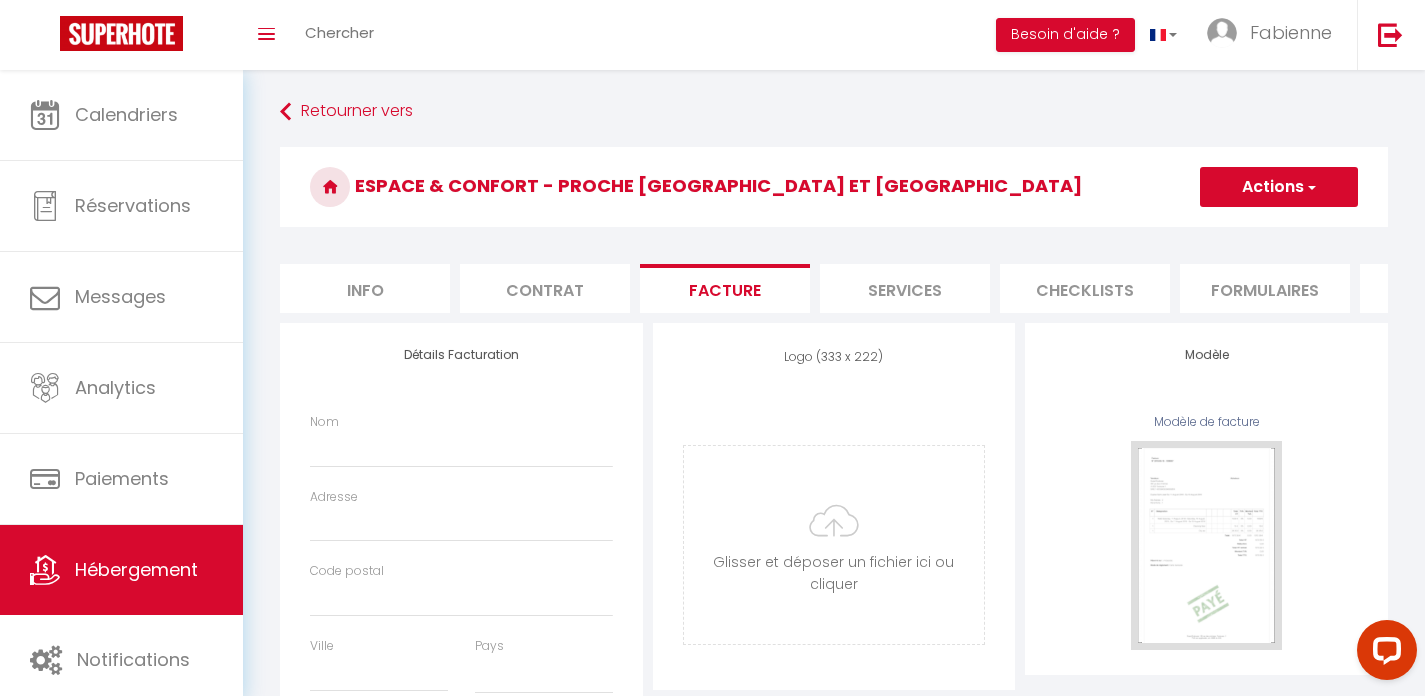 click on "Services" at bounding box center (905, 288) 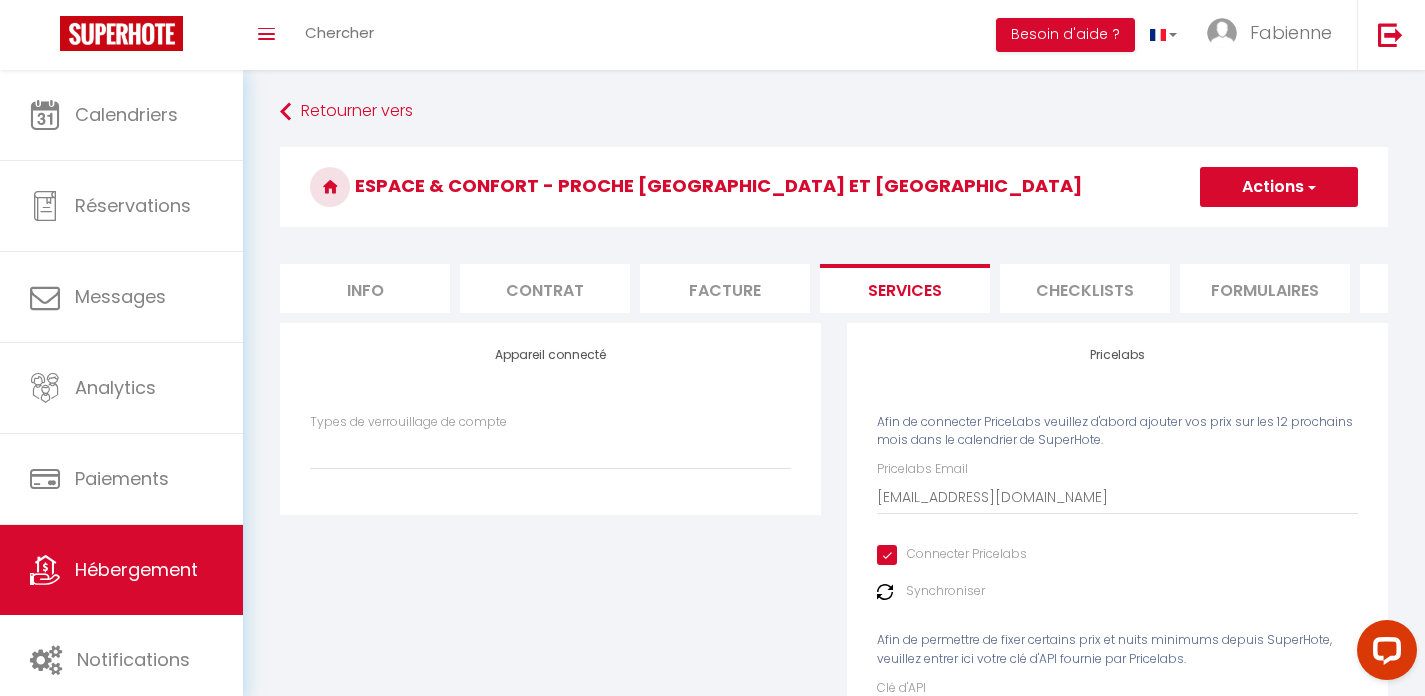 click on "Checklists" at bounding box center (1085, 288) 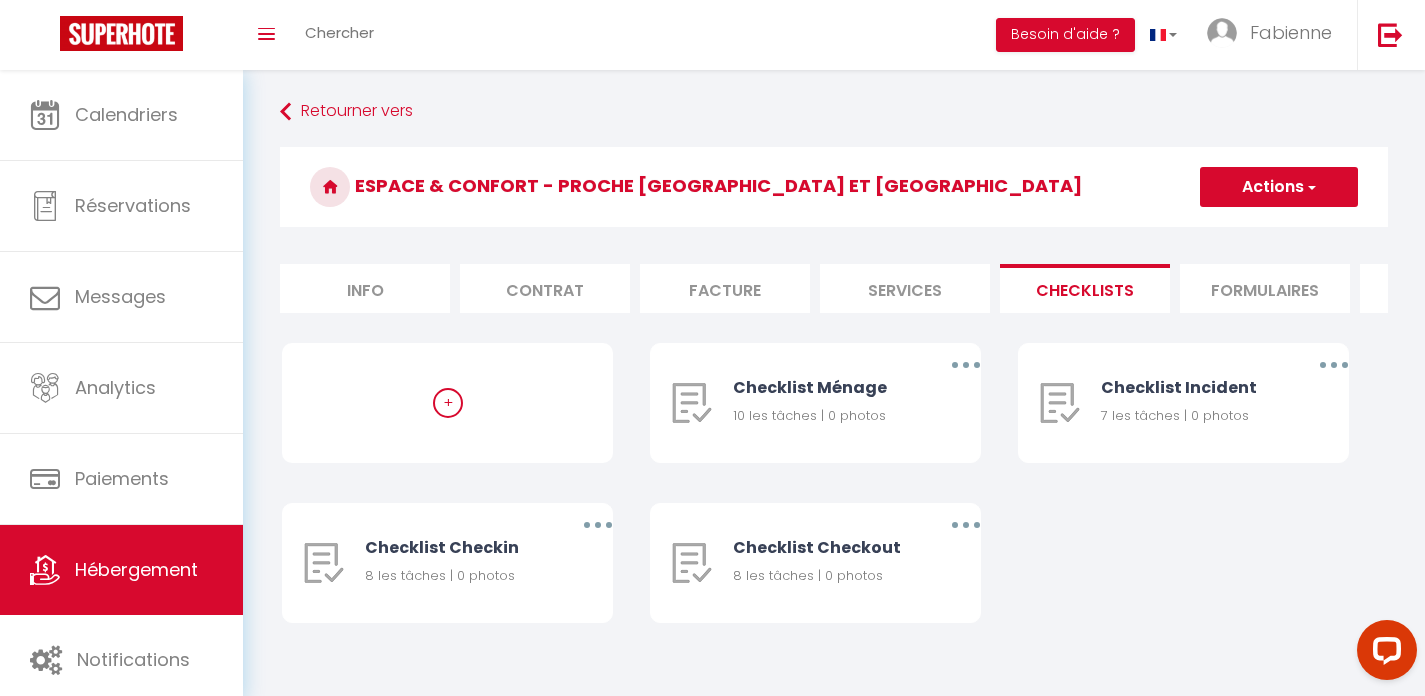 click on "Formulaires" at bounding box center (1265, 288) 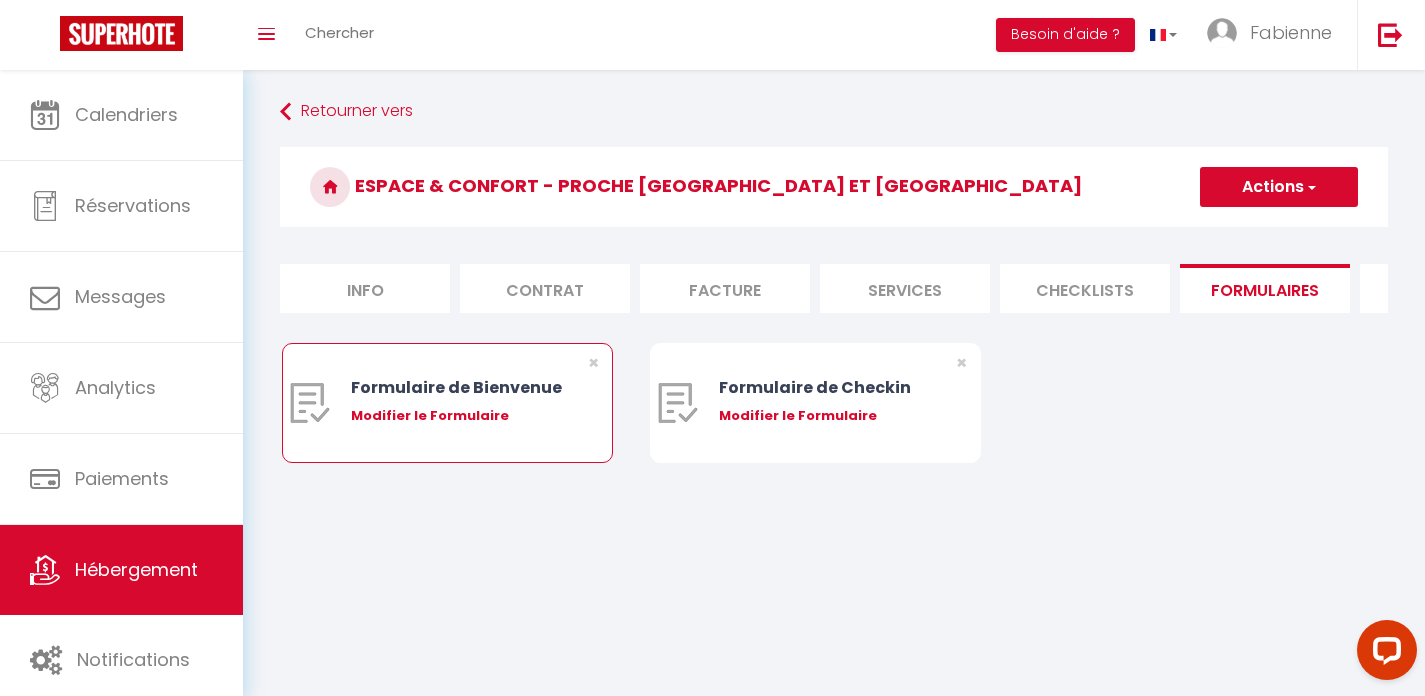 click on "Formulaire de Bienvenue" at bounding box center (461, 387) 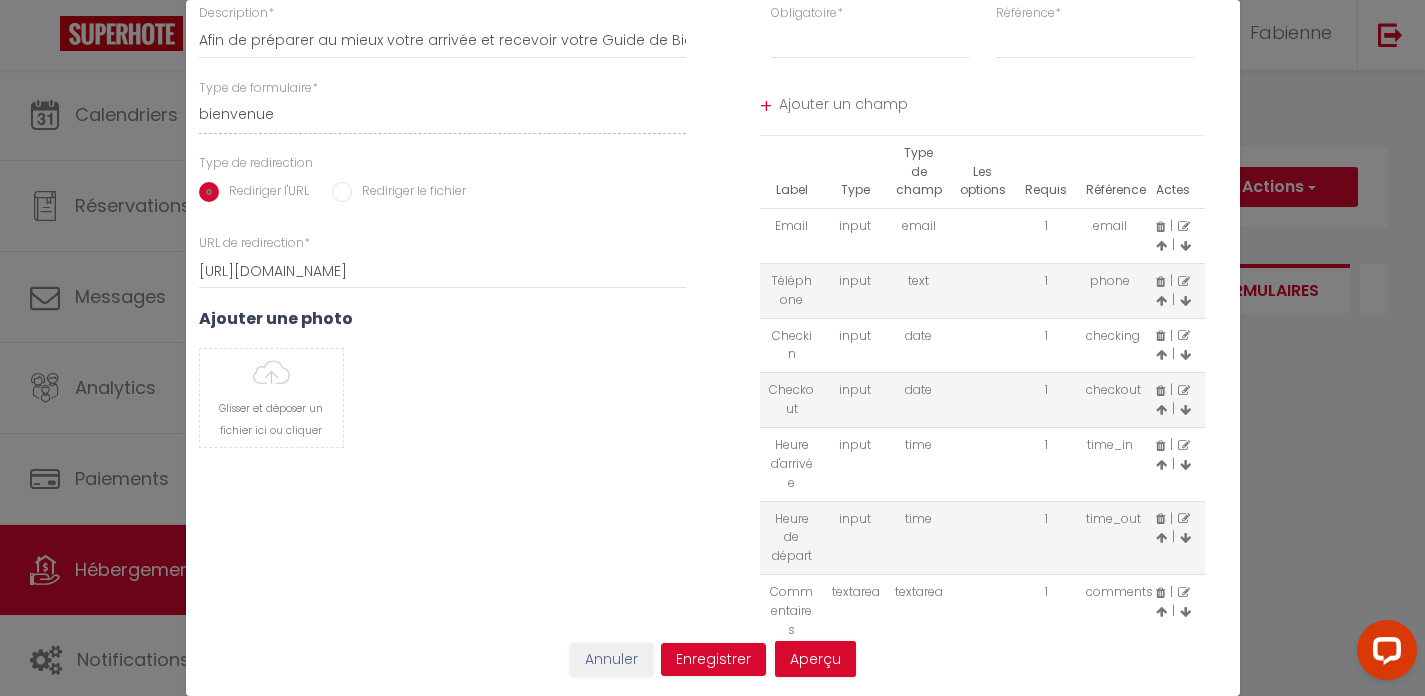 scroll, scrollTop: 0, scrollLeft: 0, axis: both 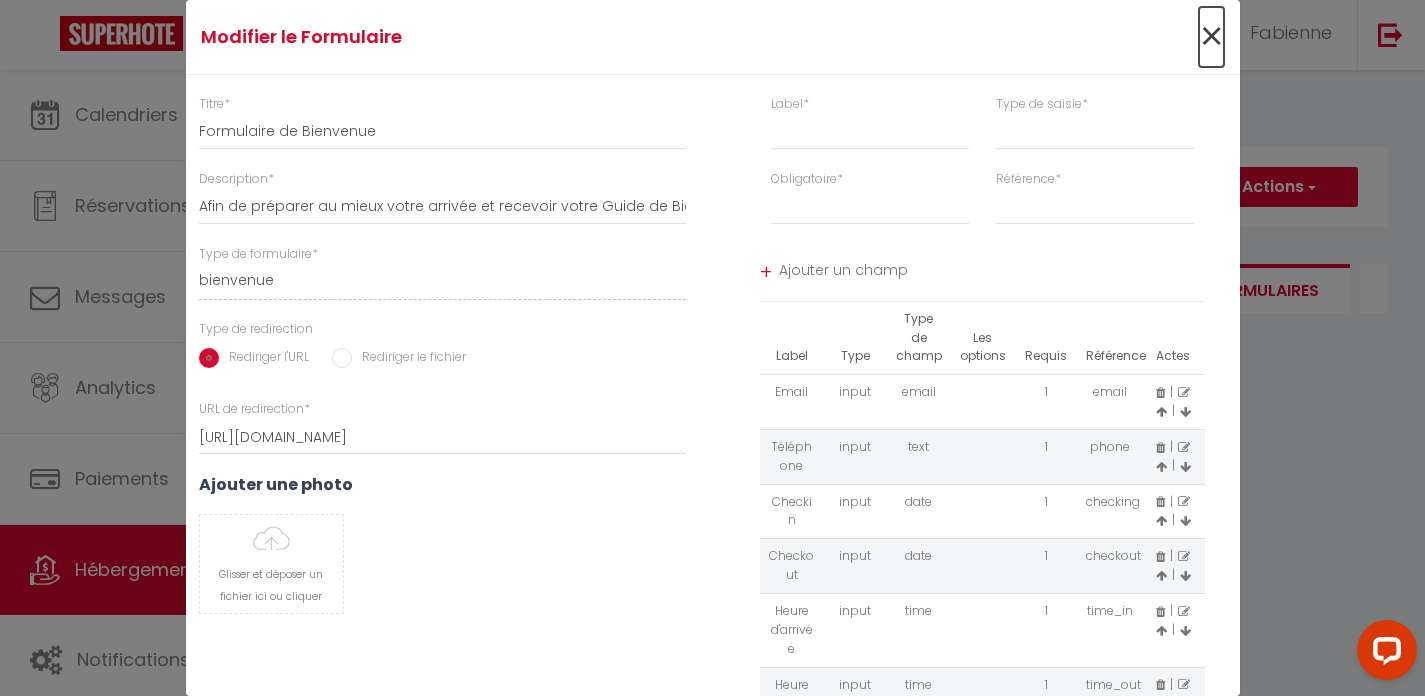 click on "×" at bounding box center [1211, 37] 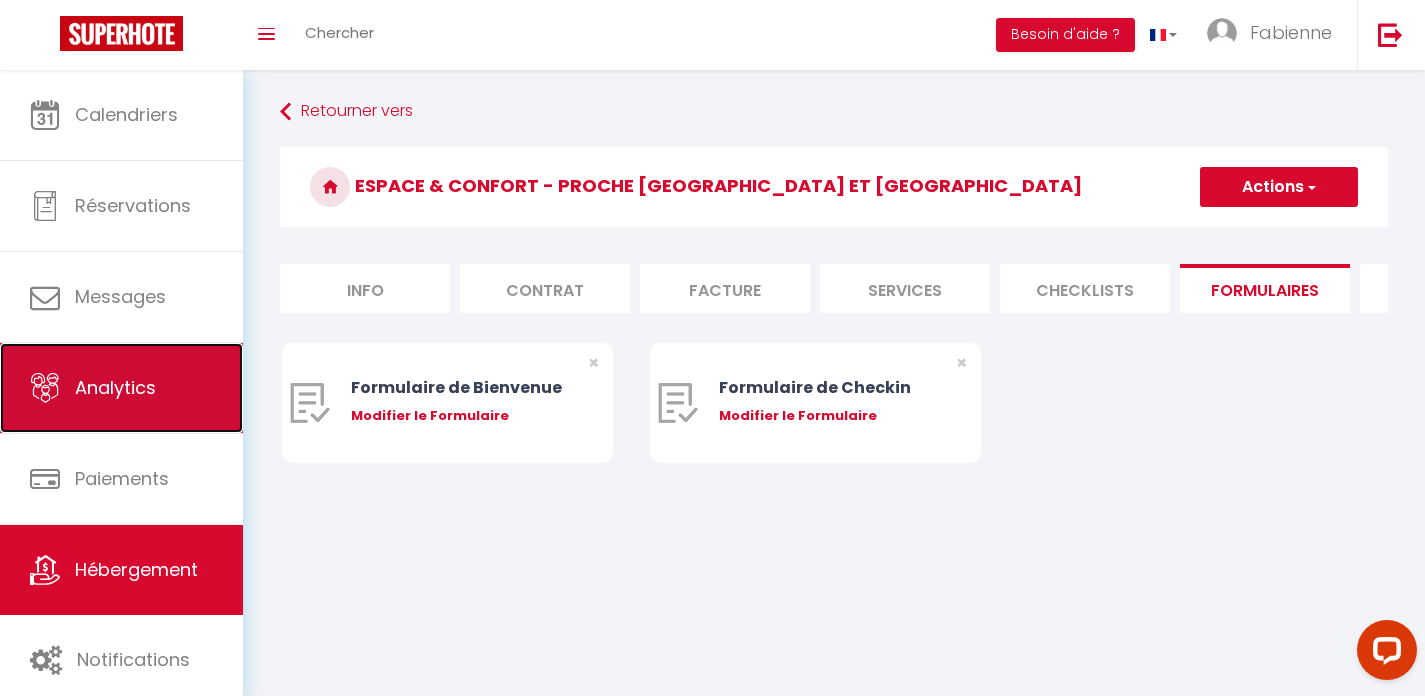 click on "Analytics" at bounding box center [115, 387] 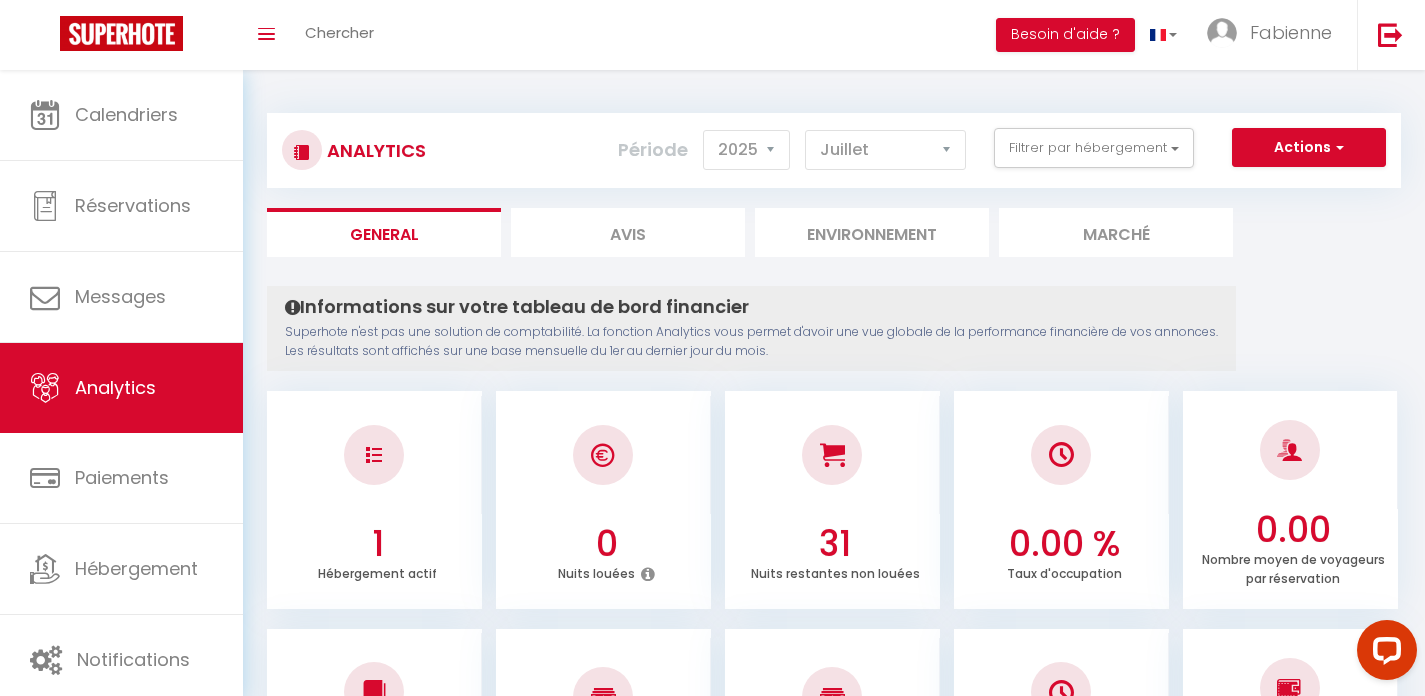 click on "Avis" at bounding box center (628, 232) 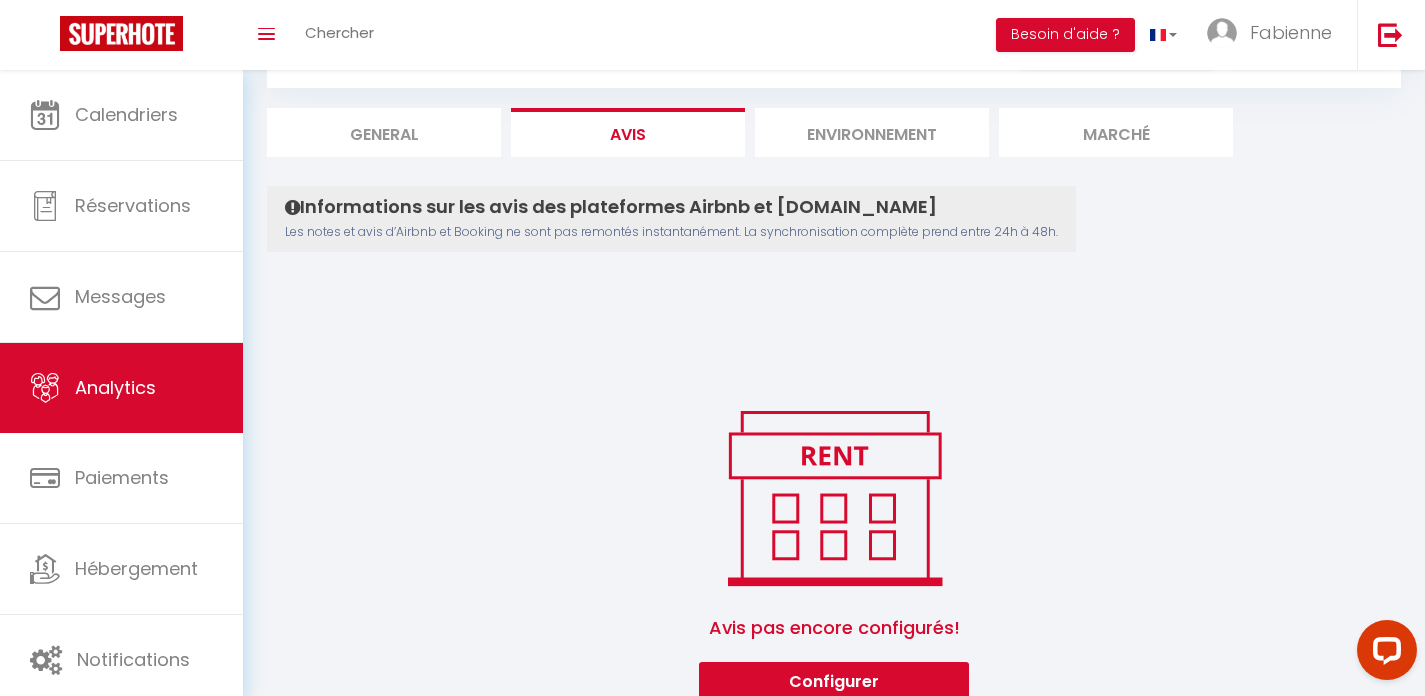 scroll, scrollTop: 99, scrollLeft: 0, axis: vertical 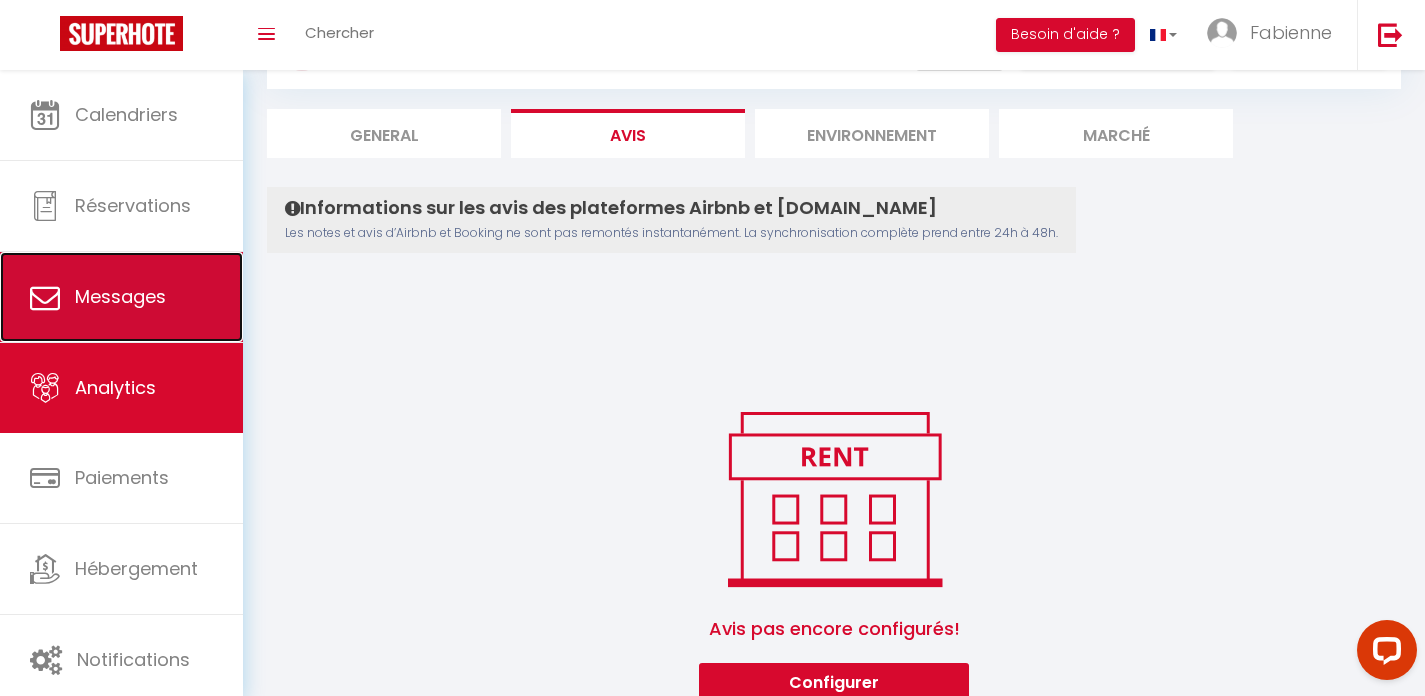 click on "Messages" at bounding box center (121, 297) 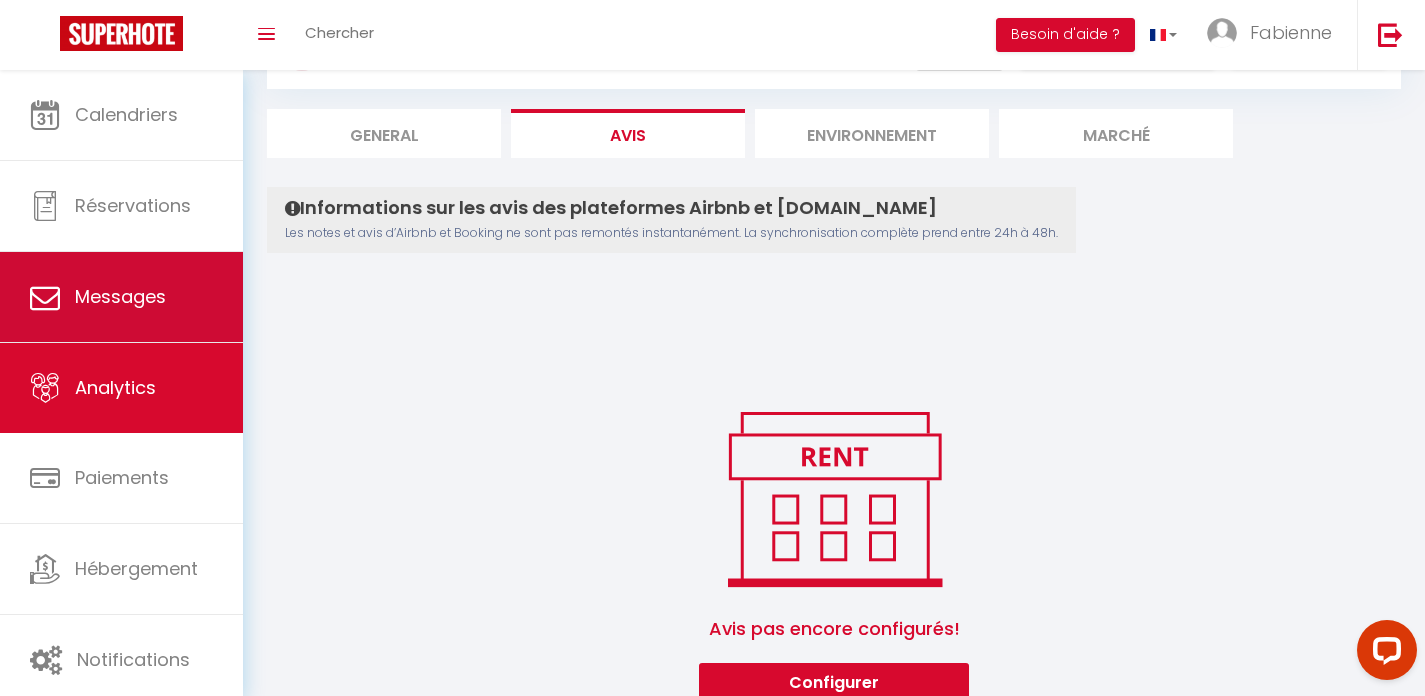 scroll, scrollTop: 0, scrollLeft: 0, axis: both 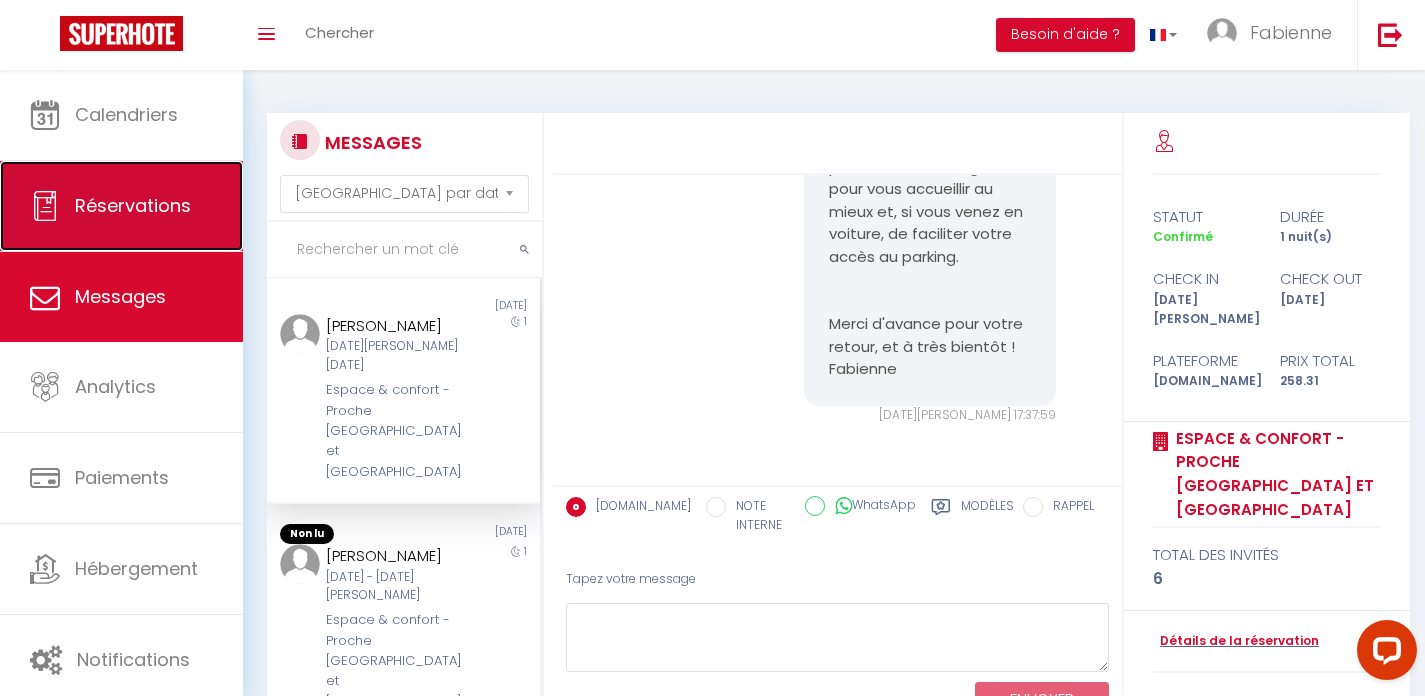 click on "Réservations" at bounding box center [121, 206] 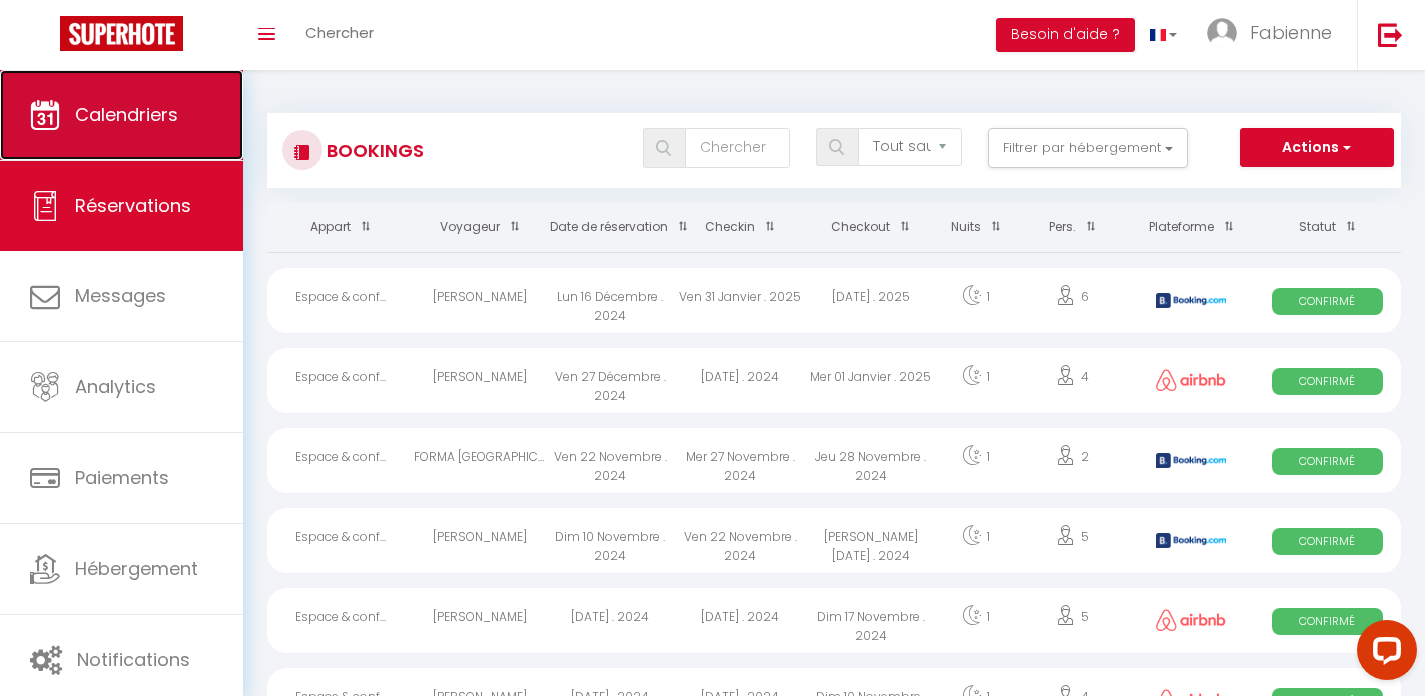 click on "Calendriers" at bounding box center (126, 114) 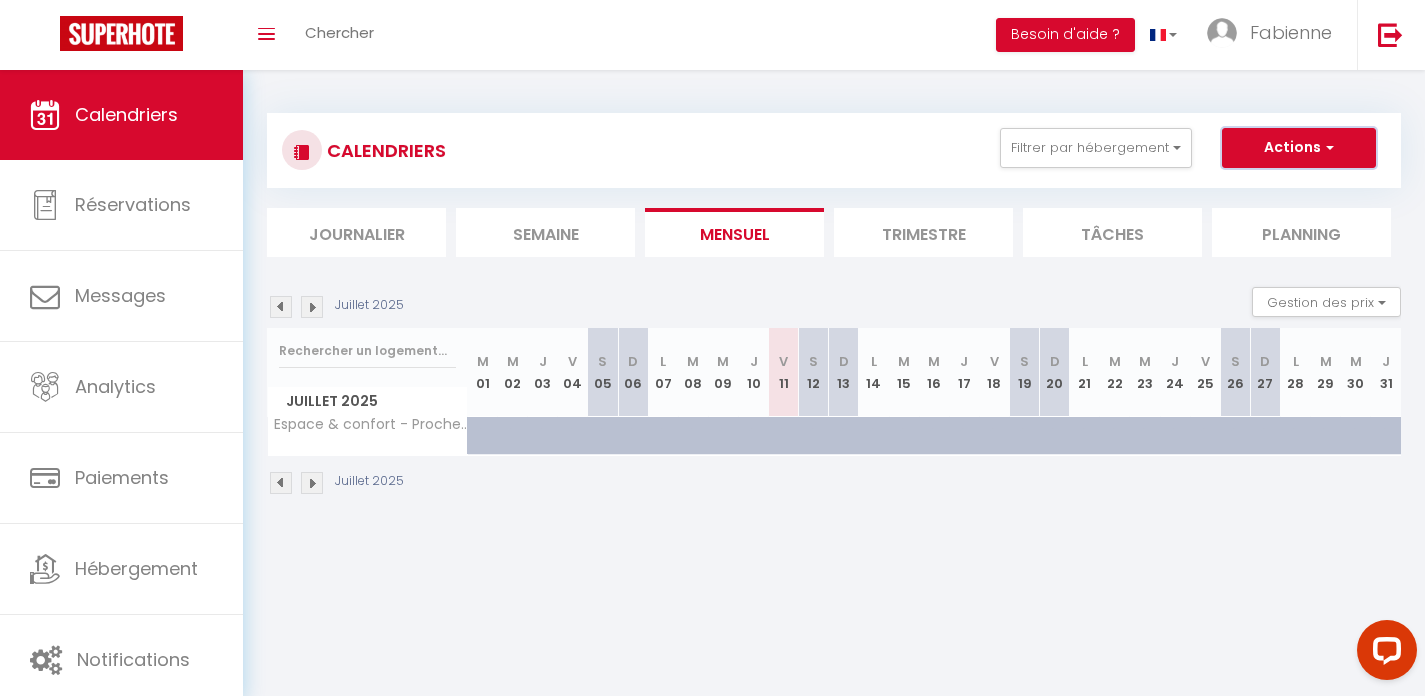 click on "Actions" at bounding box center (1299, 148) 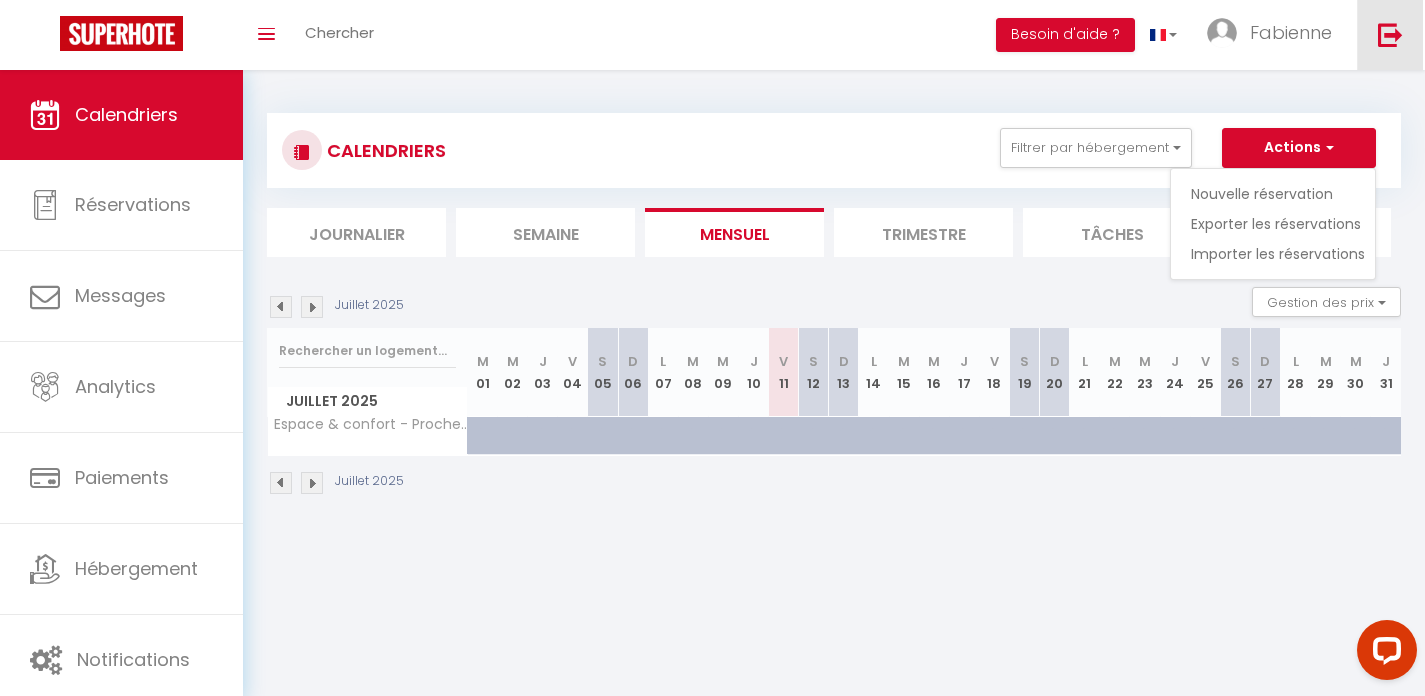 click at bounding box center [1390, 35] 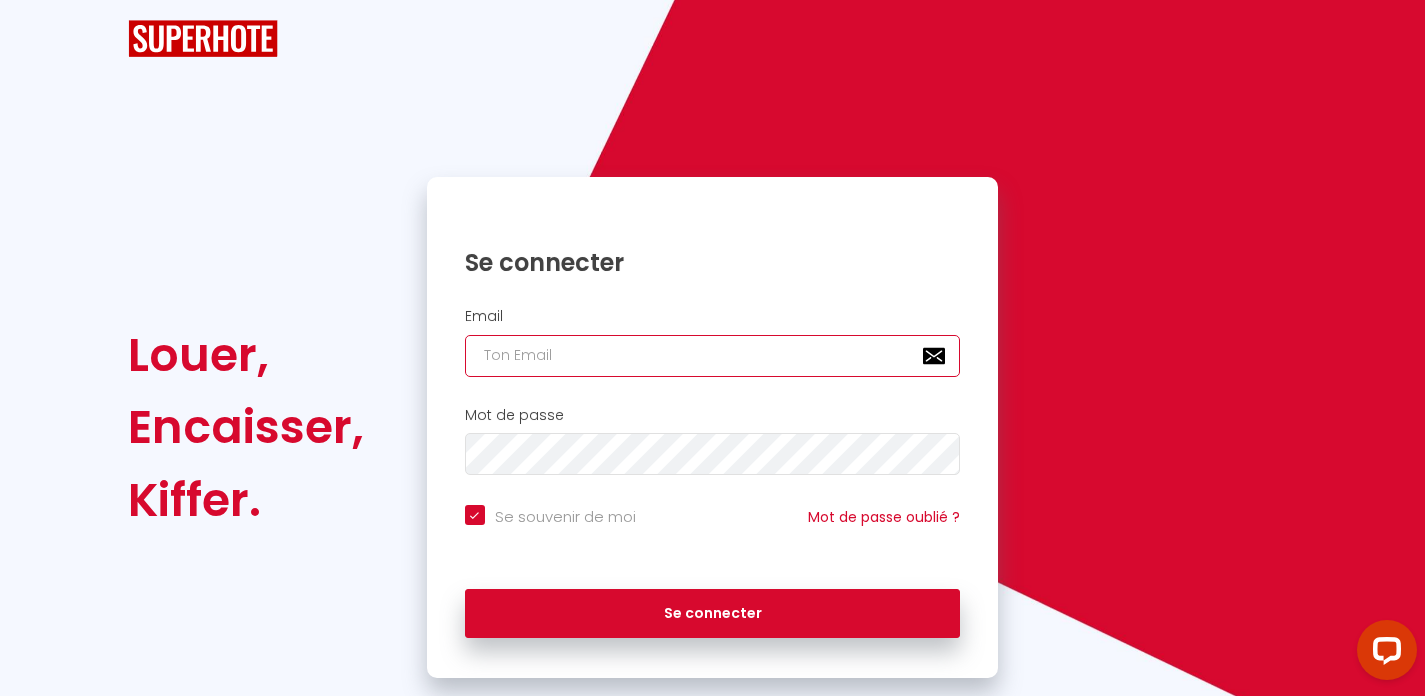 click at bounding box center [713, 356] 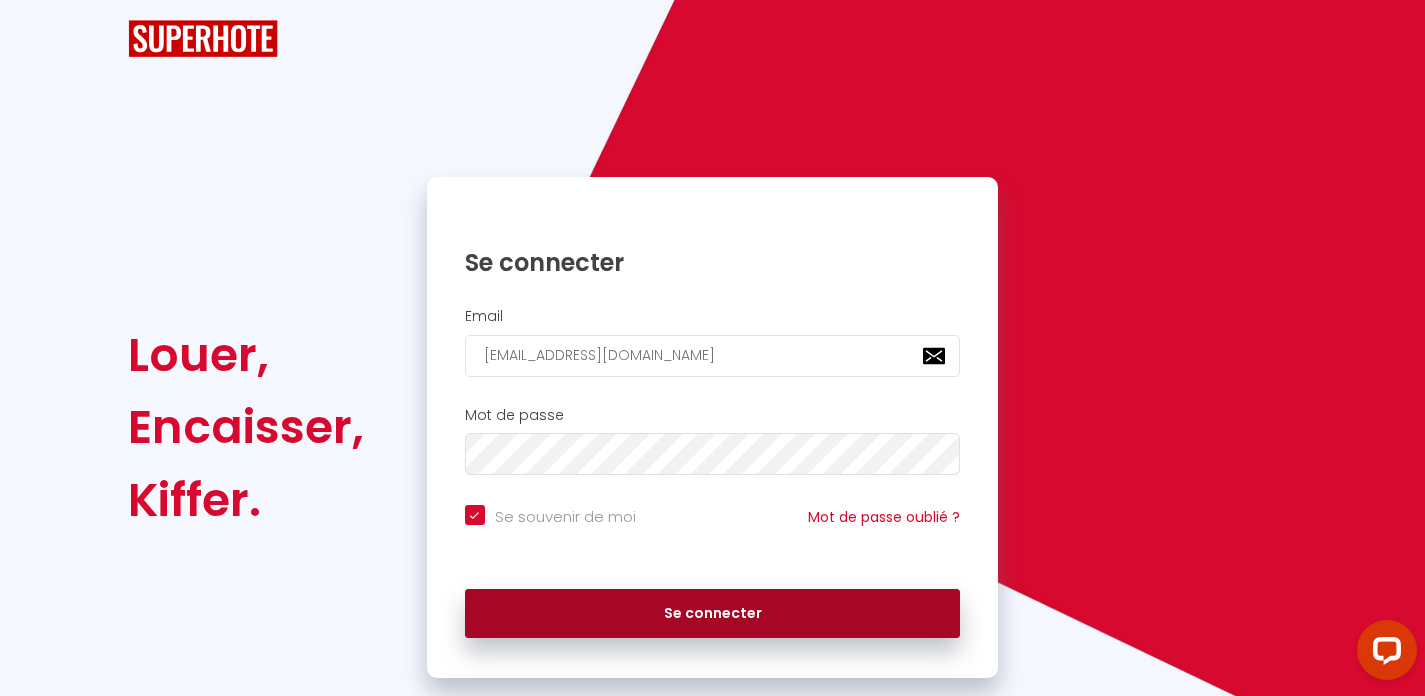 click on "Se connecter" at bounding box center (713, 614) 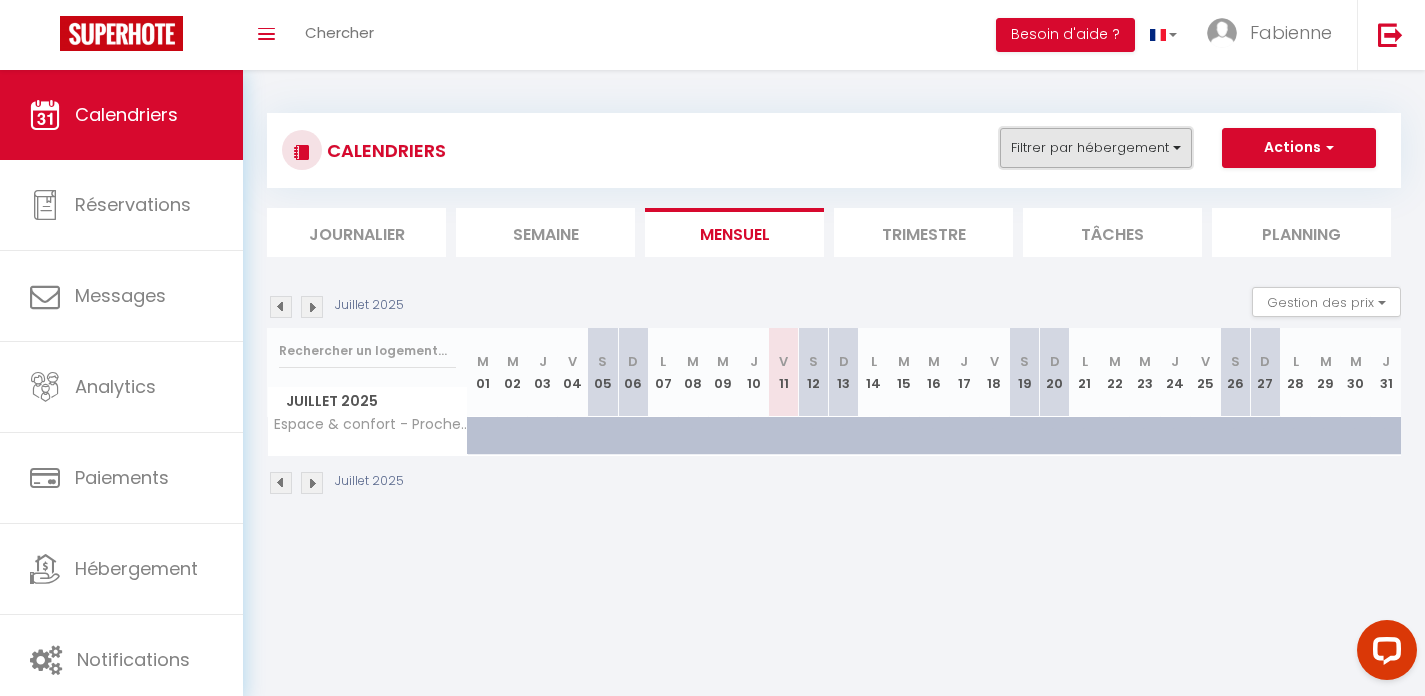 click on "Filtrer par hébergement" at bounding box center (1096, 148) 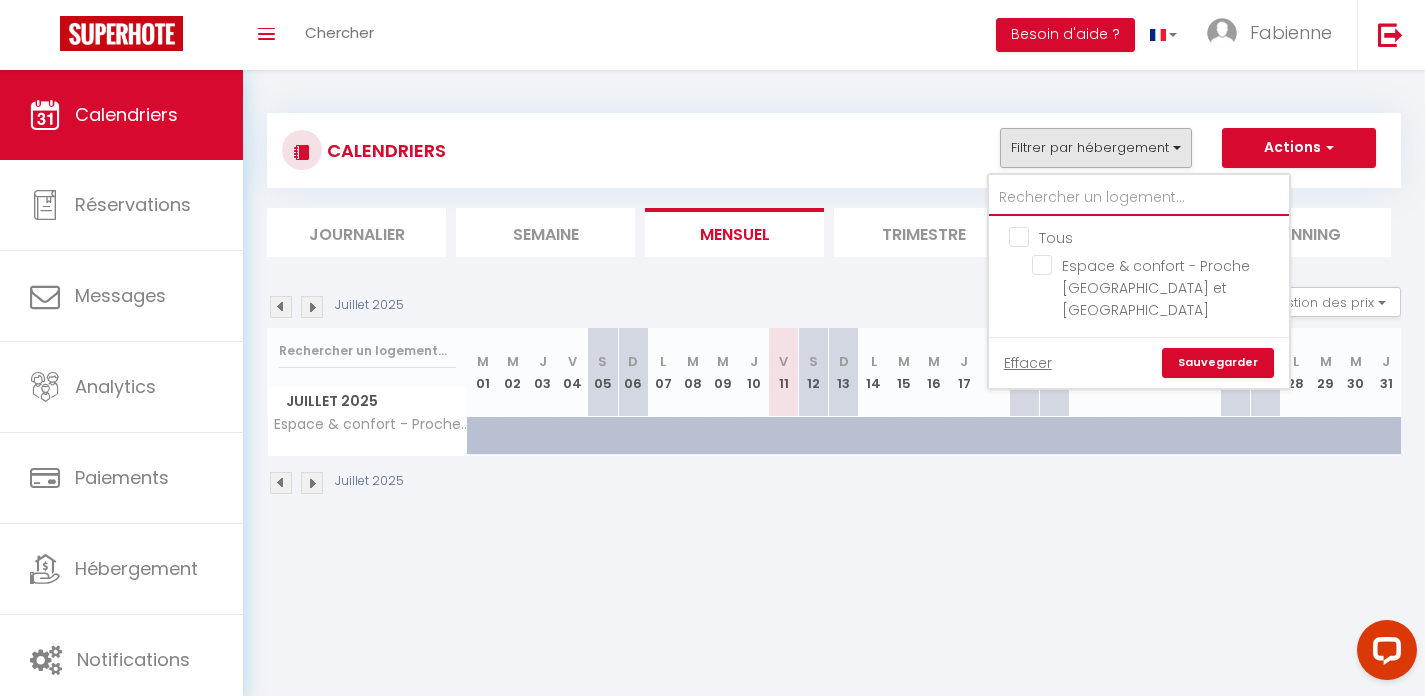 click at bounding box center [1139, 198] 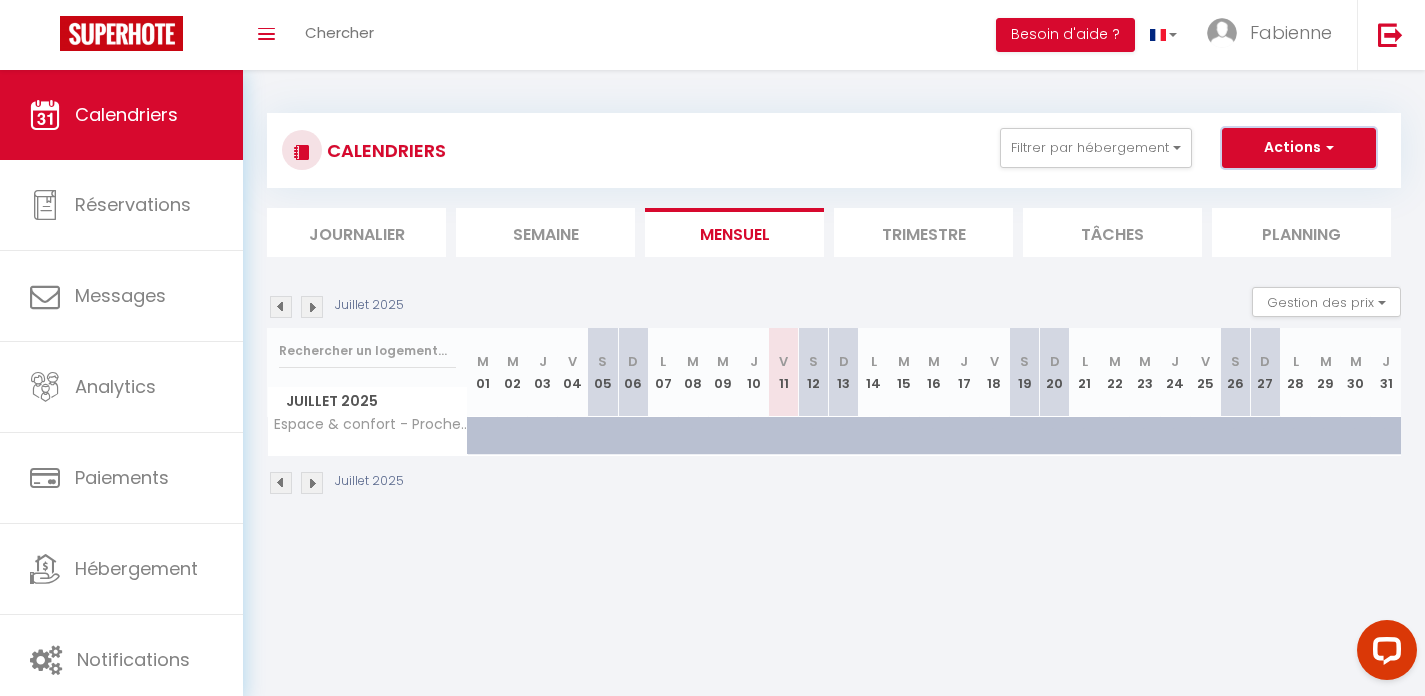 click on "Actions" at bounding box center [1299, 148] 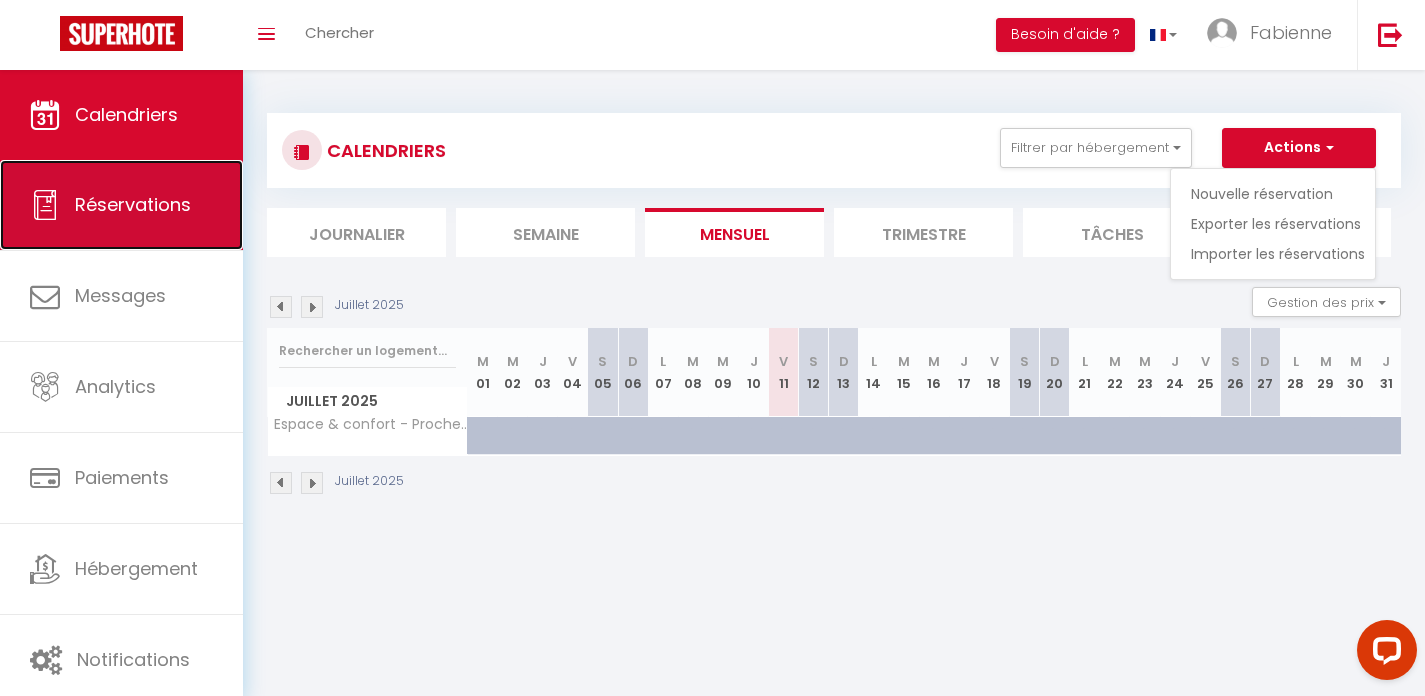 click on "Réservations" at bounding box center [133, 204] 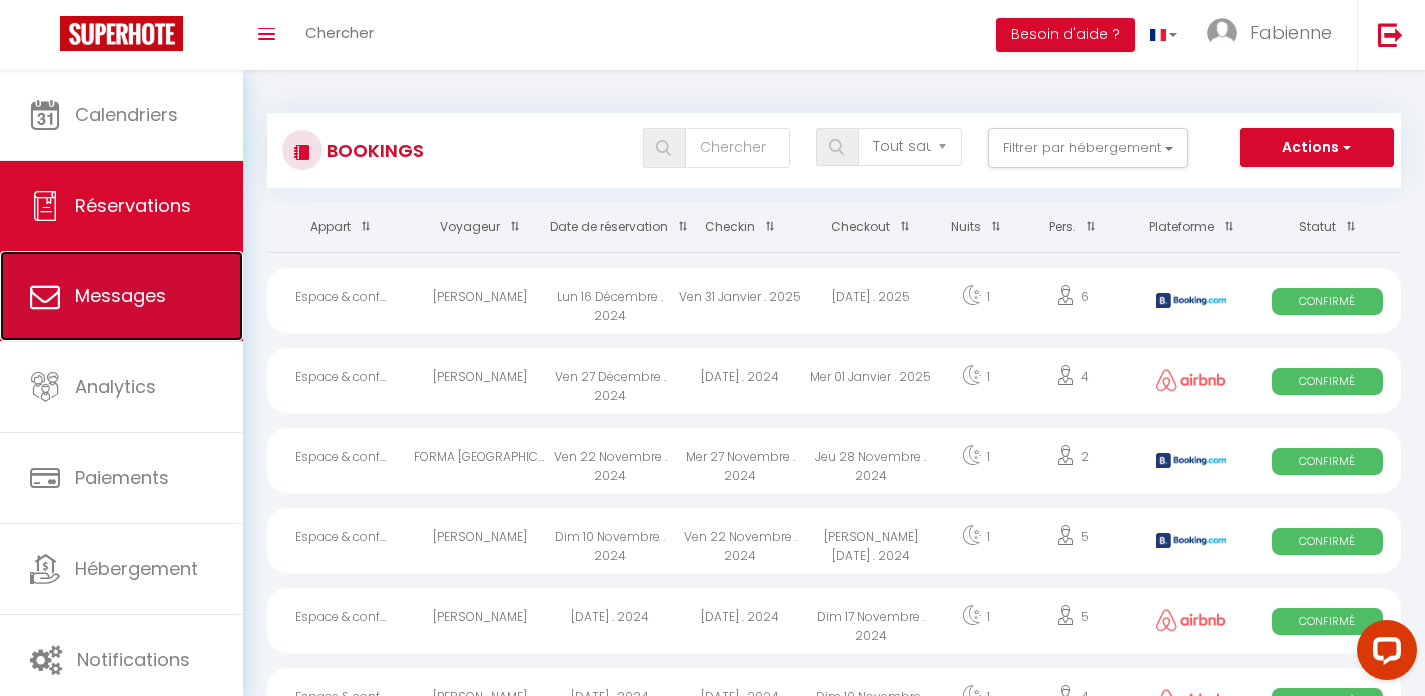 click on "Messages" at bounding box center (120, 295) 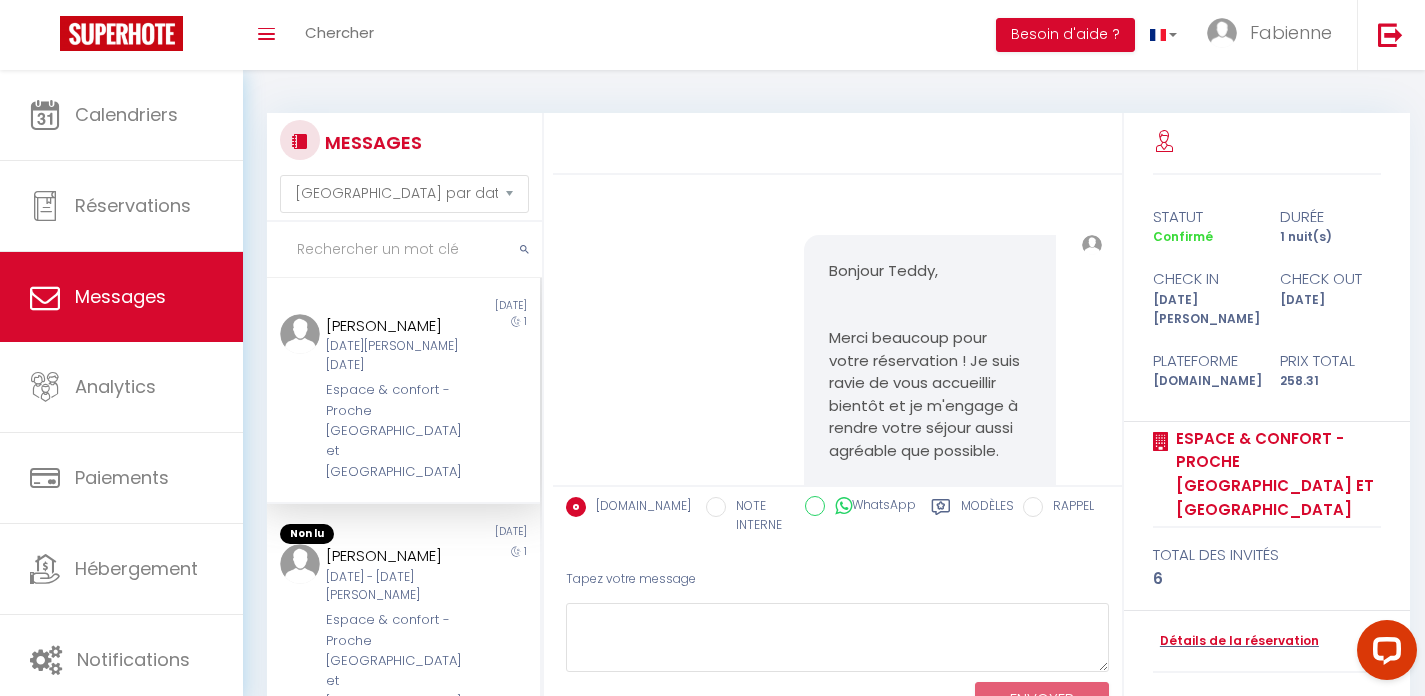 scroll, scrollTop: 5703, scrollLeft: 0, axis: vertical 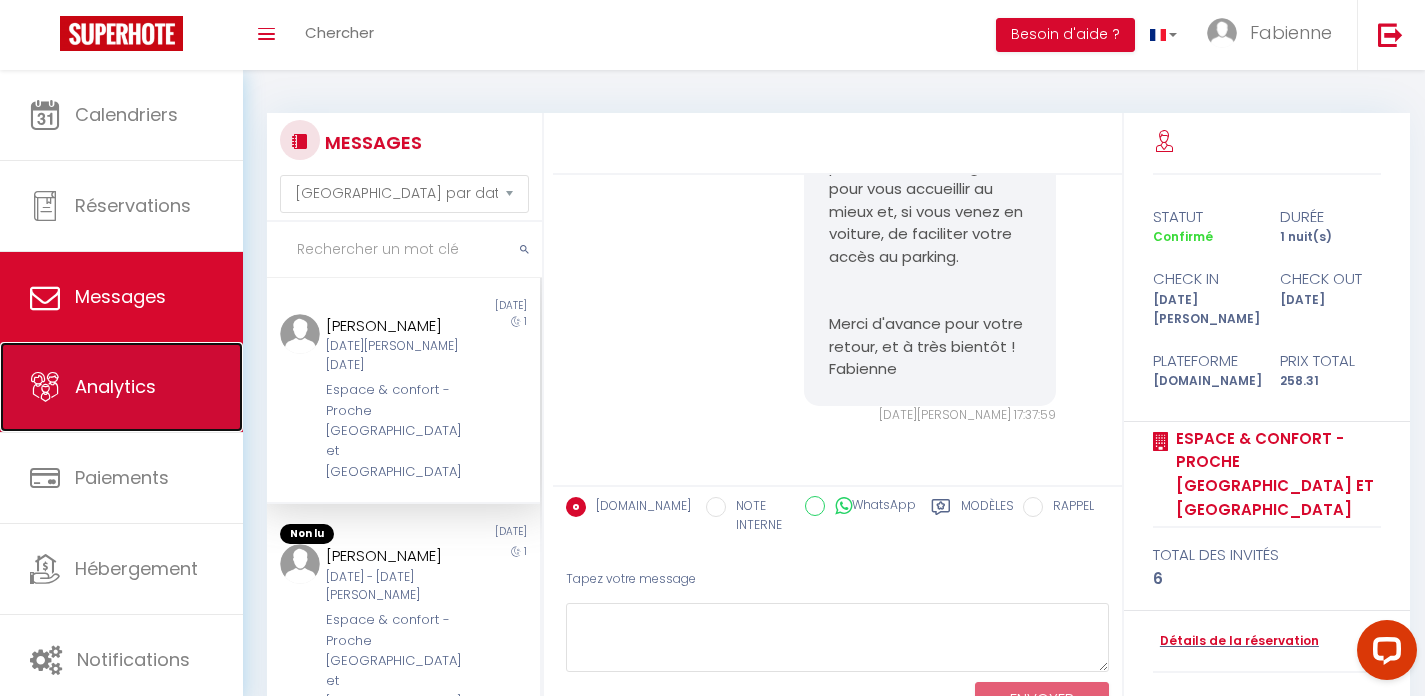 click on "Analytics" at bounding box center [115, 386] 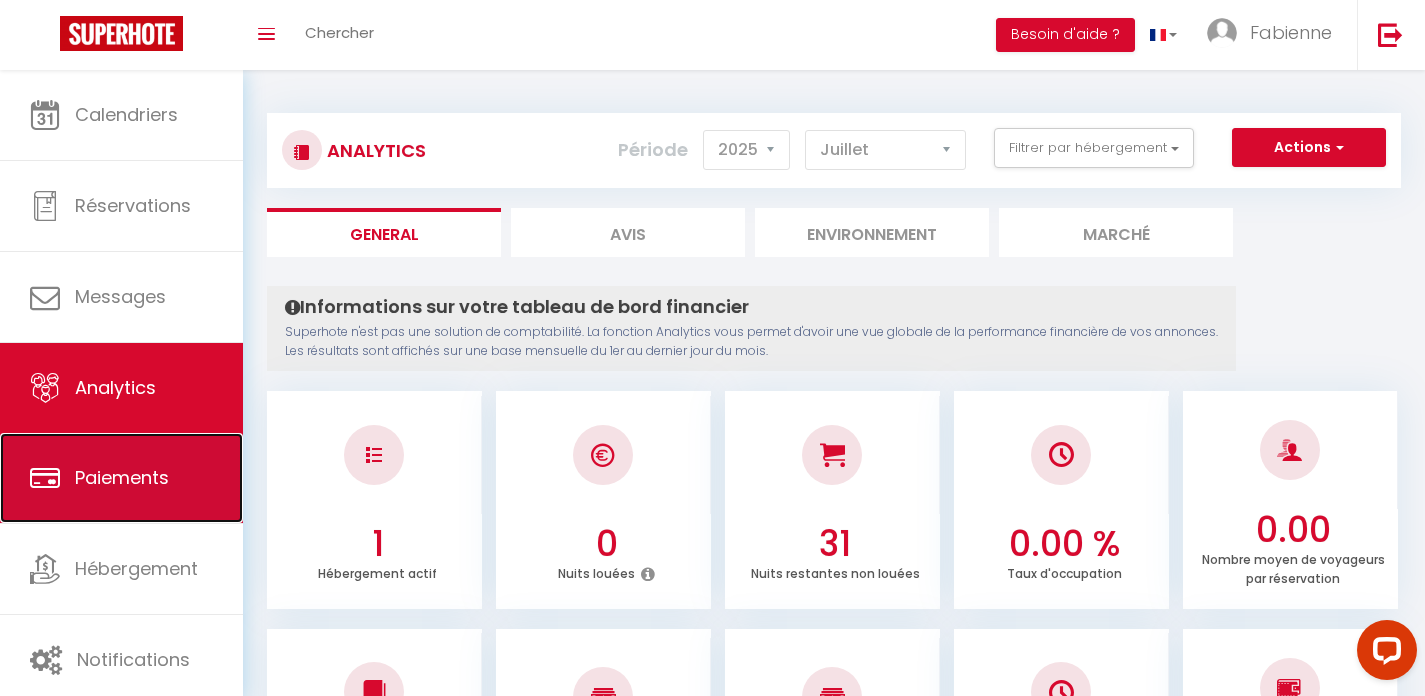 click on "Paiements" at bounding box center [122, 477] 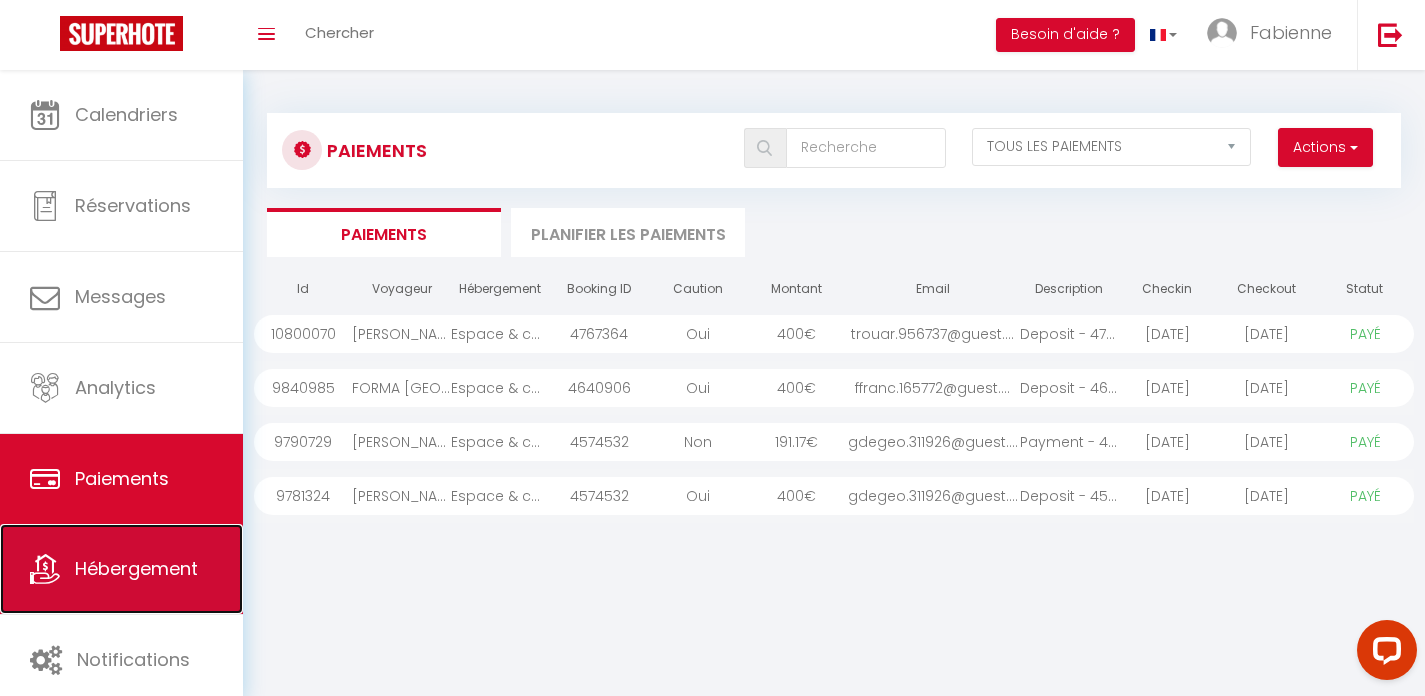 click on "Hébergement" at bounding box center [121, 569] 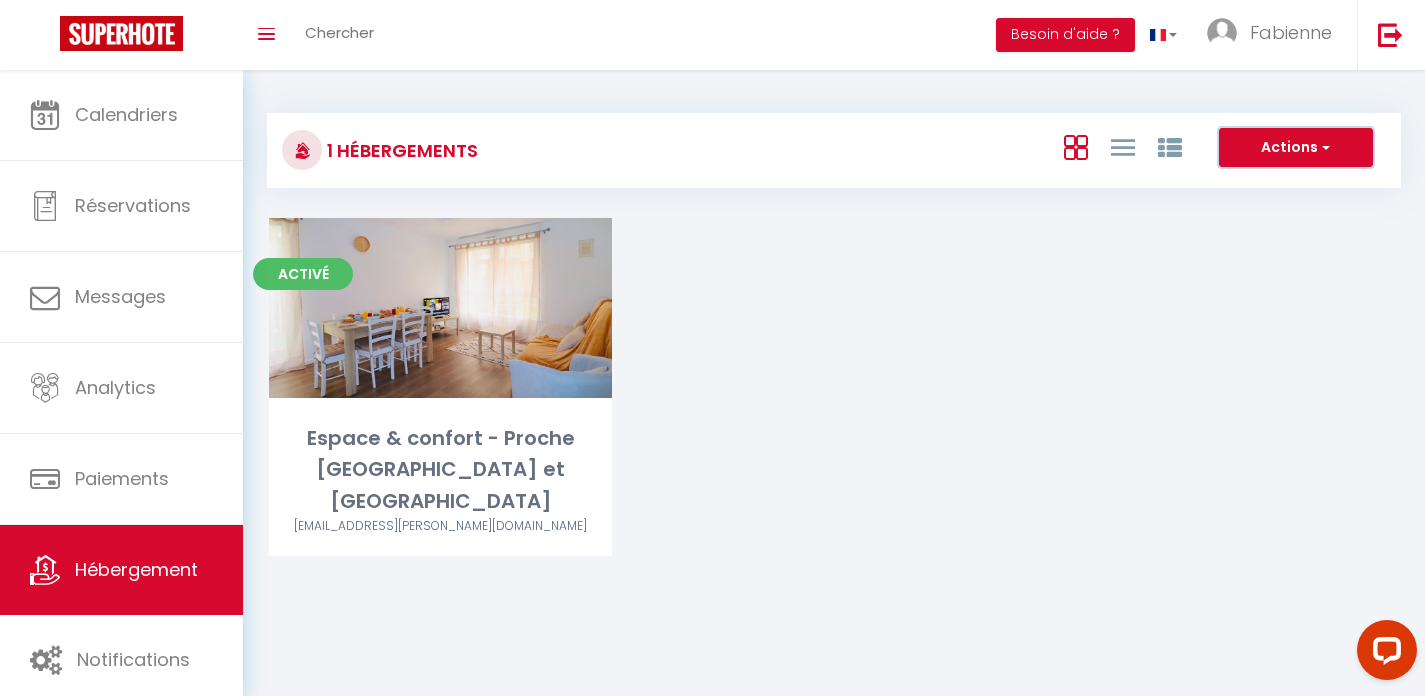 click on "Actions" at bounding box center (1296, 148) 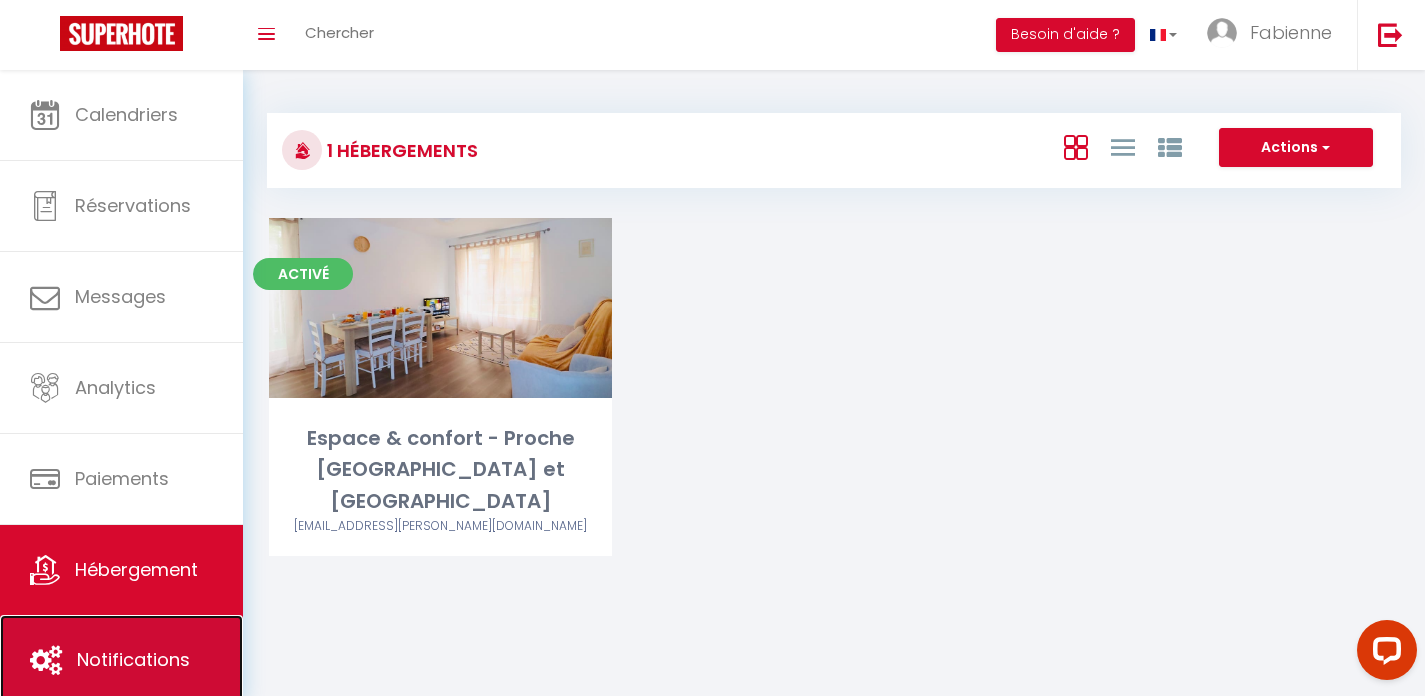 click on "Notifications" at bounding box center (121, 660) 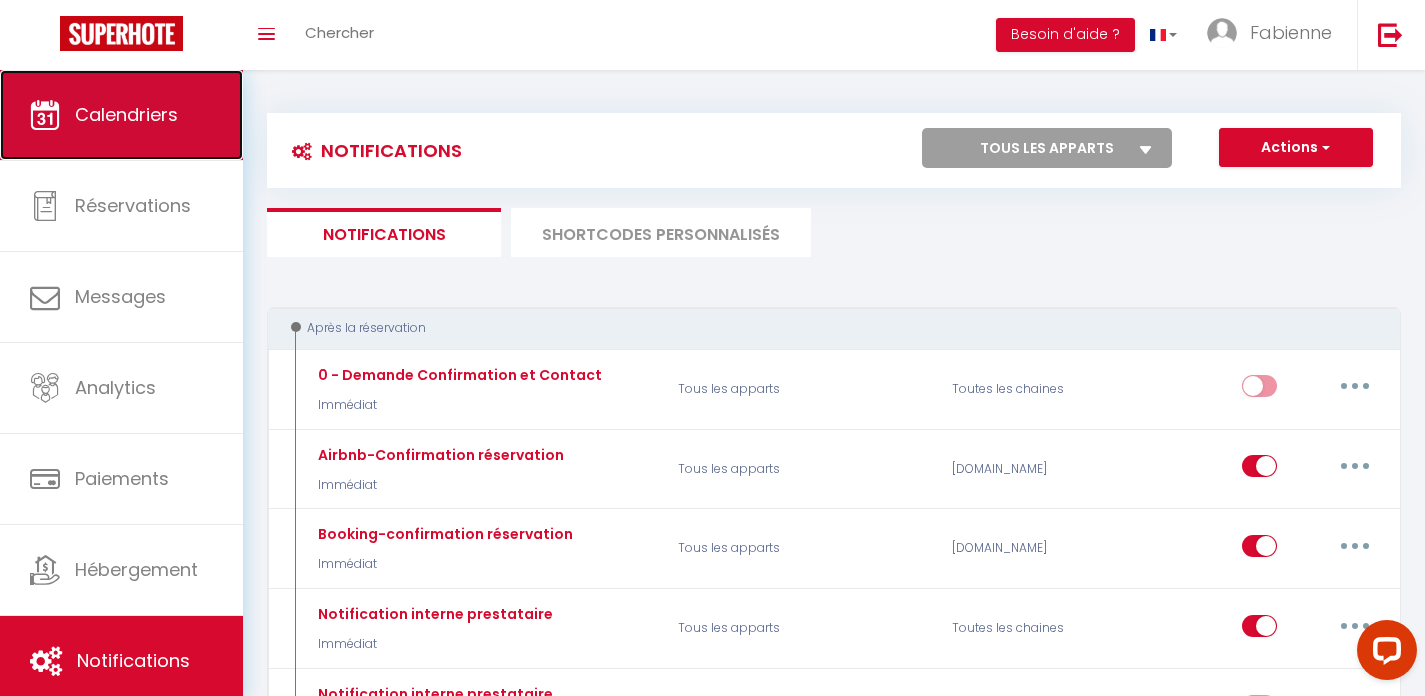 click on "Calendriers" at bounding box center [121, 115] 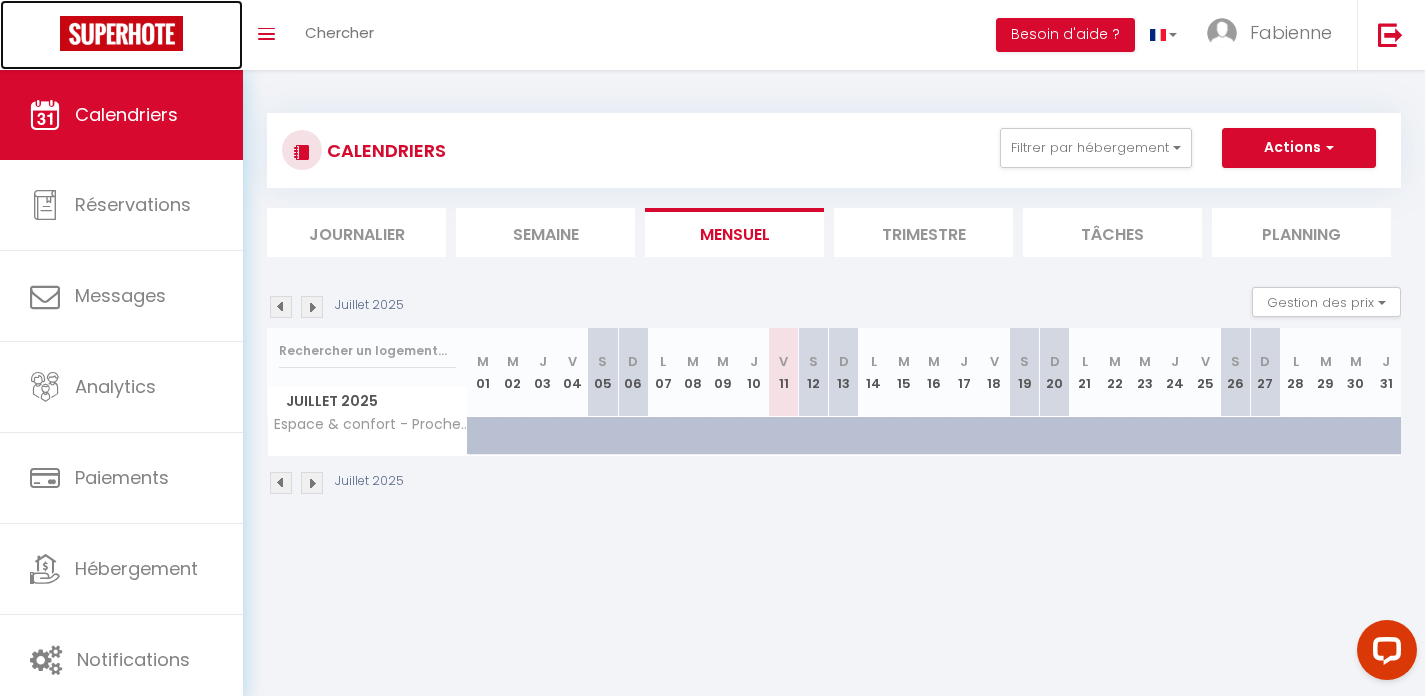 click at bounding box center [121, 33] 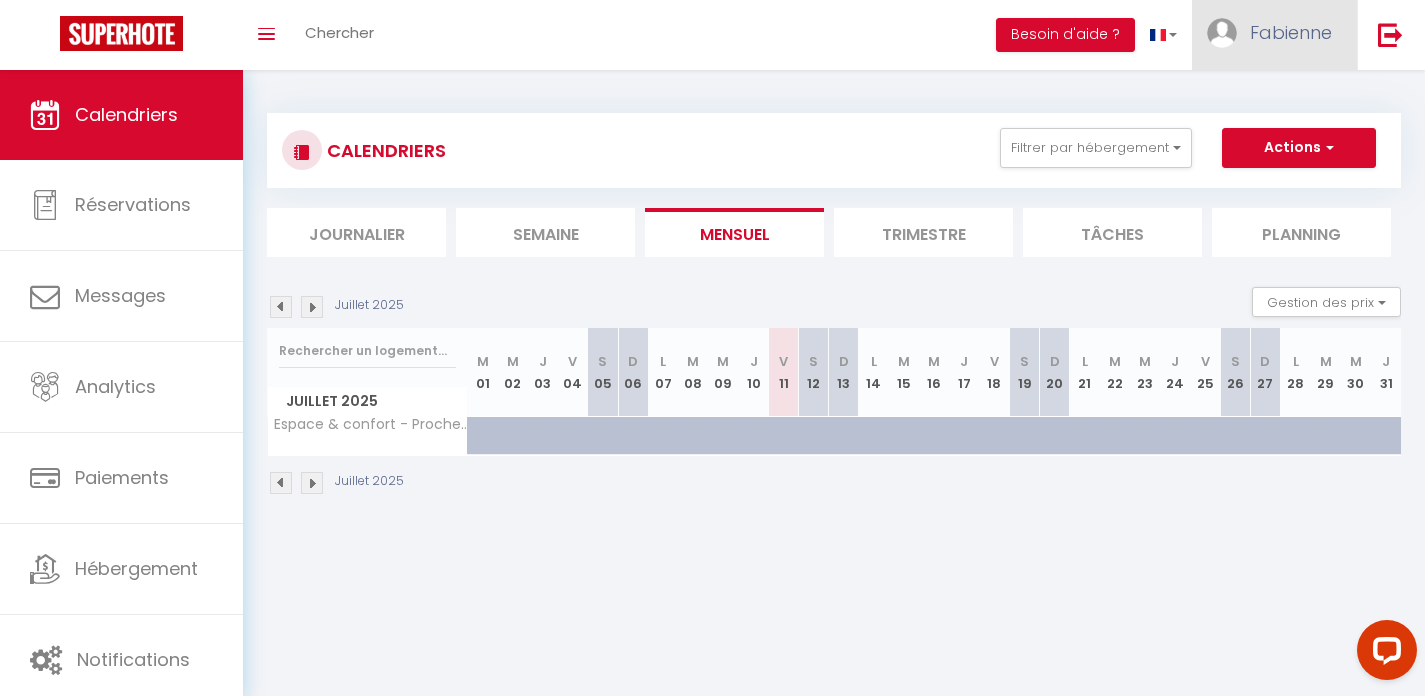 click on "Fabienne" at bounding box center [1291, 32] 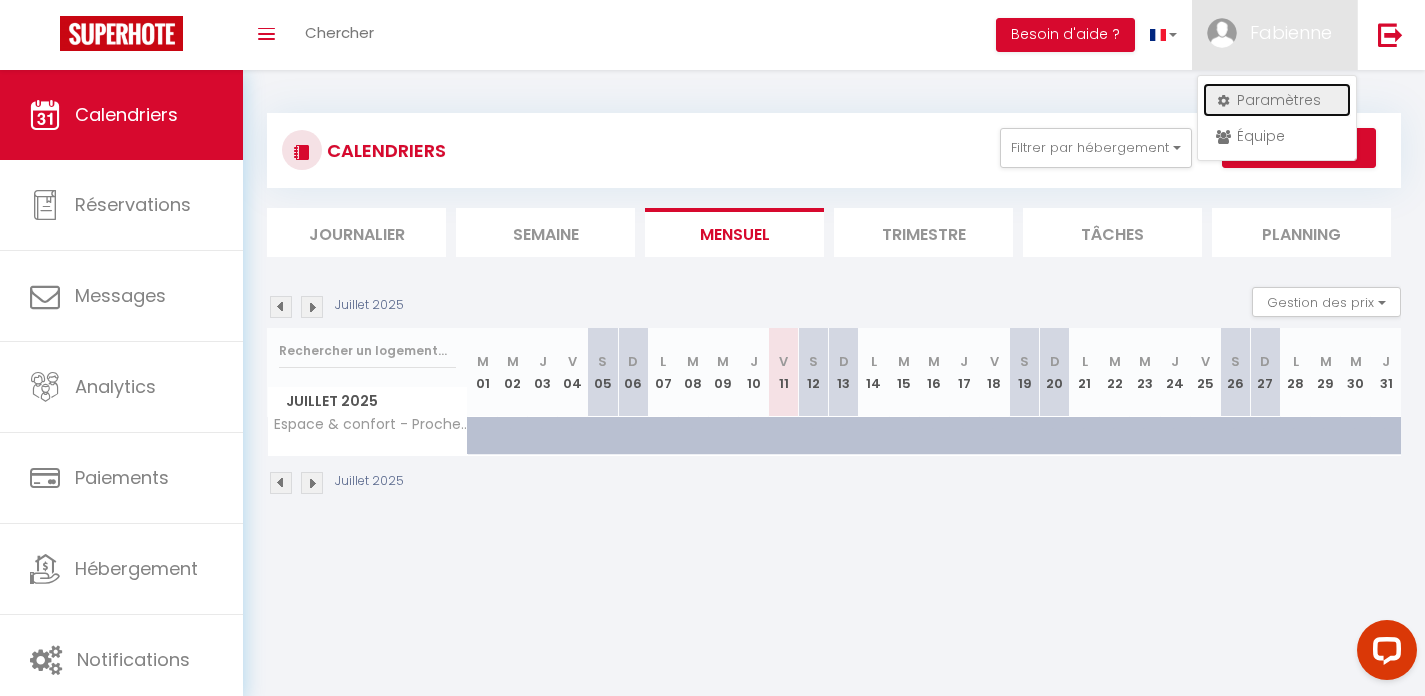 click on "Paramètres" at bounding box center (1277, 100) 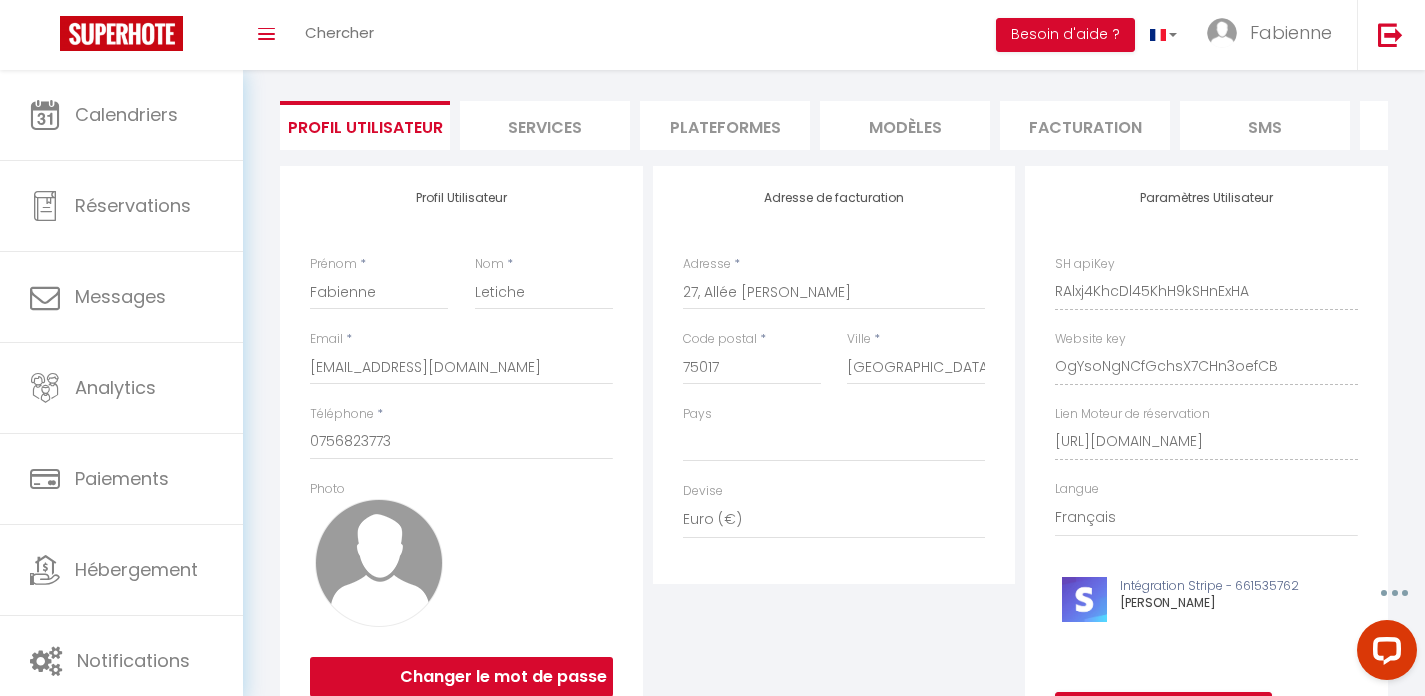 scroll, scrollTop: 4, scrollLeft: 0, axis: vertical 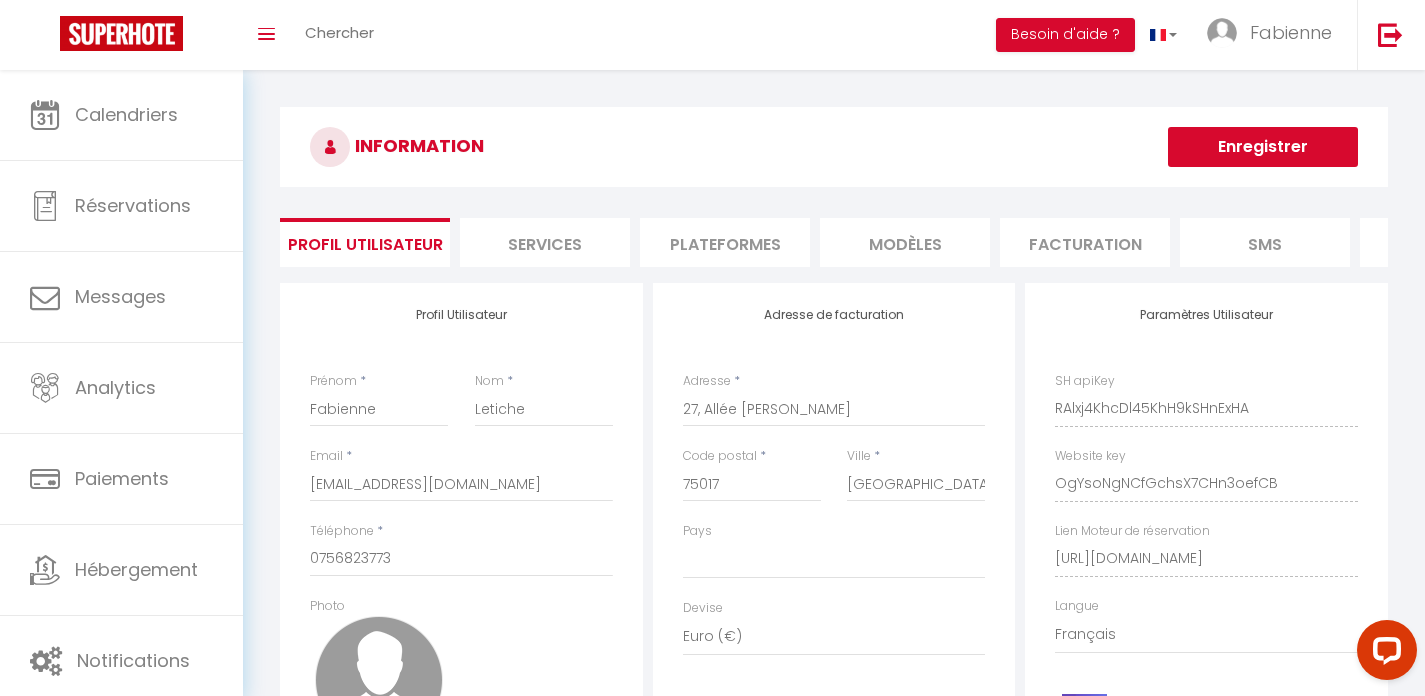 click on "Services" at bounding box center [545, 242] 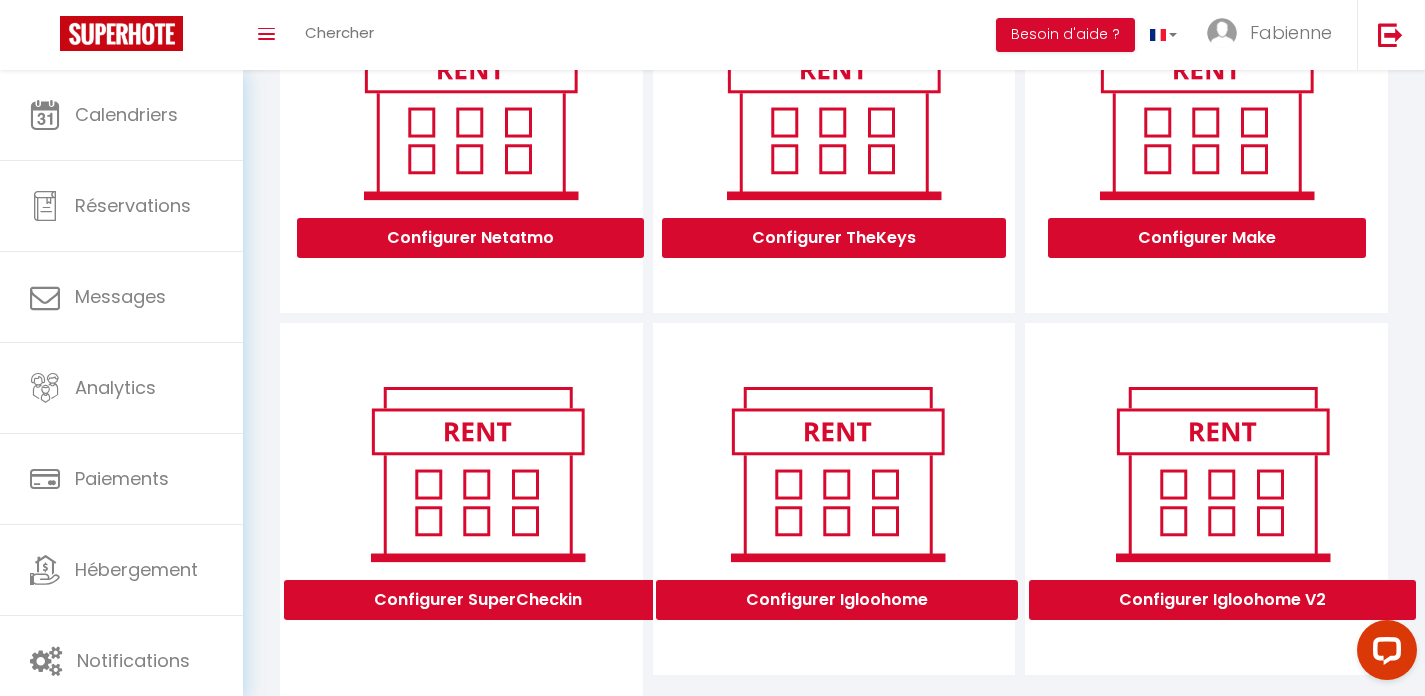 scroll, scrollTop: 0, scrollLeft: 0, axis: both 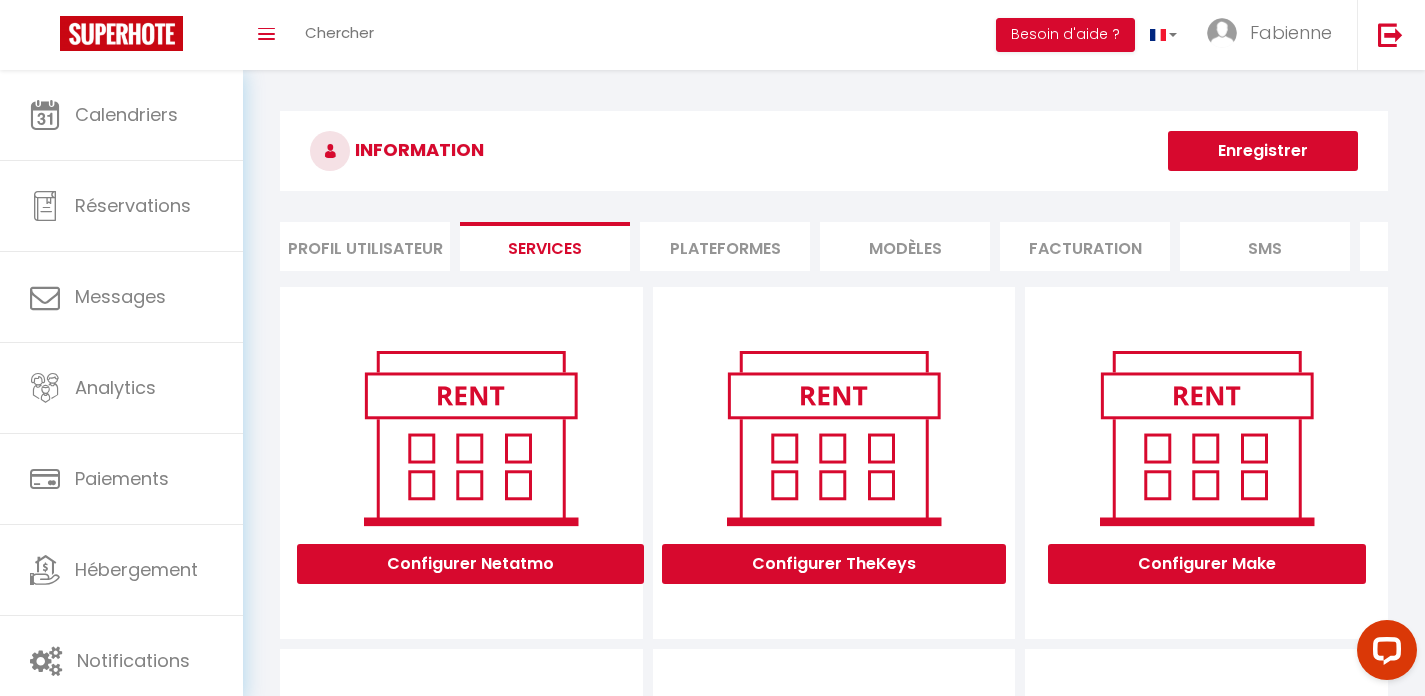 click on "Plateformes" at bounding box center (725, 246) 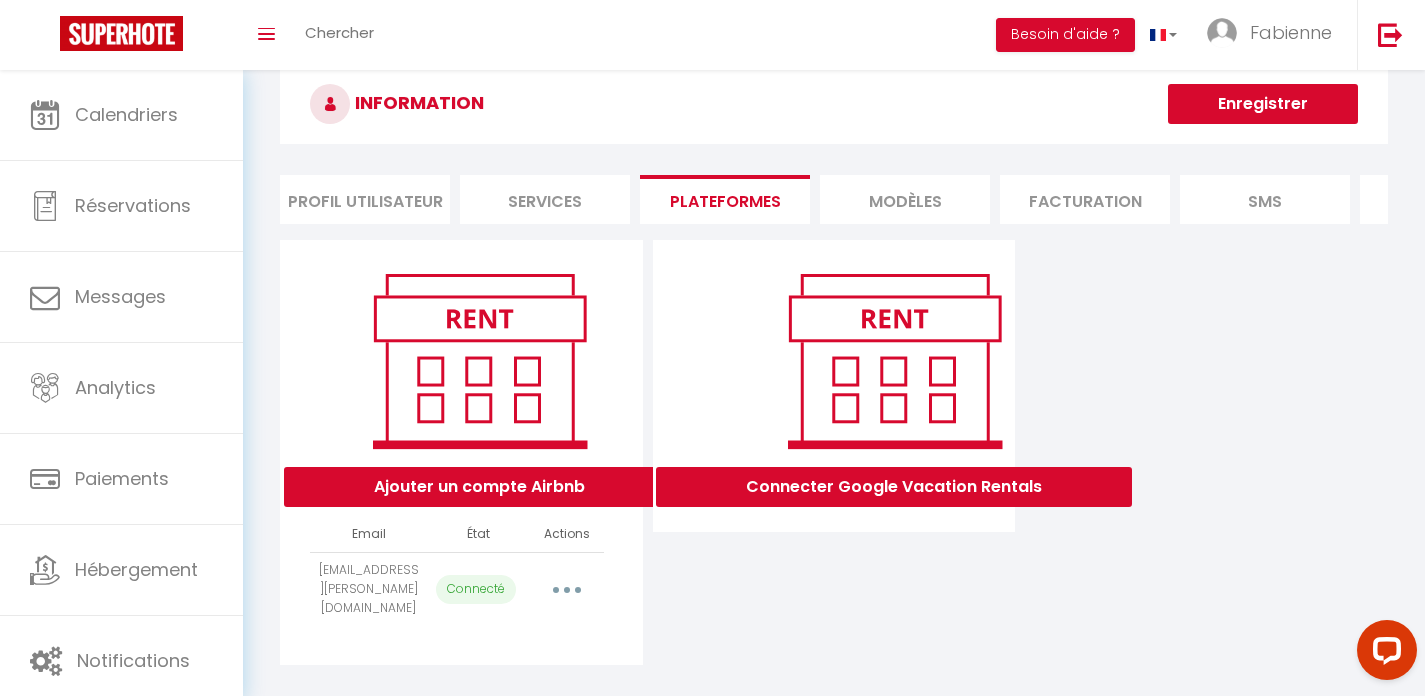 scroll, scrollTop: 70, scrollLeft: 0, axis: vertical 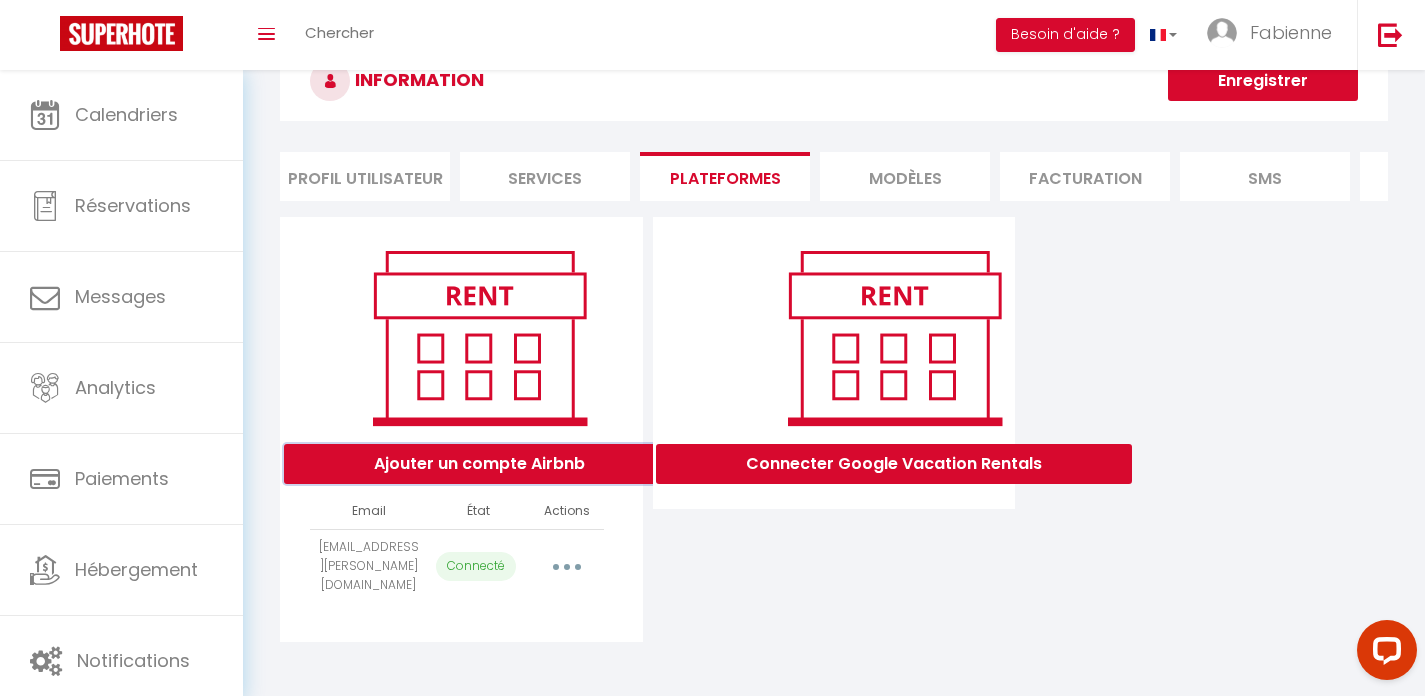 click on "Ajouter un compte Airbnb" at bounding box center (479, 464) 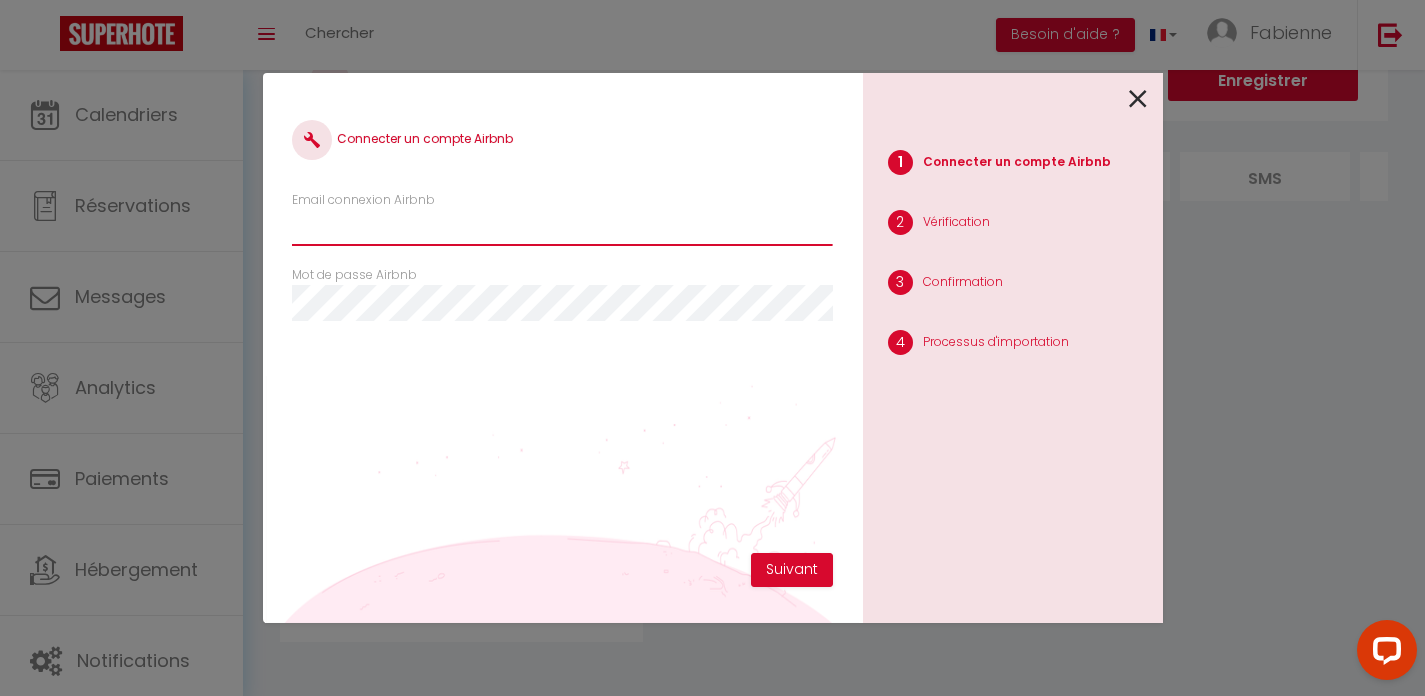 click on "Email connexion Airbnb" at bounding box center (562, 228) 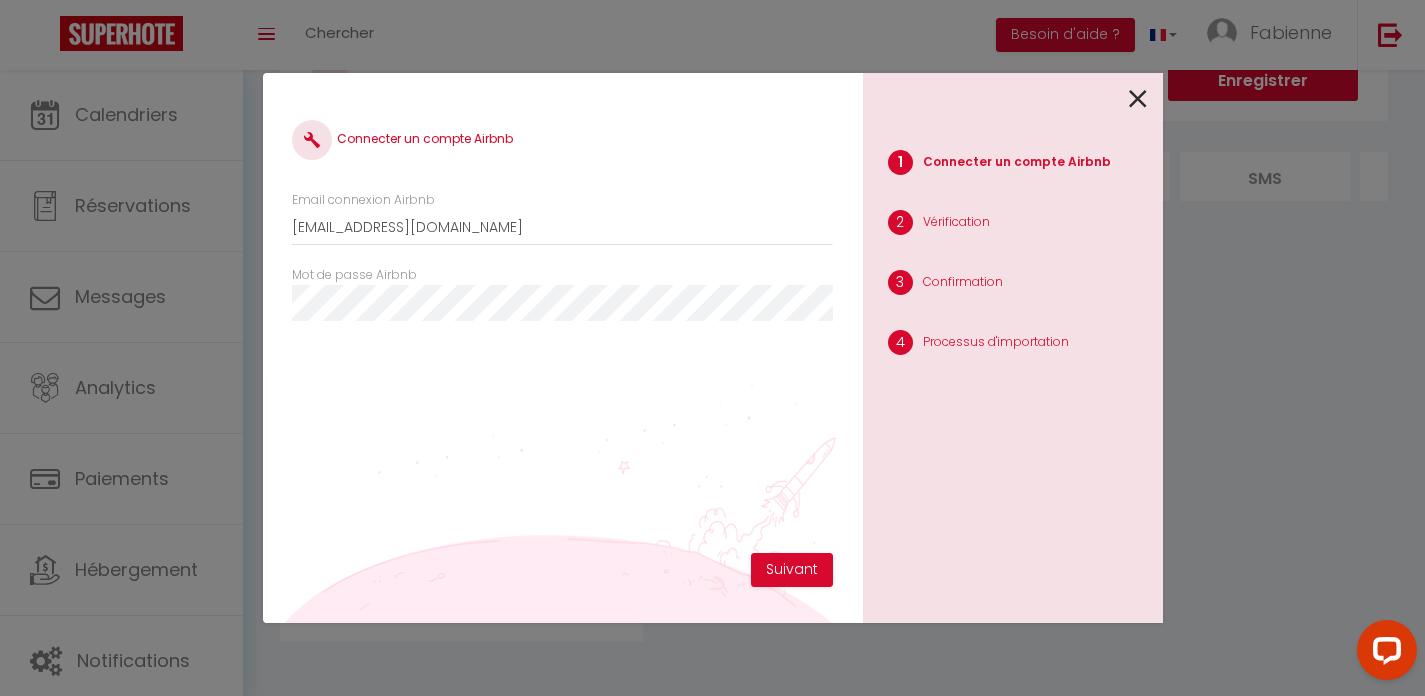 click on "Connecter un compte Airbnb
Email connexion Airbnb   [EMAIL_ADDRESS][DOMAIN_NAME]   Mot de passe Airbnb" at bounding box center [562, 328] 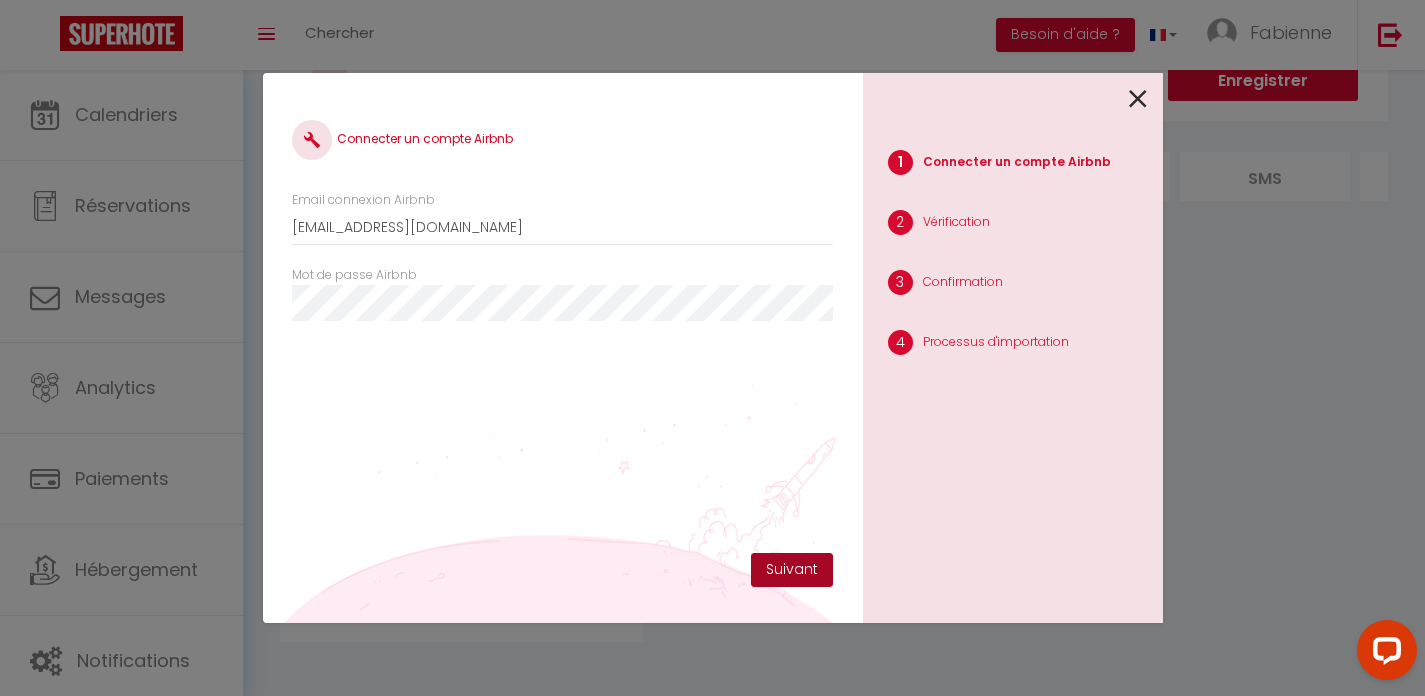 click on "Suivant" at bounding box center [792, 570] 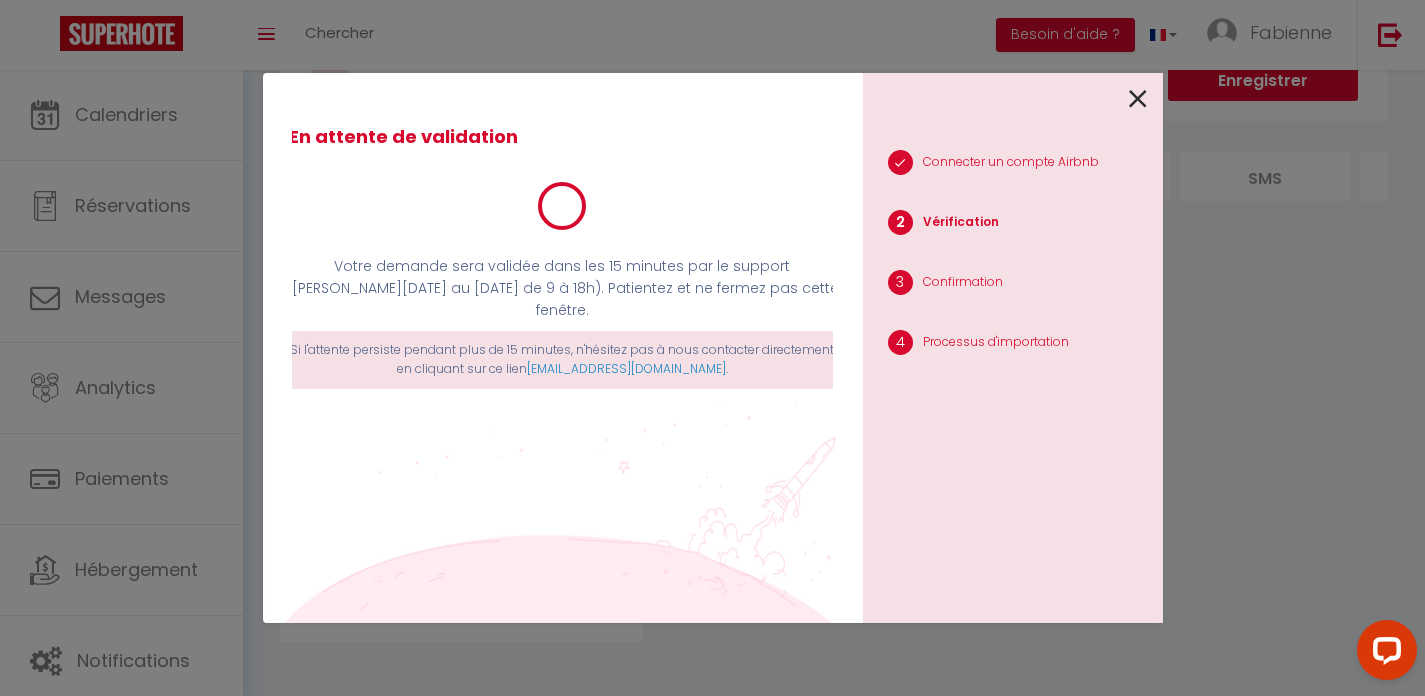click at bounding box center [562, 206] 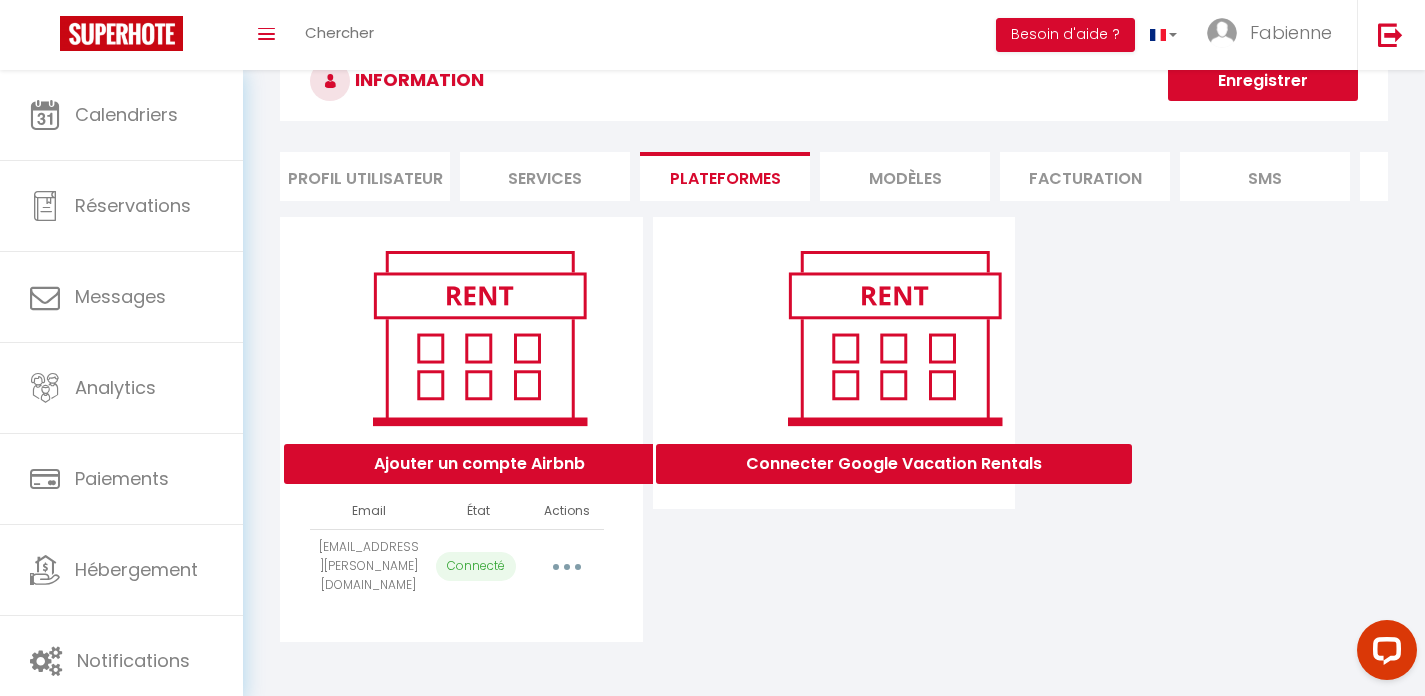 click on "Connecté" at bounding box center [476, 566] 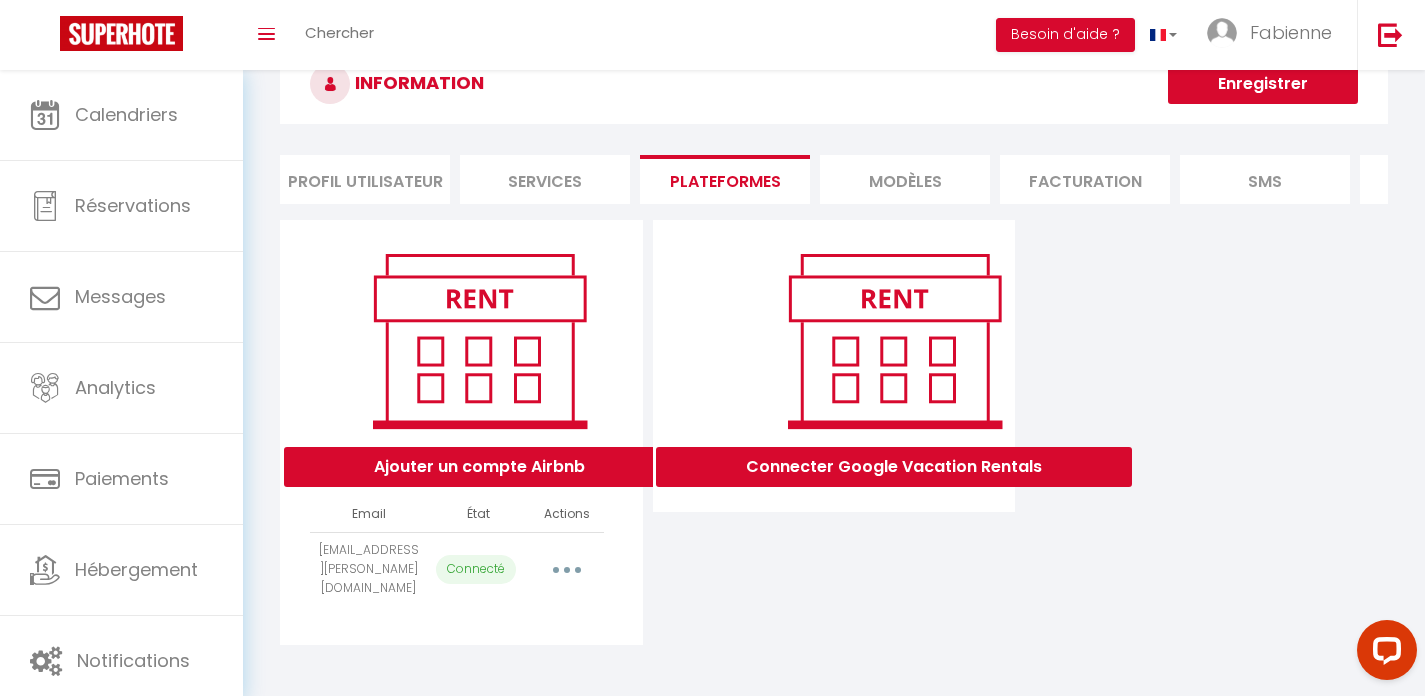 scroll, scrollTop: 70, scrollLeft: 0, axis: vertical 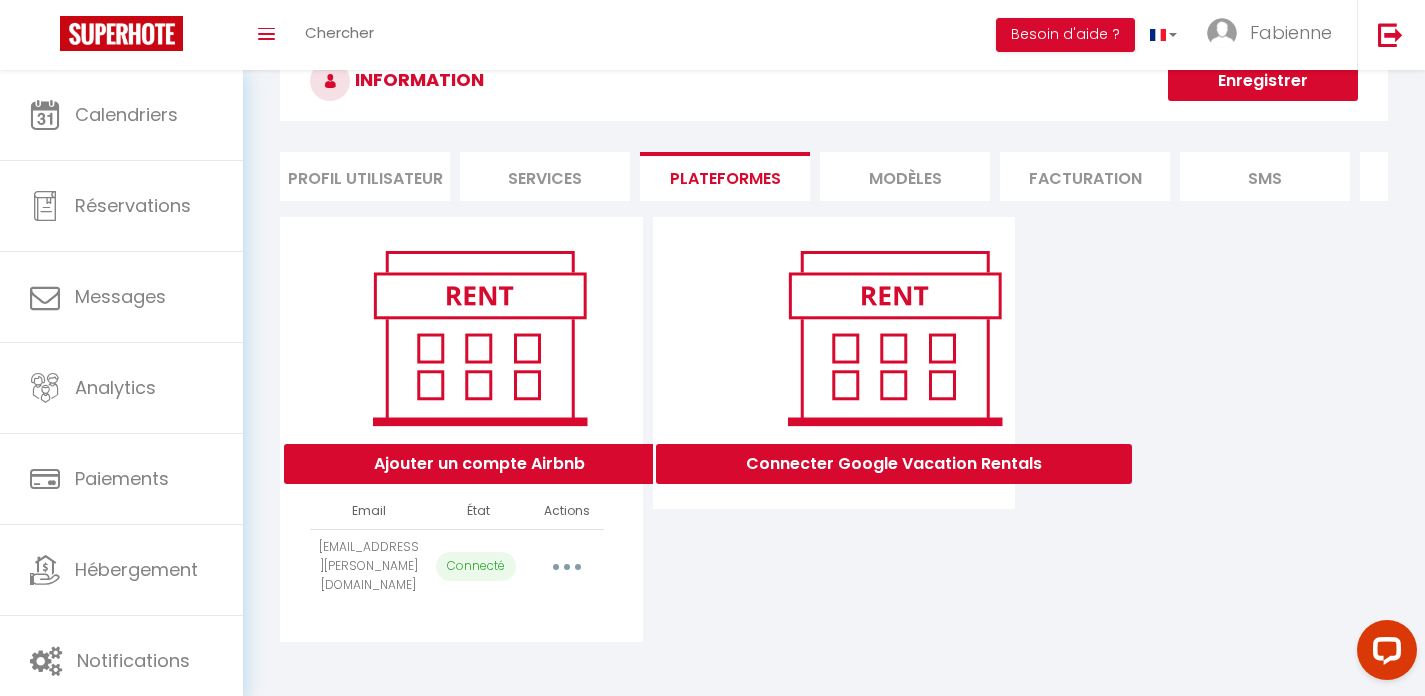 click at bounding box center (567, 566) 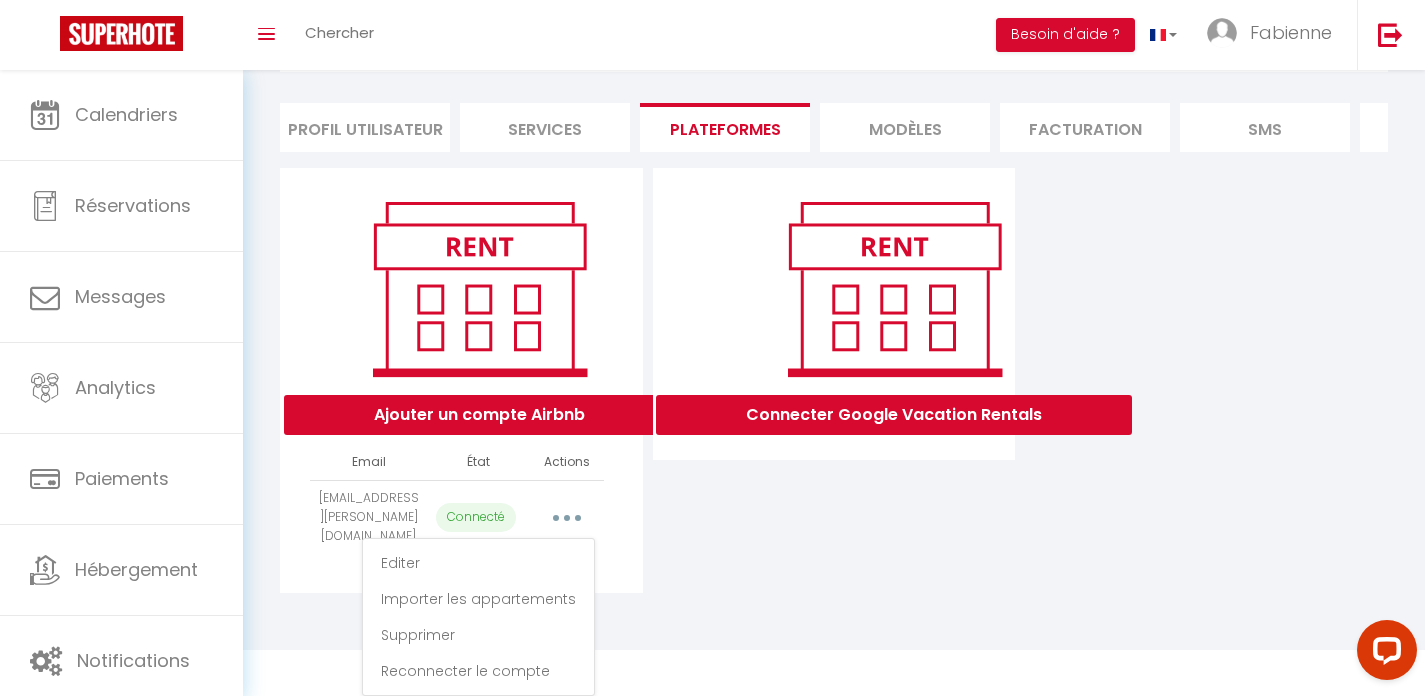 scroll, scrollTop: 124, scrollLeft: 0, axis: vertical 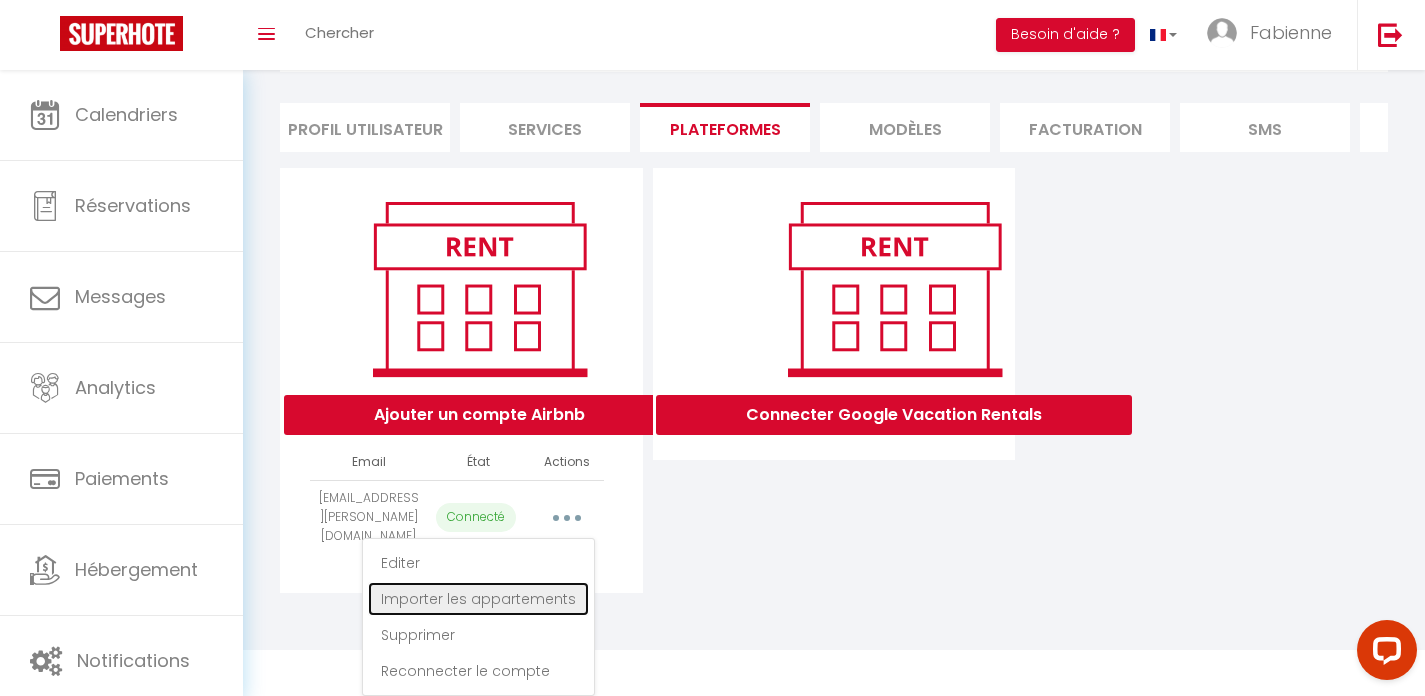 click on "Importer les appartements" at bounding box center [478, 599] 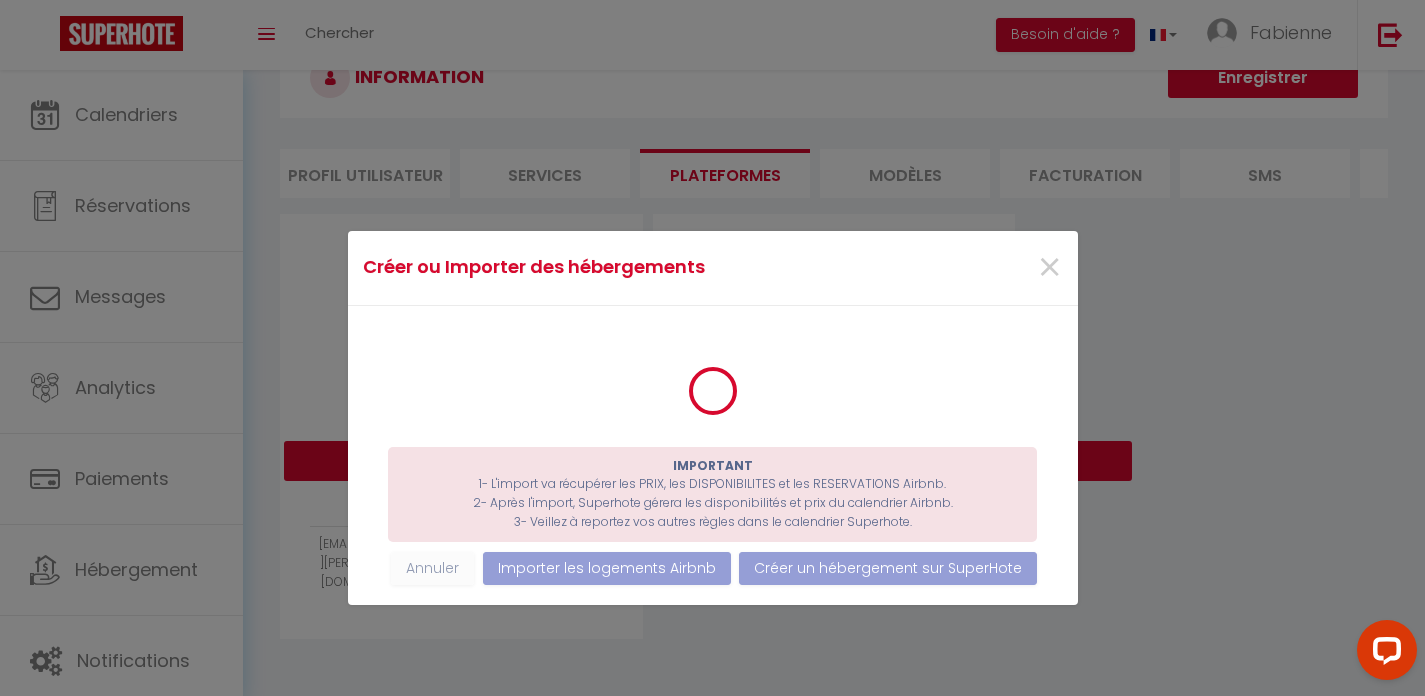 scroll, scrollTop: 70, scrollLeft: 0, axis: vertical 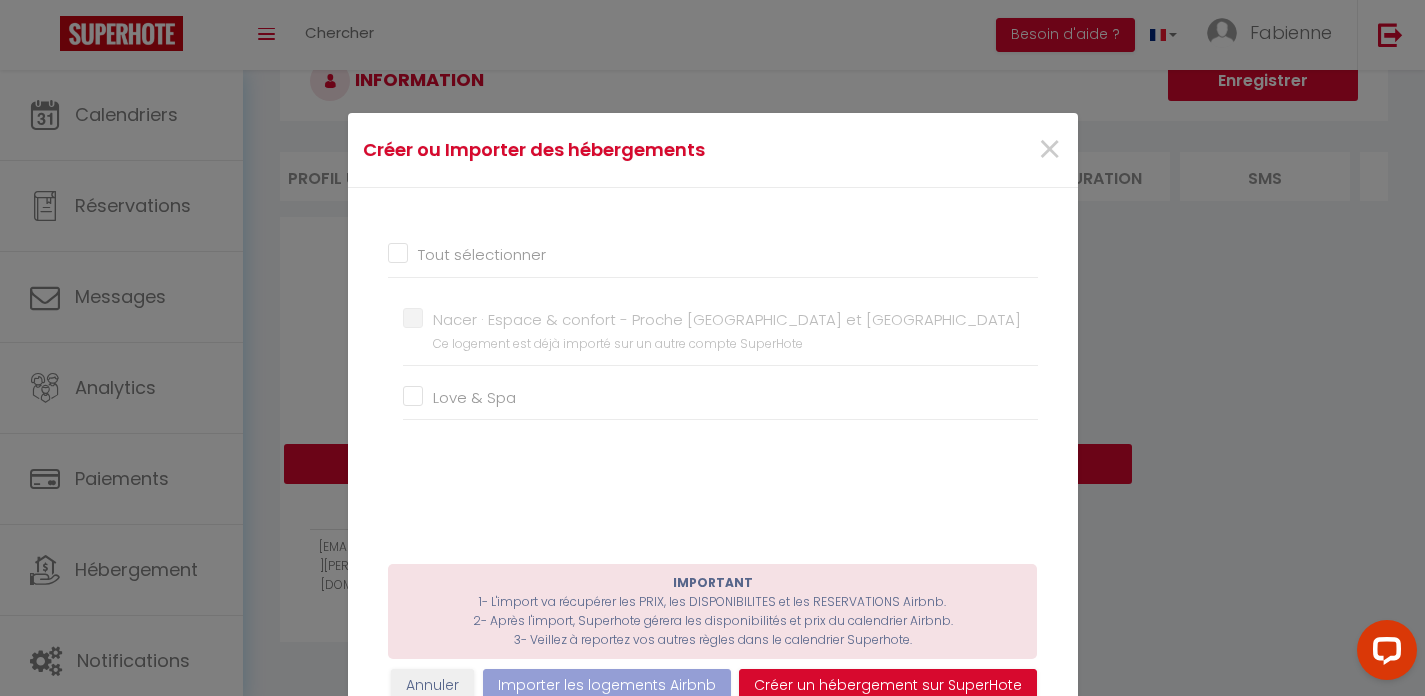 click on "Love & Spa" at bounding box center [720, 398] 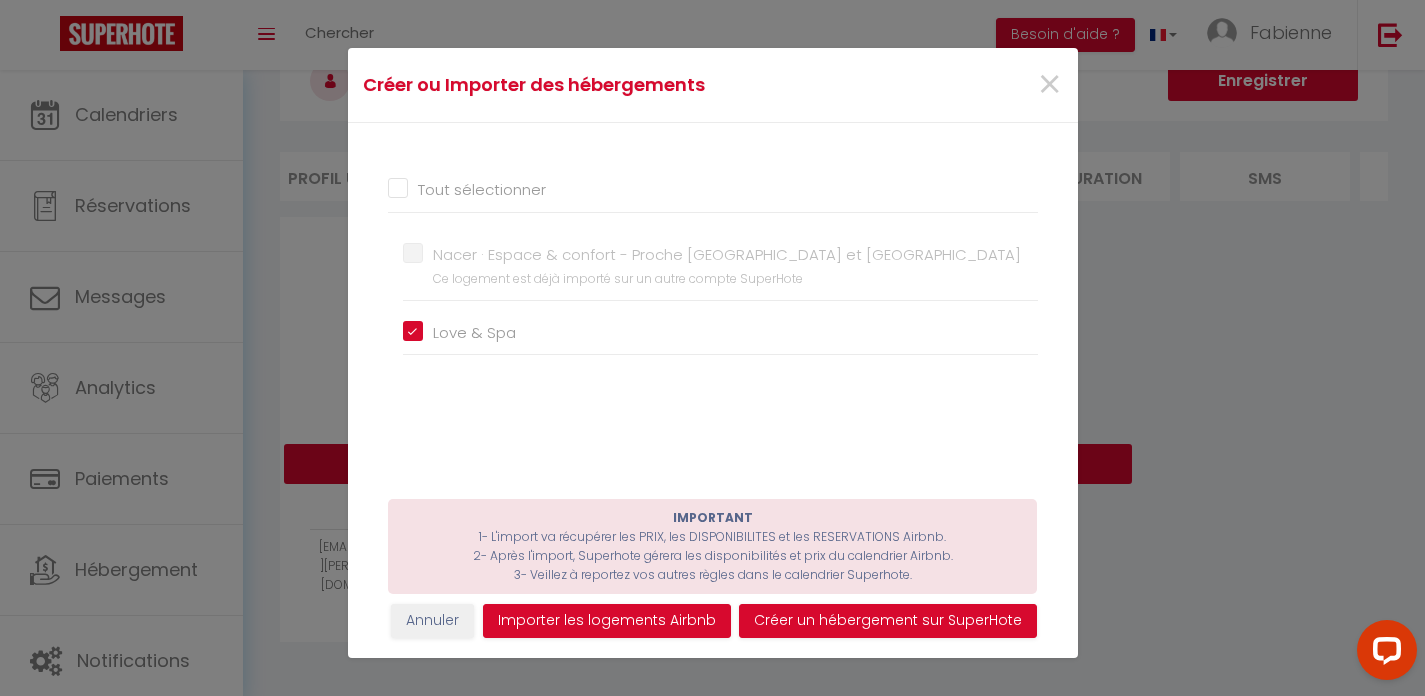 scroll, scrollTop: 67, scrollLeft: 0, axis: vertical 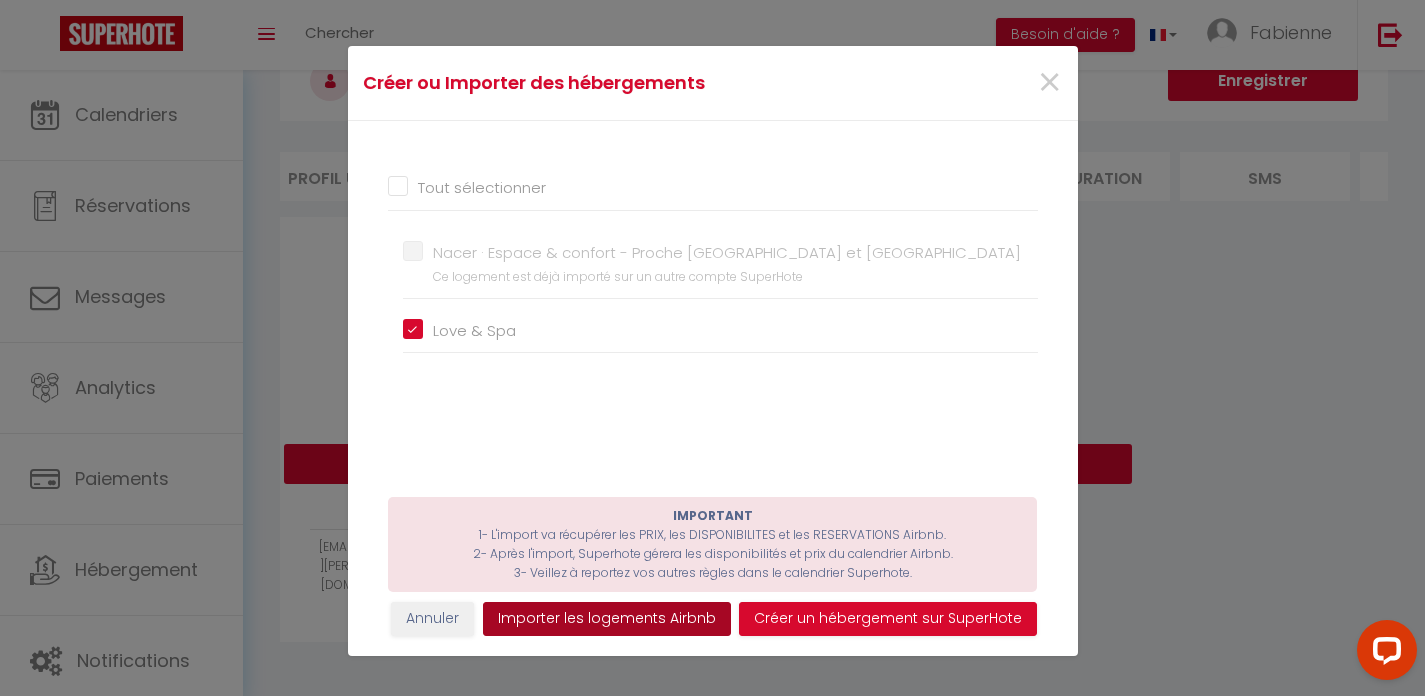 click on "Importer les logements Airbnb" at bounding box center (607, 619) 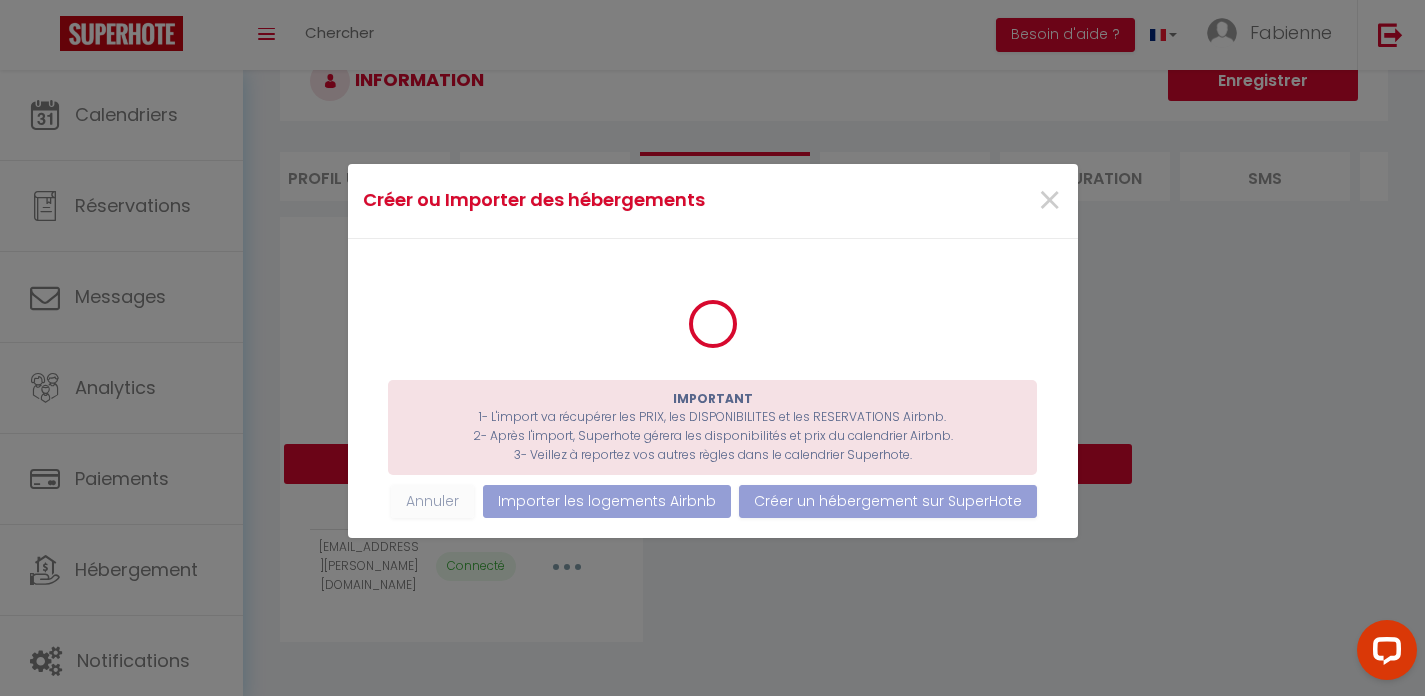 scroll, scrollTop: 0, scrollLeft: 0, axis: both 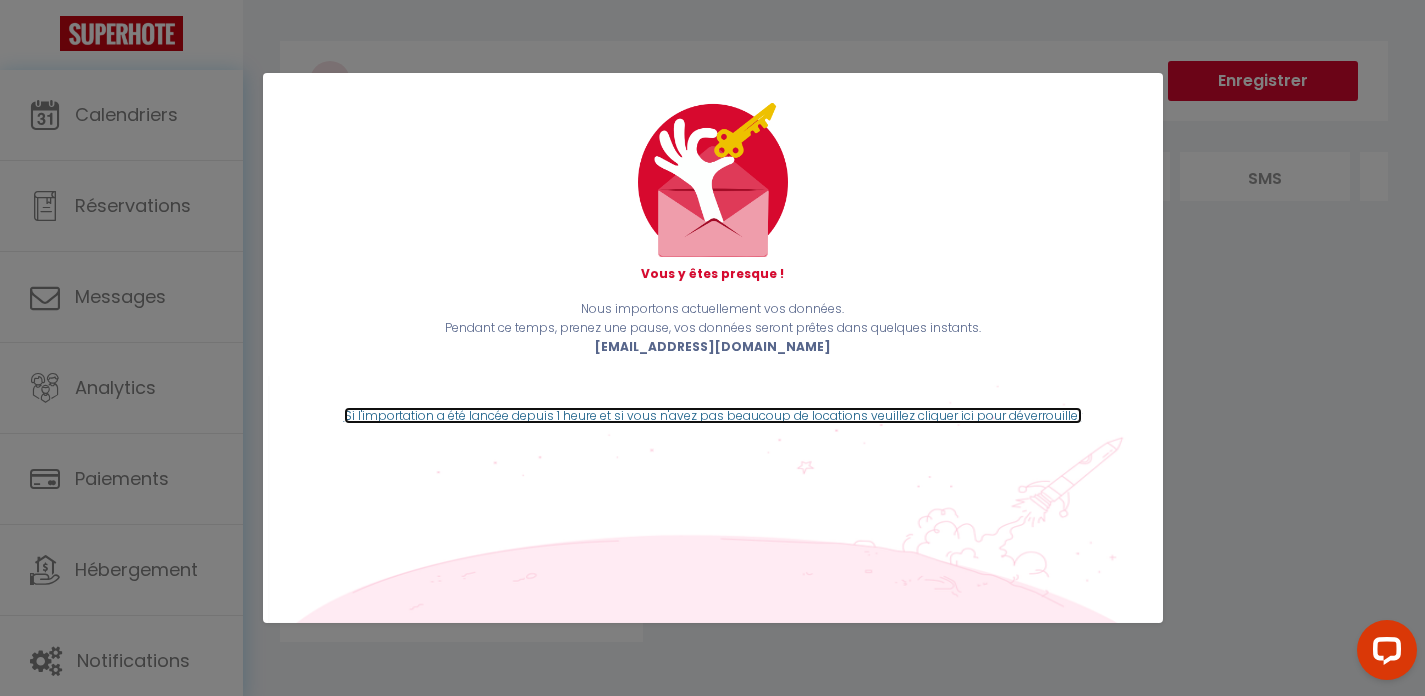 click on "Si l'importation a été lancée depuis 1 heure et si vous n'avez pas beaucoup de locations veuillez cliquer ici pour déverrouiller" at bounding box center (713, 415) 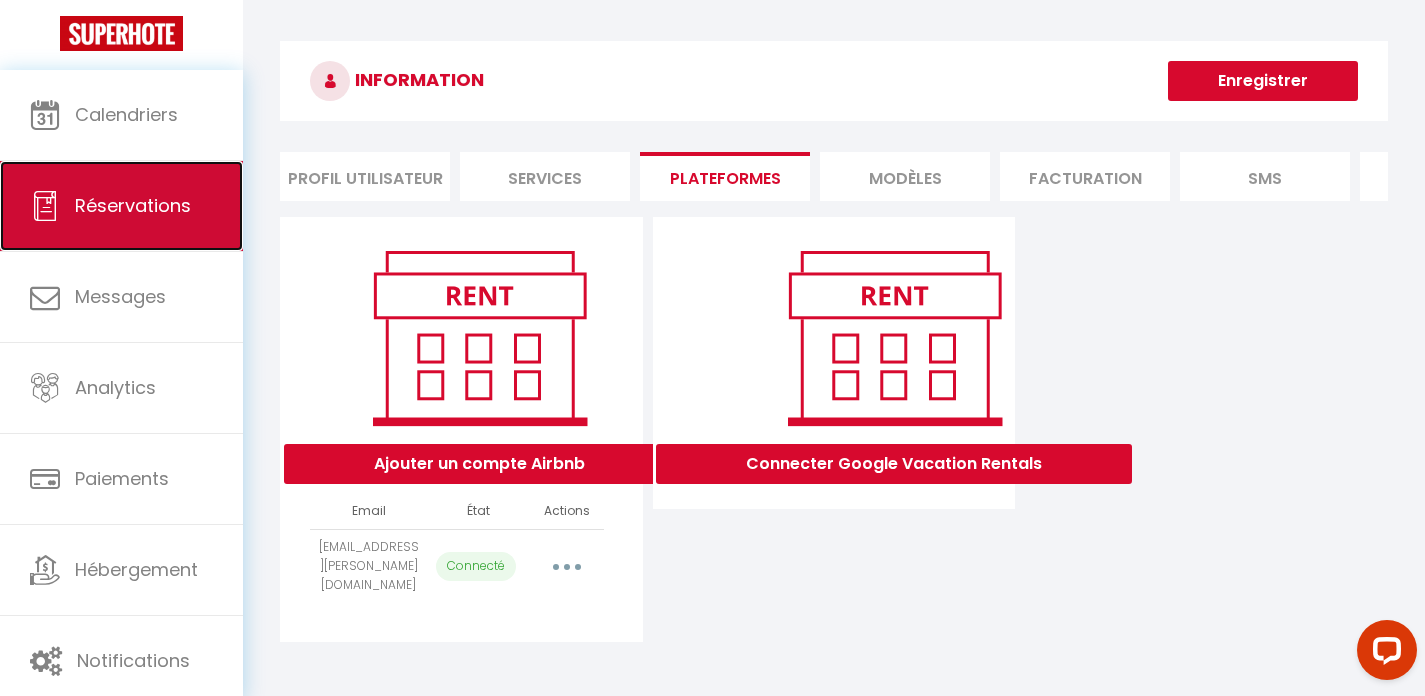 click on "Réservations" at bounding box center [133, 205] 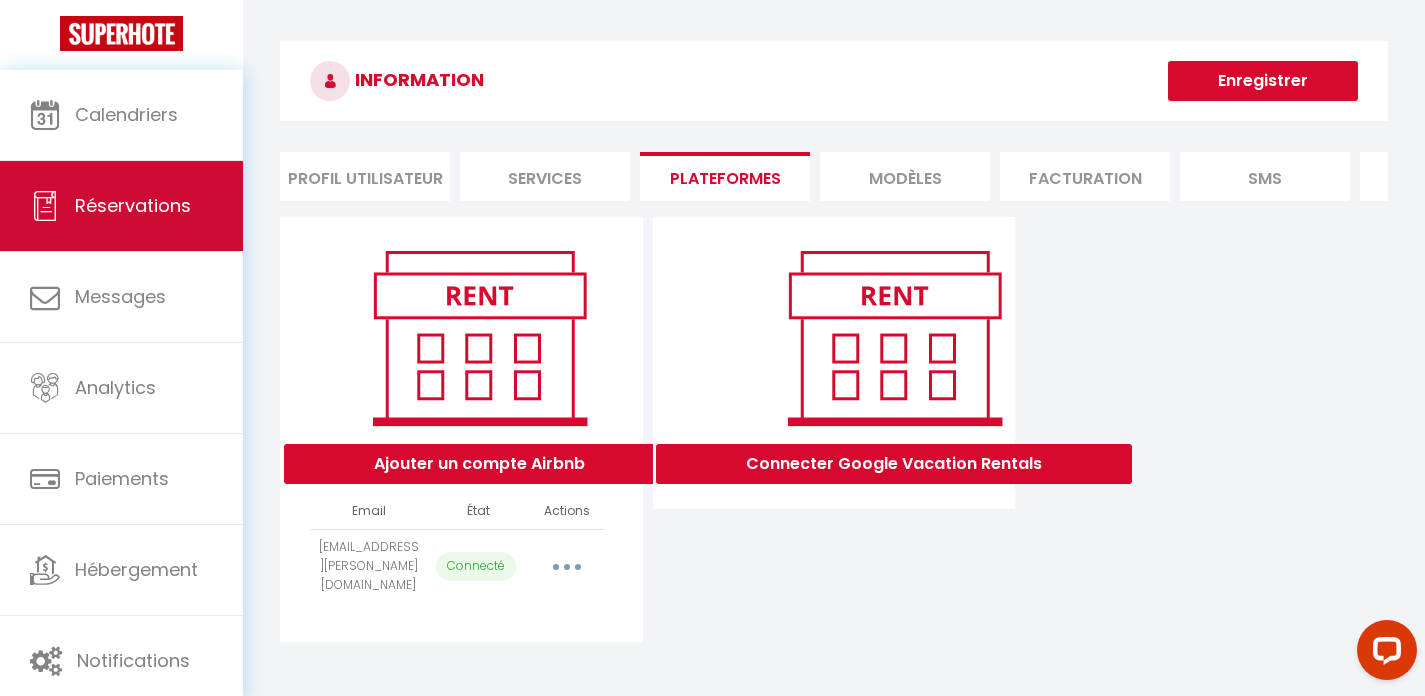 scroll, scrollTop: 0, scrollLeft: 0, axis: both 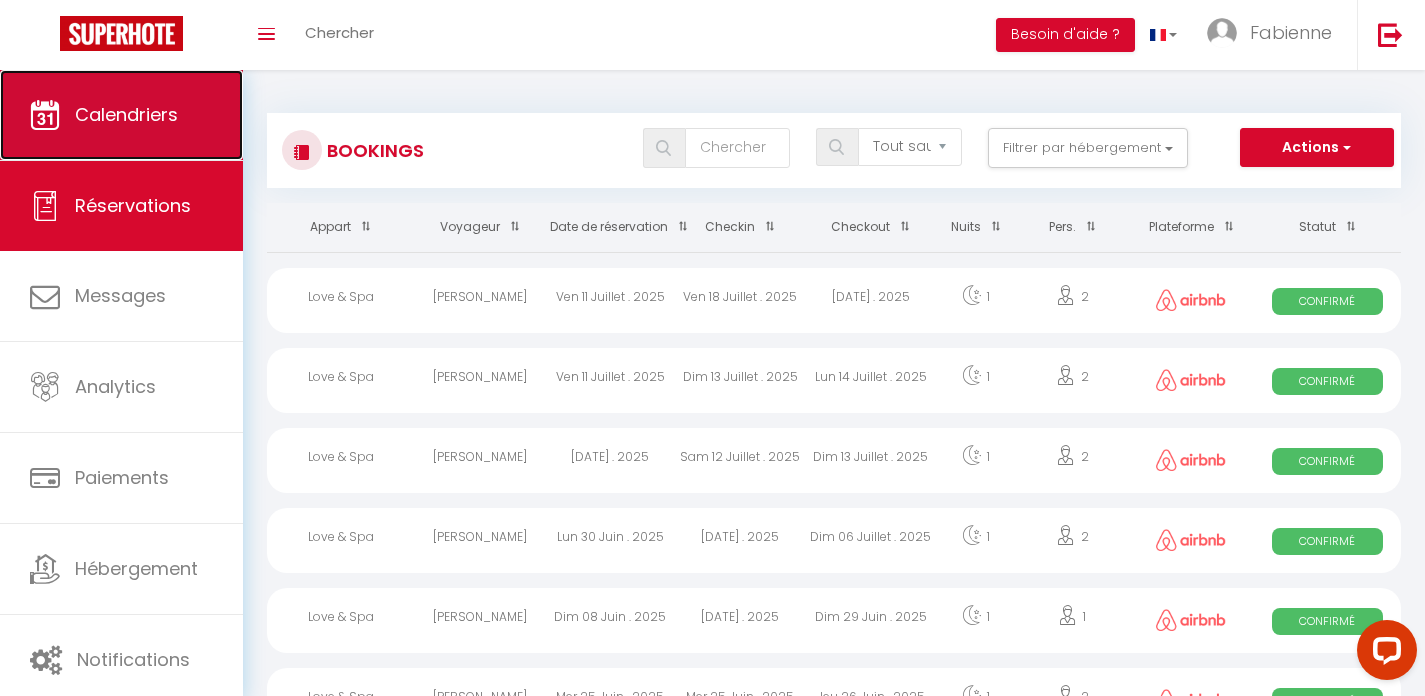 click on "Calendriers" at bounding box center [126, 114] 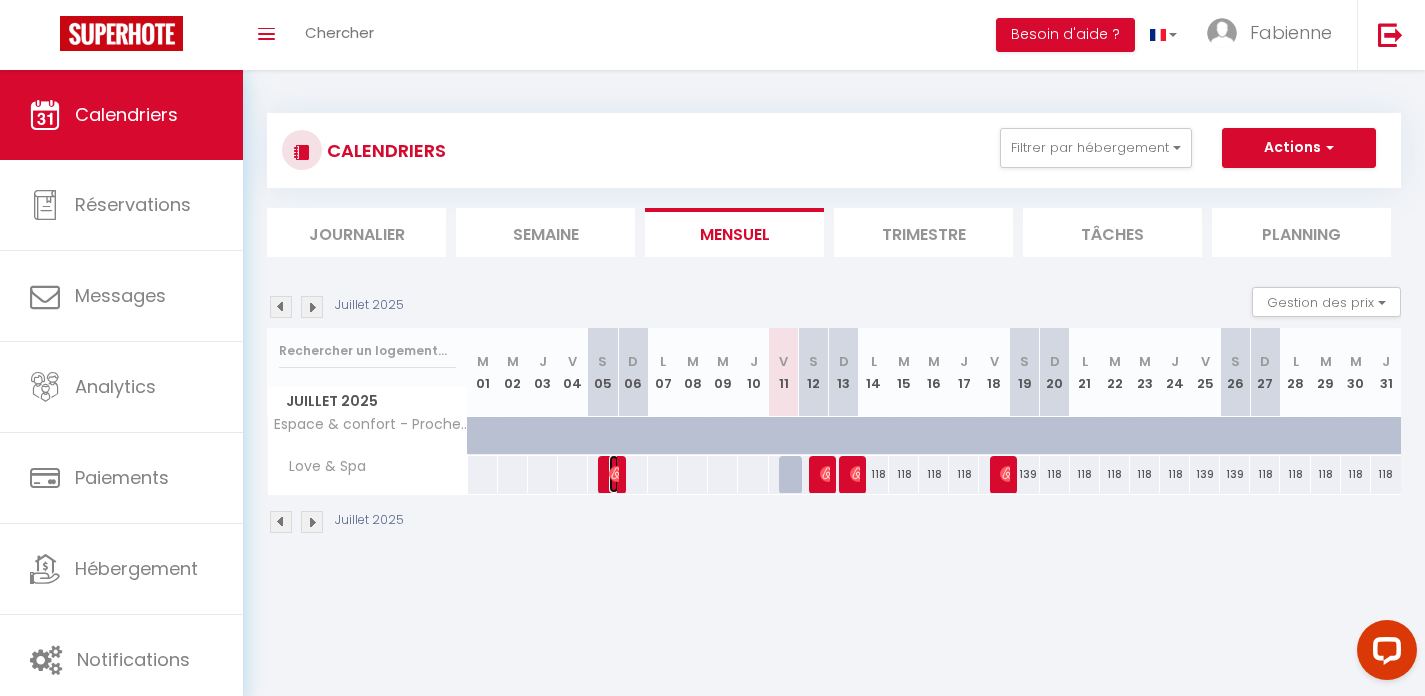 click at bounding box center [617, 474] 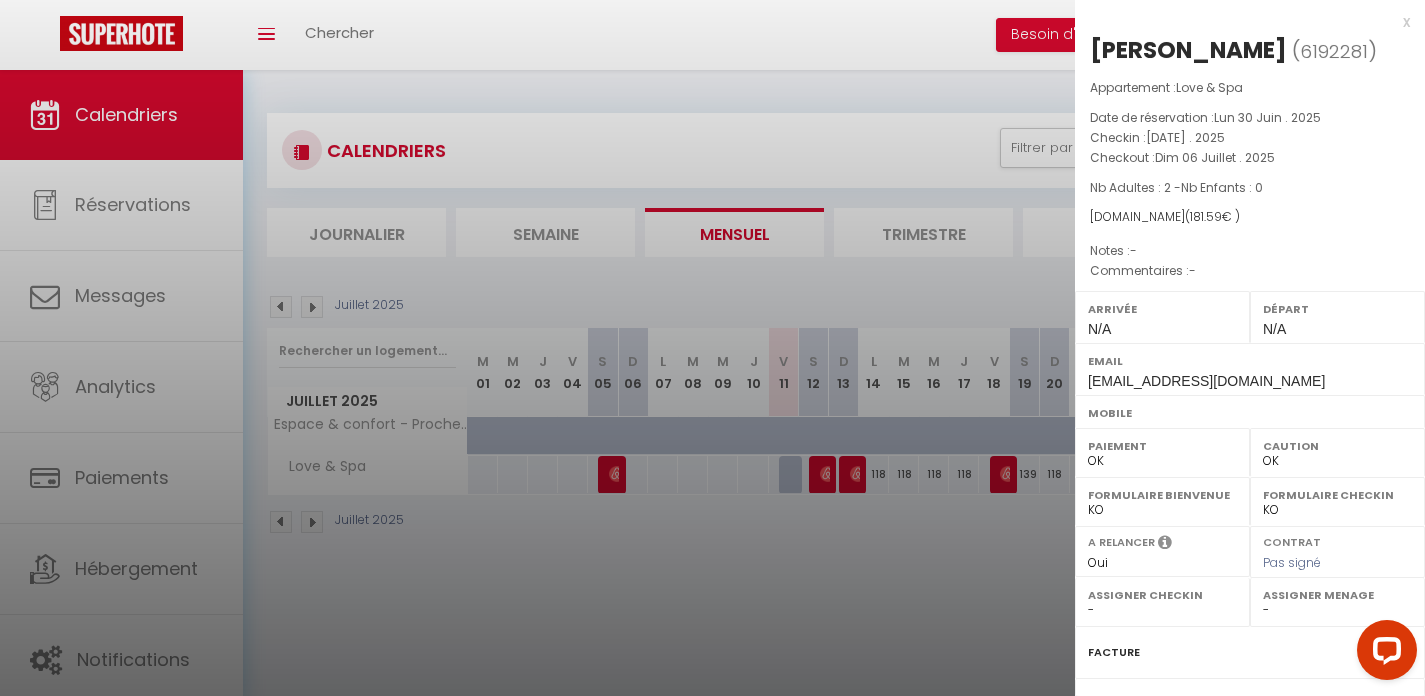 click at bounding box center [712, 348] 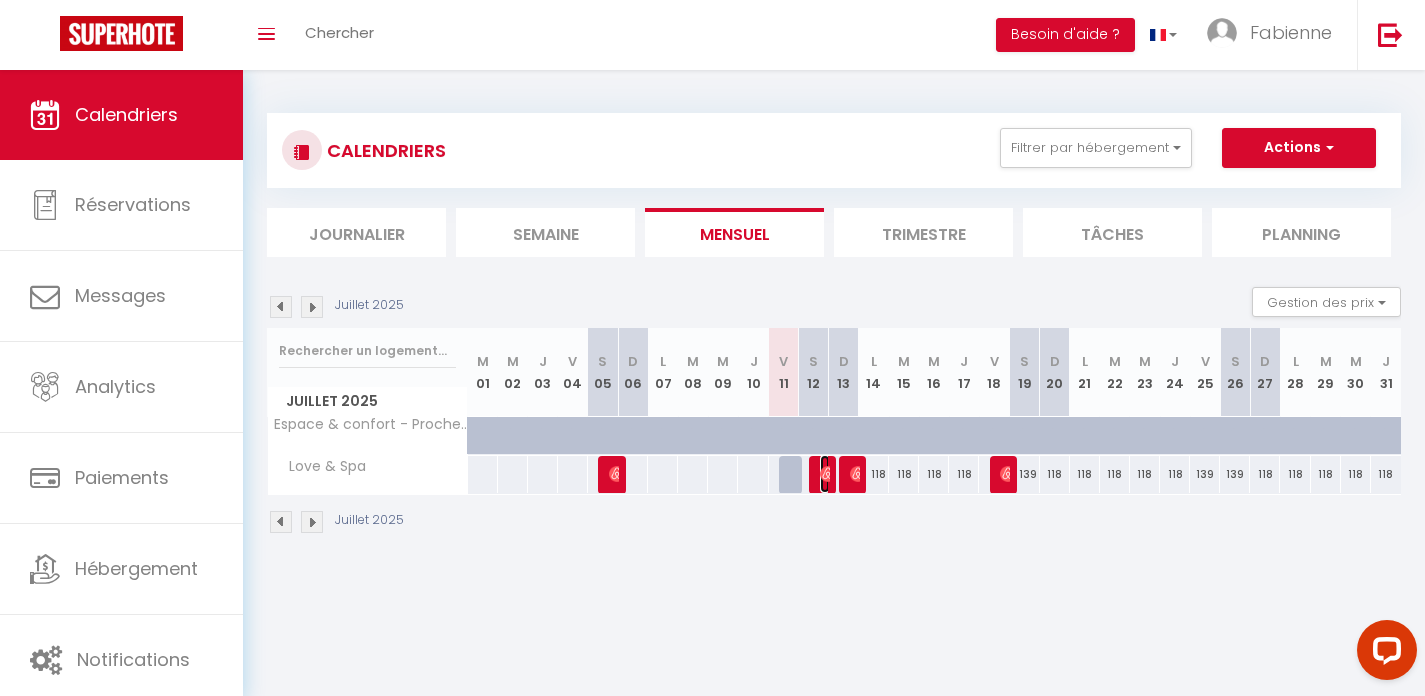 click on "[PERSON_NAME]" at bounding box center [825, 474] 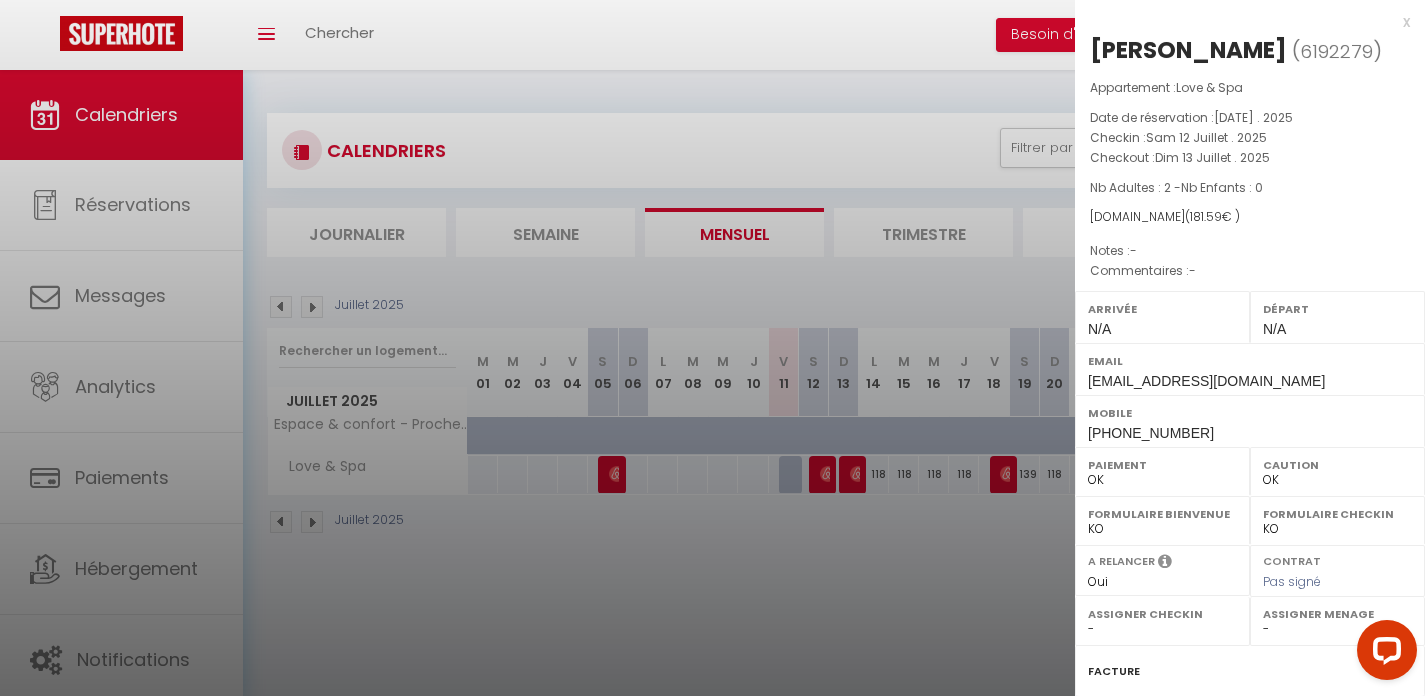 click at bounding box center (712, 348) 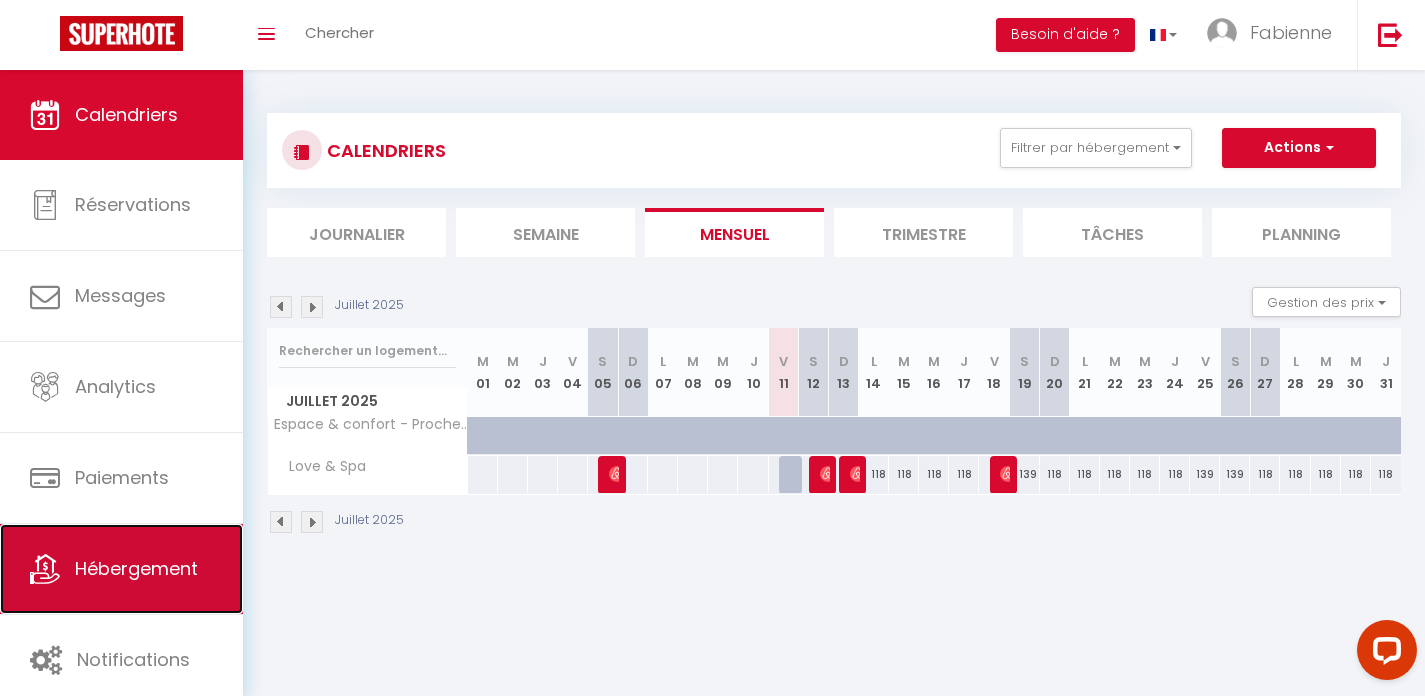 click on "Hébergement" at bounding box center [136, 568] 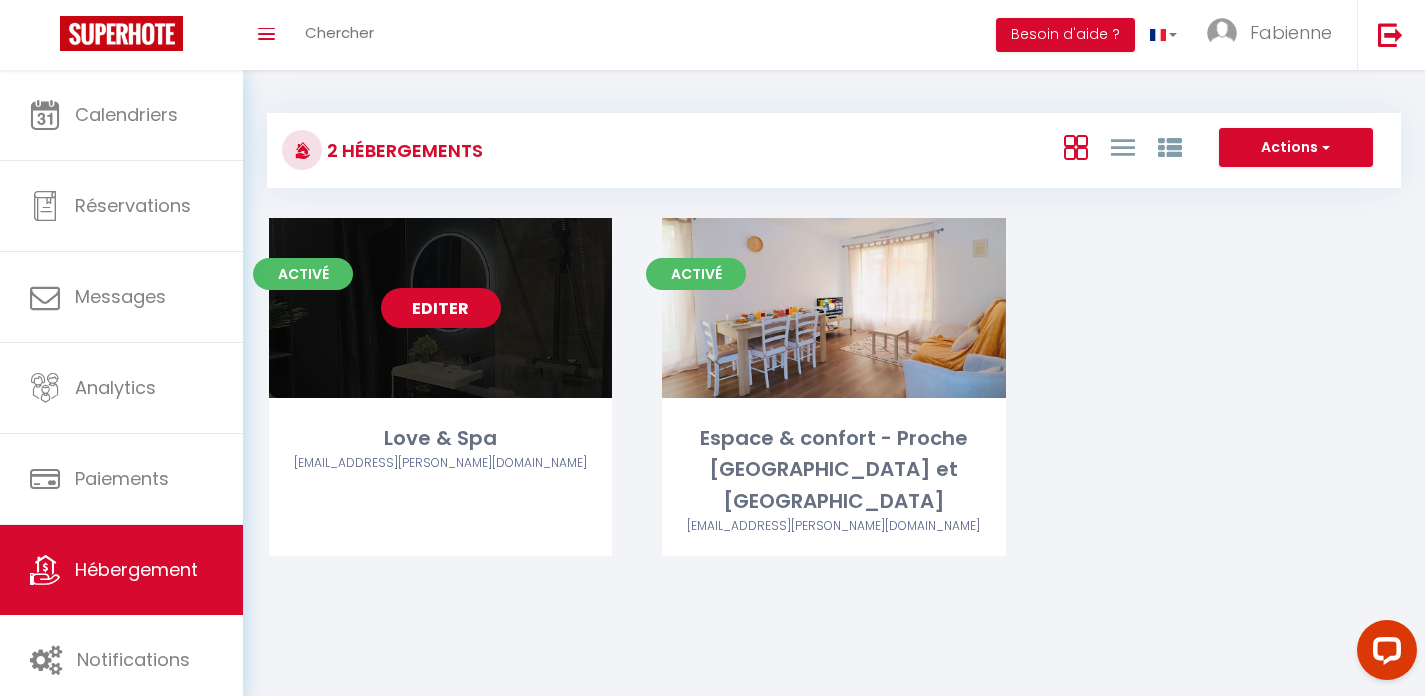 click on "Editer" at bounding box center (440, 308) 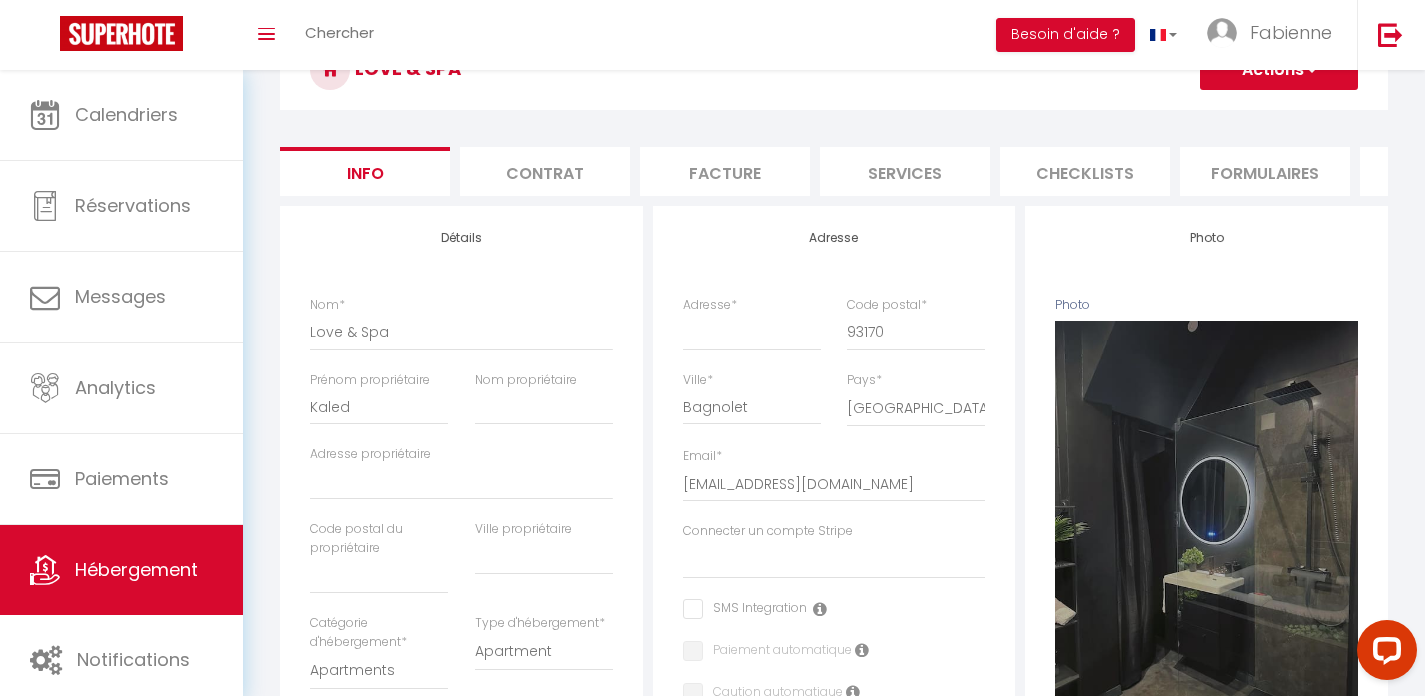 scroll, scrollTop: 135, scrollLeft: 0, axis: vertical 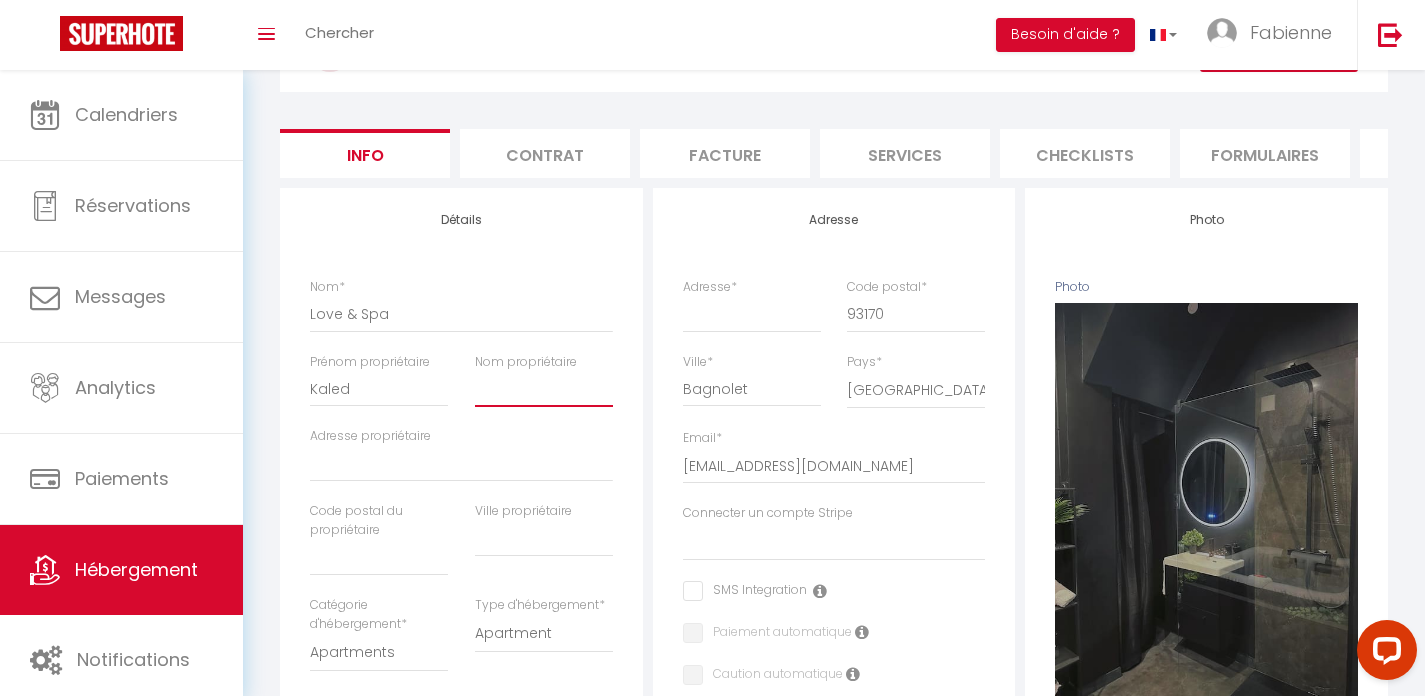 click on "Nom propriétaire" at bounding box center (544, 389) 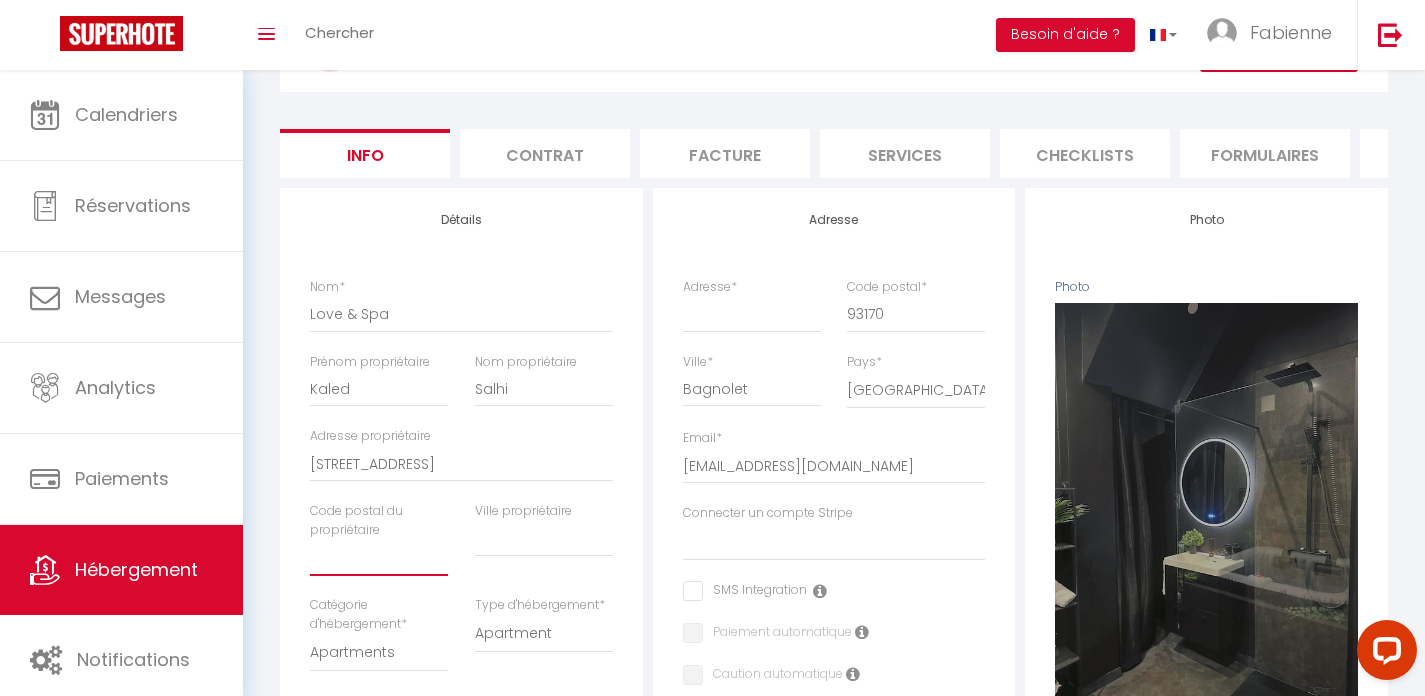 click at bounding box center (379, 558) 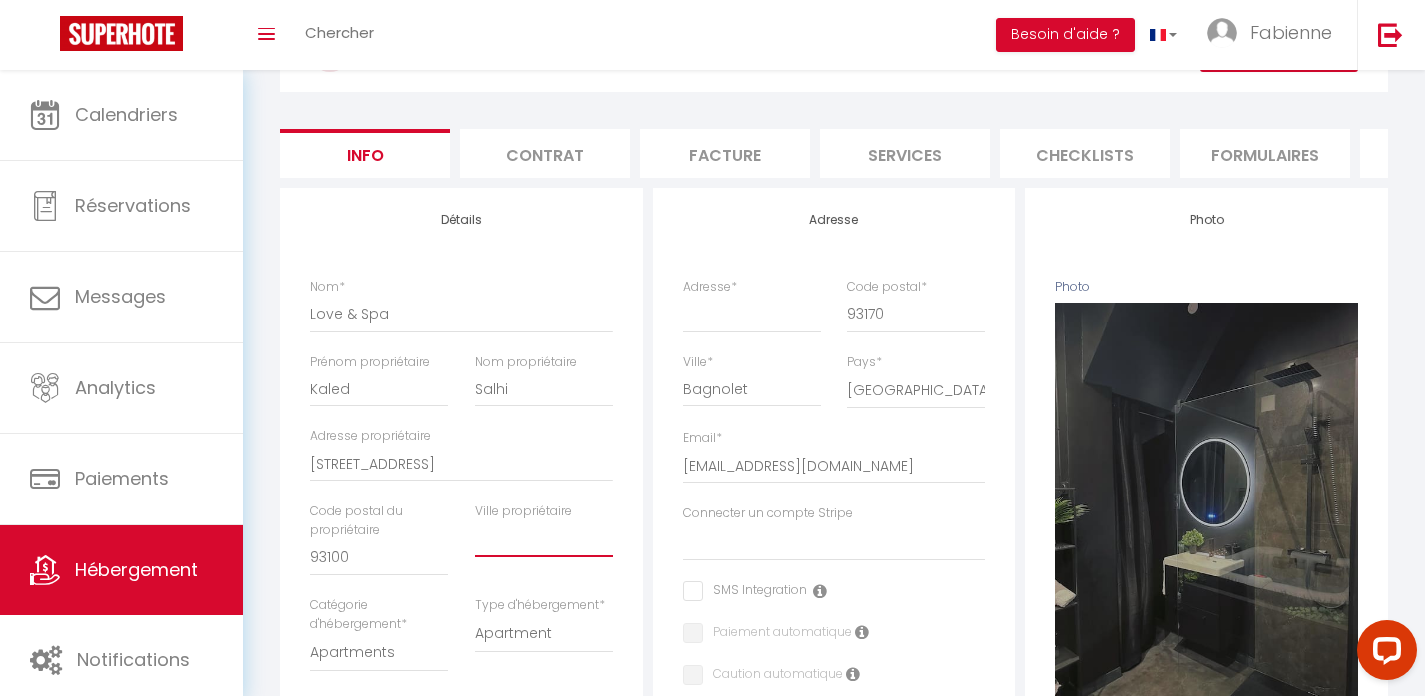 click at bounding box center (544, 539) 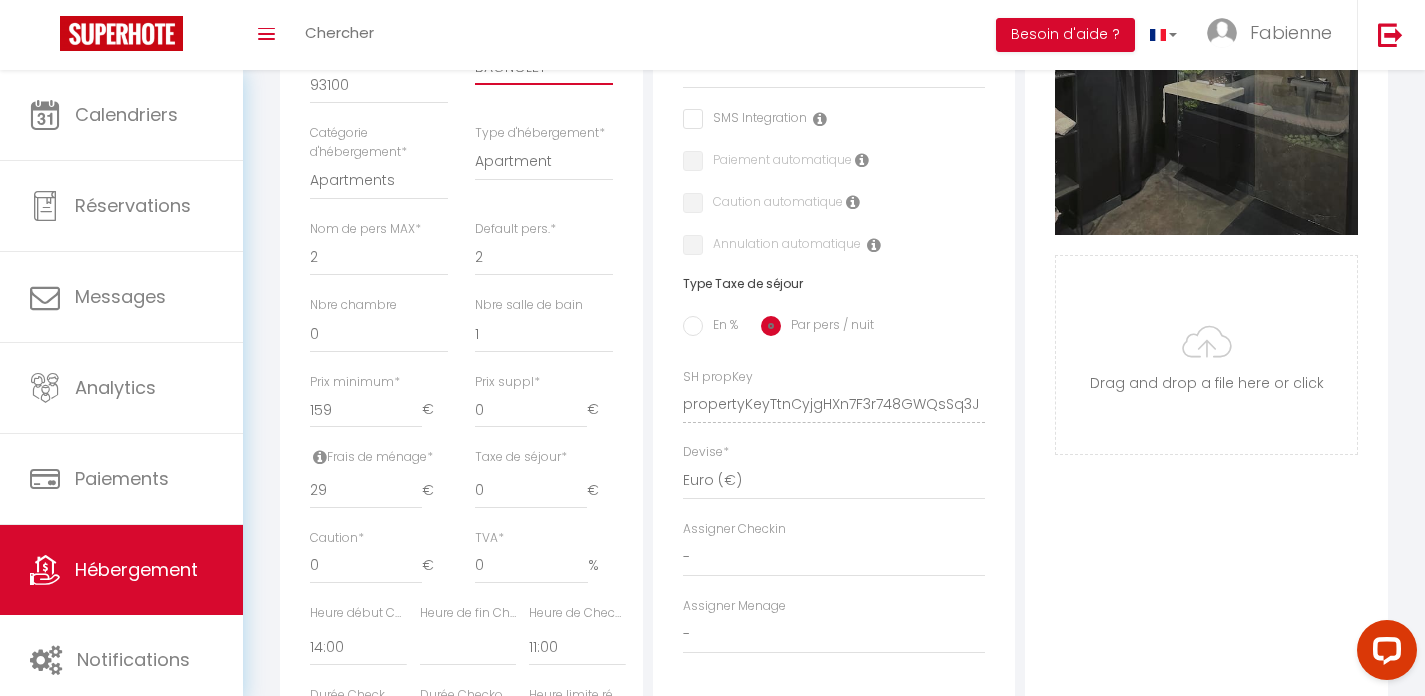 scroll, scrollTop: 769, scrollLeft: 0, axis: vertical 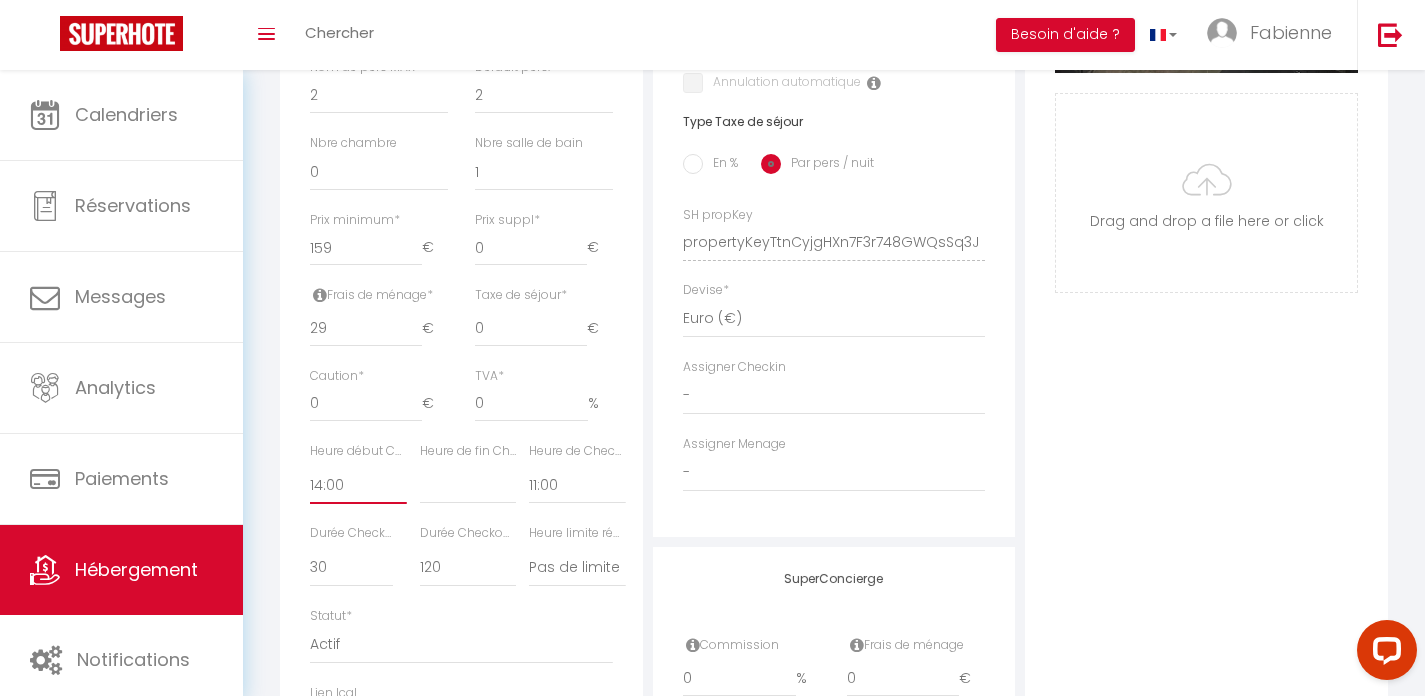 click on "00:00
00:15
00:30
00:45
01:00
01:15
01:30
01:45
02:00
02:15
02:30
02:45
03:00" at bounding box center [358, 485] 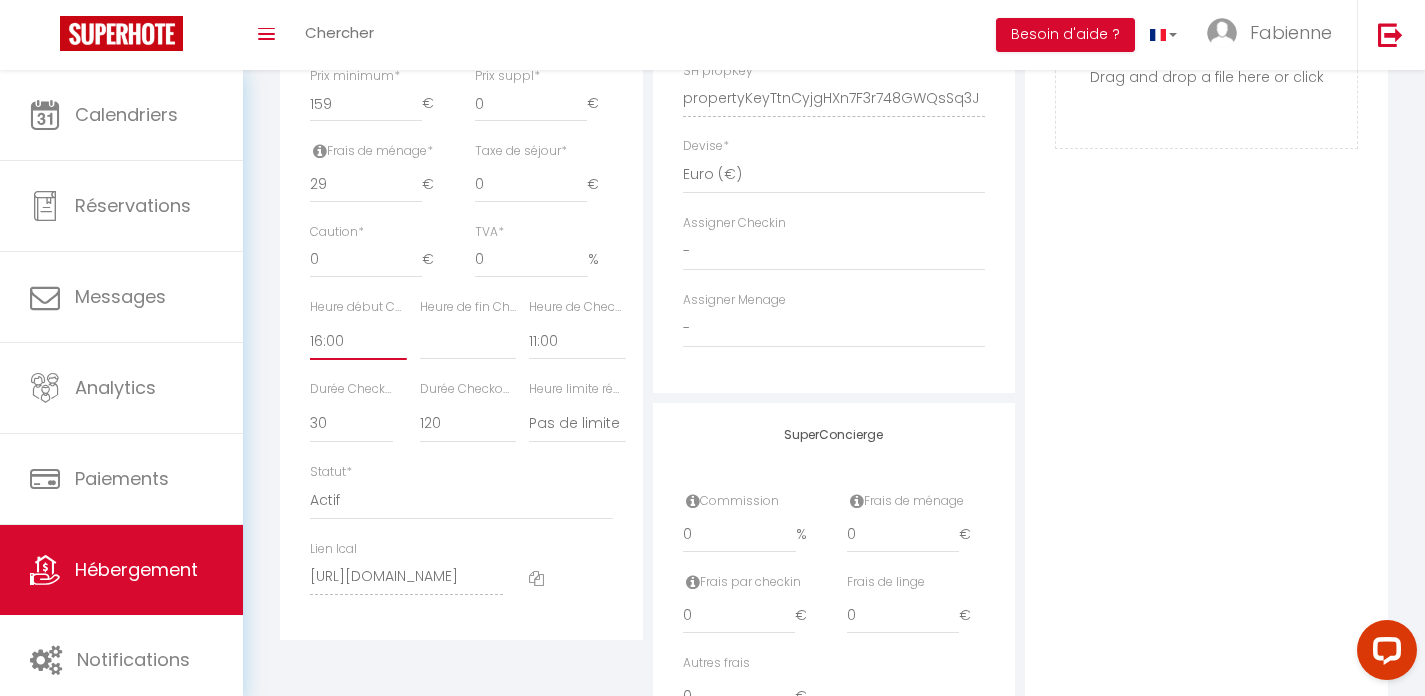 scroll, scrollTop: 950, scrollLeft: 0, axis: vertical 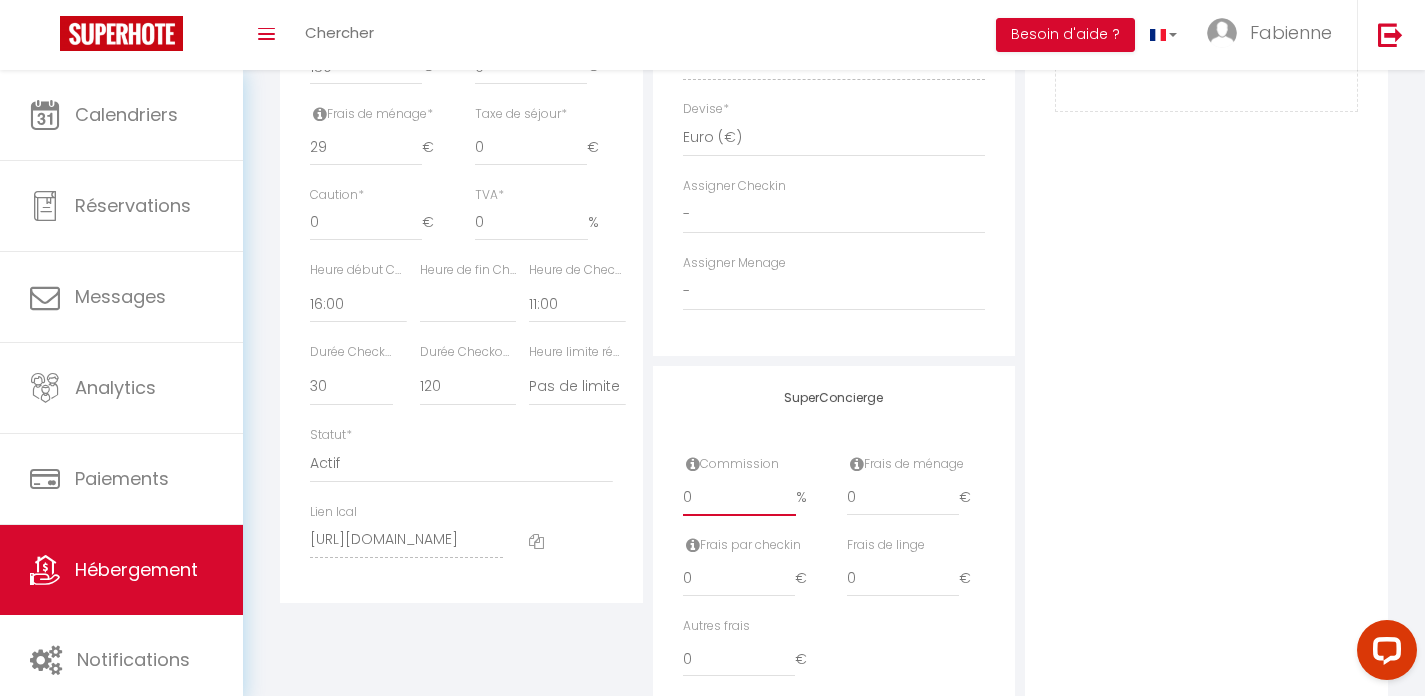 click on "0" at bounding box center [739, 498] 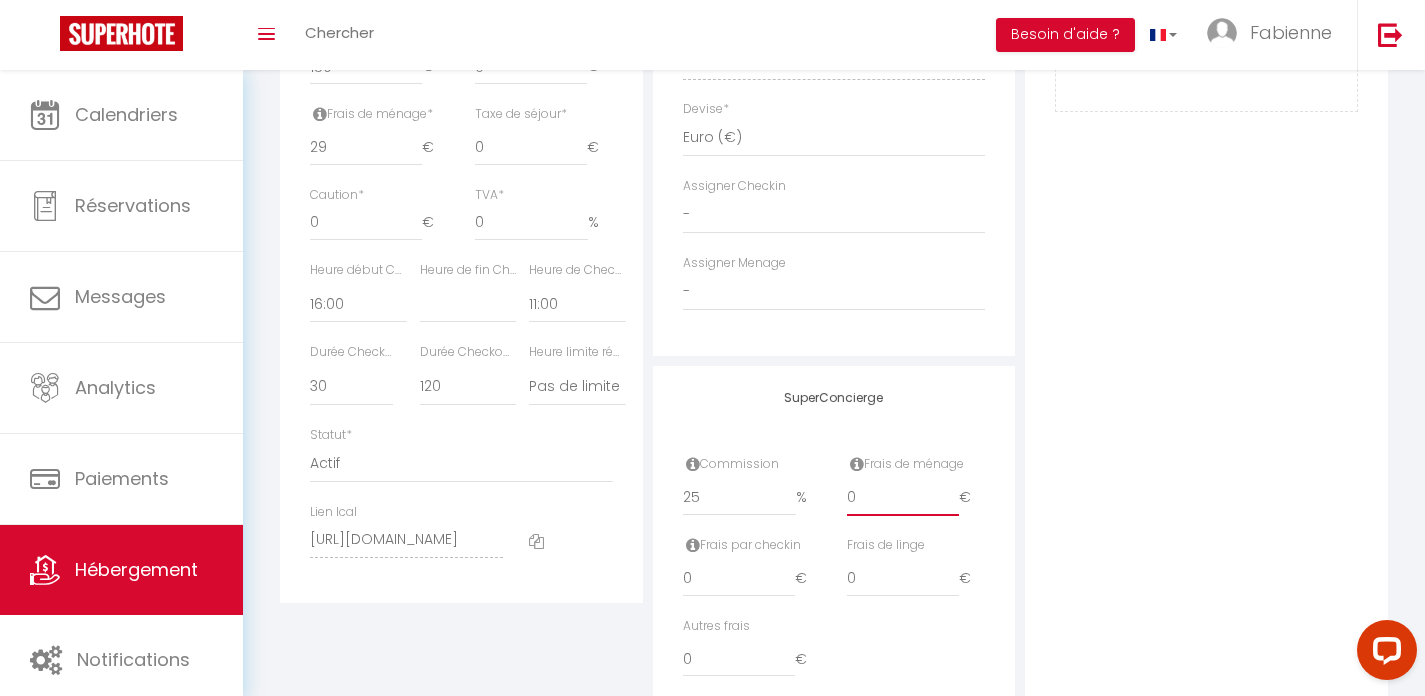 click on "0" at bounding box center (903, 498) 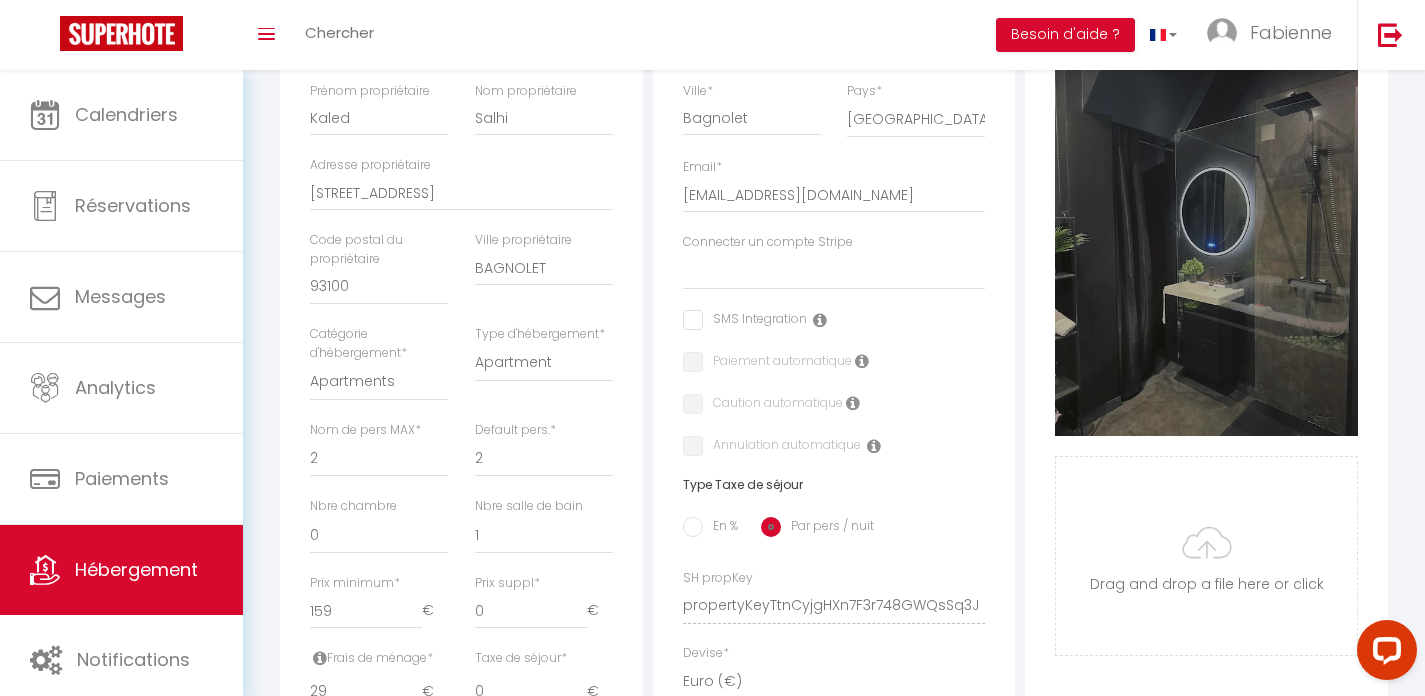 scroll, scrollTop: 381, scrollLeft: 0, axis: vertical 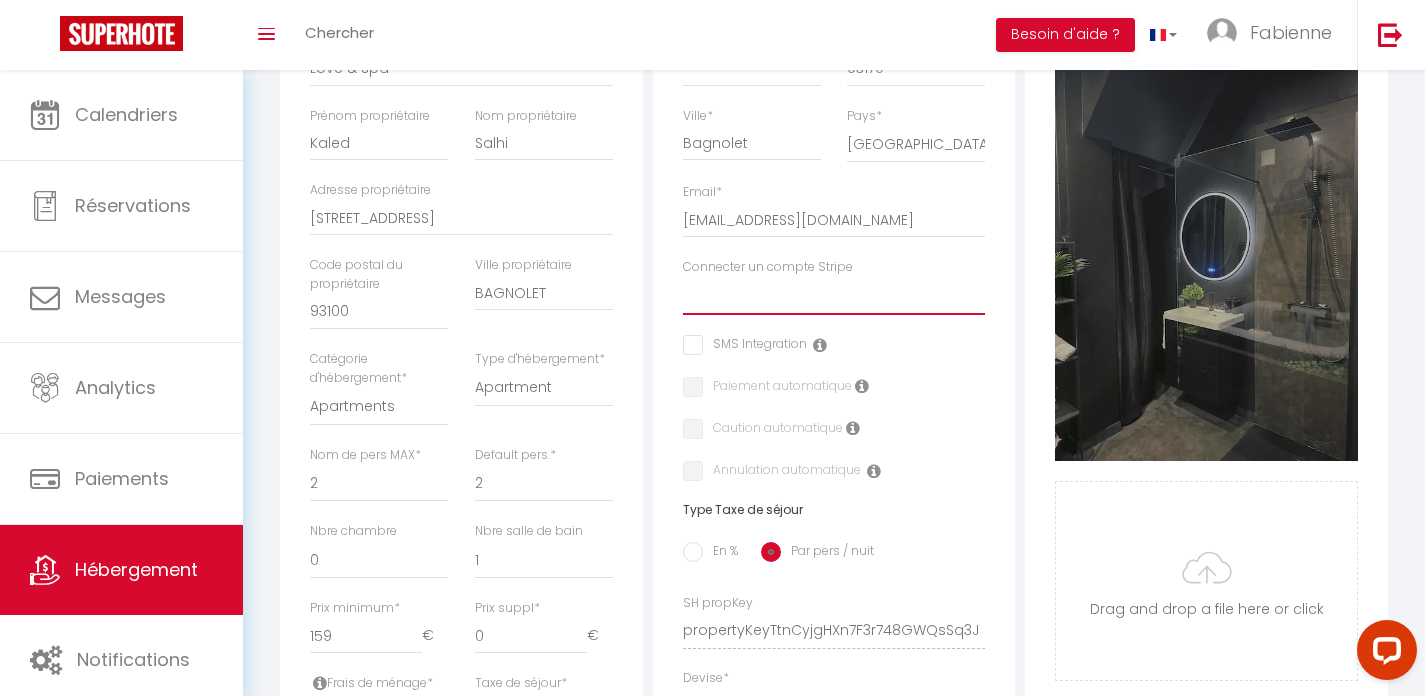click on "[PERSON_NAME]" at bounding box center (834, 296) 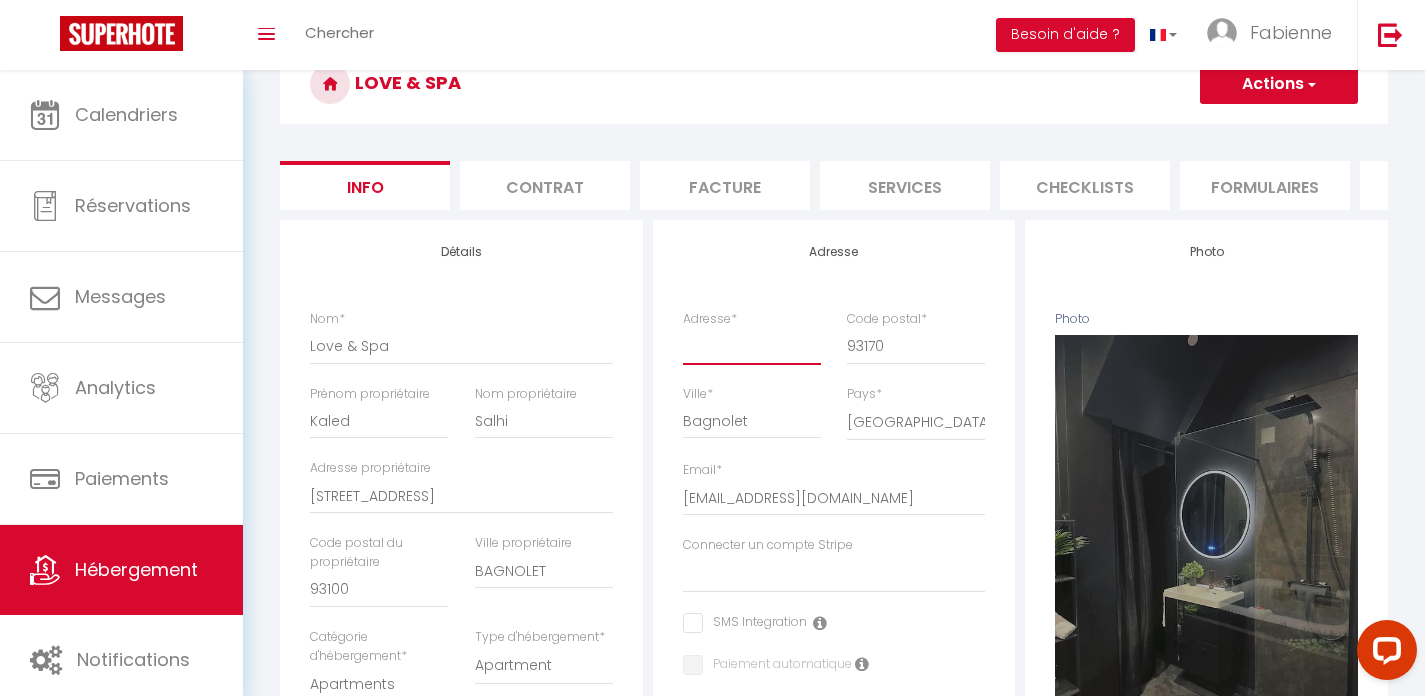 click on "Adresse
*" at bounding box center [752, 346] 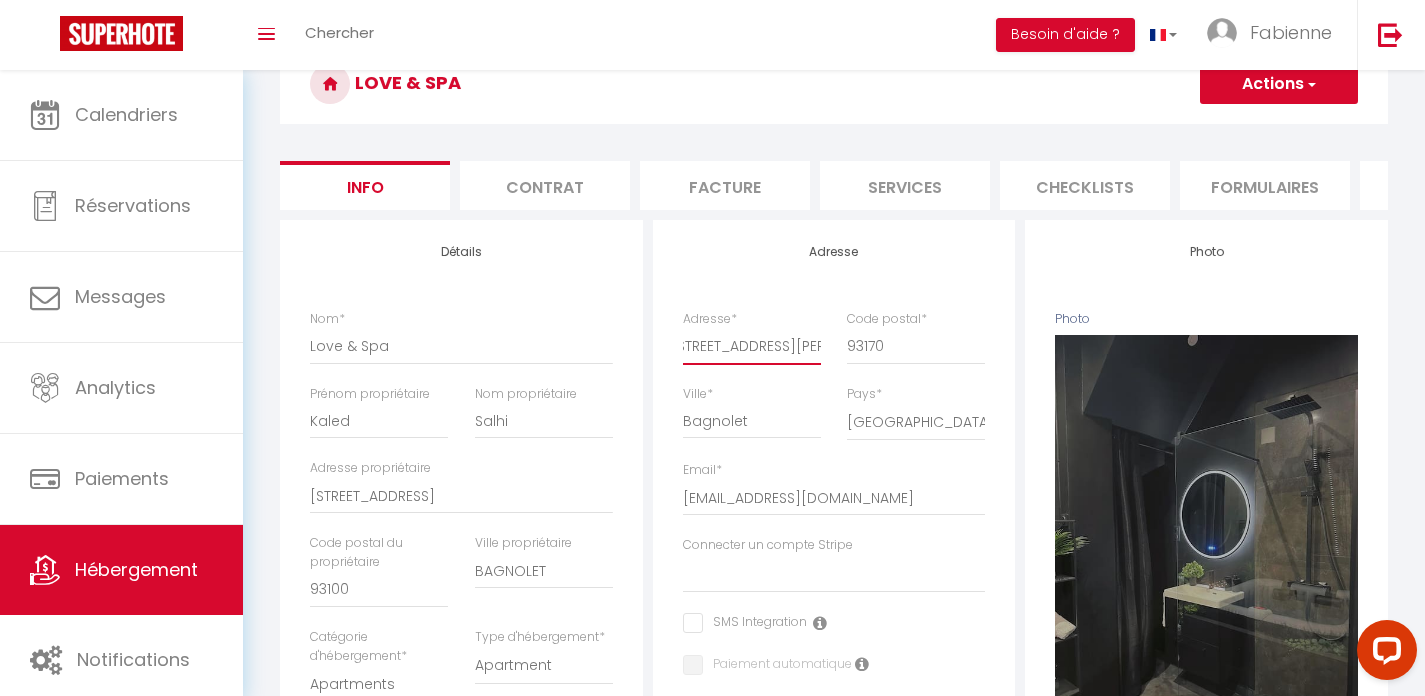scroll, scrollTop: 0, scrollLeft: 21, axis: horizontal 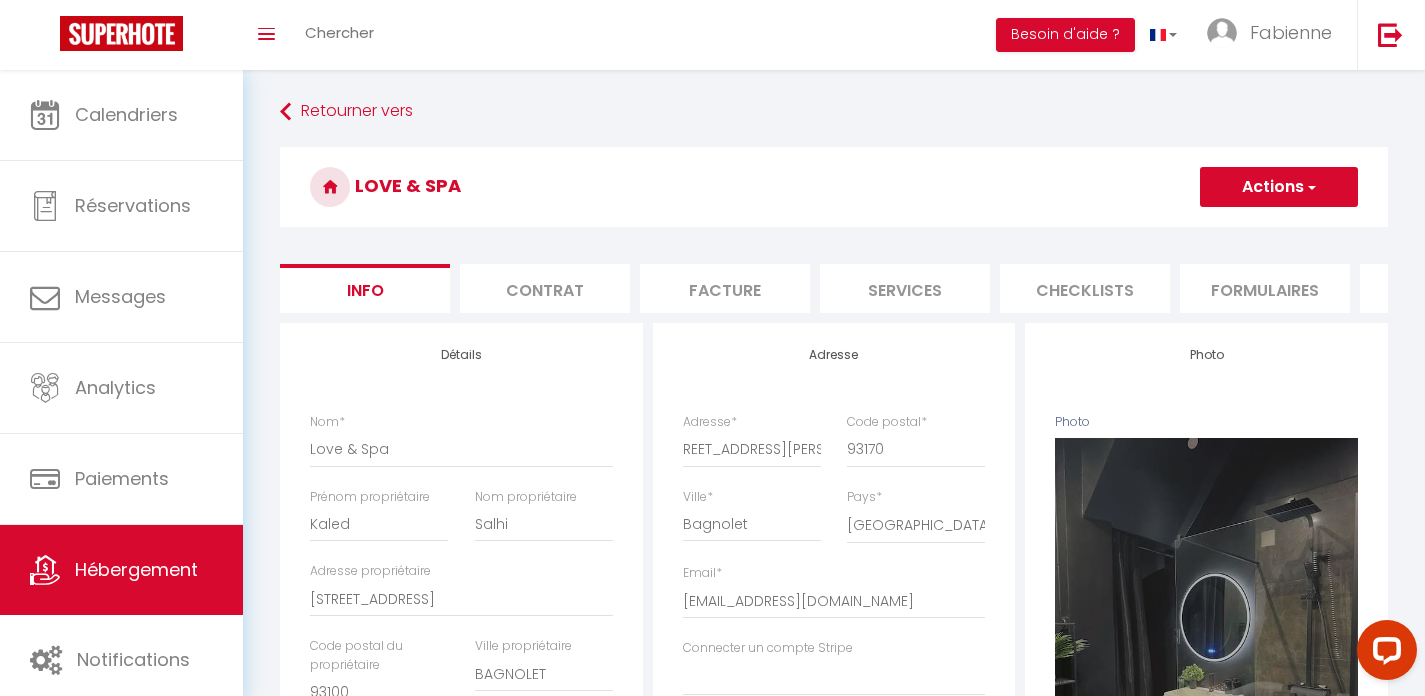 click on "Contrat" at bounding box center [545, 288] 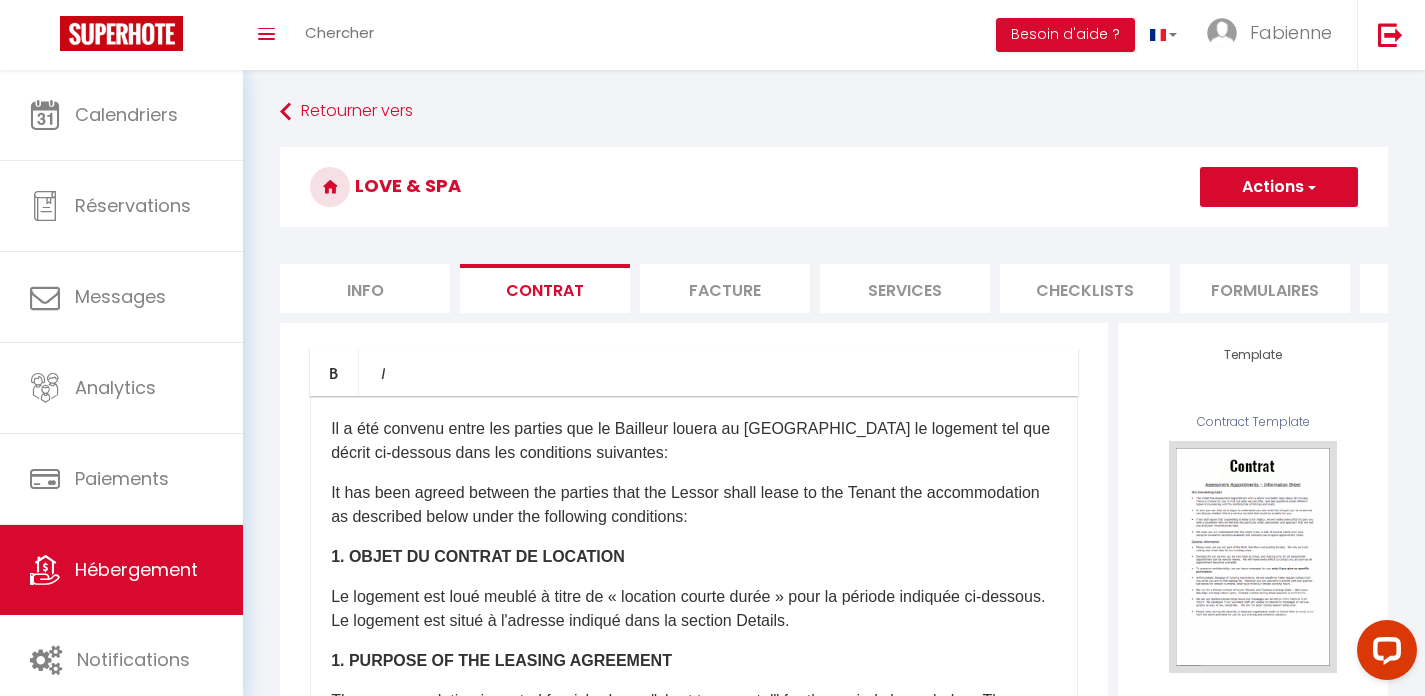 click on "Facture" at bounding box center [725, 288] 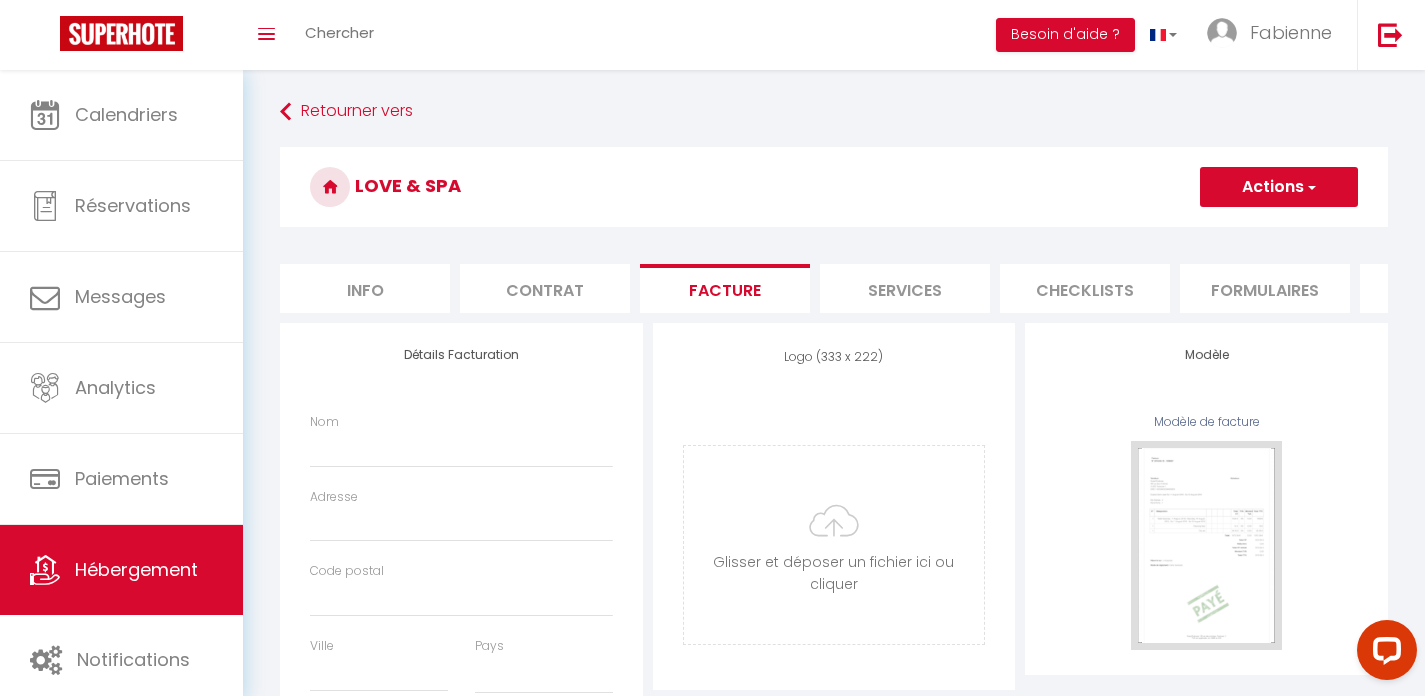 click on "Services" at bounding box center [905, 288] 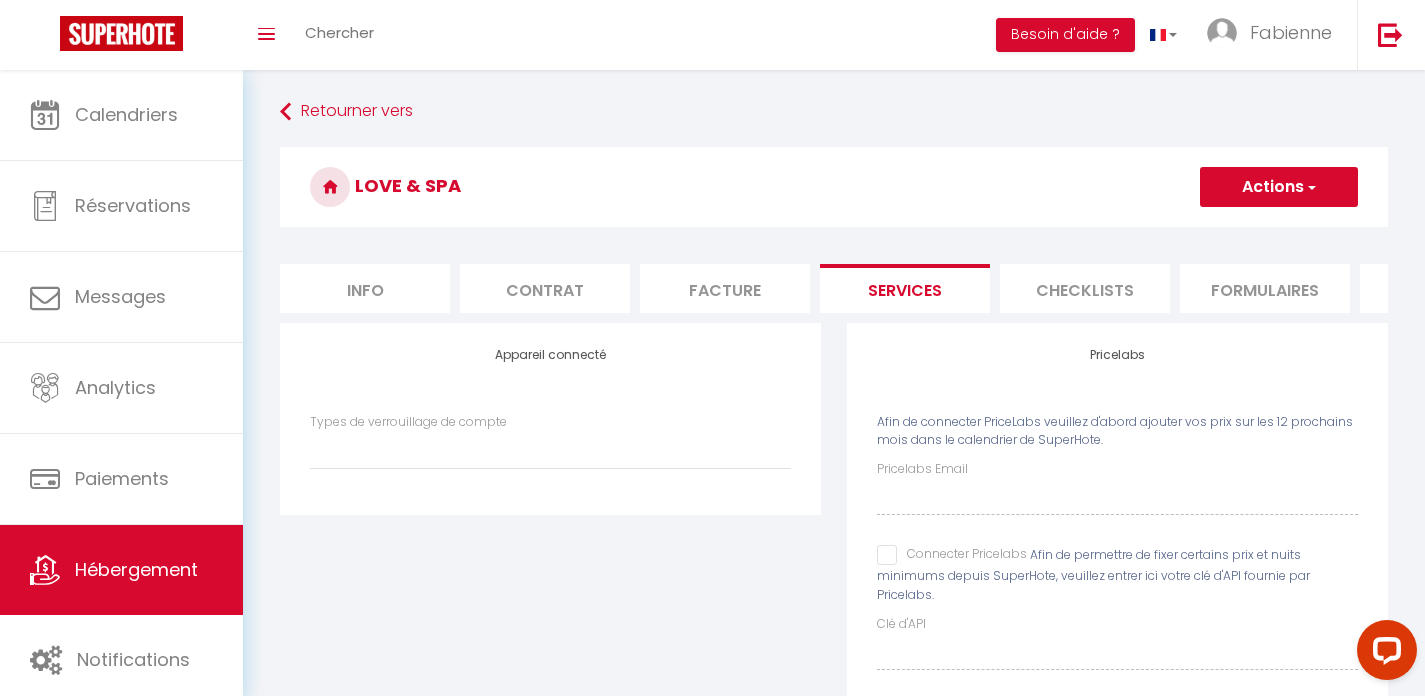 click on "Checklists" at bounding box center (1085, 288) 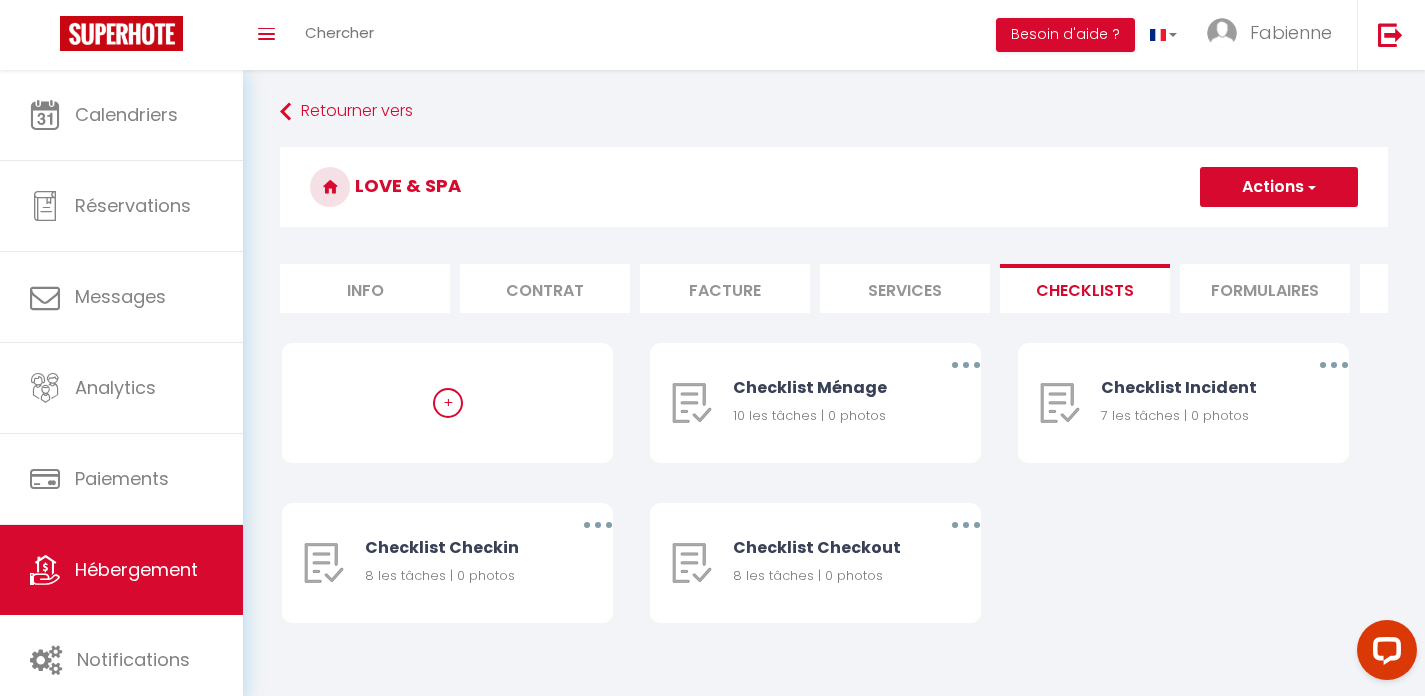 click on "Formulaires" at bounding box center [1265, 288] 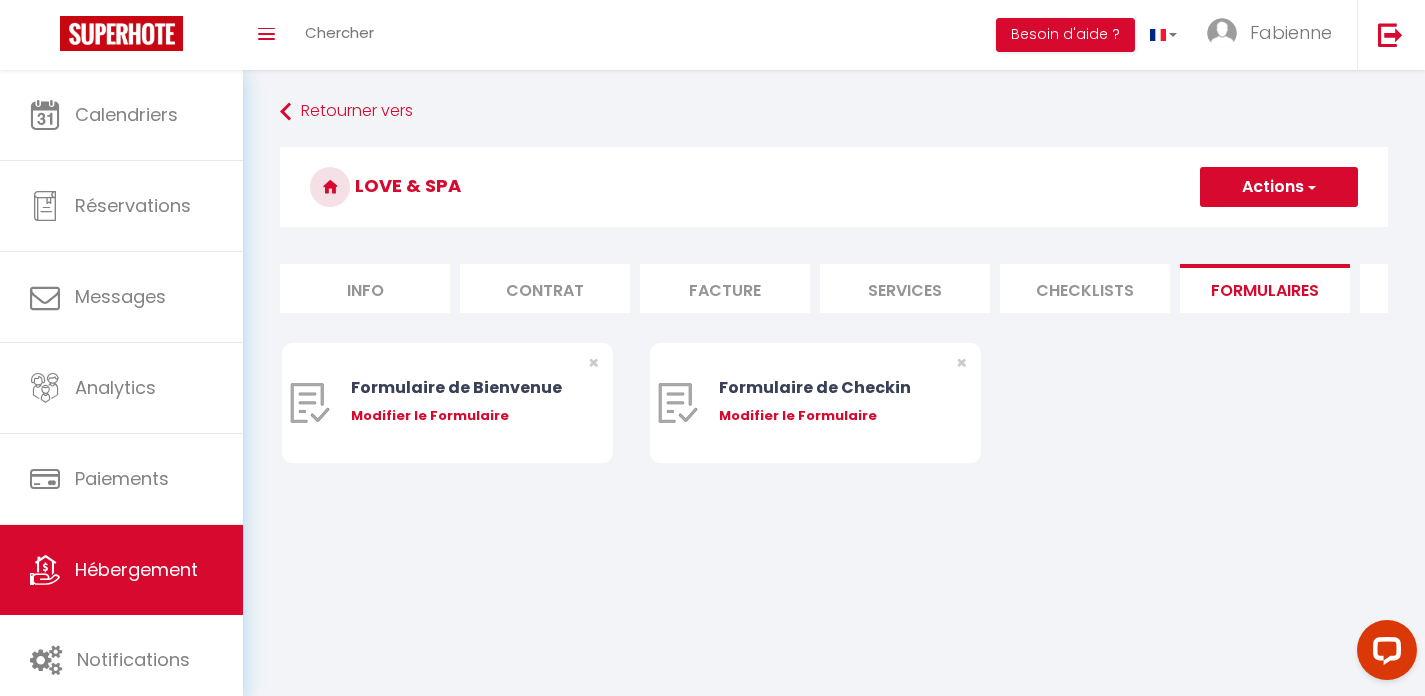 click on "Info" at bounding box center [365, 288] 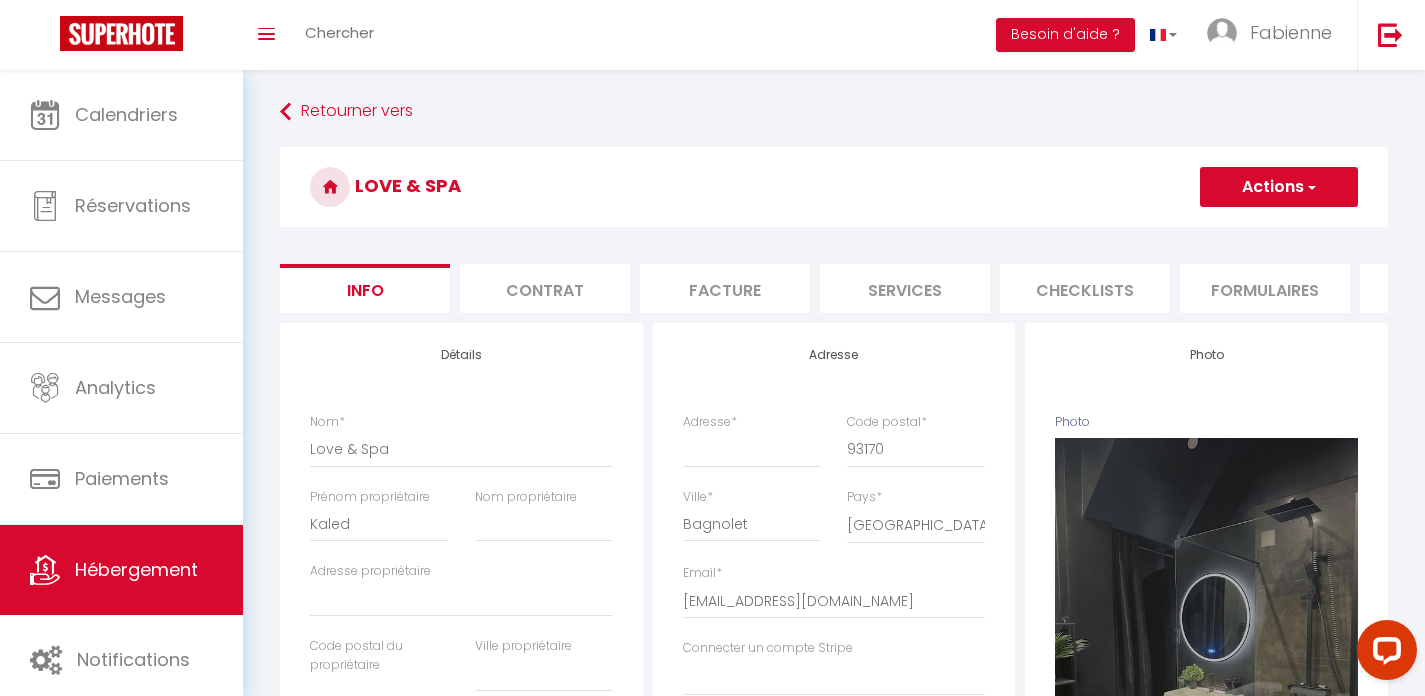click at bounding box center [1310, 187] 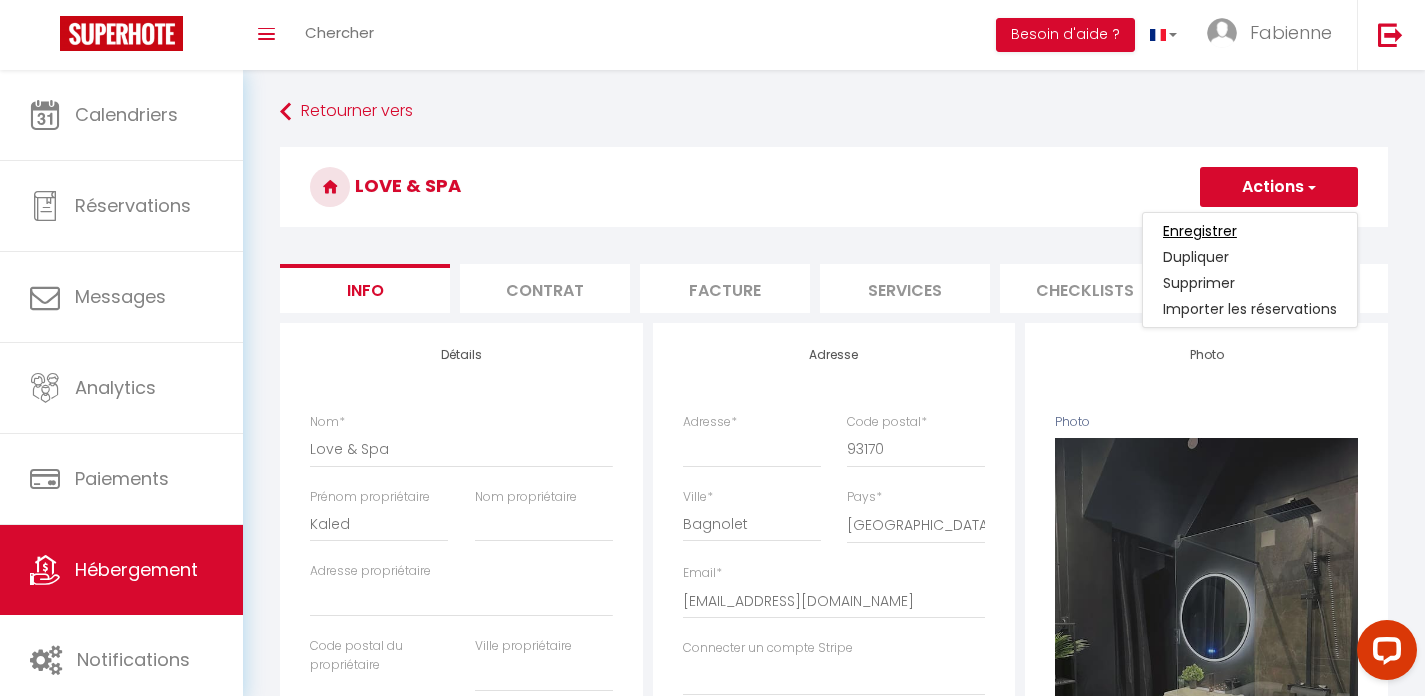 click on "Enregistrer" at bounding box center [1200, 231] 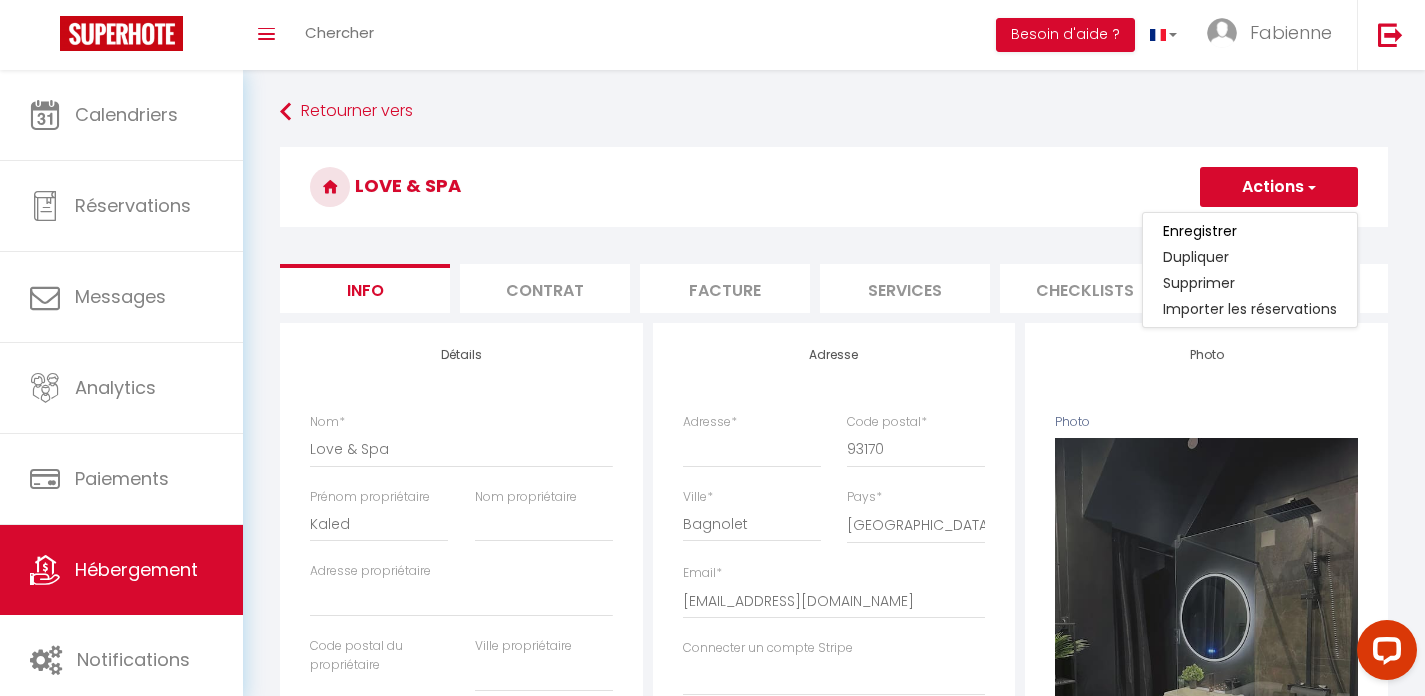 click on "Détails
Nom
*   Love & Spa
Prénom propriétaire
Kaled
Nom propriétaire
Adresse propriétaire
Code postal du propriétaire
Ville propriétaire
Catégorie d'hébergement
*
Apartments
Houses
Secondary units
Unique Homes" at bounding box center (461, 938) 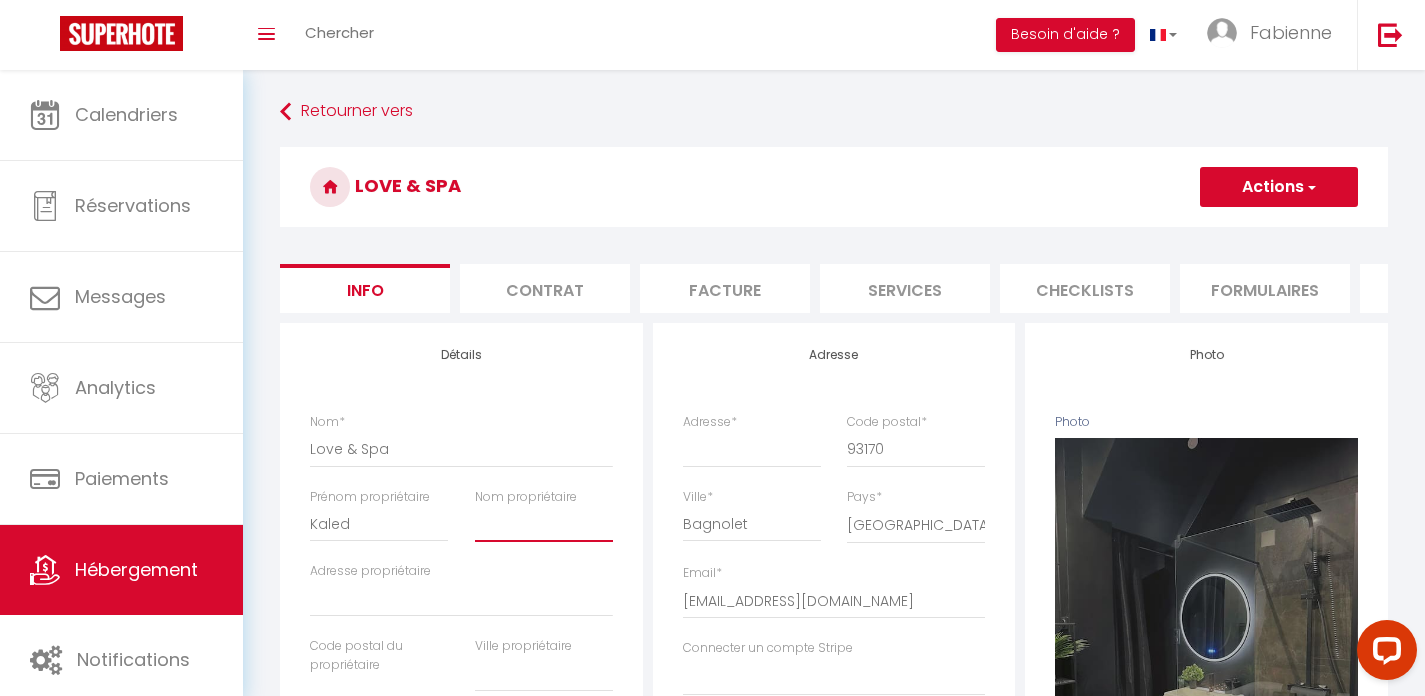 click on "Nom propriétaire" at bounding box center (544, 524) 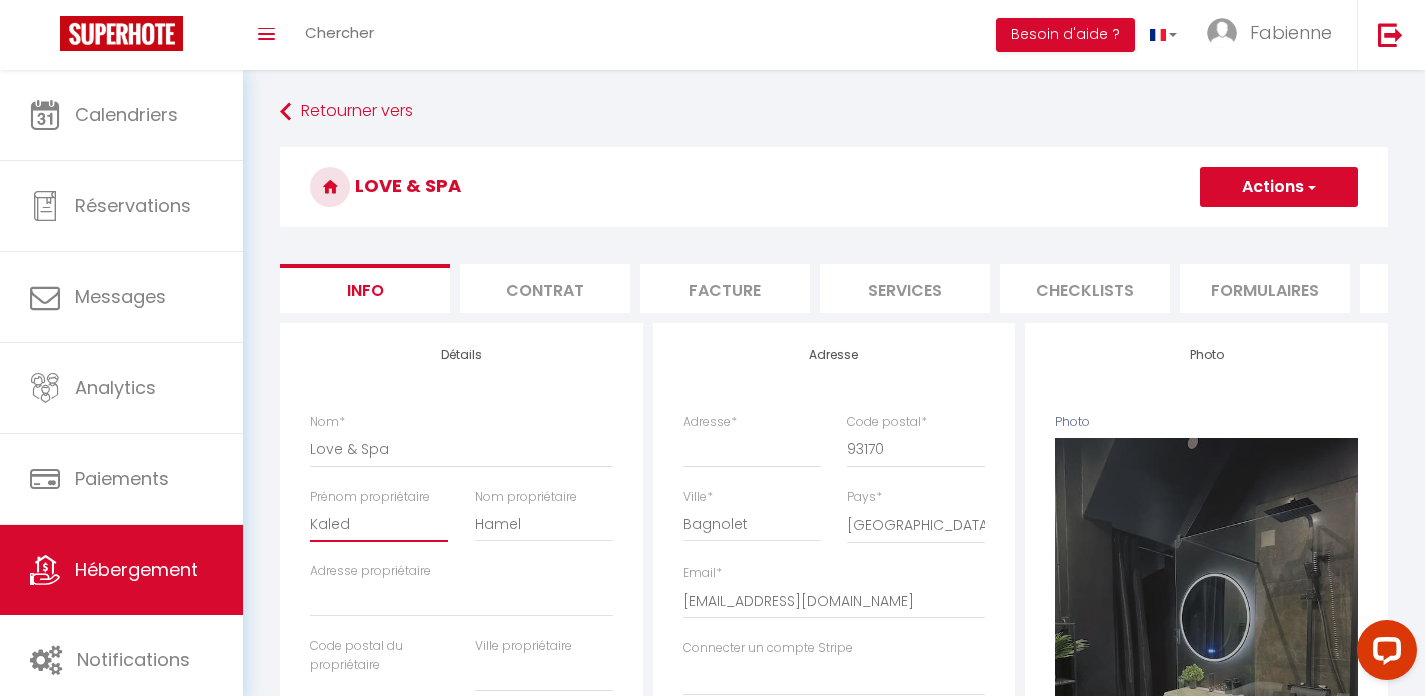 click on "Kaled" at bounding box center (379, 524) 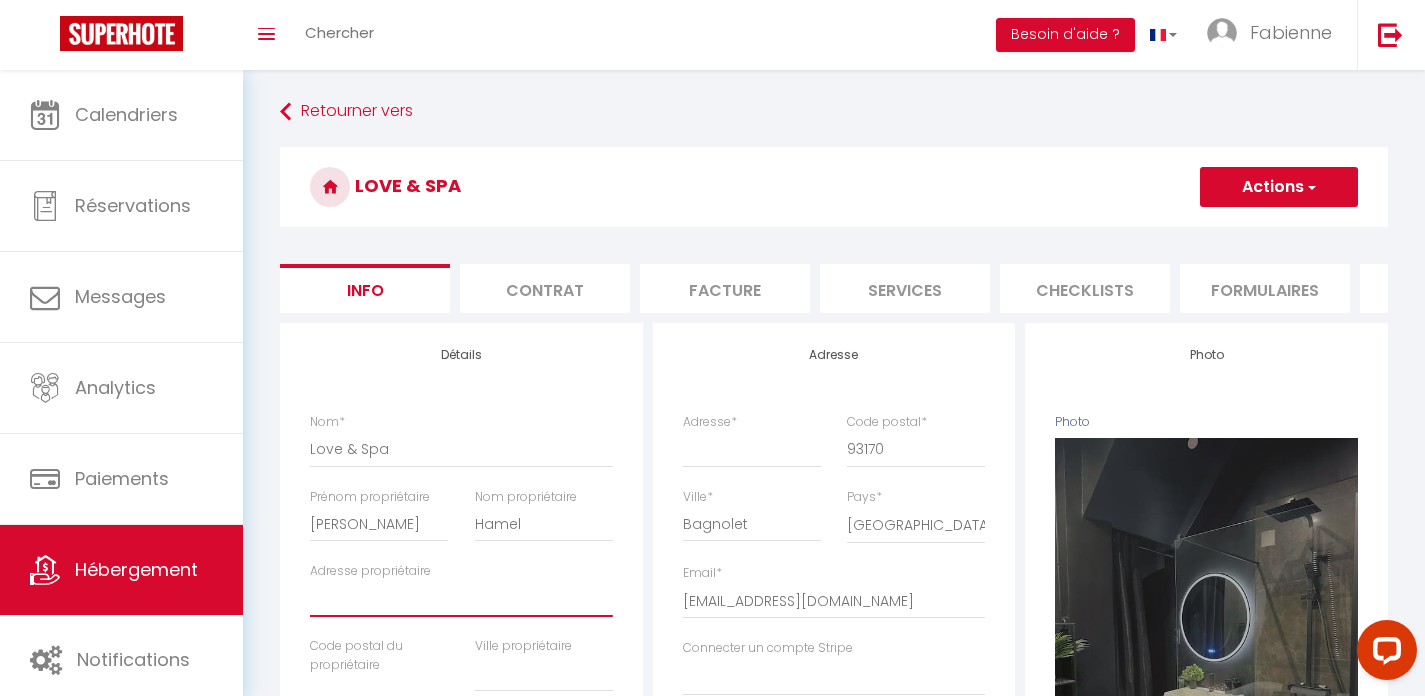click on "Adresse propriétaire" at bounding box center (461, 599) 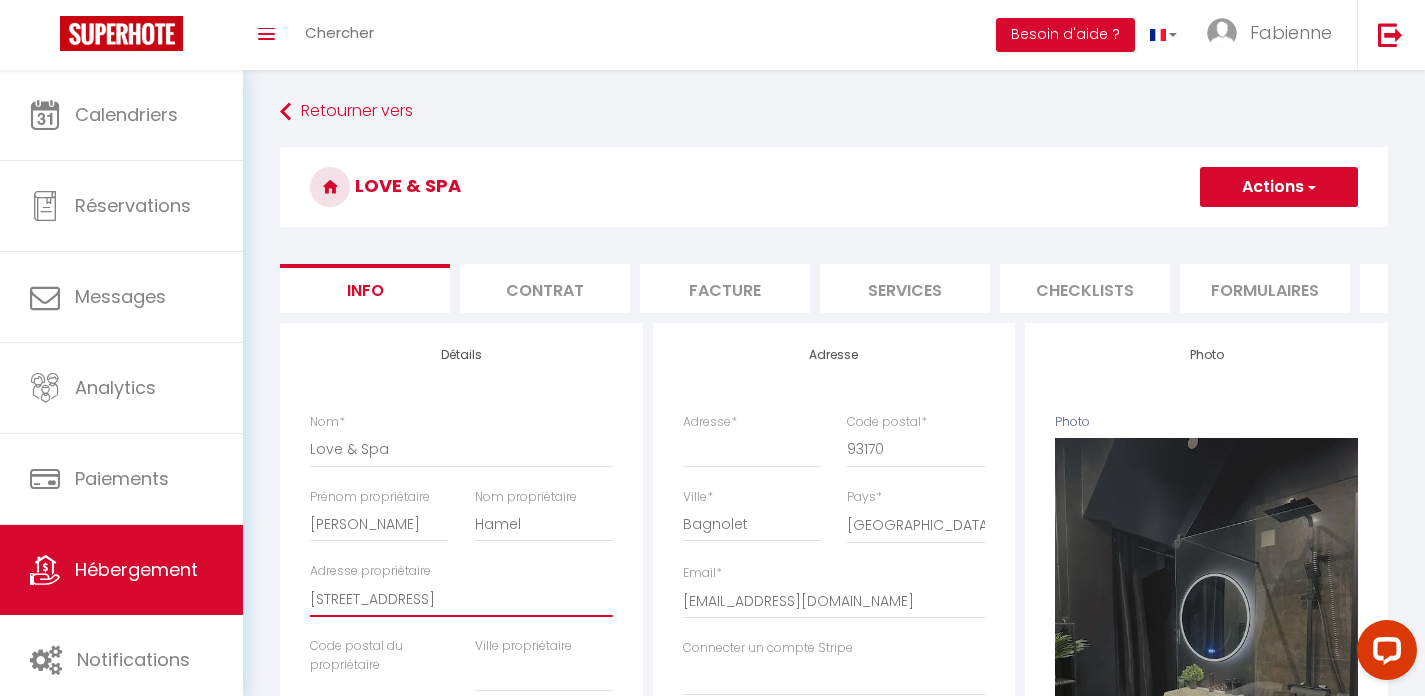 scroll, scrollTop: 290, scrollLeft: 0, axis: vertical 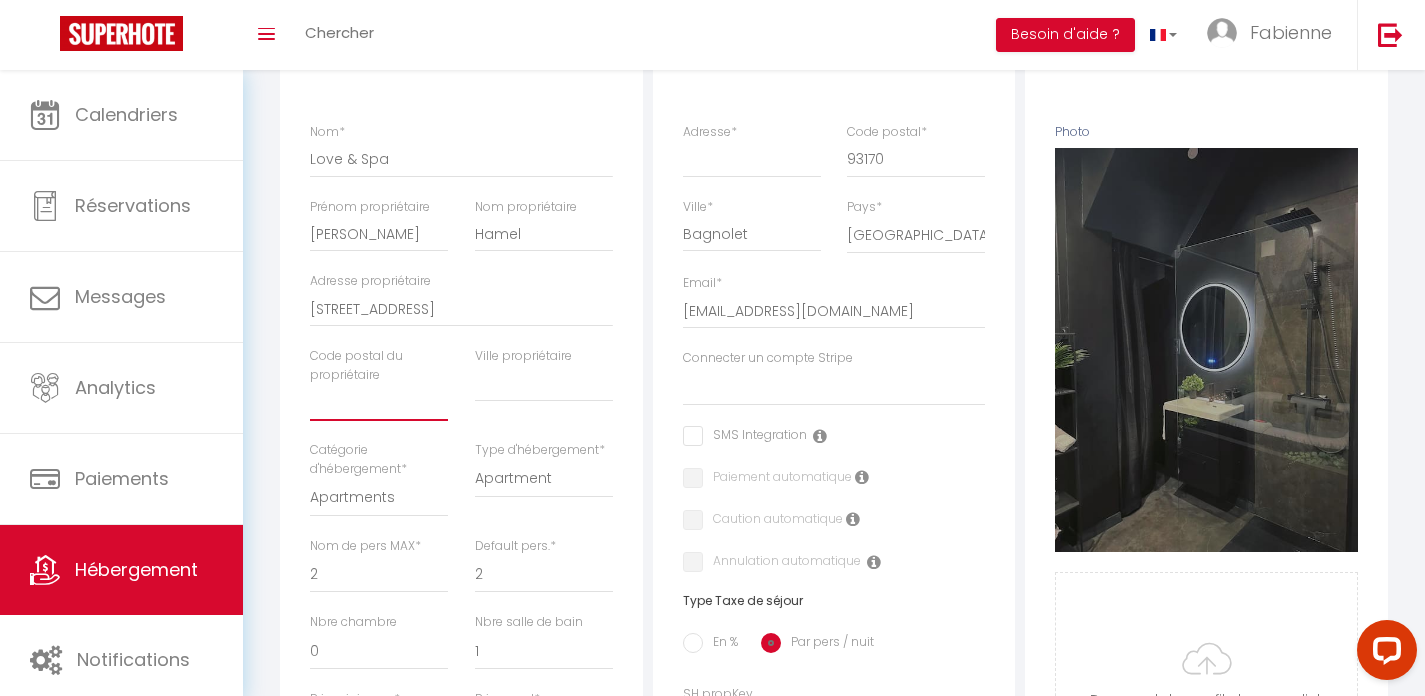 click at bounding box center (379, 403) 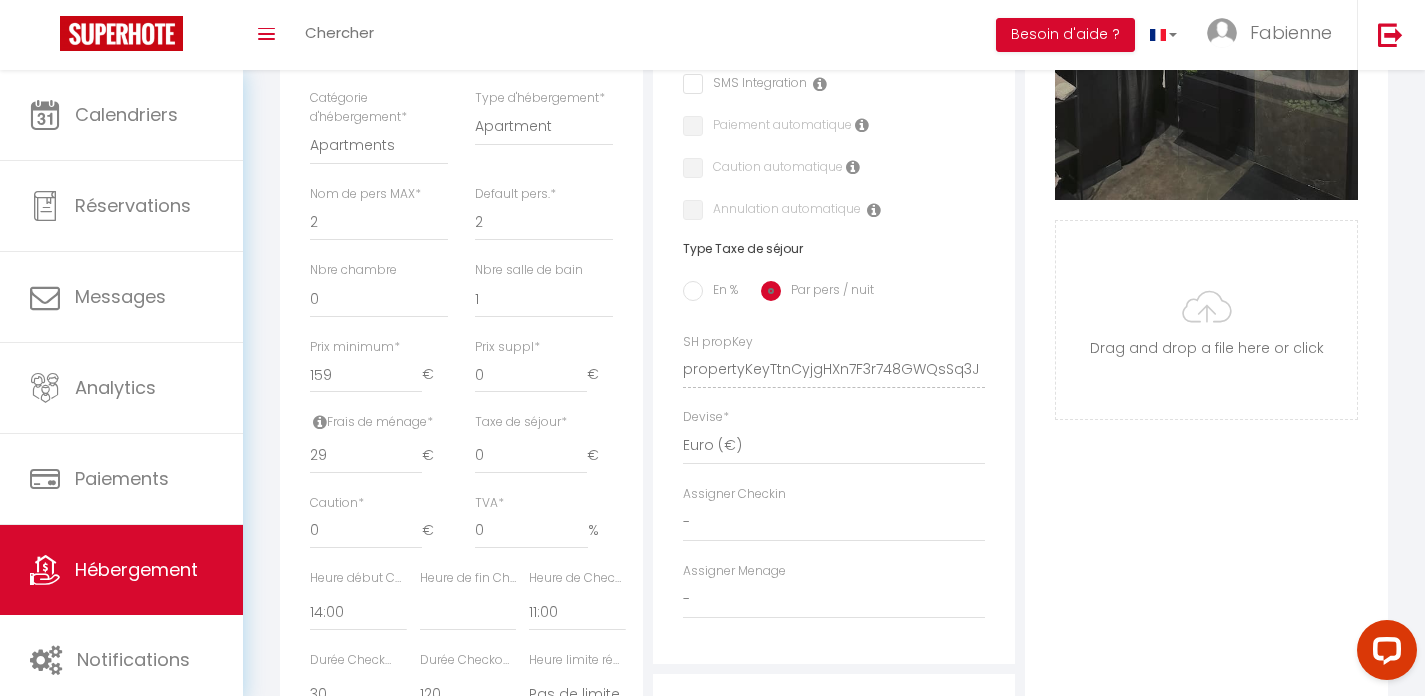 scroll, scrollTop: 829, scrollLeft: 0, axis: vertical 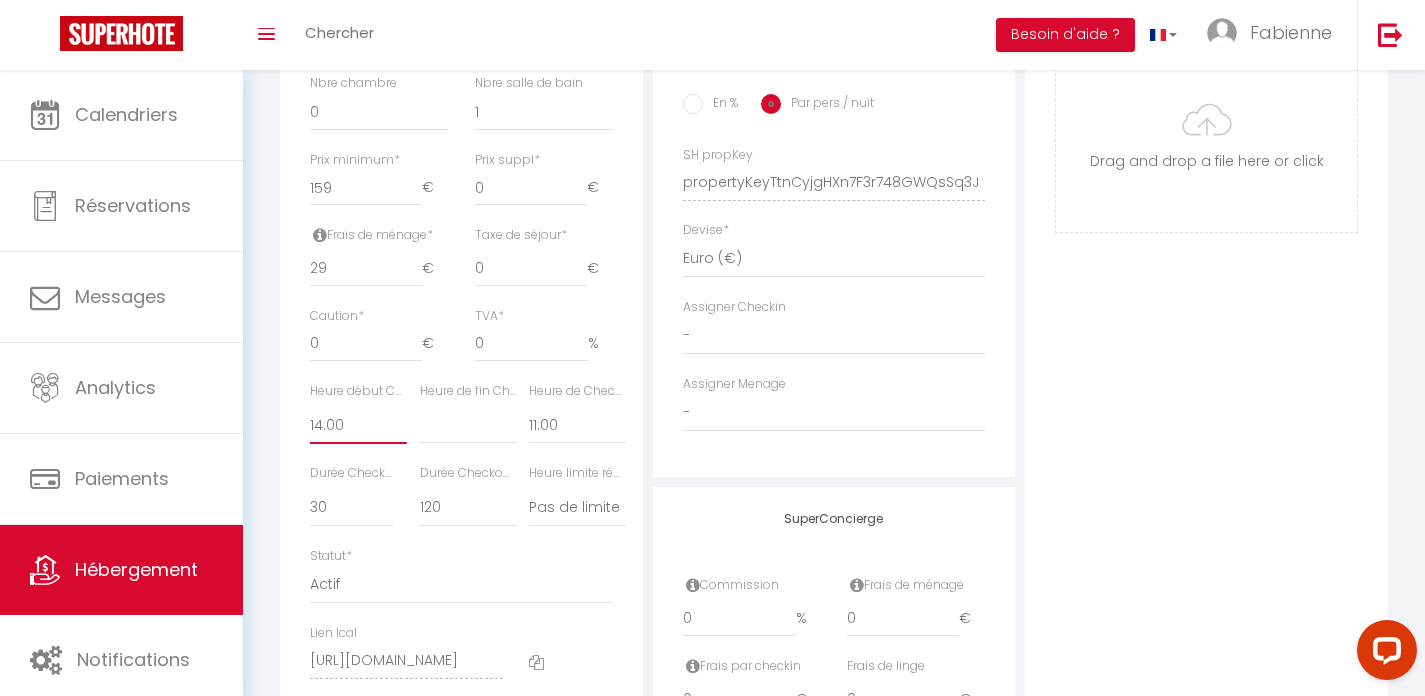 click on "00:00
00:15
00:30
00:45
01:00
01:15
01:30
01:45
02:00
02:15
02:30
02:45
03:00" at bounding box center [358, 425] 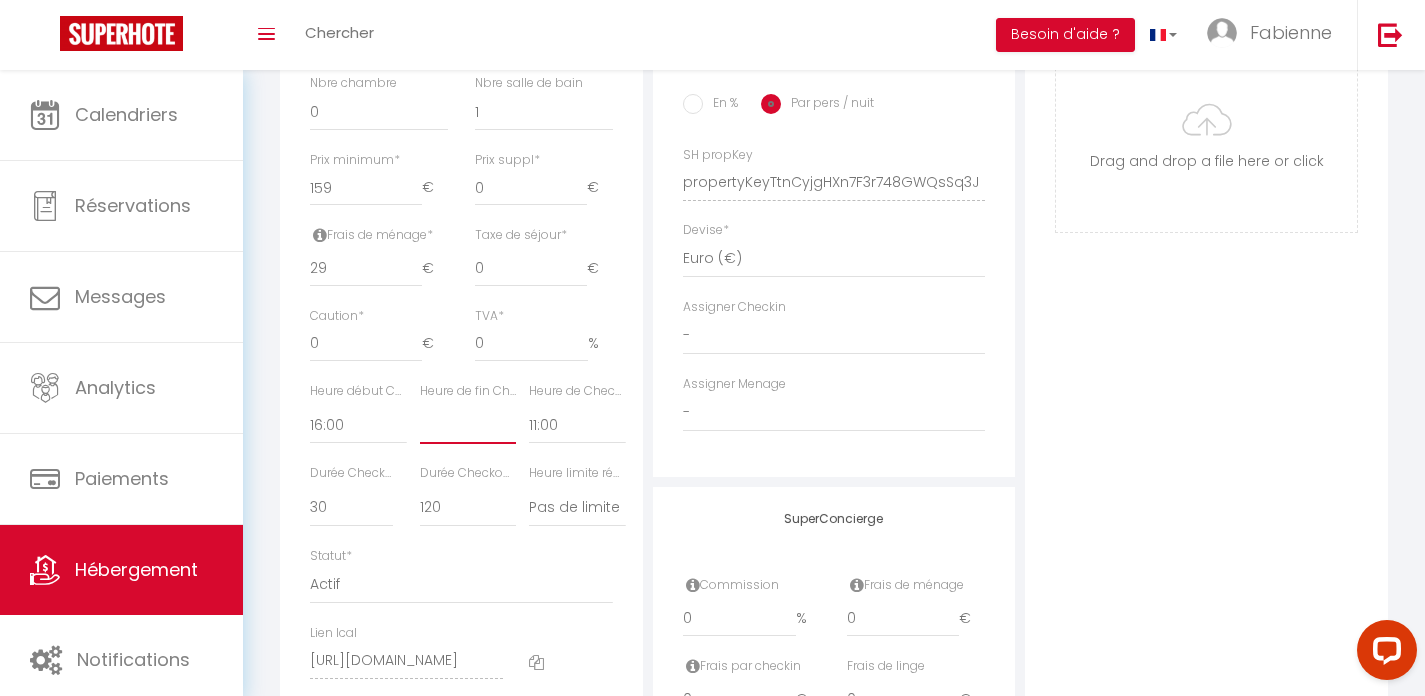 click on "00:00
00:15
00:30
00:45
01:00
01:15
01:30
01:45
02:00
02:15
02:30
02:45
03:00" at bounding box center (468, 425) 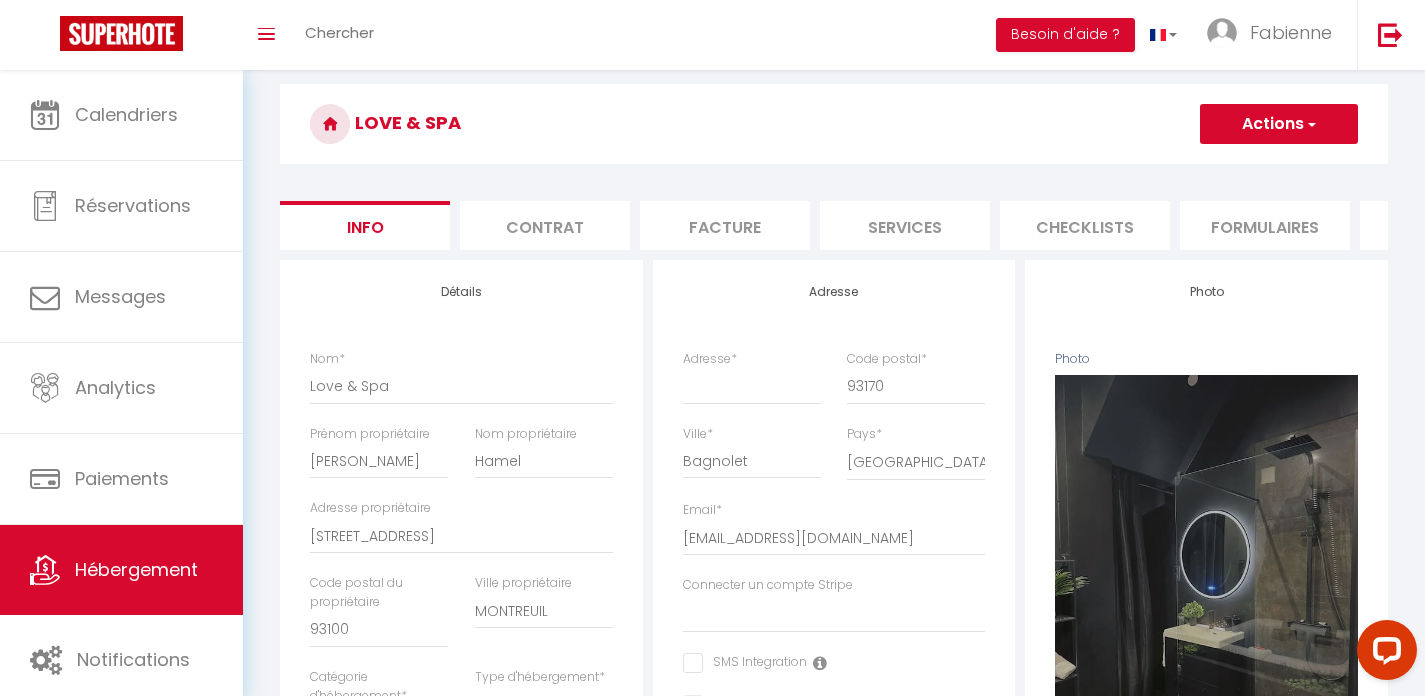 scroll, scrollTop: 0, scrollLeft: 0, axis: both 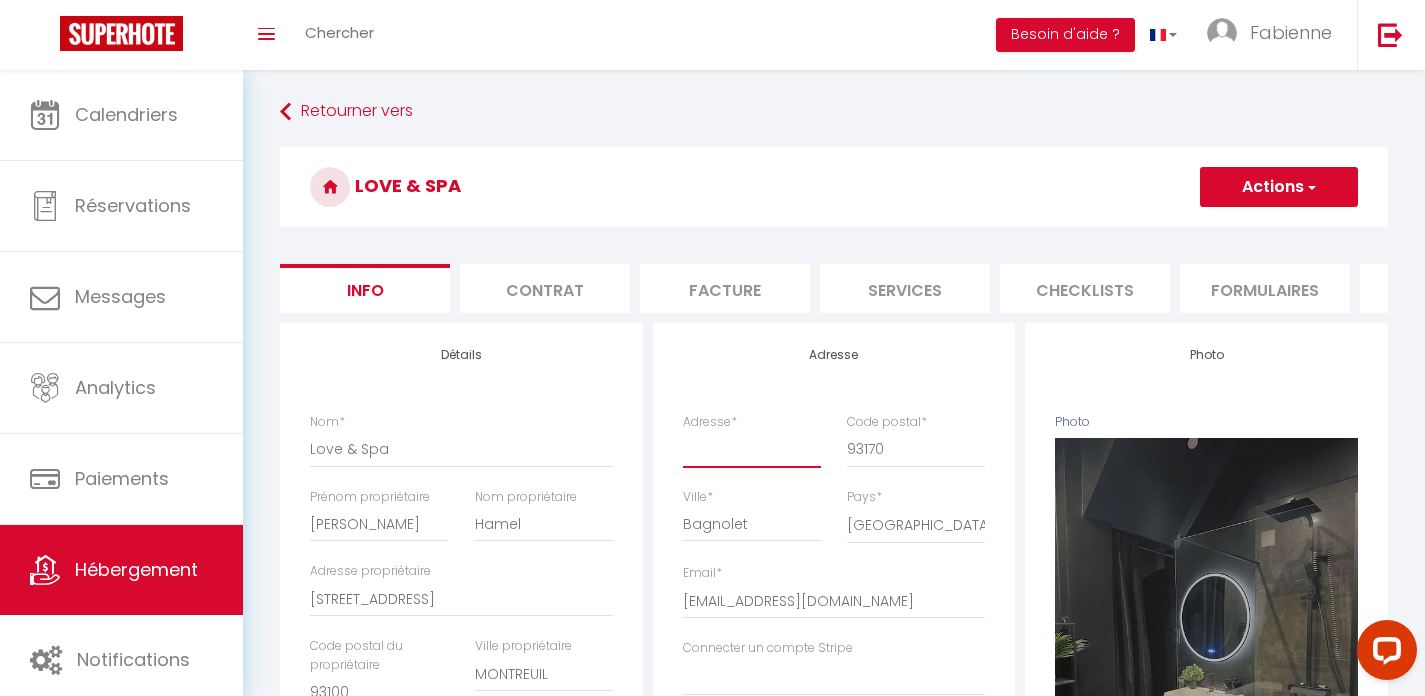 click on "Adresse
*" at bounding box center [752, 449] 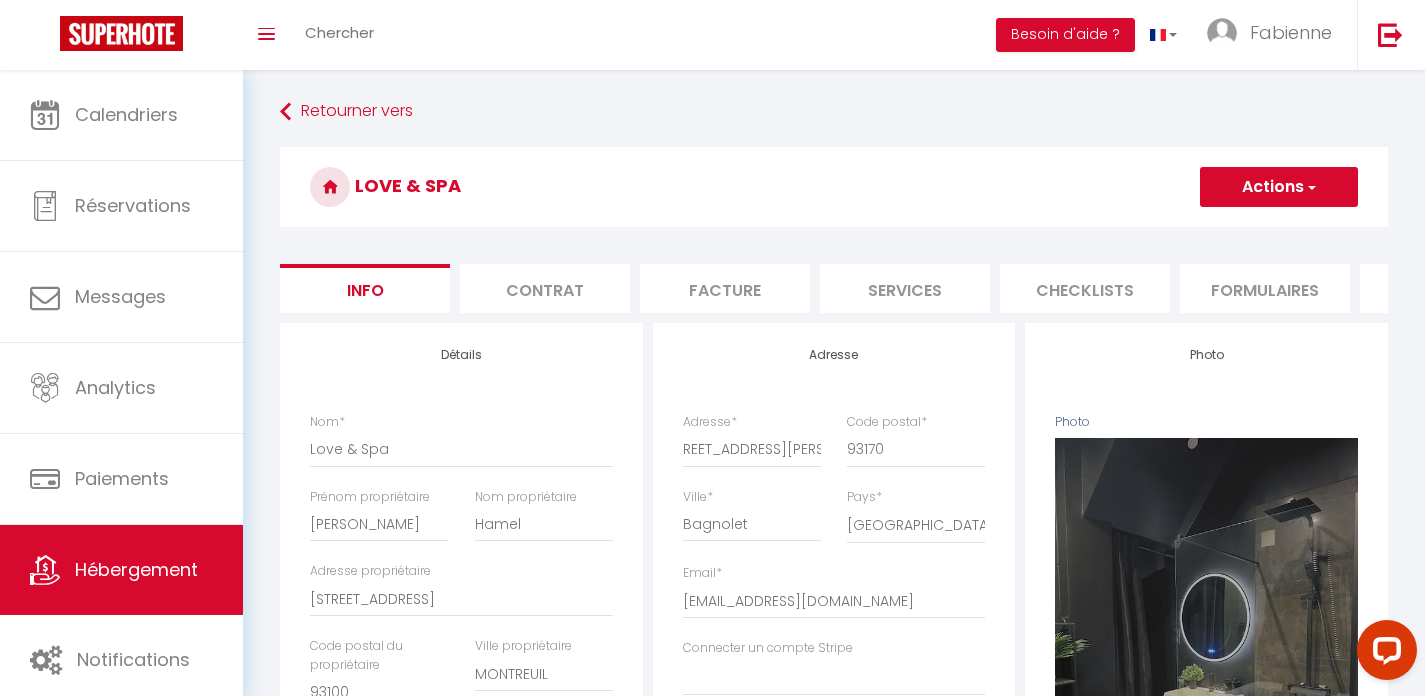 scroll, scrollTop: 0, scrollLeft: 0, axis: both 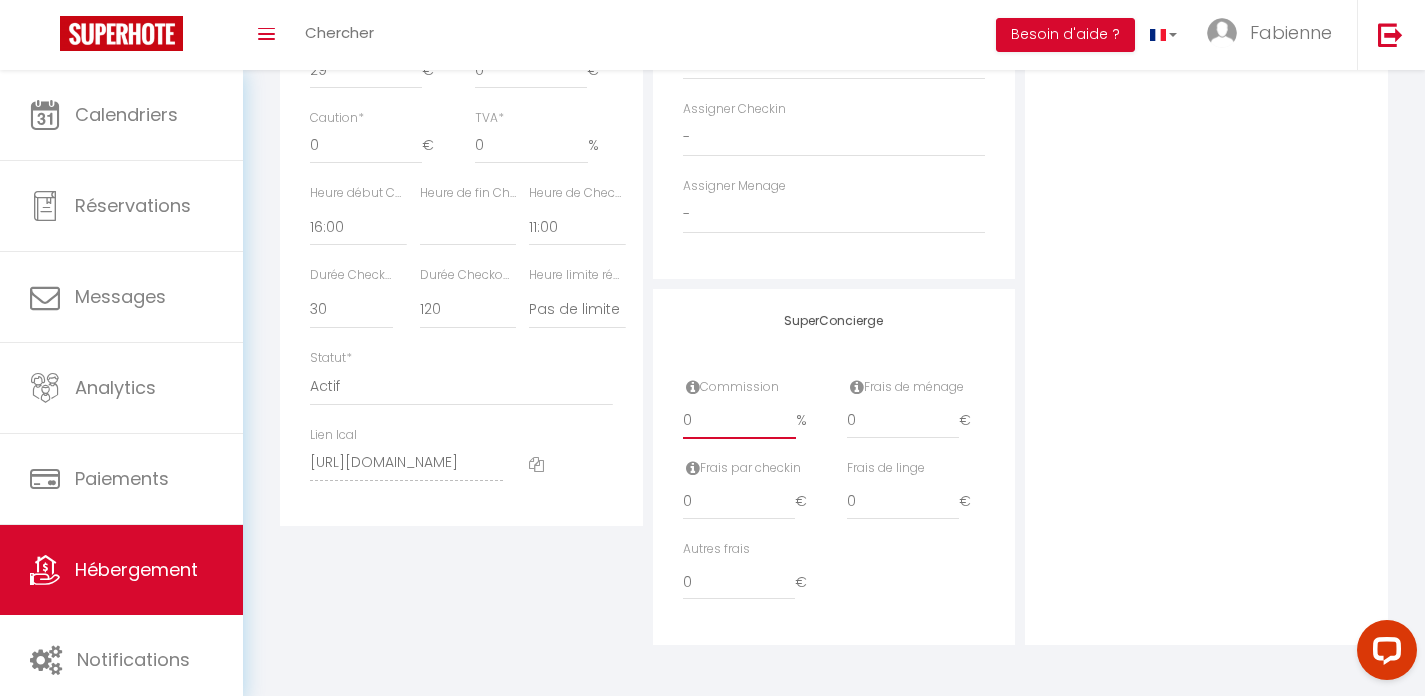 click on "0" at bounding box center (739, 421) 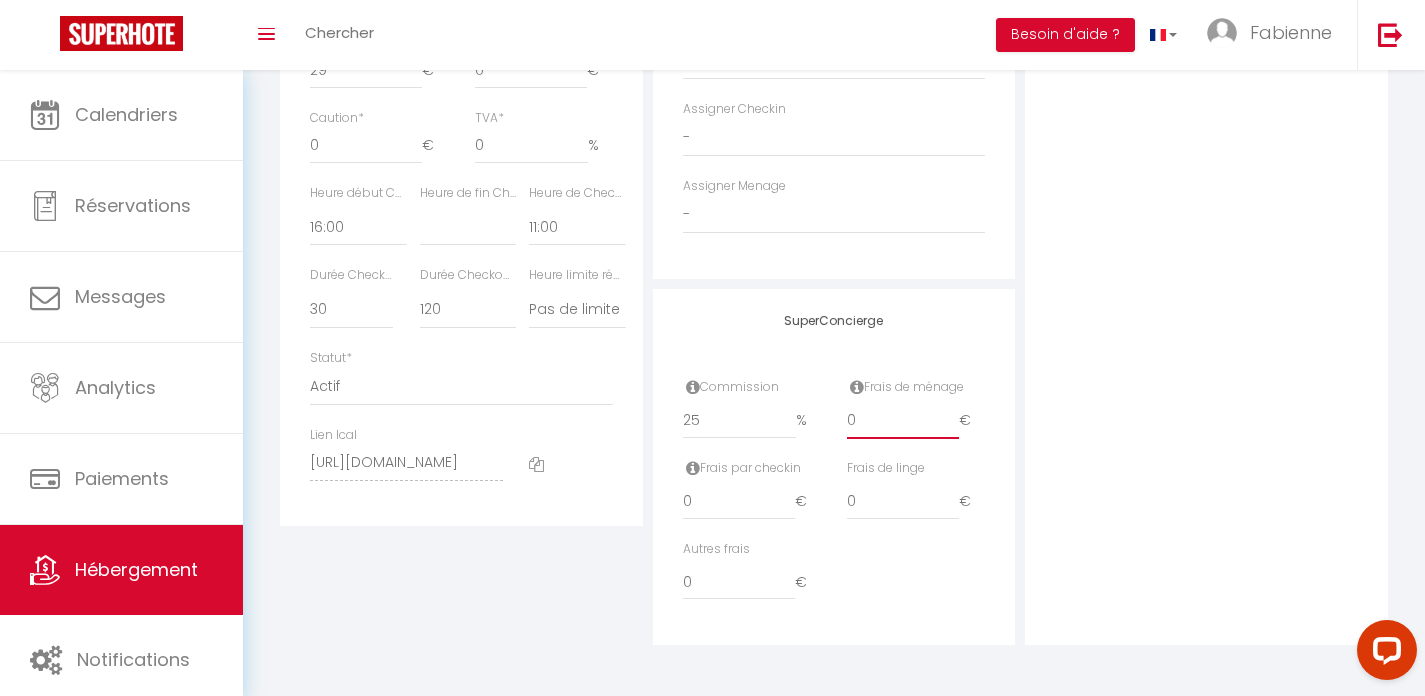click on "0" at bounding box center (903, 421) 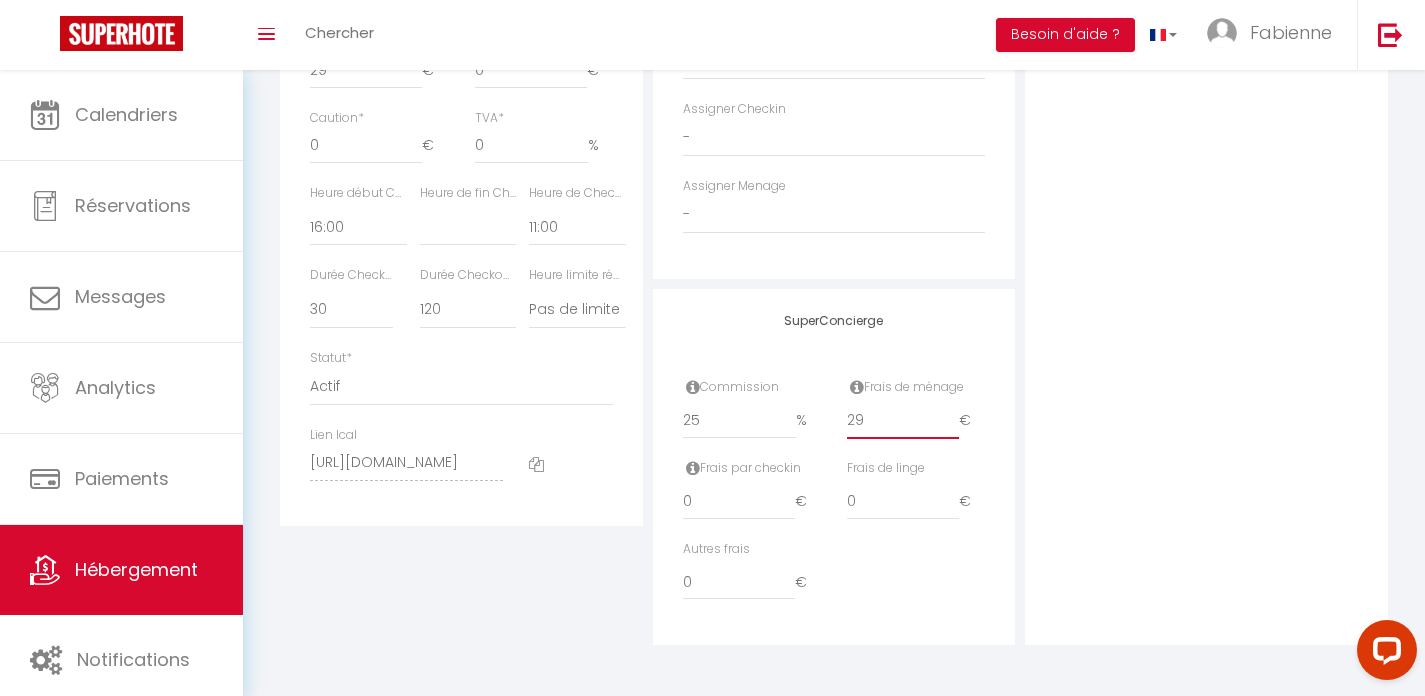 scroll, scrollTop: 0, scrollLeft: 0, axis: both 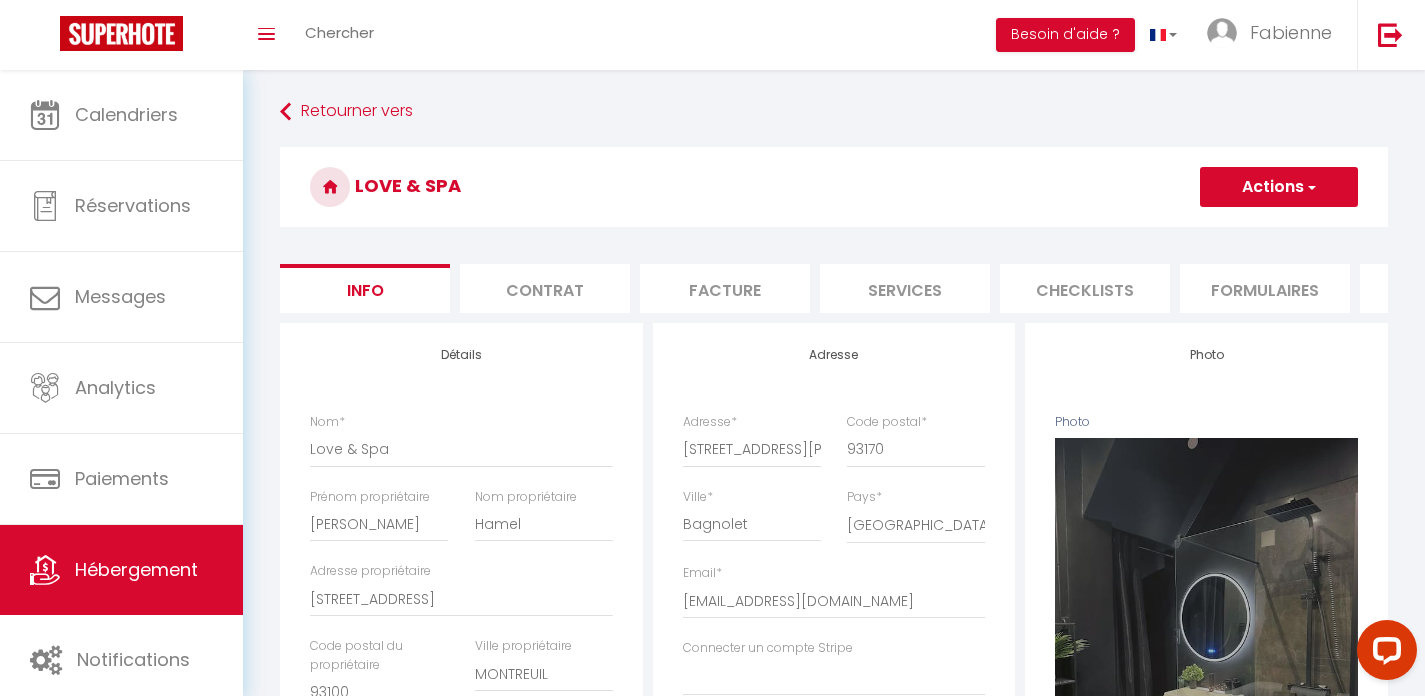 click on "Actions" at bounding box center [1279, 187] 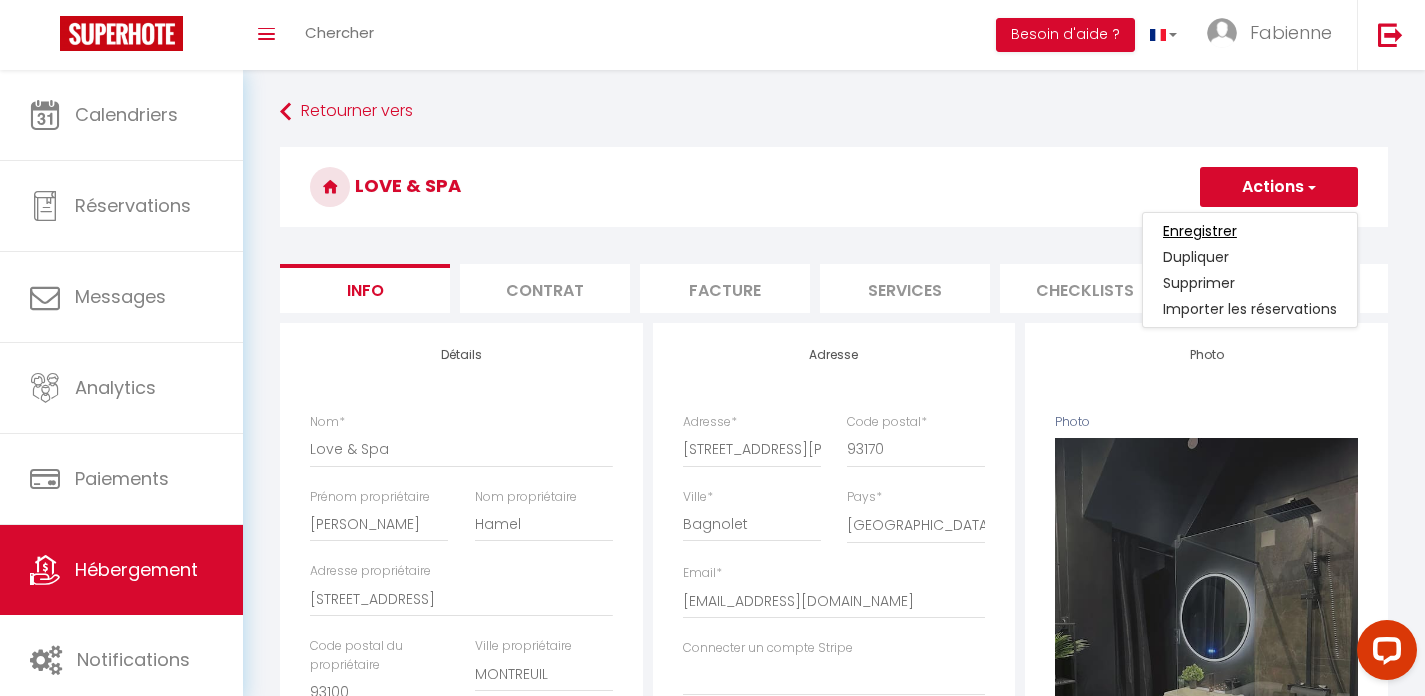 click on "Enregistrer" at bounding box center [1200, 231] 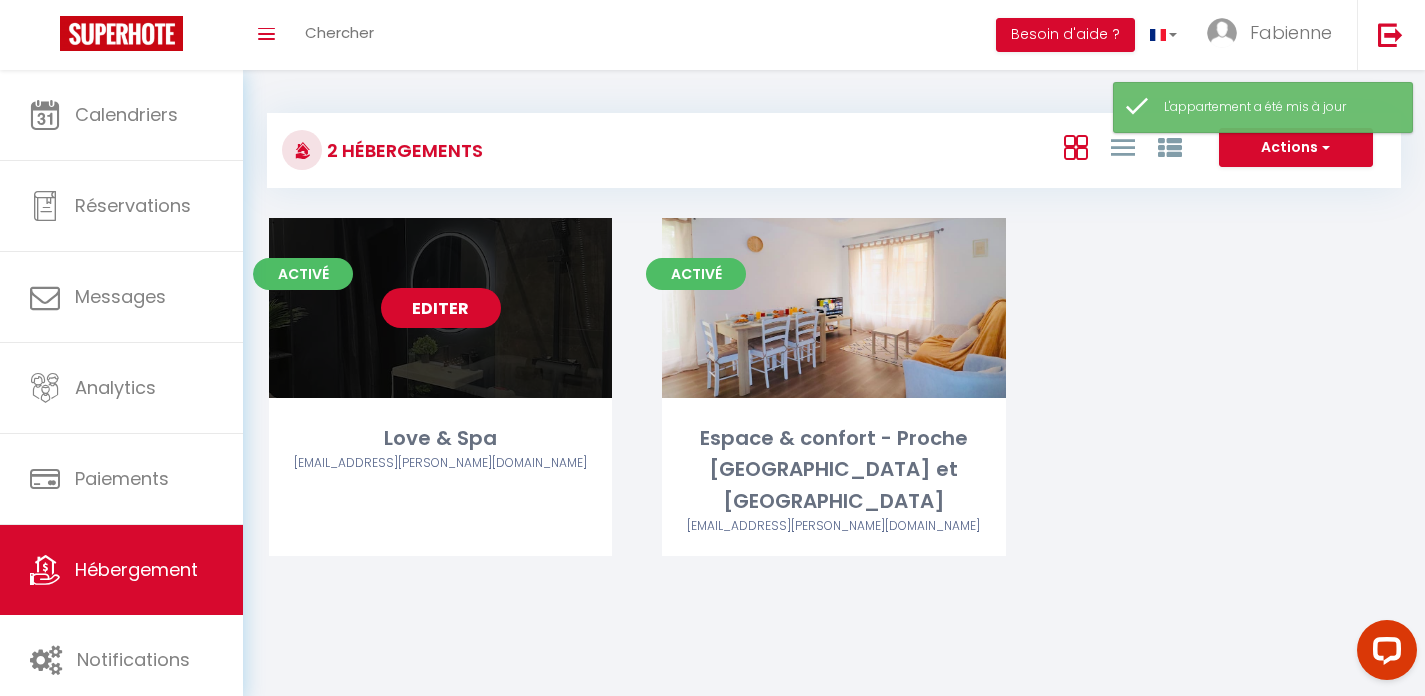 click on "Editer" at bounding box center (441, 308) 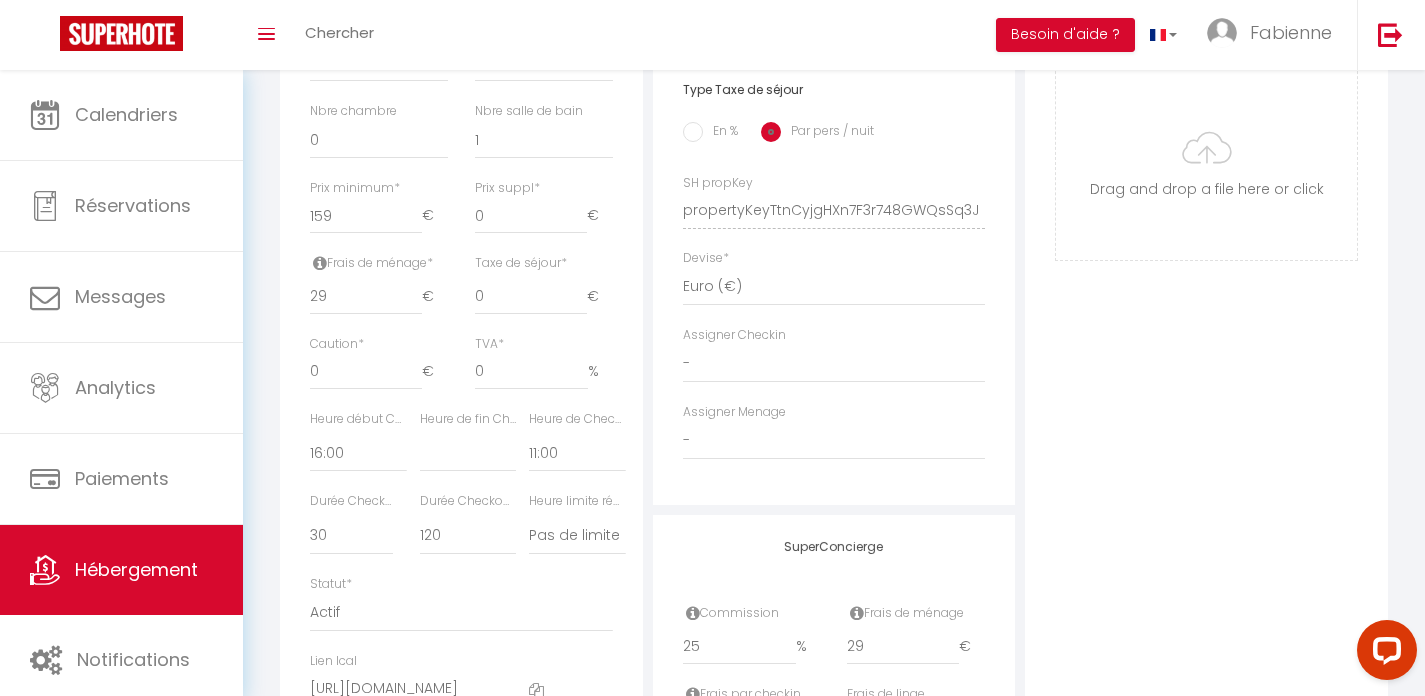 scroll, scrollTop: 945, scrollLeft: 0, axis: vertical 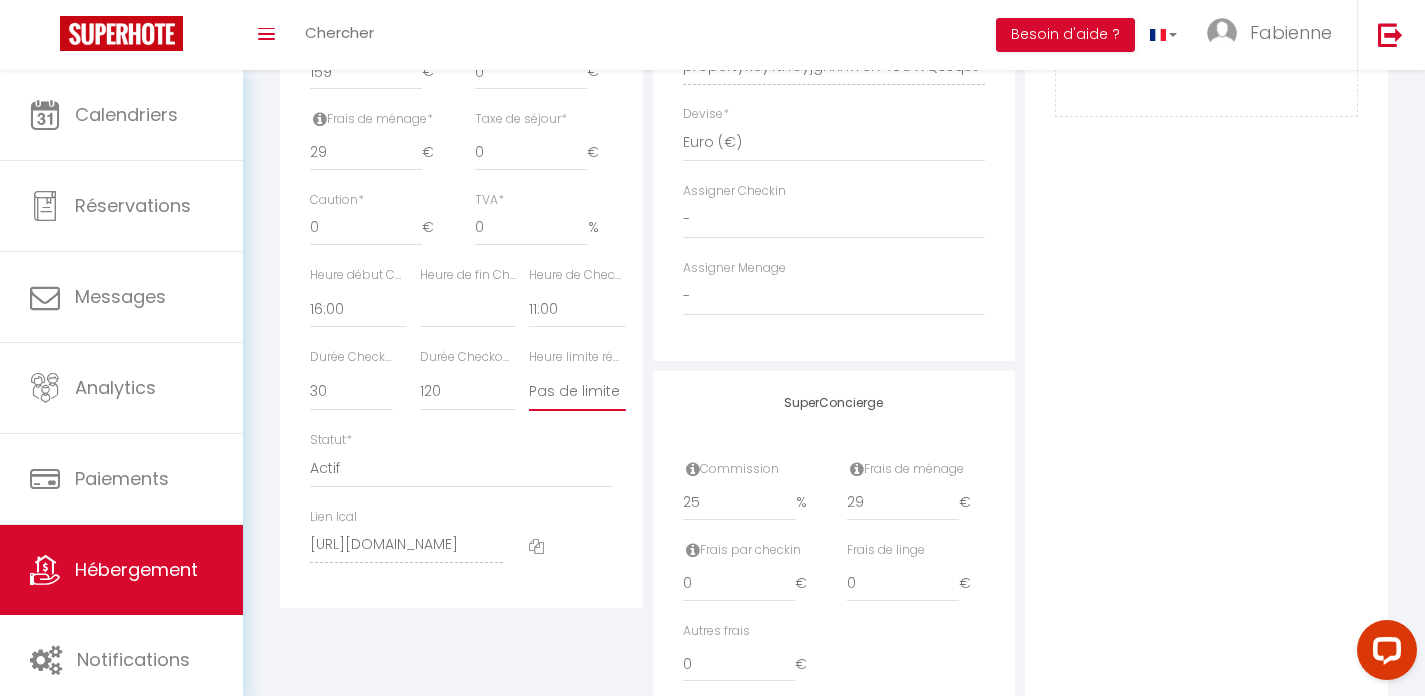click on "Pas de limite
01:00
02:00
03:00
04:00
05:00
06:00
07:00
08:00
09:00
10:00
11:00
12:00" at bounding box center [577, 392] 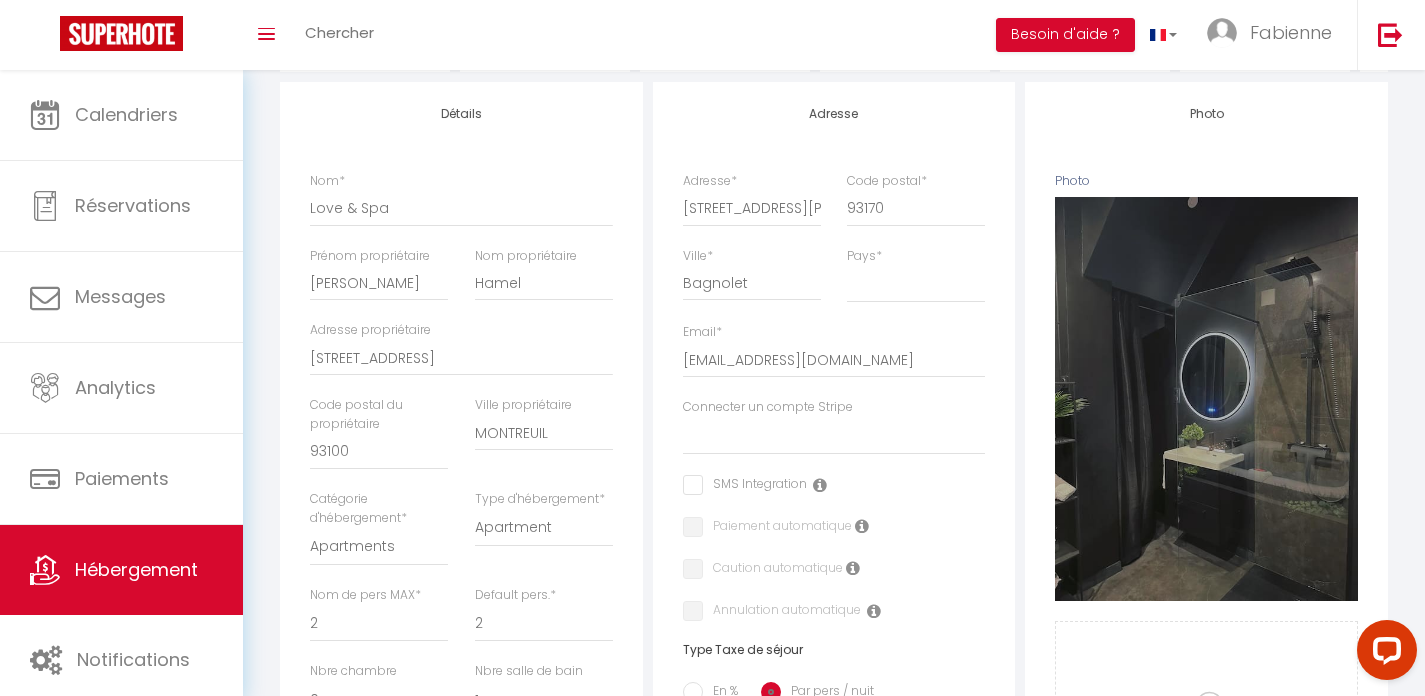 scroll, scrollTop: 0, scrollLeft: 0, axis: both 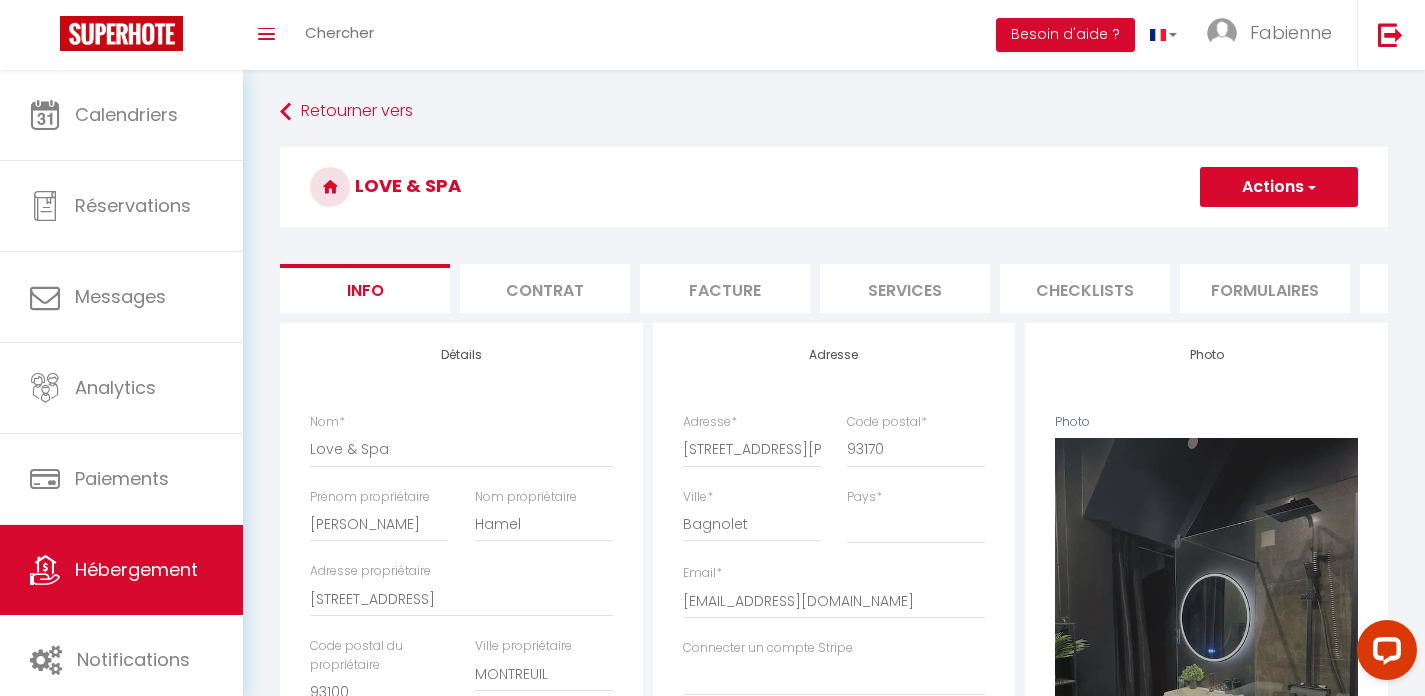 click on "Actions" at bounding box center [1279, 187] 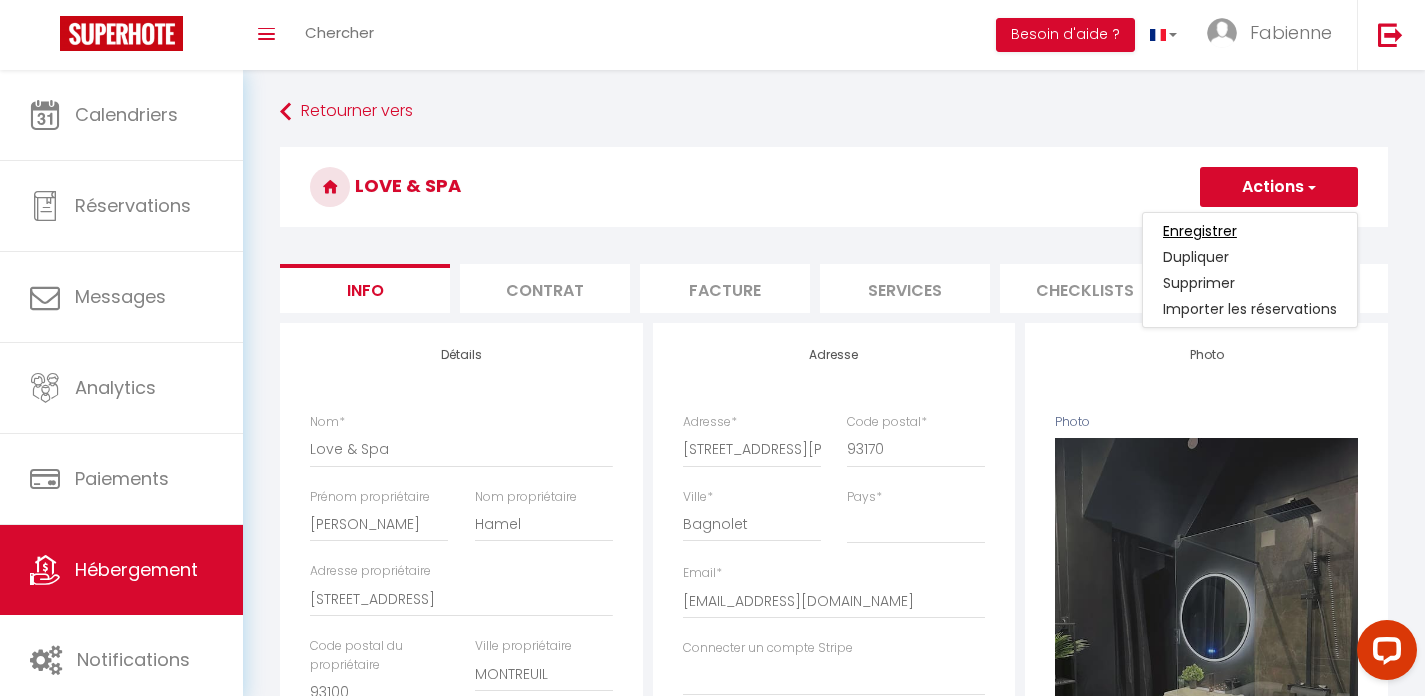 click on "Enregistrer" at bounding box center (1200, 231) 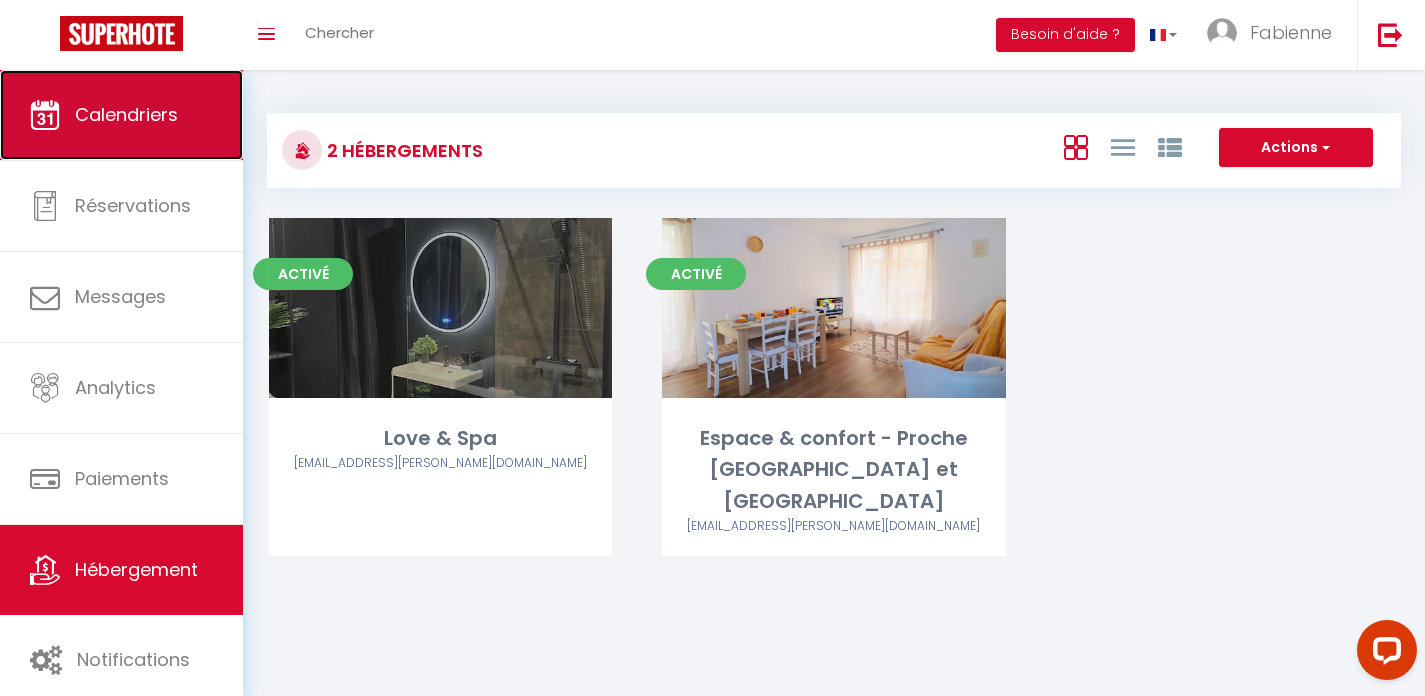 click on "Calendriers" at bounding box center (121, 115) 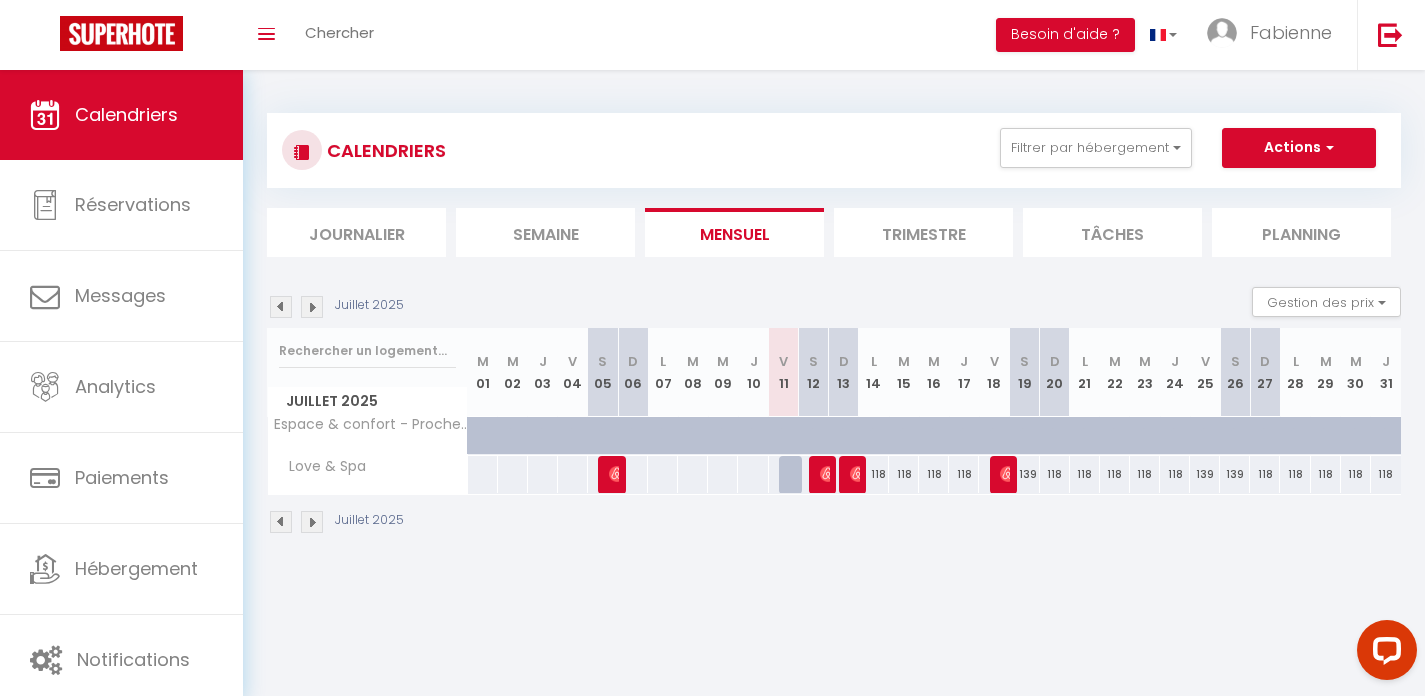 click at bounding box center [312, 522] 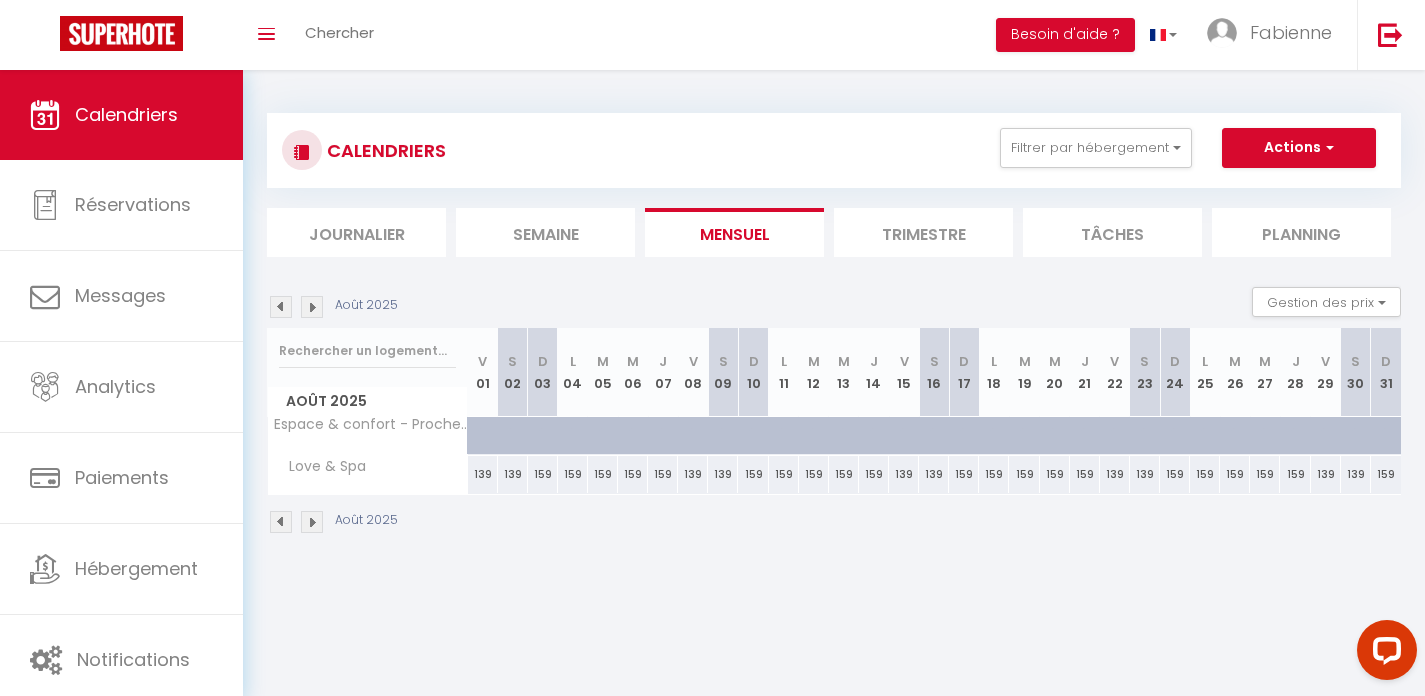 click at bounding box center (281, 522) 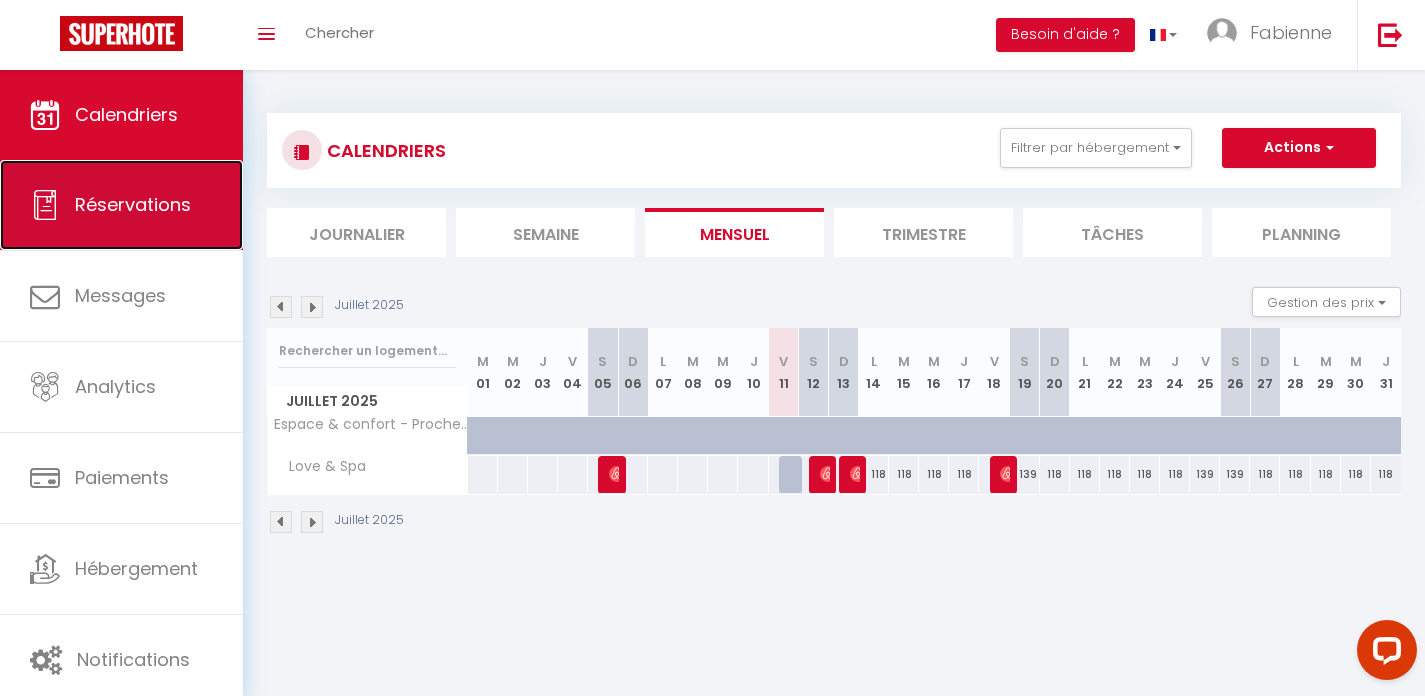 click on "Réservations" at bounding box center [121, 205] 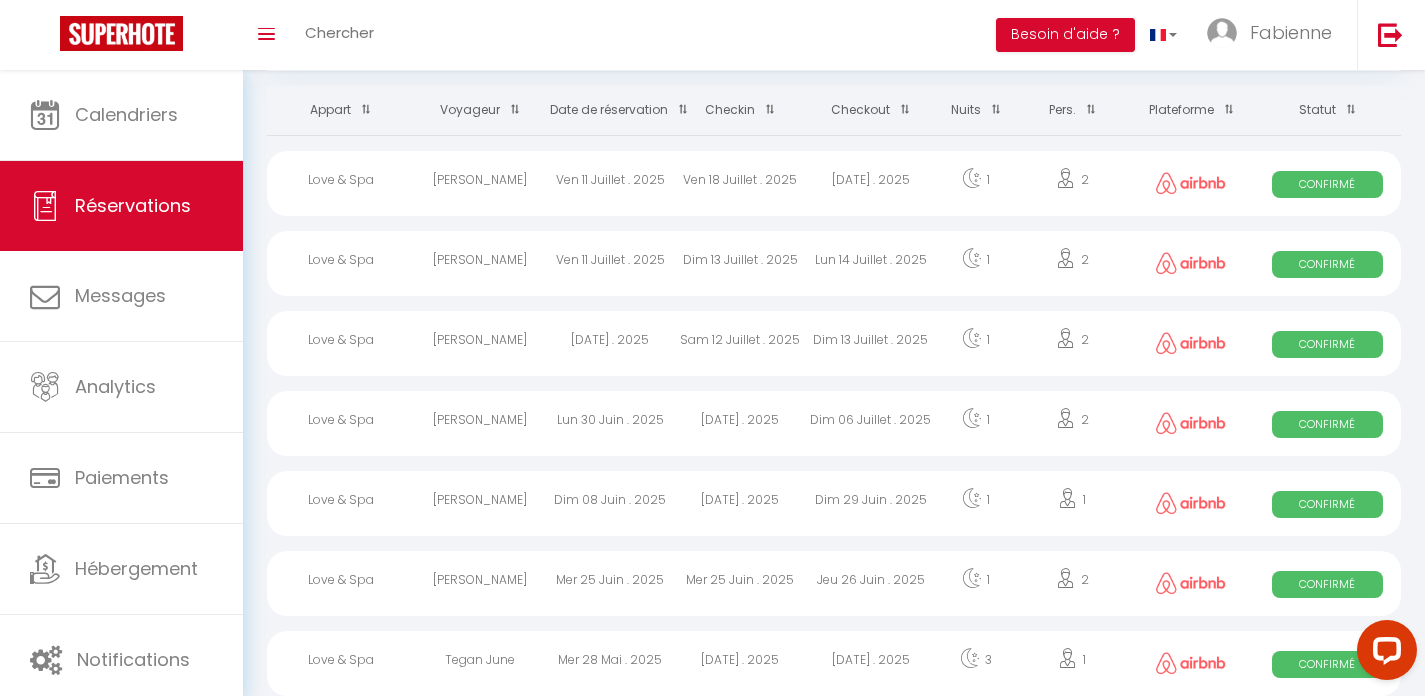 scroll, scrollTop: 0, scrollLeft: 0, axis: both 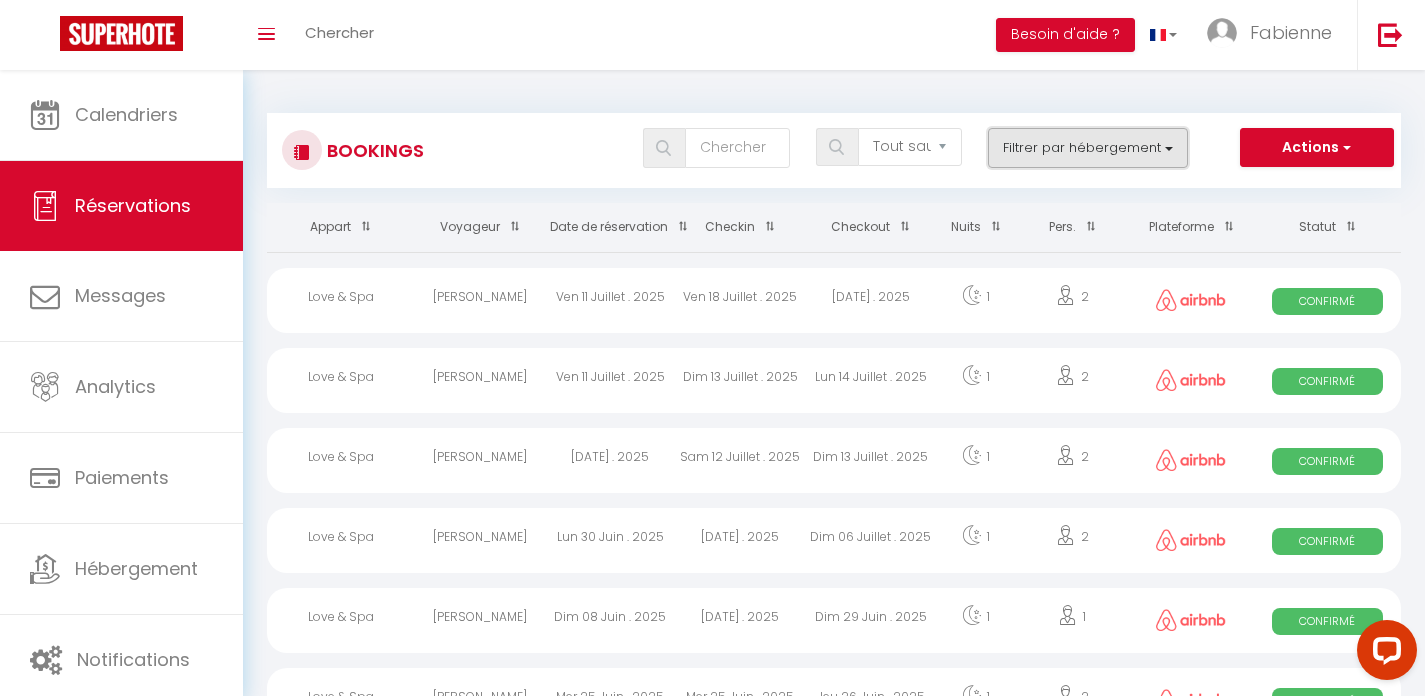 click on "Filtrer par hébergement" at bounding box center (1088, 148) 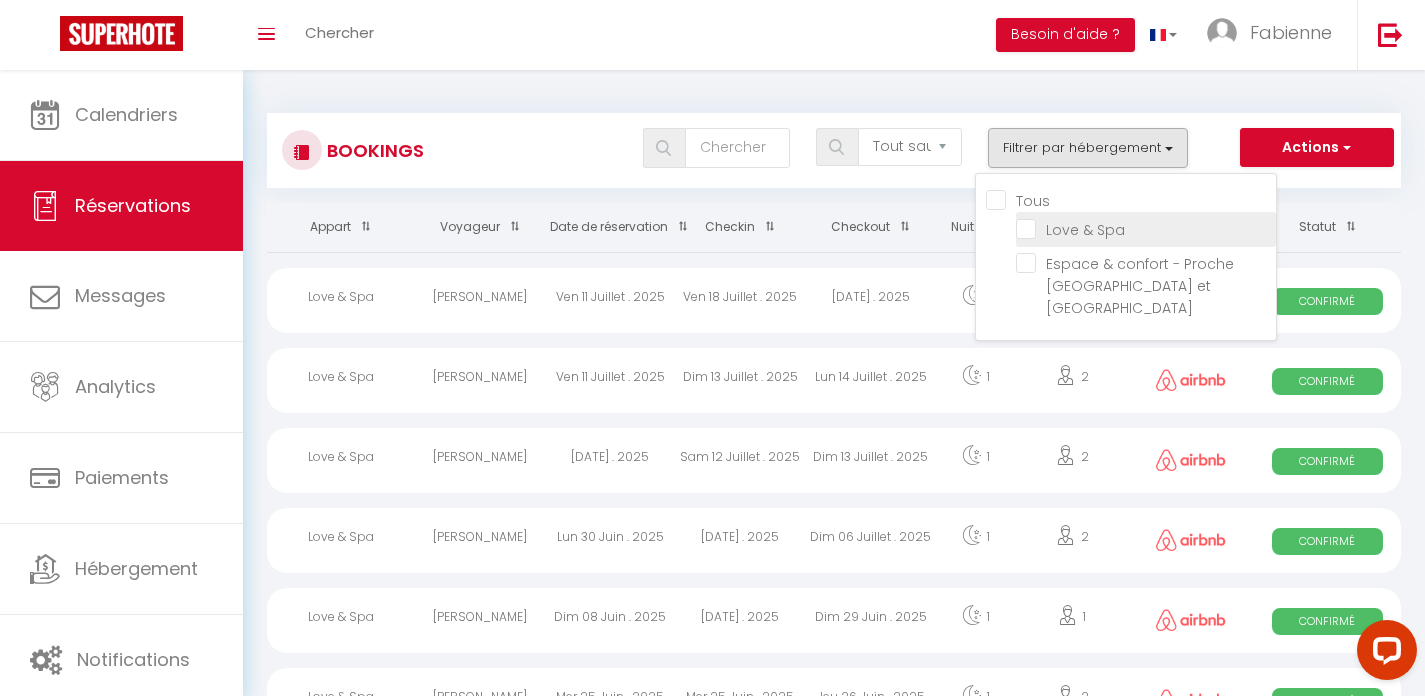 click on "Love & Spa" at bounding box center [1146, 228] 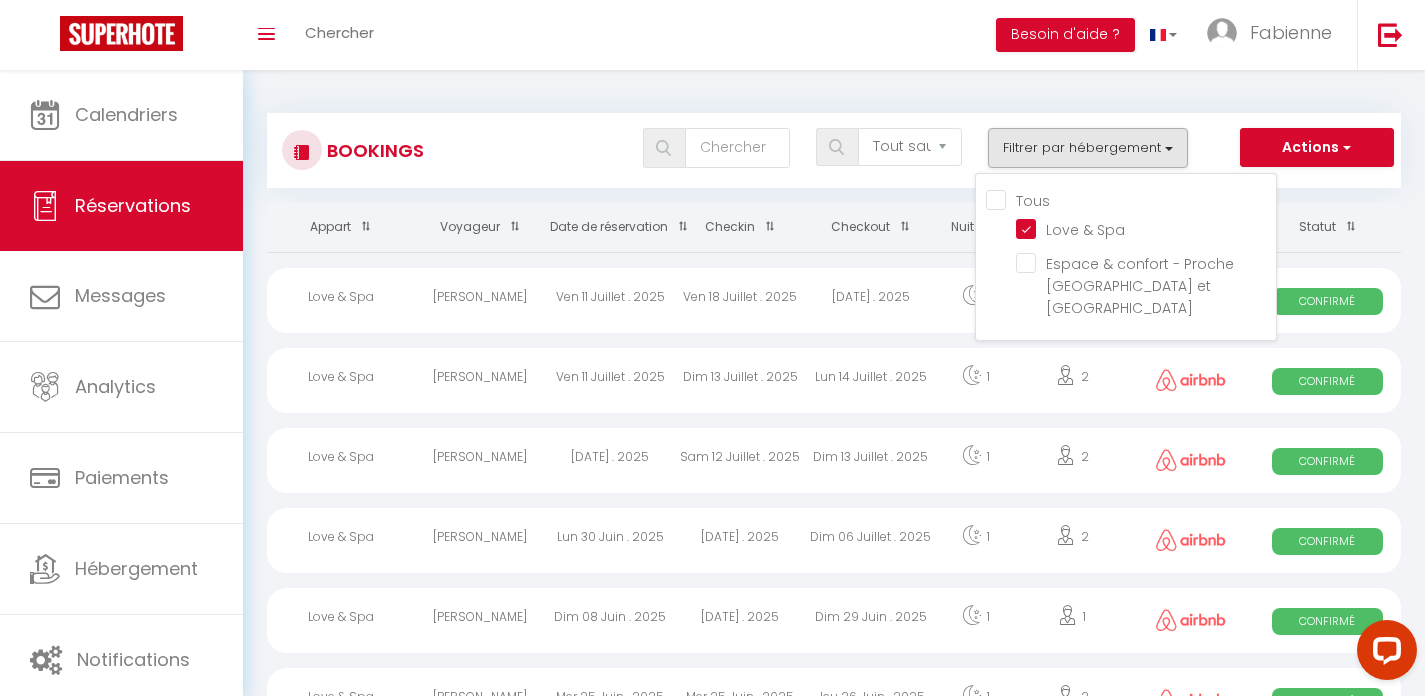 click on "Appart
Voyageur
Date de réservation
Checkin
Checkout
Nuits
Pers.
Plateforme
Statut
Love & Spa   [PERSON_NAME][DATE] . 2025   [DATE] . 2025   [DATE] . 2025    1    2     Confirmé Love & Spa   Djad Illoul   [DATE] . 2025   [DATE] . 2025   [DATE] . 2025    1    2     Confirmé Love & Spa   [PERSON_NAME]   [DATE] . 2025   [DATE] . 2025   [DATE] . 2025    1    2     Confirmé Love & Spa   [PERSON_NAME]   [DATE] . 2025   [DATE] . 2025   [DATE] . 2025    1    2     Confirmé Love & Spa   Marwa Khiri   [DATE] . 2025   [DATE] . 2025   [DATE] . 2025    1    1     Confirmé Love & Spa   [PERSON_NAME]          1    2" at bounding box center [834, 2228] 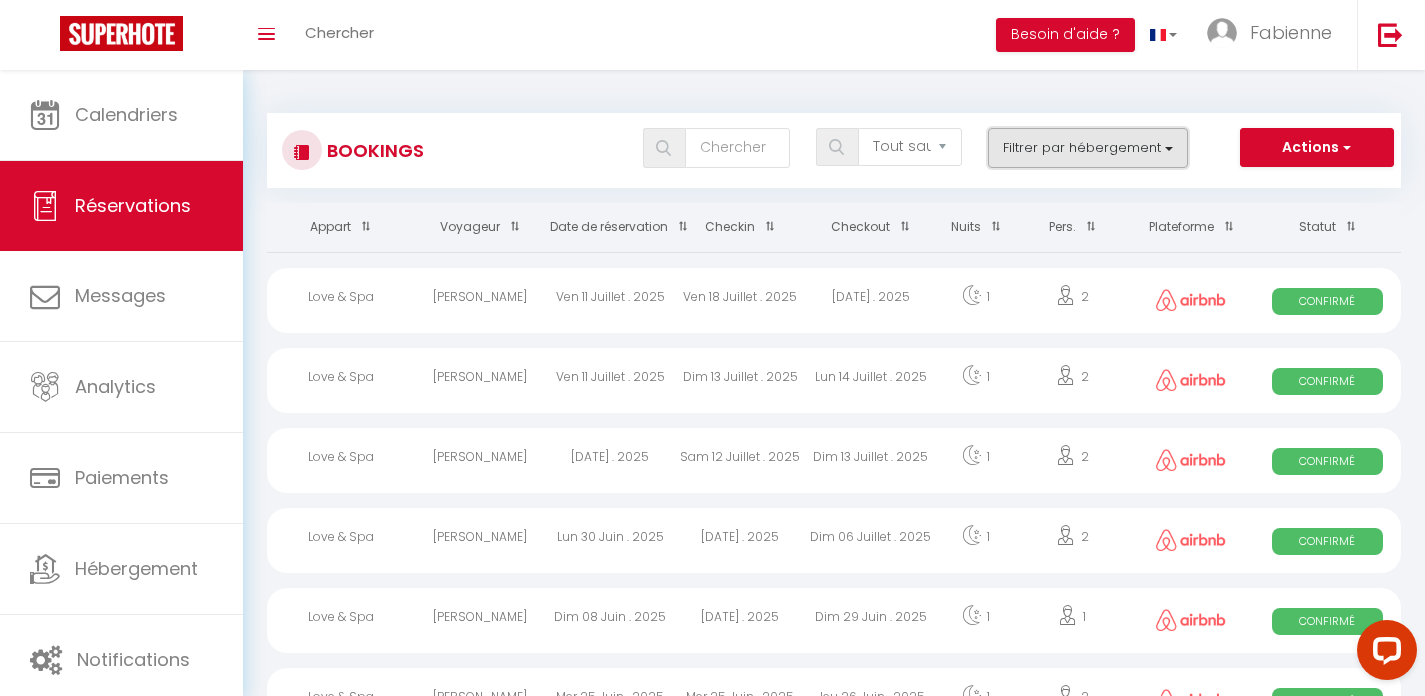 click on "Filtrer par hébergement" at bounding box center (1088, 148) 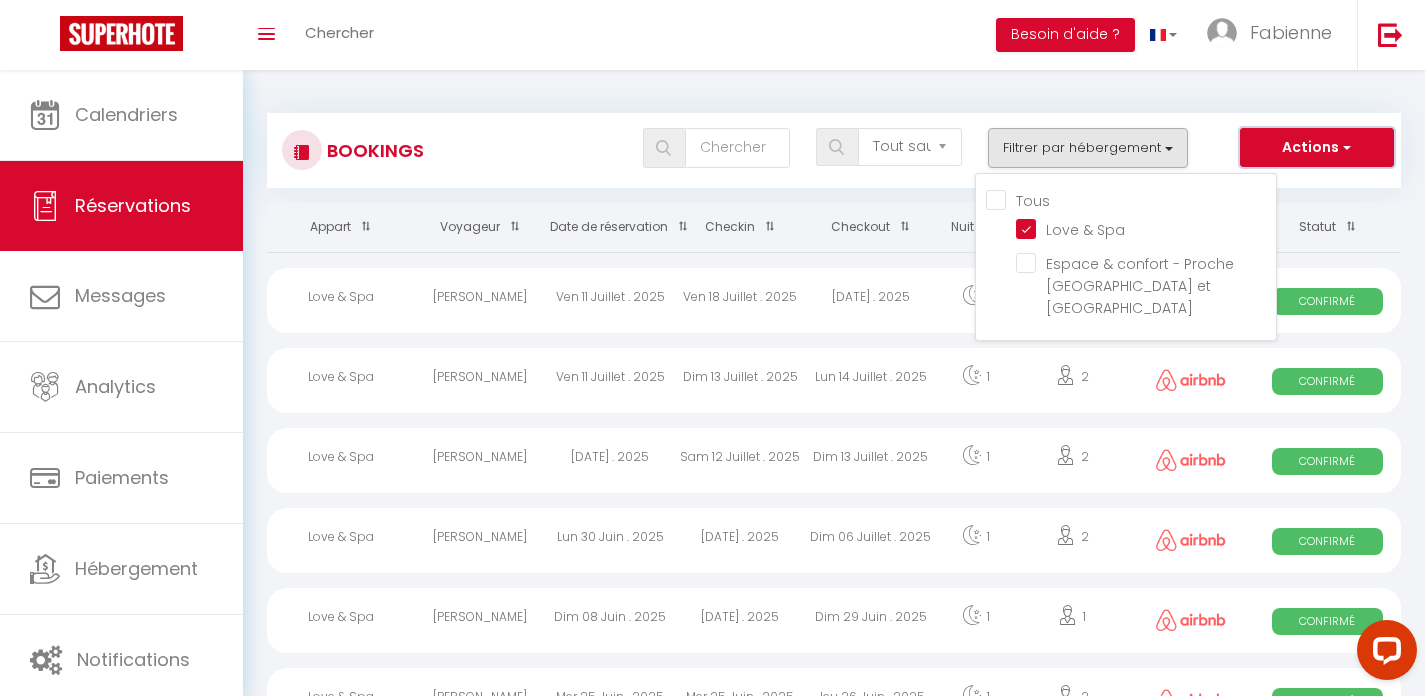 click on "Actions" at bounding box center (1317, 148) 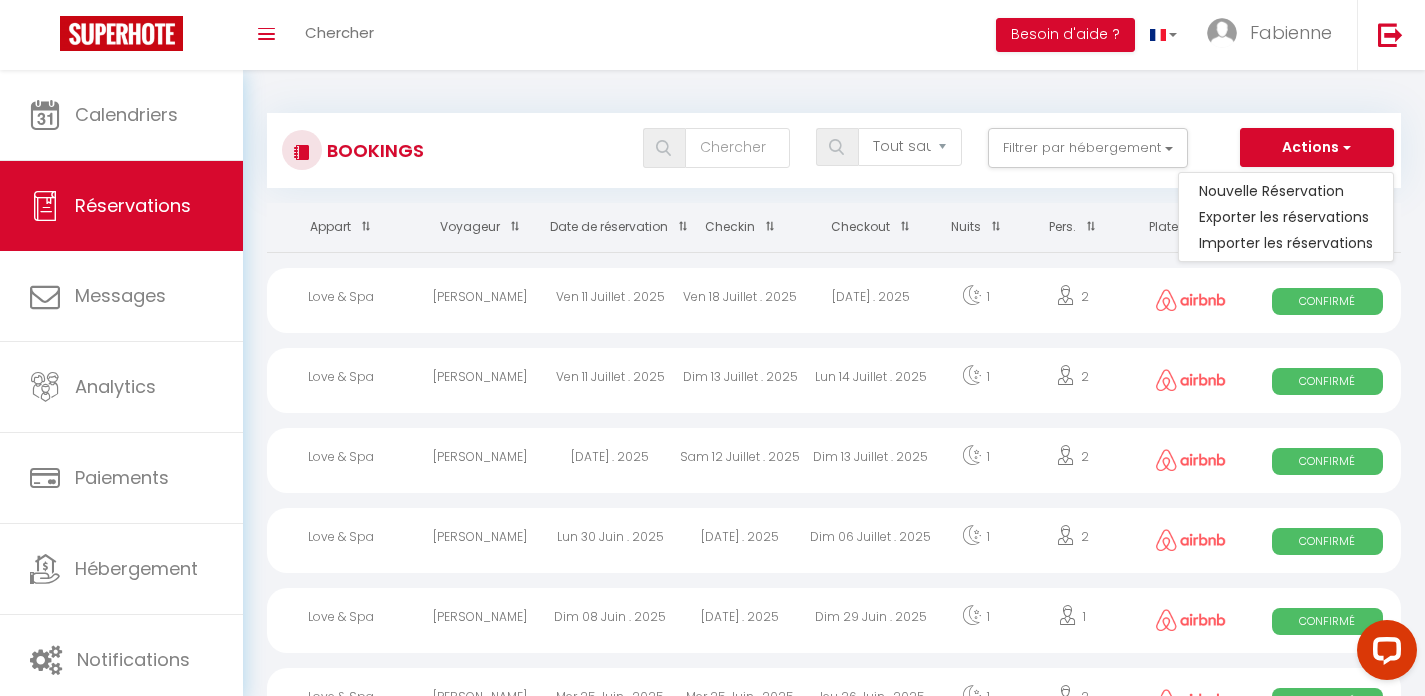 click on "Bookings         Tous les statuts   Annulé   Confirmé   Non Confirmé   Tout sauf annulé   No Show   Request
Filtrer par hébergement
Tous
Love & Spa
Espace & confort - Proche [GEOGRAPHIC_DATA] et [GEOGRAPHIC_DATA]
Actions
Nouvelle Réservation   Exporter les réservations   Importer les réservations
Appart
Voyageur
Date de réservation
Checkin
Checkout
Nuits
Pers.
Plateforme
Statut
Love & Spa   [PERSON_NAME][DATE] . 2025   [DATE] . 2025   [DATE] . 2025    1    2     Confirmé" at bounding box center [834, 2206] 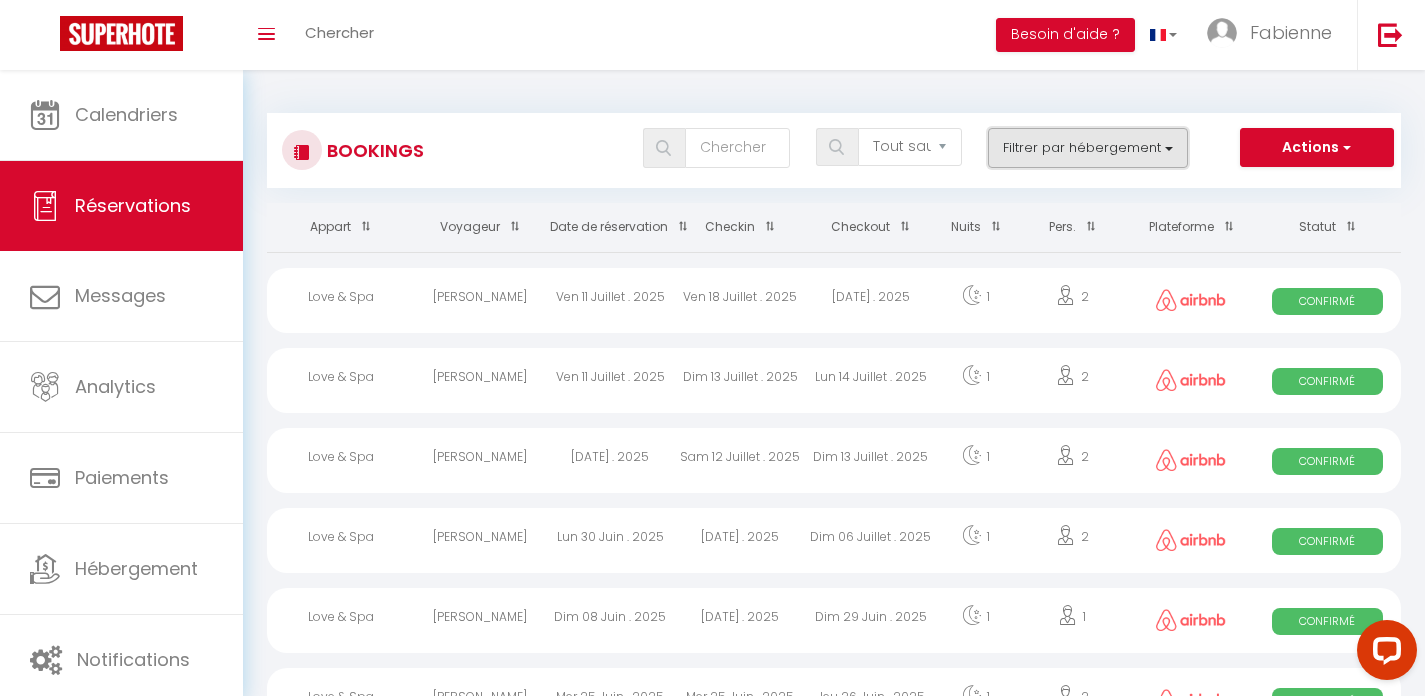 click on "Filtrer par hébergement" at bounding box center [1088, 148] 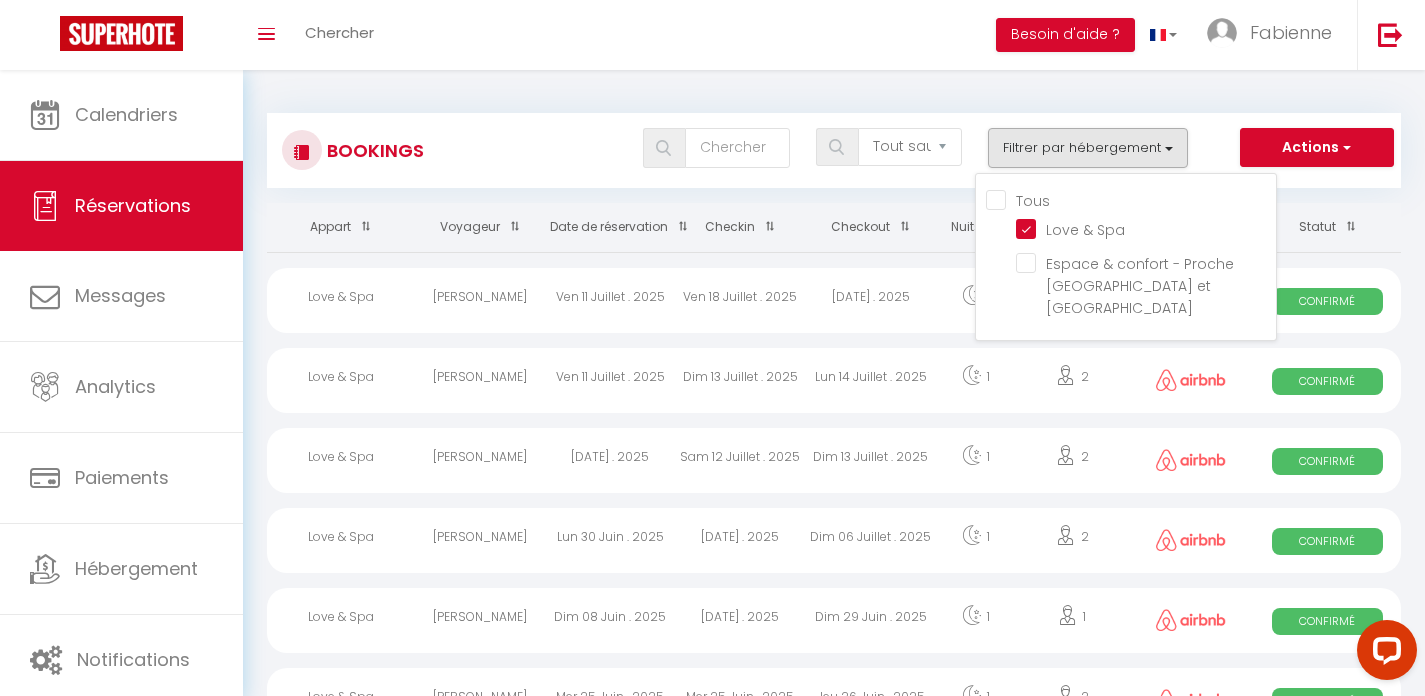 click on "Bookings         Tous les statuts   Annulé   Confirmé   Non Confirmé   Tout sauf annulé   No Show   Request
Filtrer par hébergement
Tous
Love & Spa
Espace & confort - Proche [GEOGRAPHIC_DATA] et [GEOGRAPHIC_DATA]
Actions
Nouvelle Réservation   Exporter les réservations   Importer les réservations
Appart
Voyageur
Date de réservation
Checkin
Checkout
Nuits
Pers.
Plateforme
Statut
Love & Spa   [PERSON_NAME][DATE] . 2025   [DATE] . 2025   [DATE] . 2025    1    2     Confirmé" at bounding box center [834, 2206] 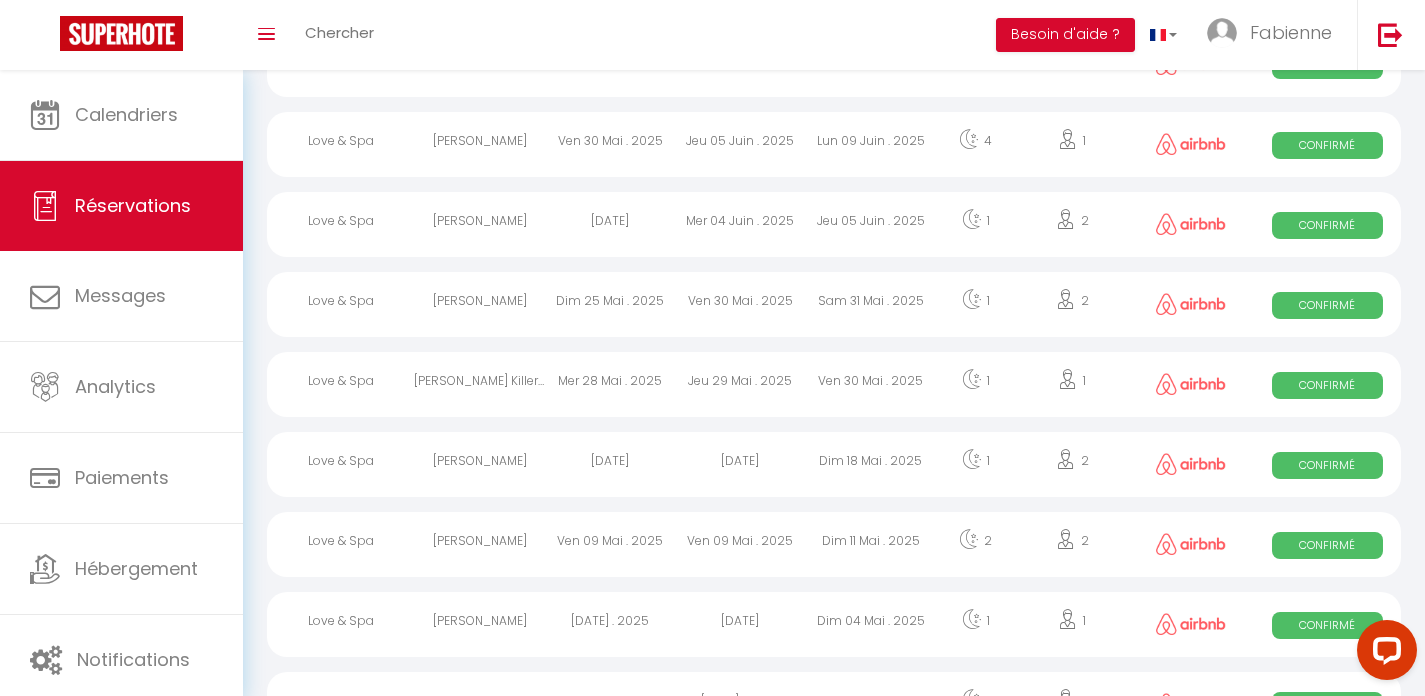 scroll, scrollTop: 827, scrollLeft: 0, axis: vertical 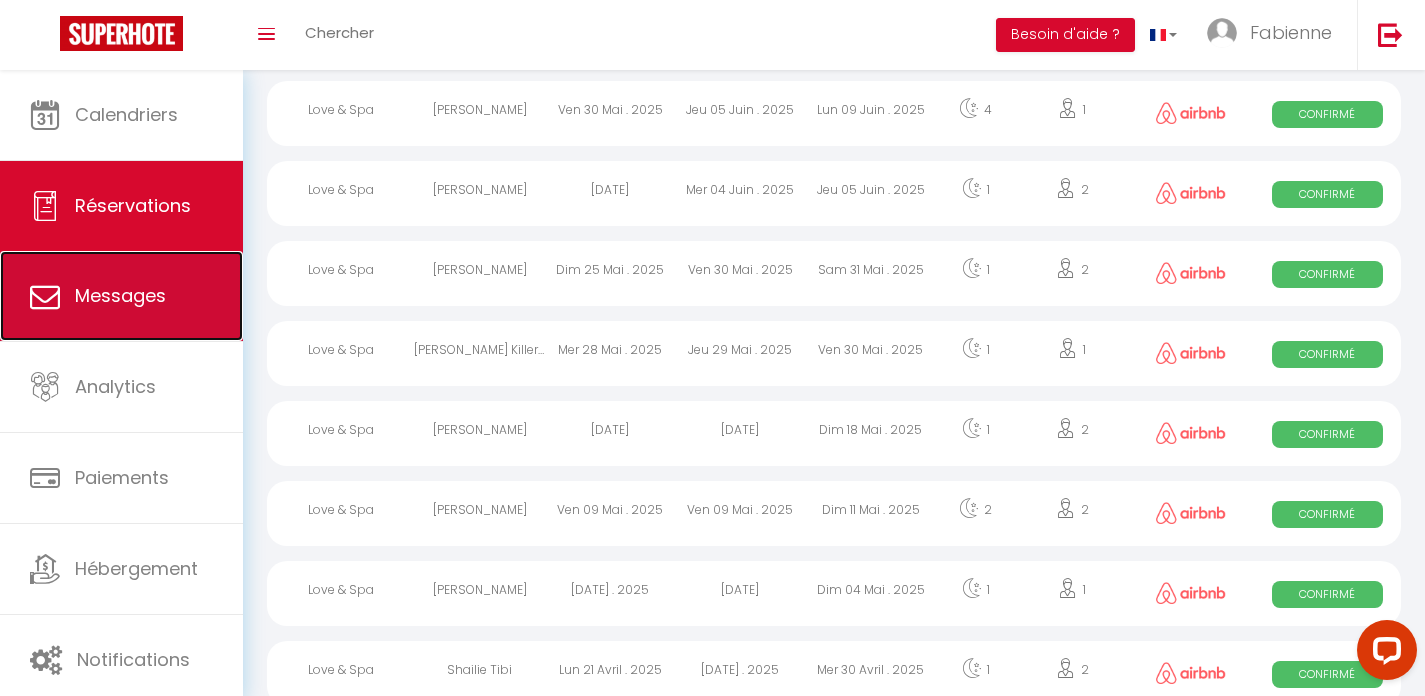 click on "Messages" at bounding box center (120, 295) 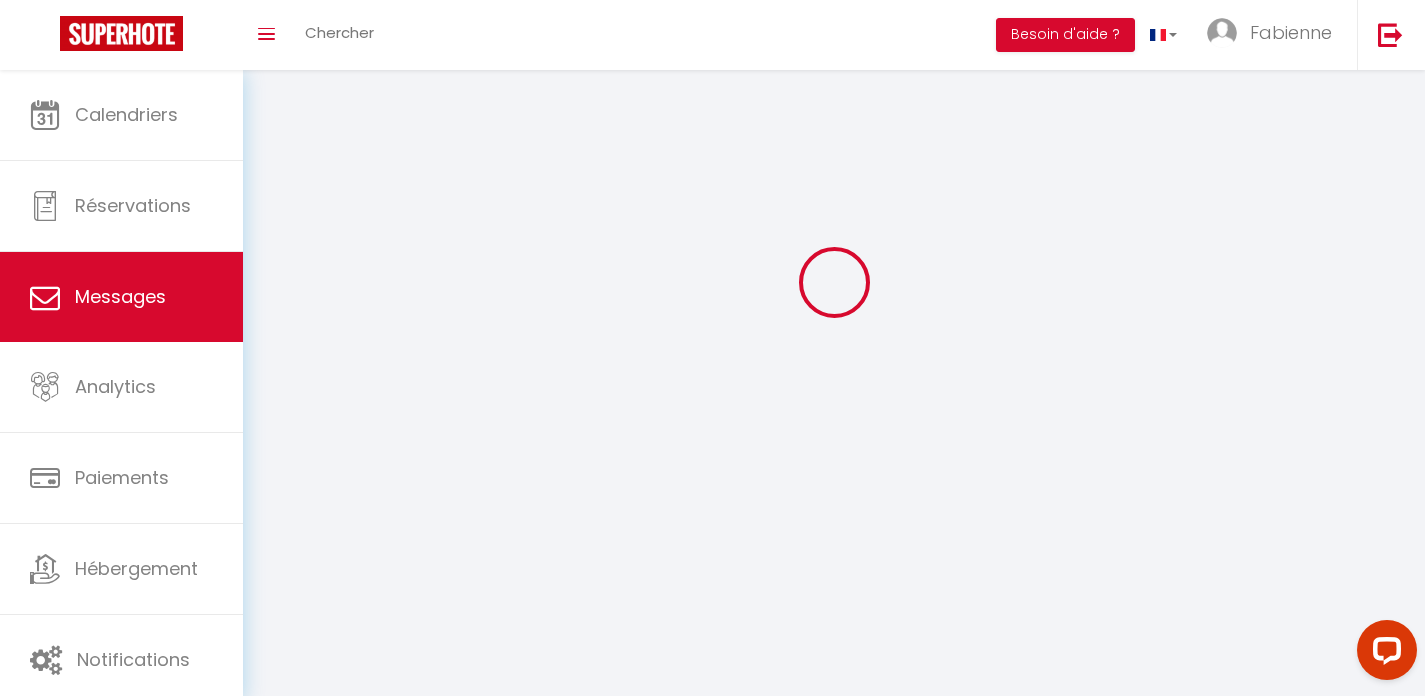 scroll, scrollTop: 0, scrollLeft: 0, axis: both 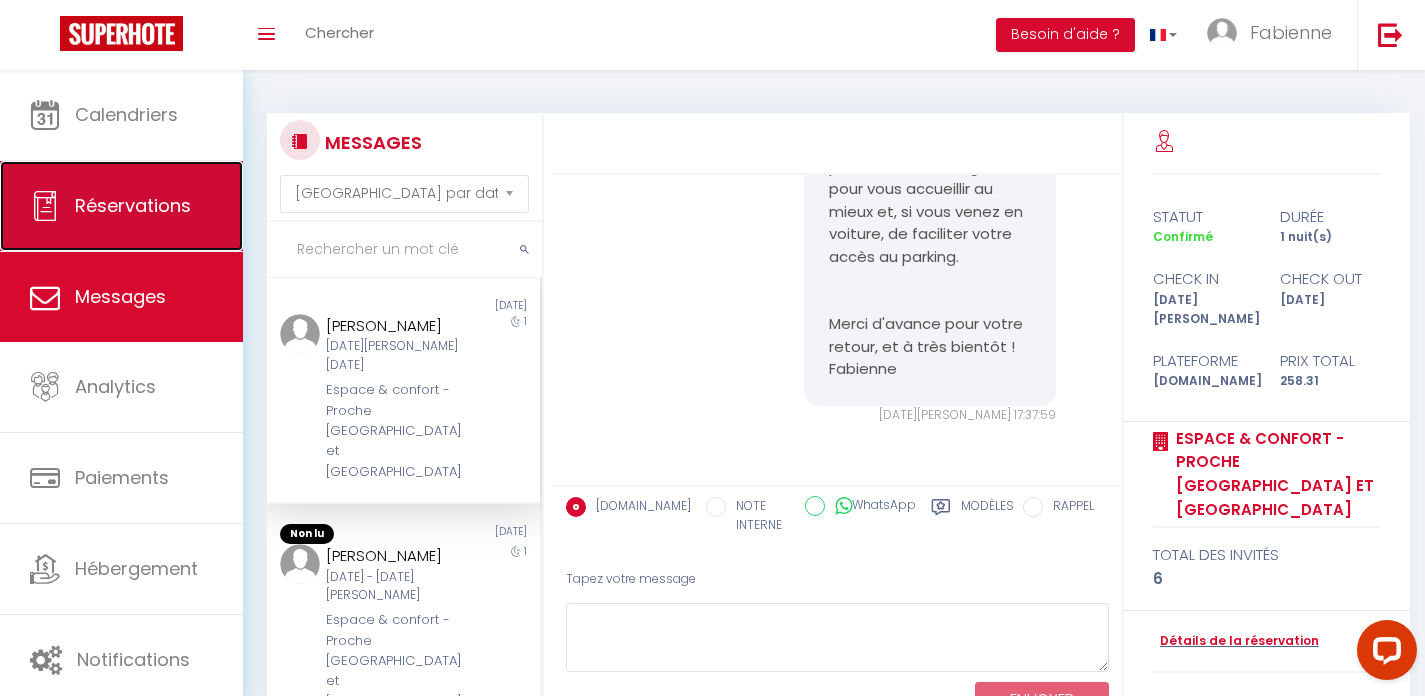 click on "Réservations" at bounding box center (133, 205) 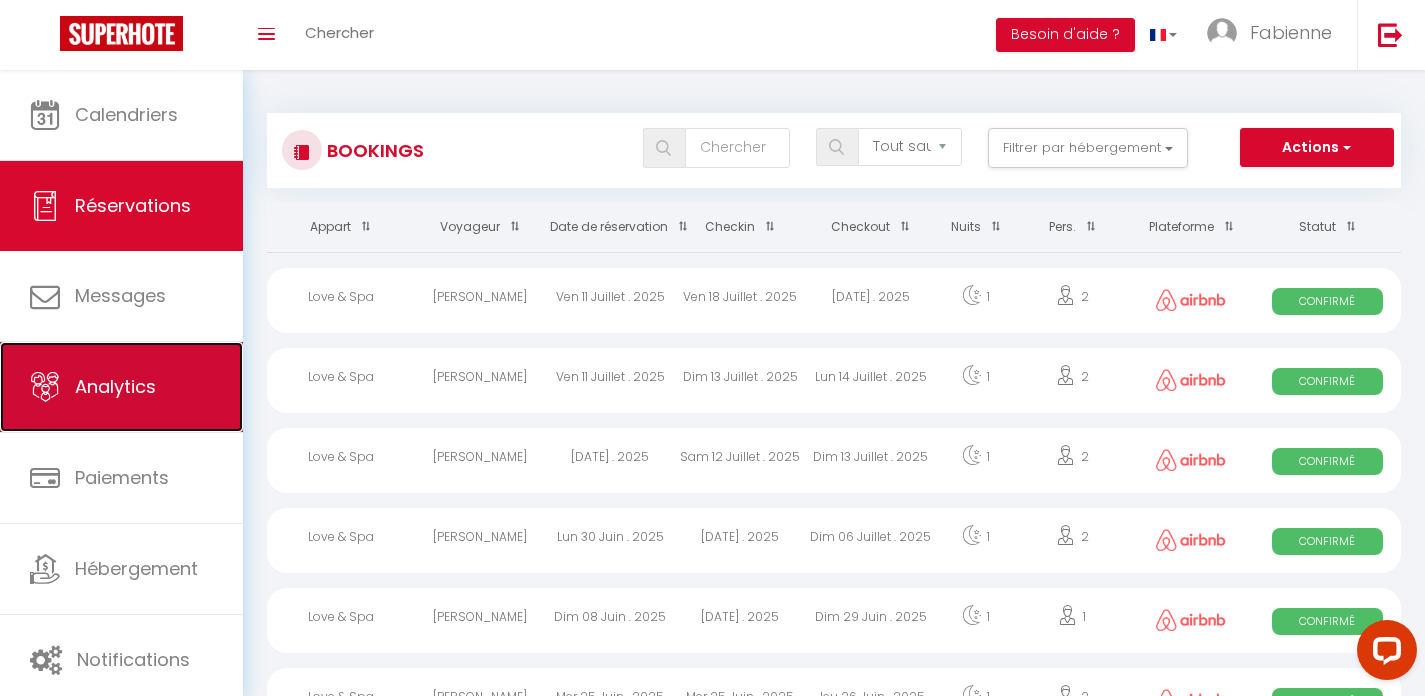 click on "Analytics" at bounding box center [115, 386] 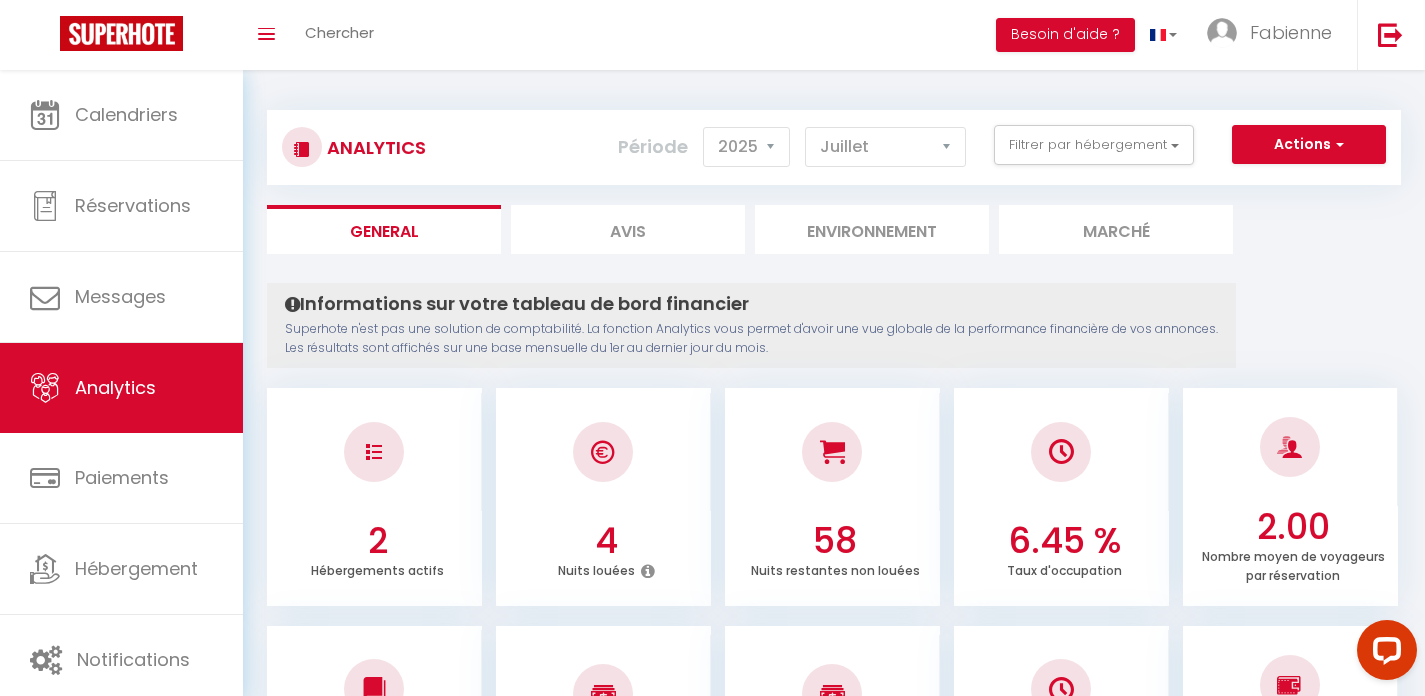 scroll, scrollTop: 4, scrollLeft: 0, axis: vertical 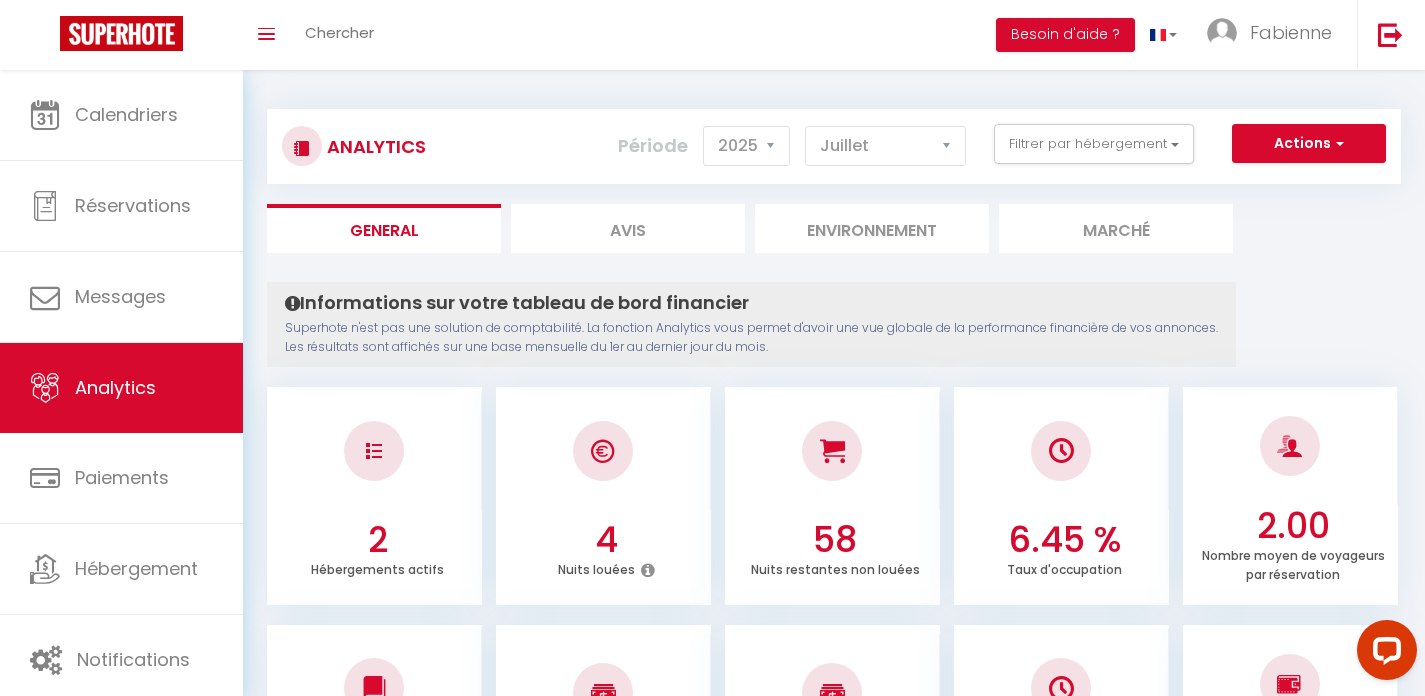 click on "Avis" at bounding box center [628, 228] 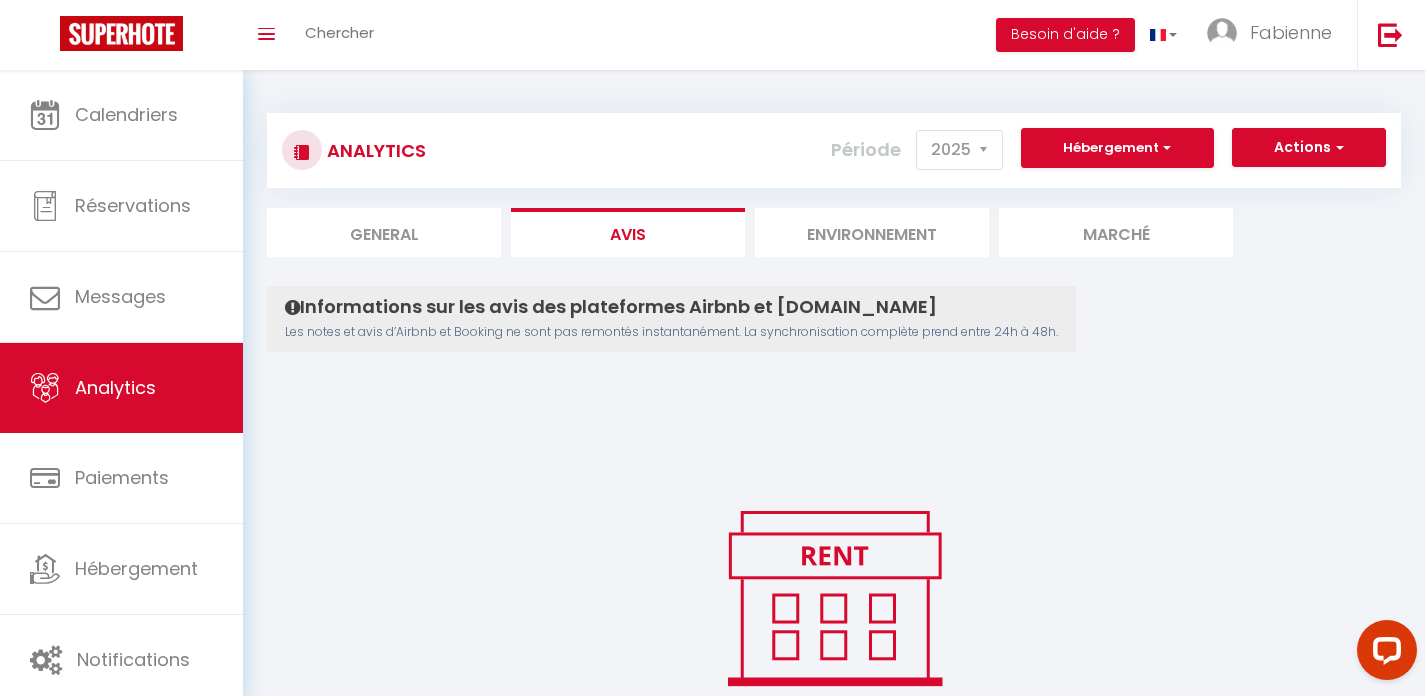 scroll, scrollTop: 144, scrollLeft: 0, axis: vertical 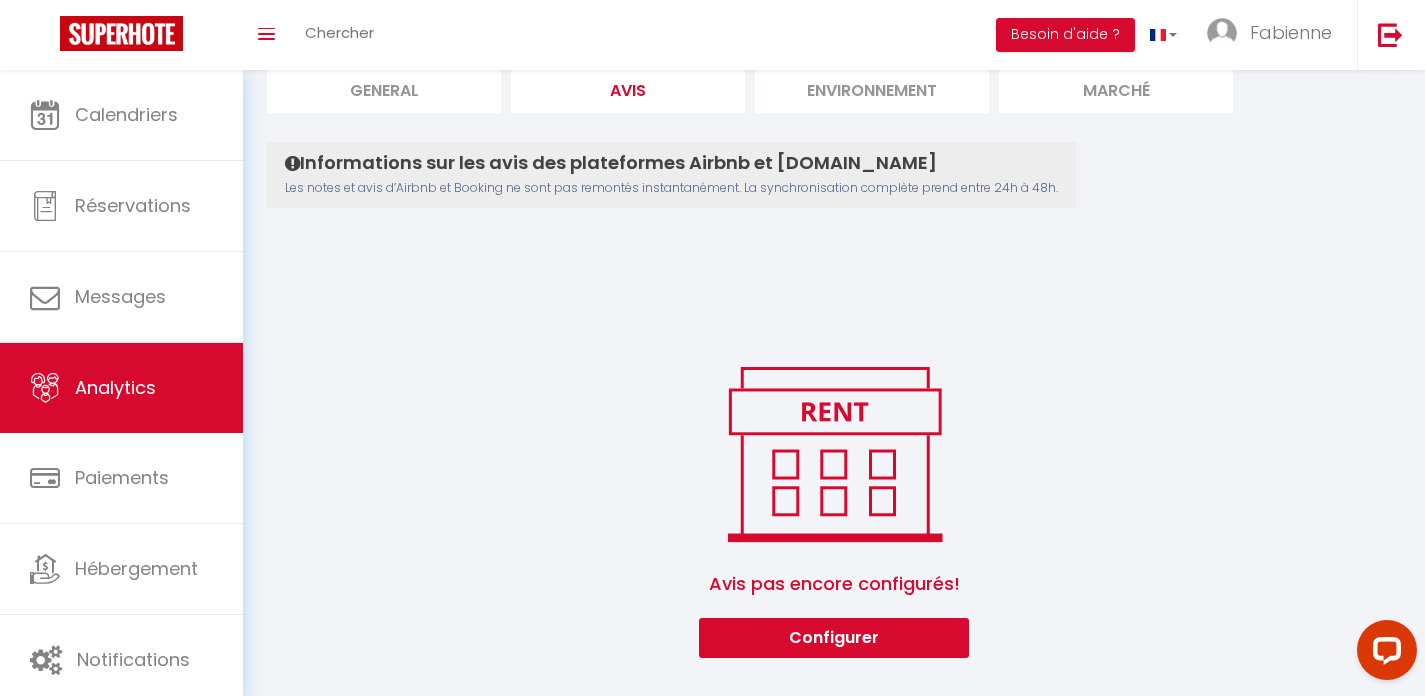 click on "Analytics
Actions
Ajouter des avis   Ajouter des Alertes   Génération SuperConciergerie   Génération SuperAnalyzer   Génération SuperExtractor   Exporter Taxe de séjour
Hébergement
Tous     Love & Spa   Espace & confort - Proche [GEOGRAPHIC_DATA] et Paris   Période   2015 2016 2017 2018 2019 2020 2021 2022 2023 2024 2025 2026 2027     General   Avis   Environnement   Marché        Informations sur les avis des plateformes Airbnb et [DOMAIN_NAME]   Les notes et avis d’Airbnb et Booking ne sont pas remontés instantanément. La synchronisation complète prend entre 24h à 48h.     Avis pas [MEDICAL_DATA] configurés!   Configurer     Génération SuperBudget   ×   Email   [EMAIL_ADDRESS][DOMAIN_NAME]
Select option
Tous Love & Spa   Espace & confort - Proche [GEOGRAPHIC_DATA] et [GEOGRAPHIC_DATA]     No elements found. Consider changing the search query.   List is empty.     Année   2015 2016" at bounding box center [834, 304] 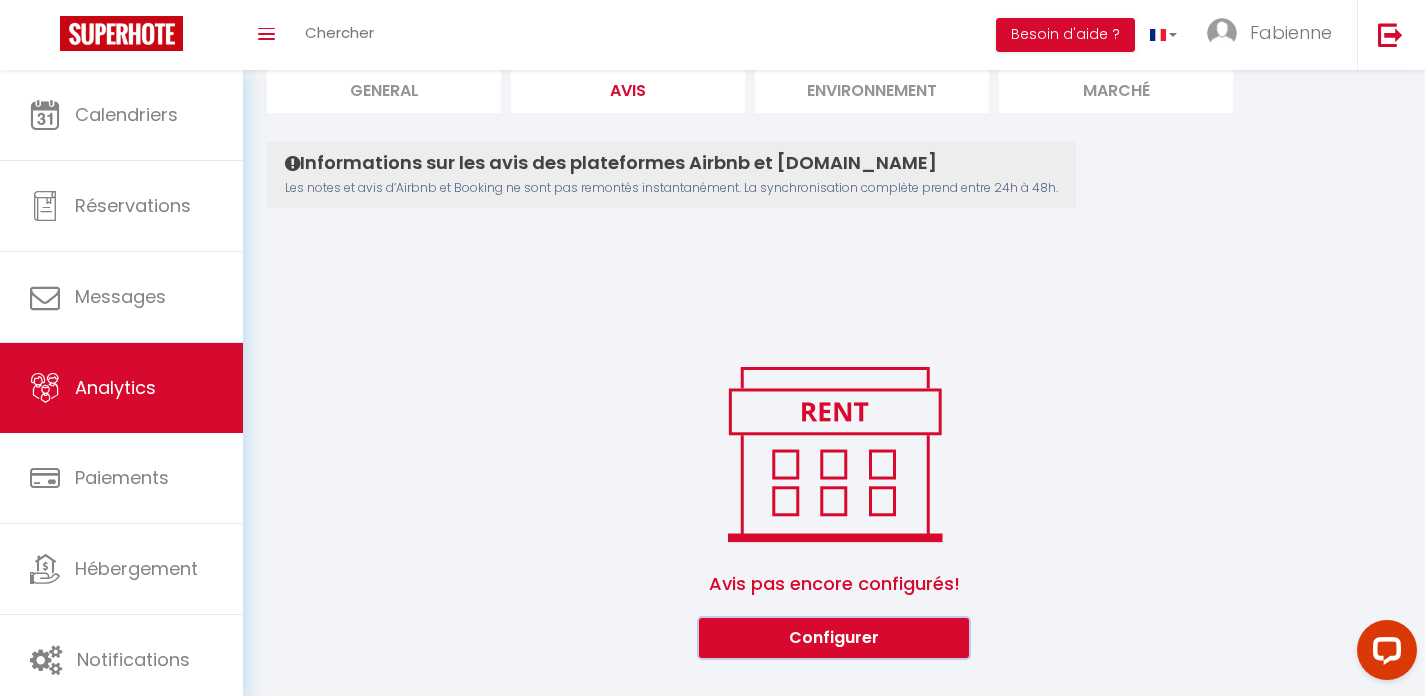 click on "Configurer" at bounding box center (834, 638) 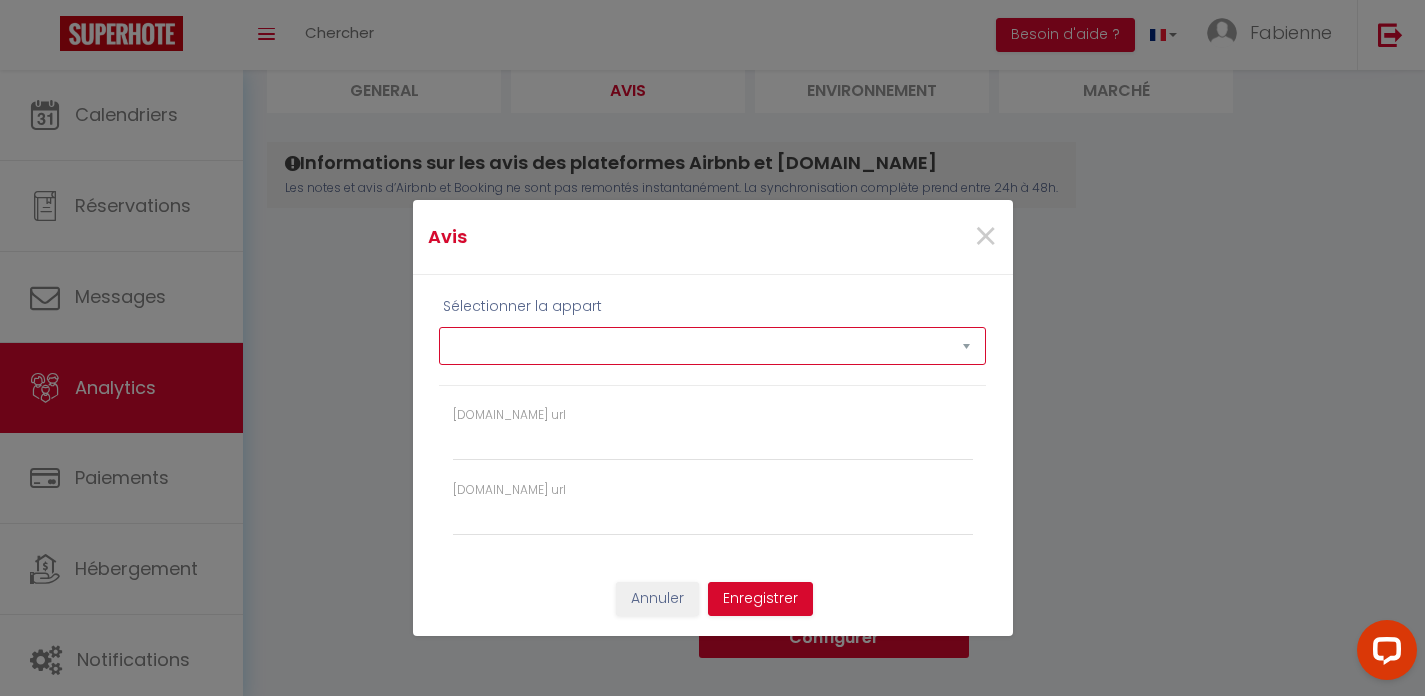 click on "Love & Spa Espace & confort - Proche [GEOGRAPHIC_DATA] et [GEOGRAPHIC_DATA]" at bounding box center (712, 346) 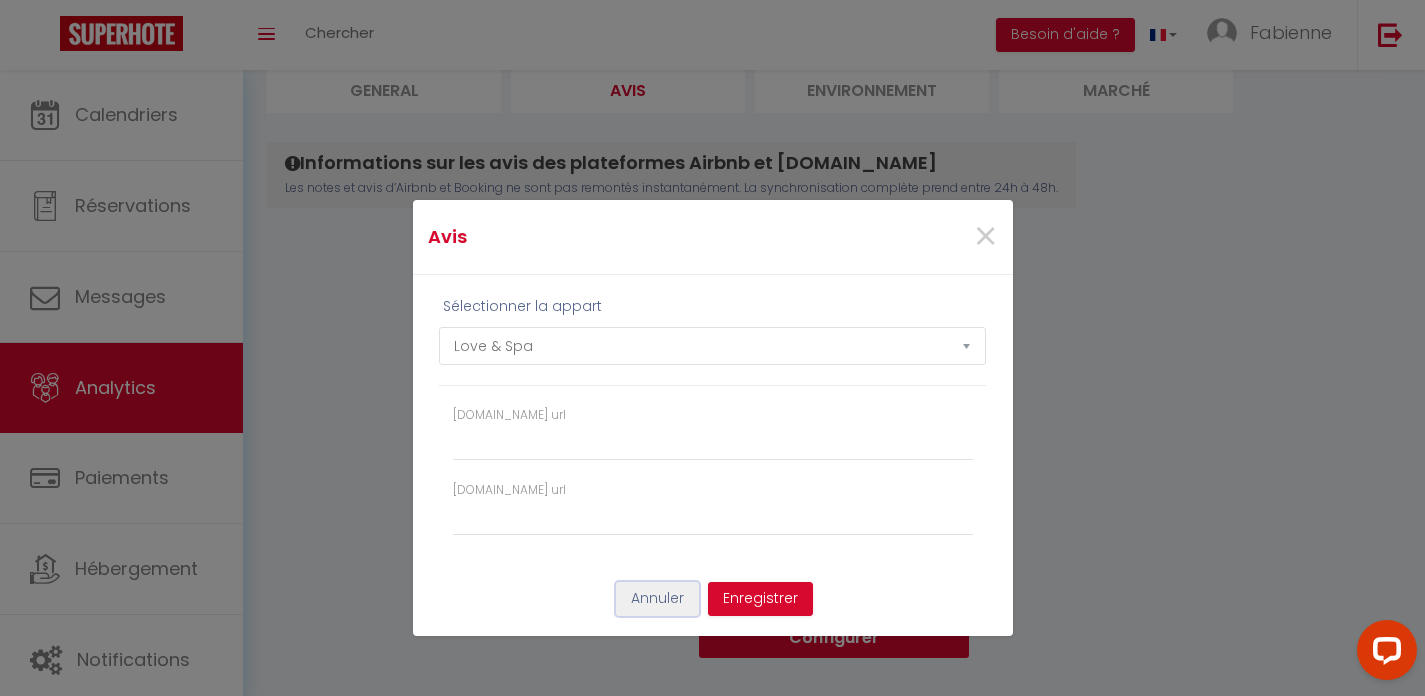 click on "Annuler" at bounding box center (657, 599) 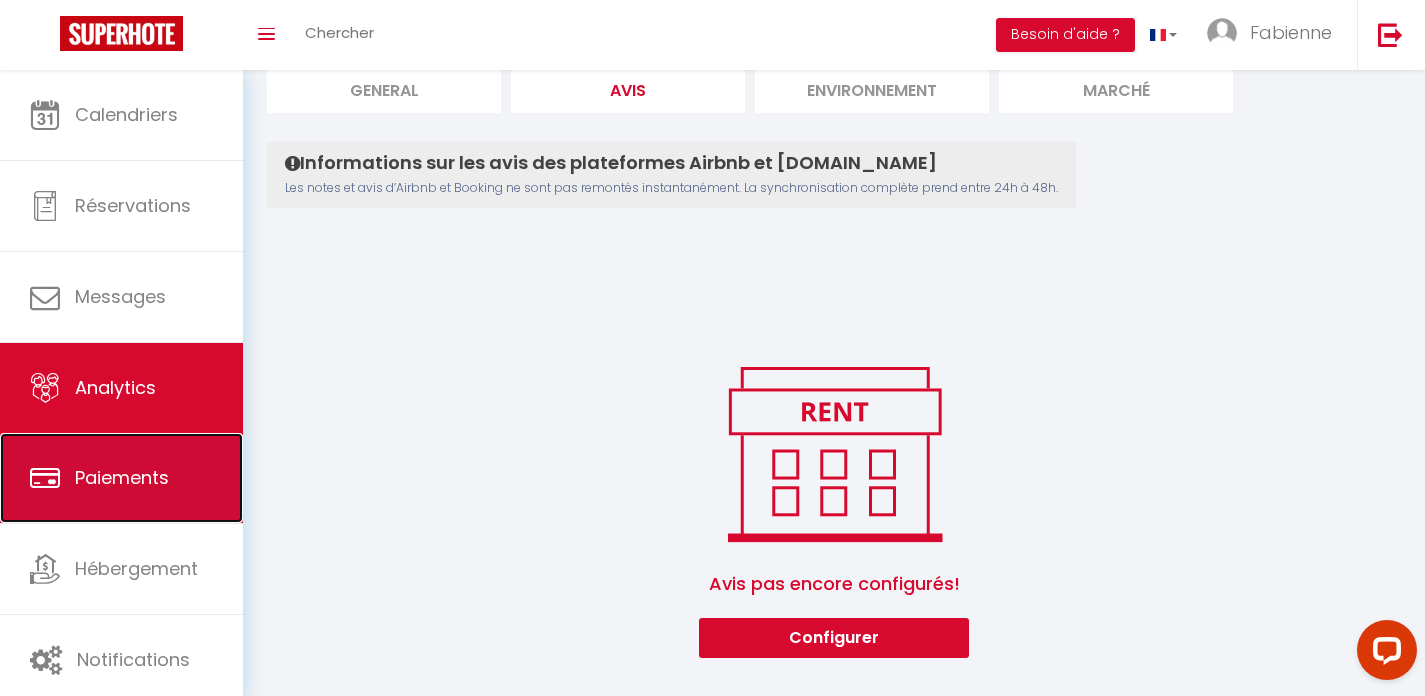 click on "Paiements" at bounding box center (122, 477) 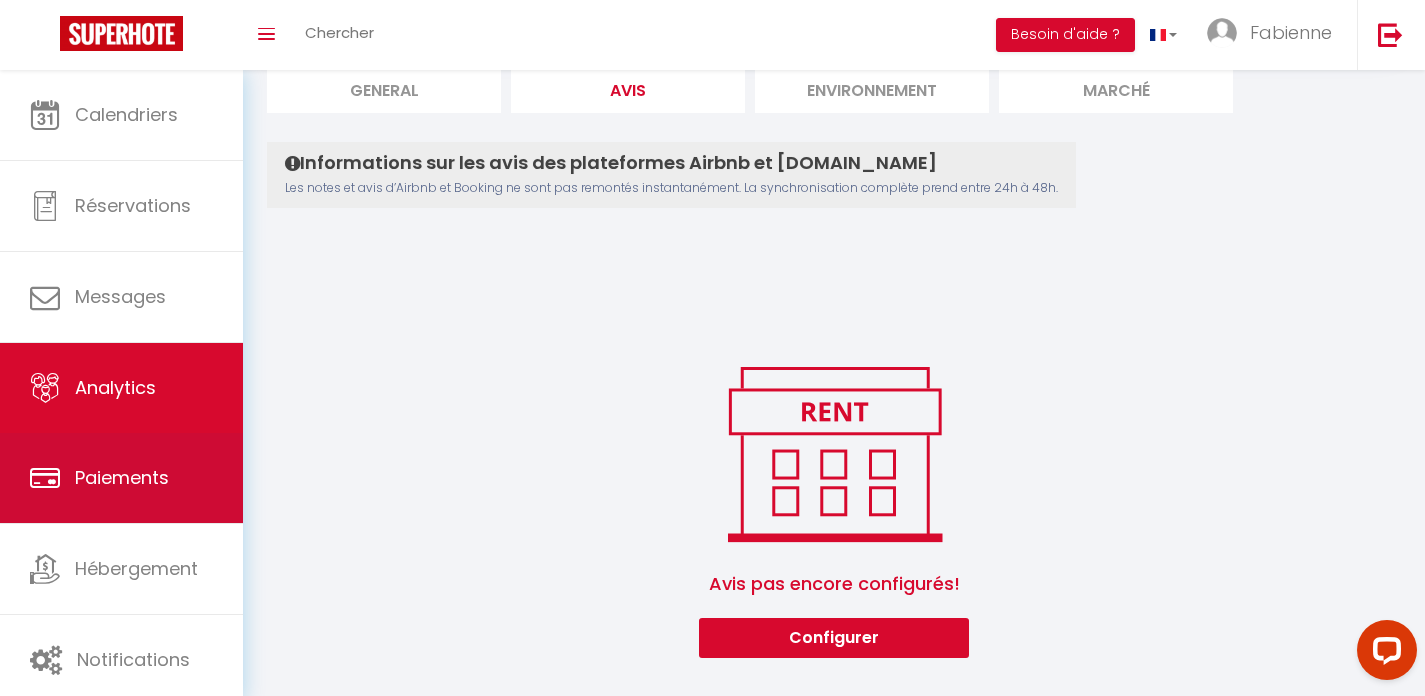 scroll, scrollTop: 0, scrollLeft: 0, axis: both 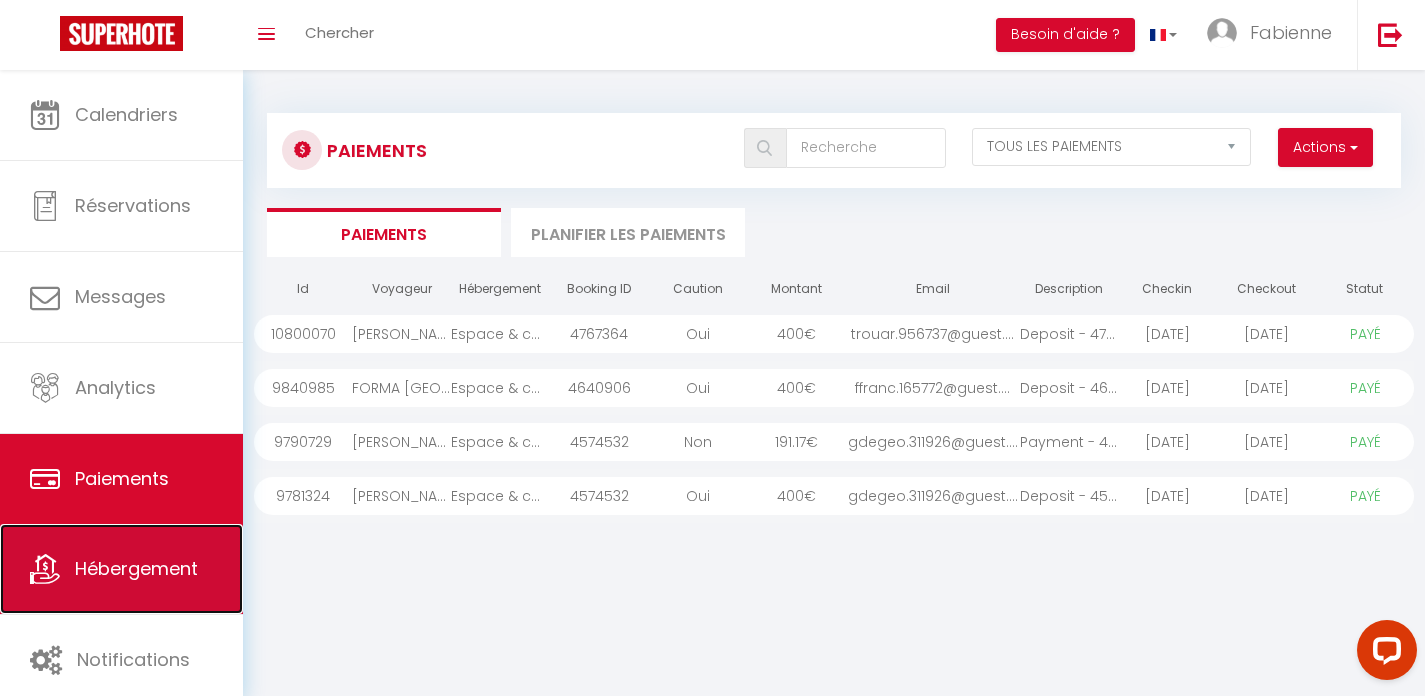 click on "Hébergement" at bounding box center (136, 568) 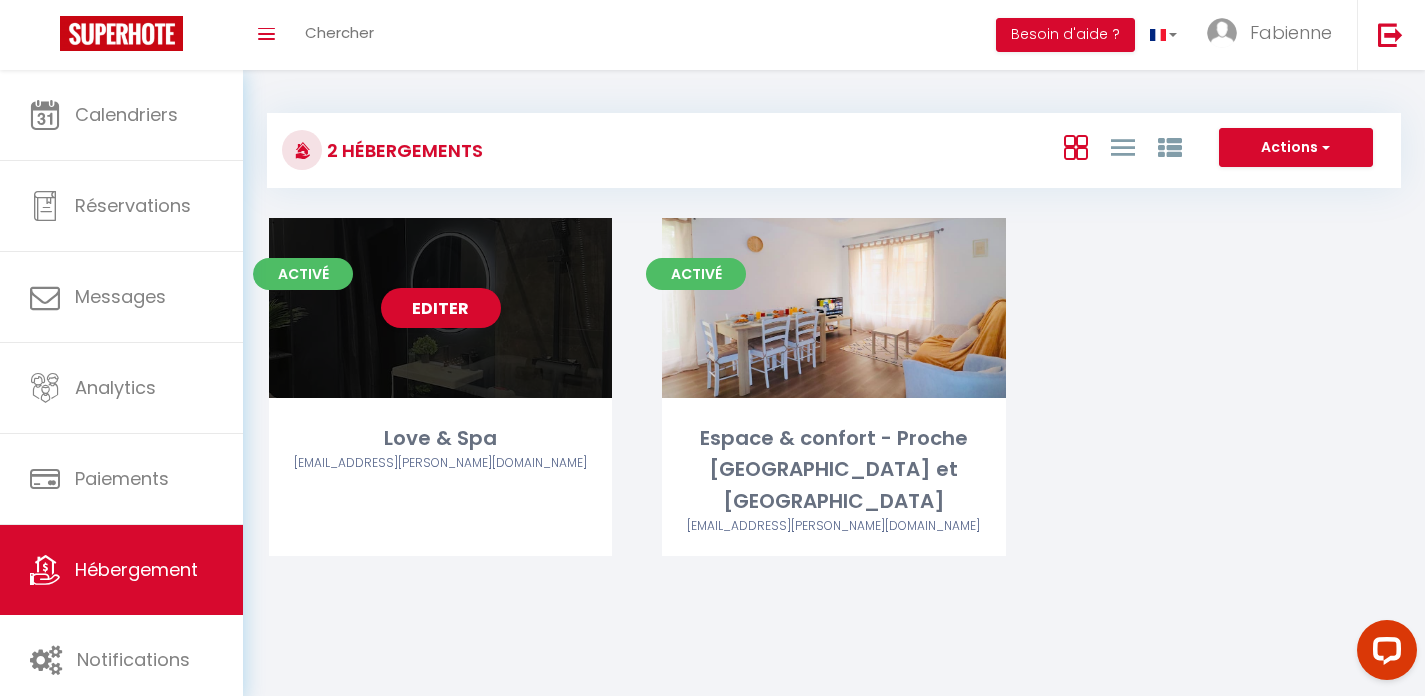 click on "Editer" at bounding box center (440, 308) 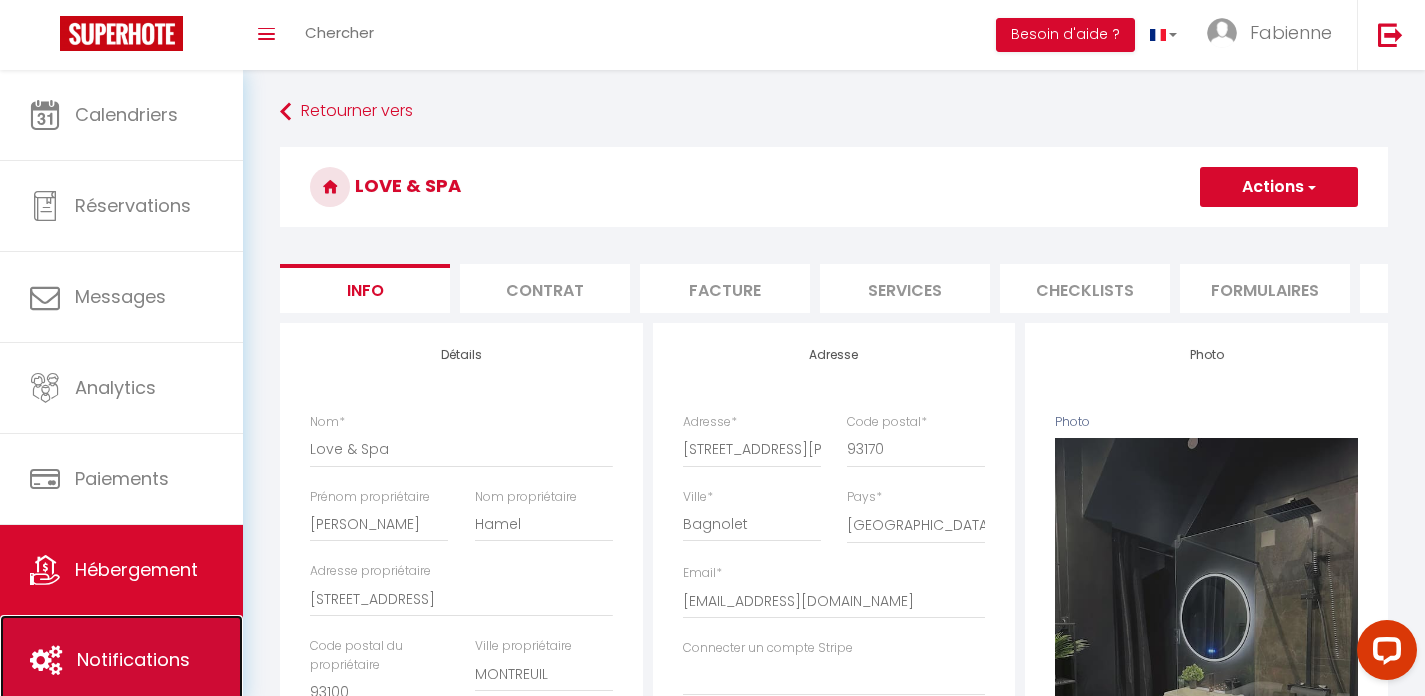 click on "Notifications" at bounding box center [121, 660] 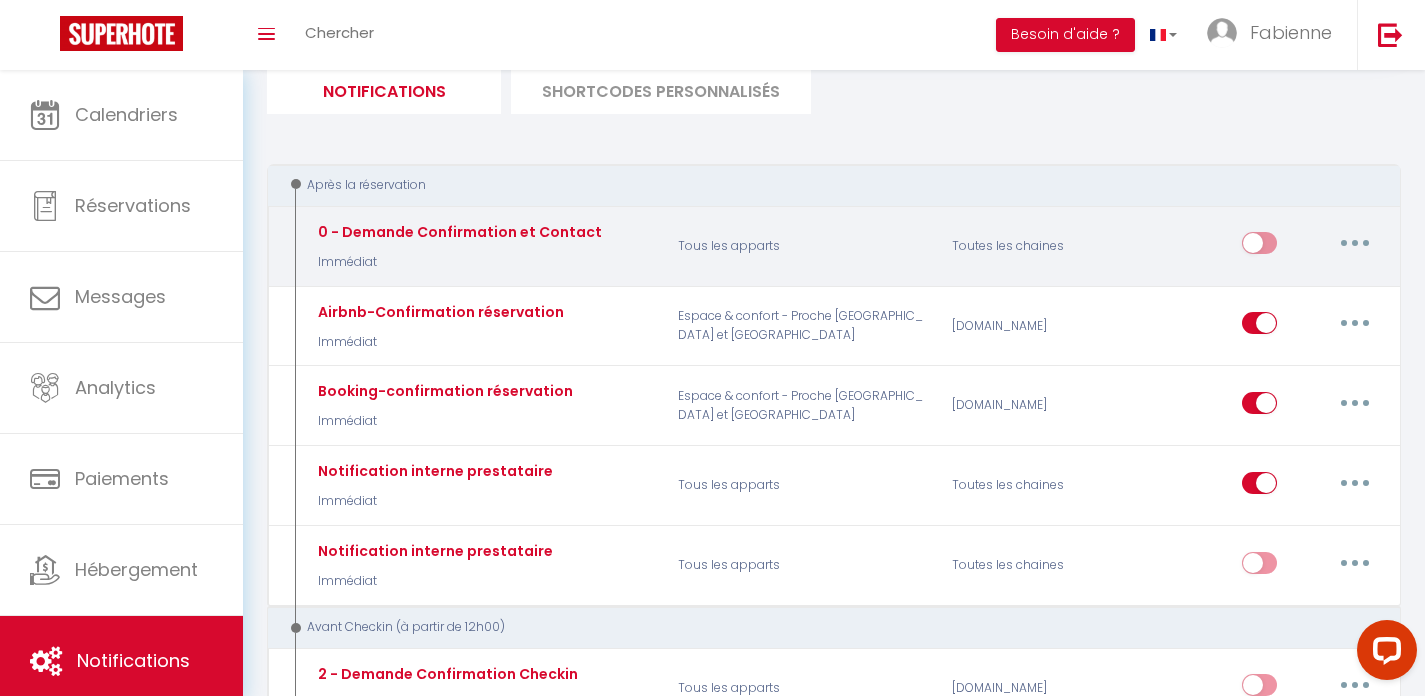 scroll, scrollTop: 324, scrollLeft: 0, axis: vertical 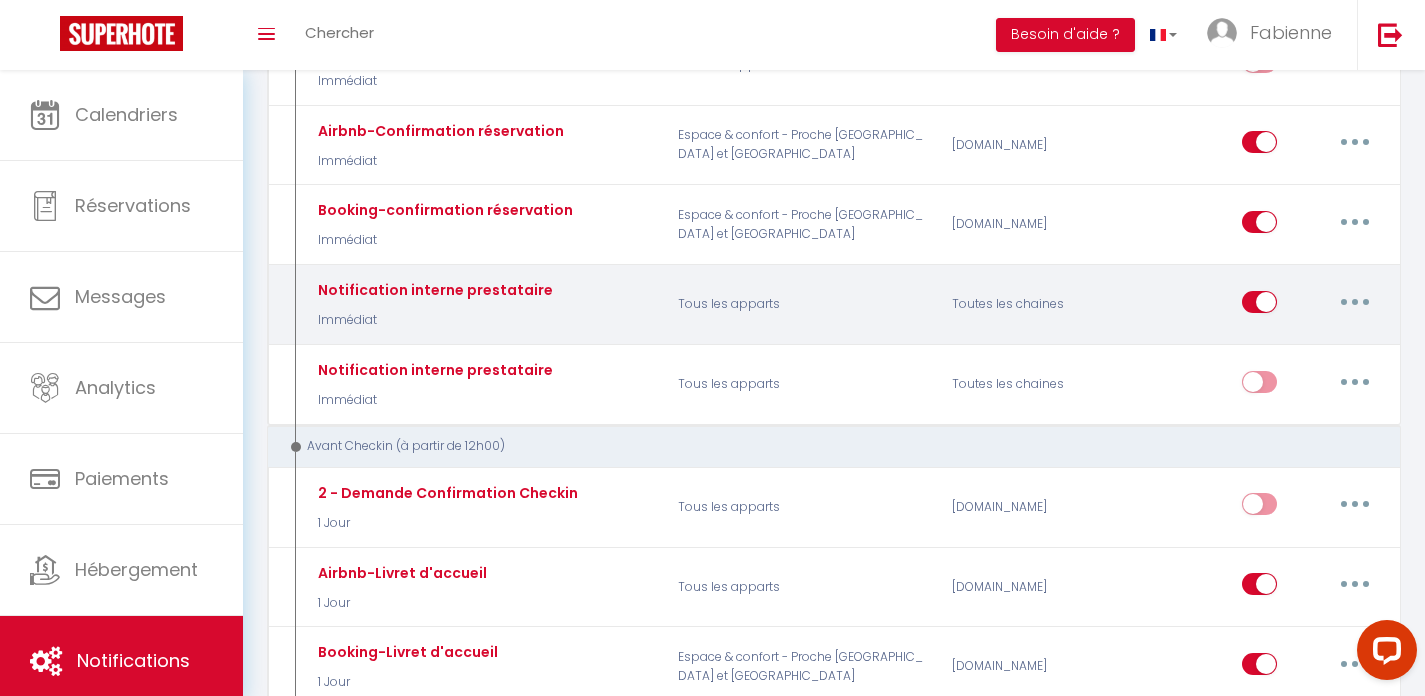 click at bounding box center [1259, 306] 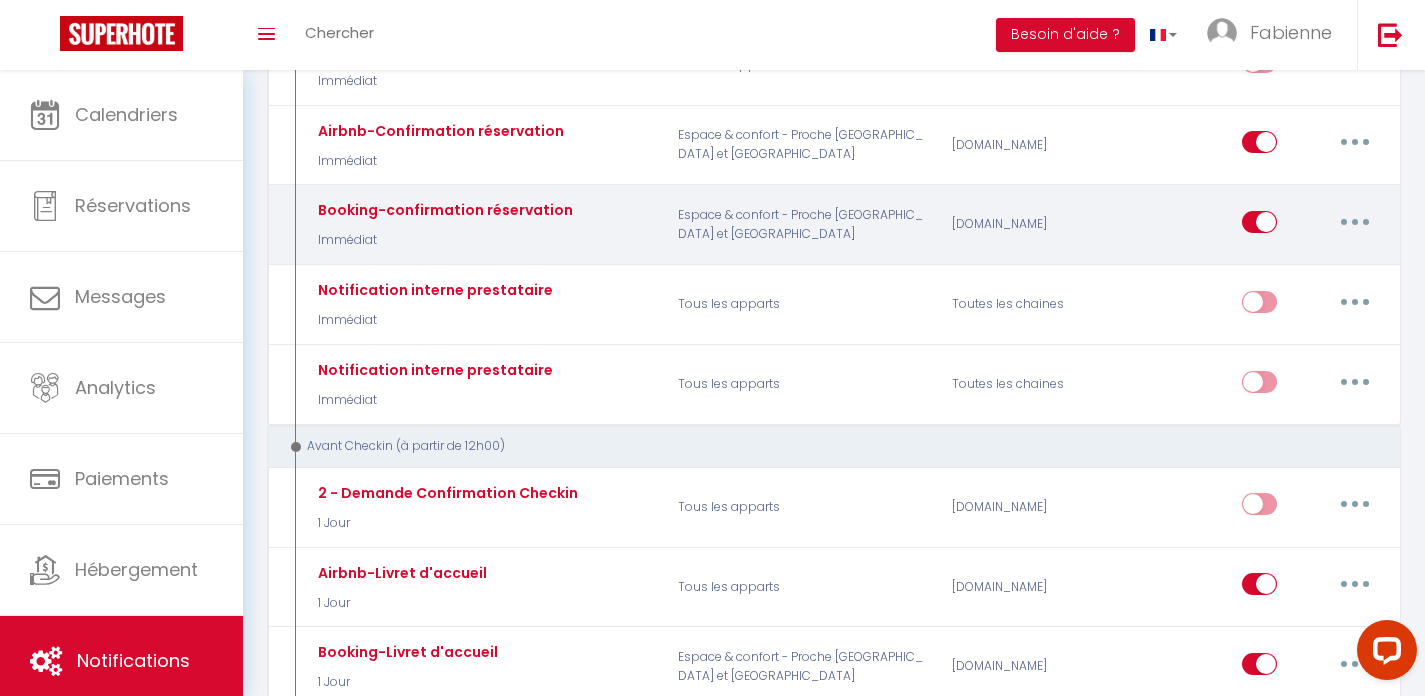 click at bounding box center (1259, 226) 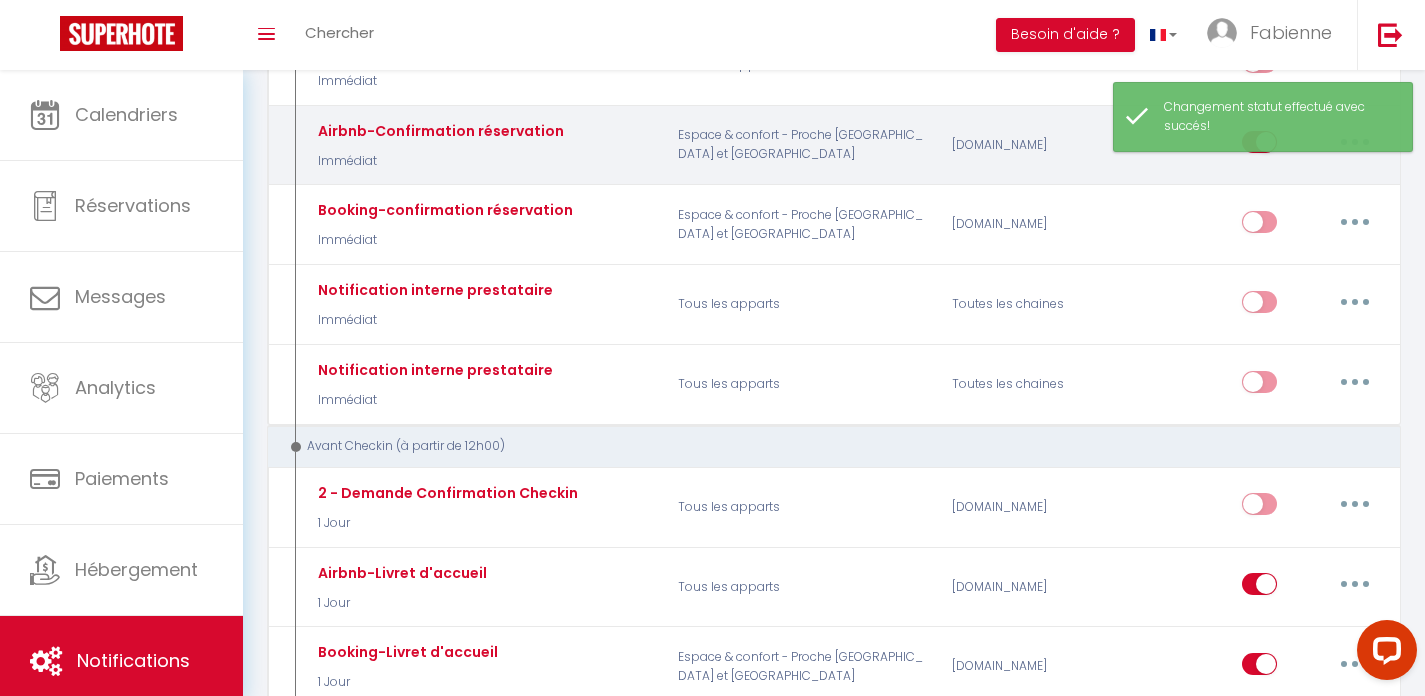 click at bounding box center [1259, 146] 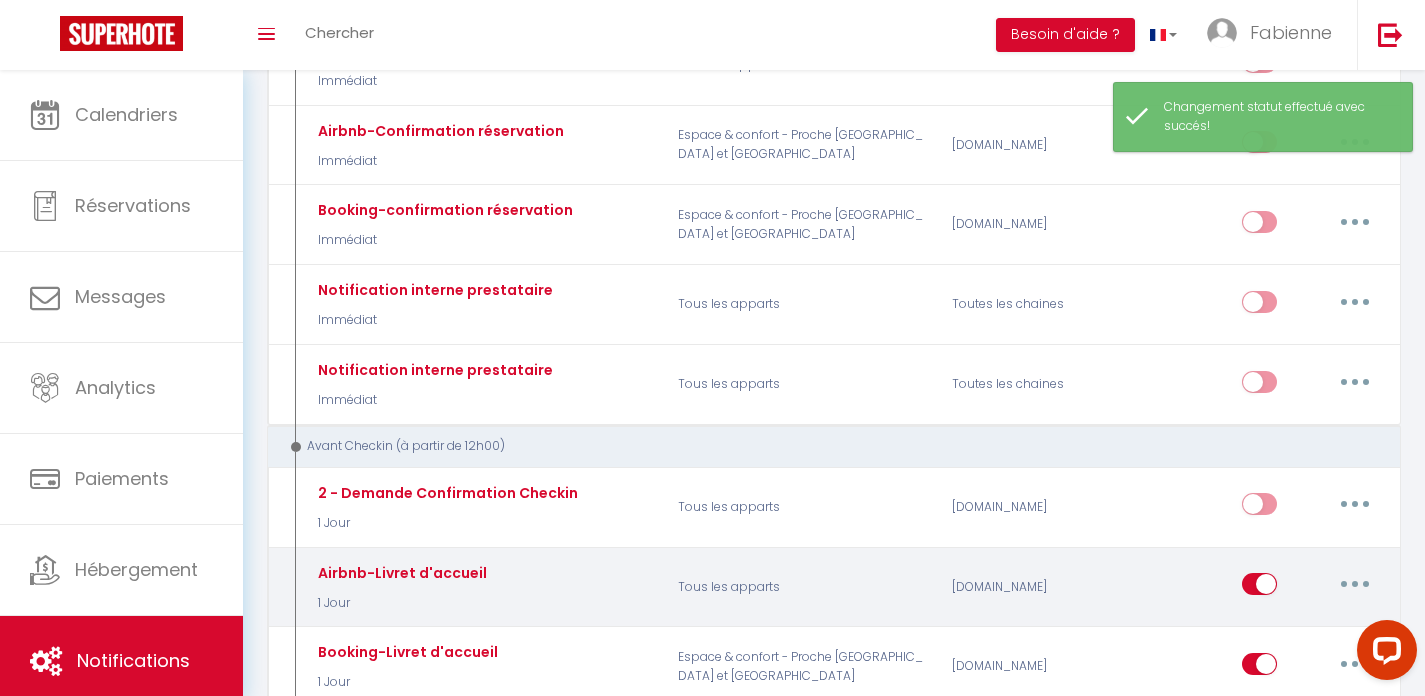 click at bounding box center [1259, 588] 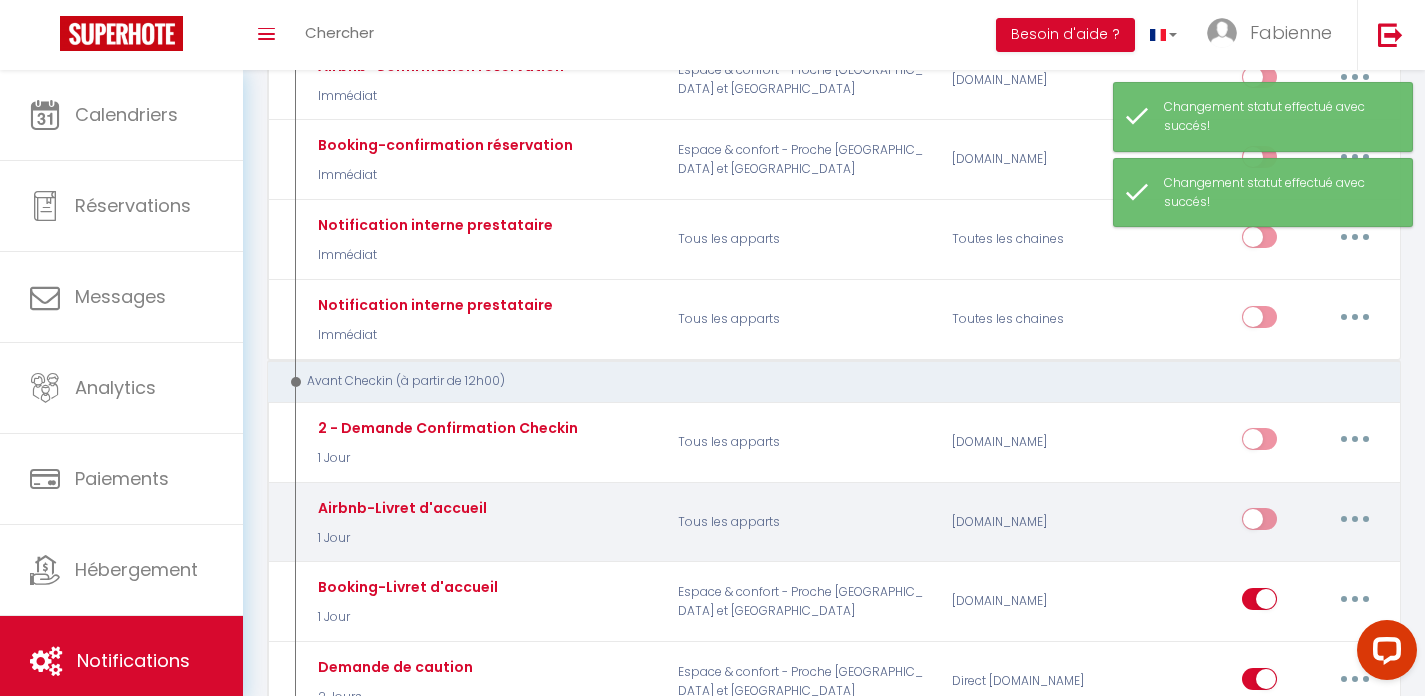 scroll, scrollTop: 417, scrollLeft: 0, axis: vertical 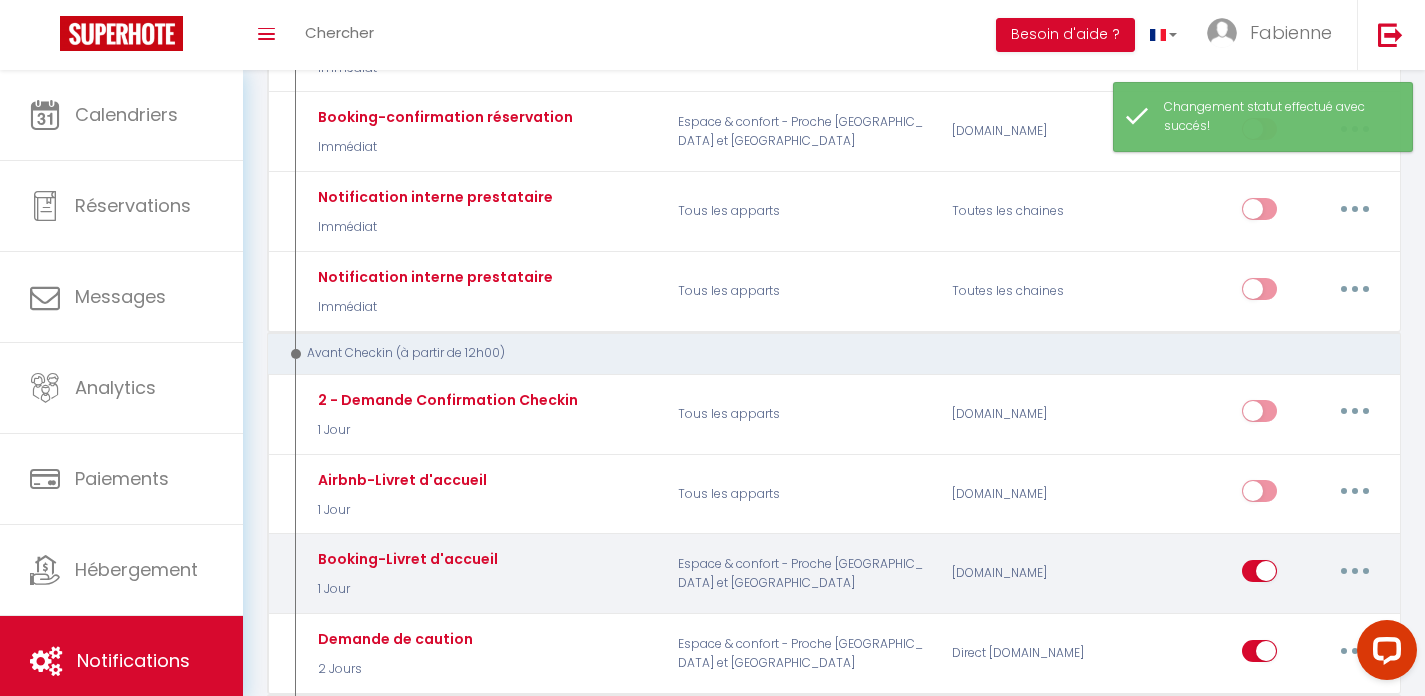 click at bounding box center [1259, 575] 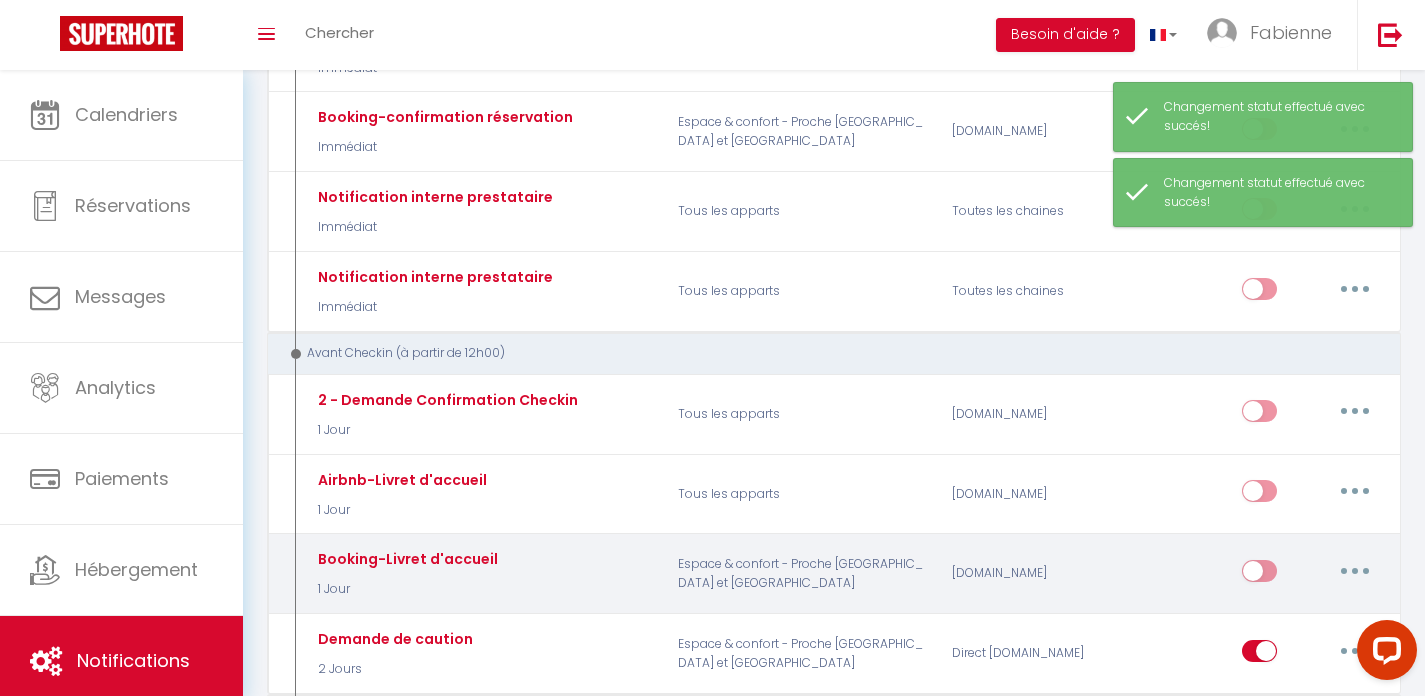 scroll, scrollTop: 658, scrollLeft: 0, axis: vertical 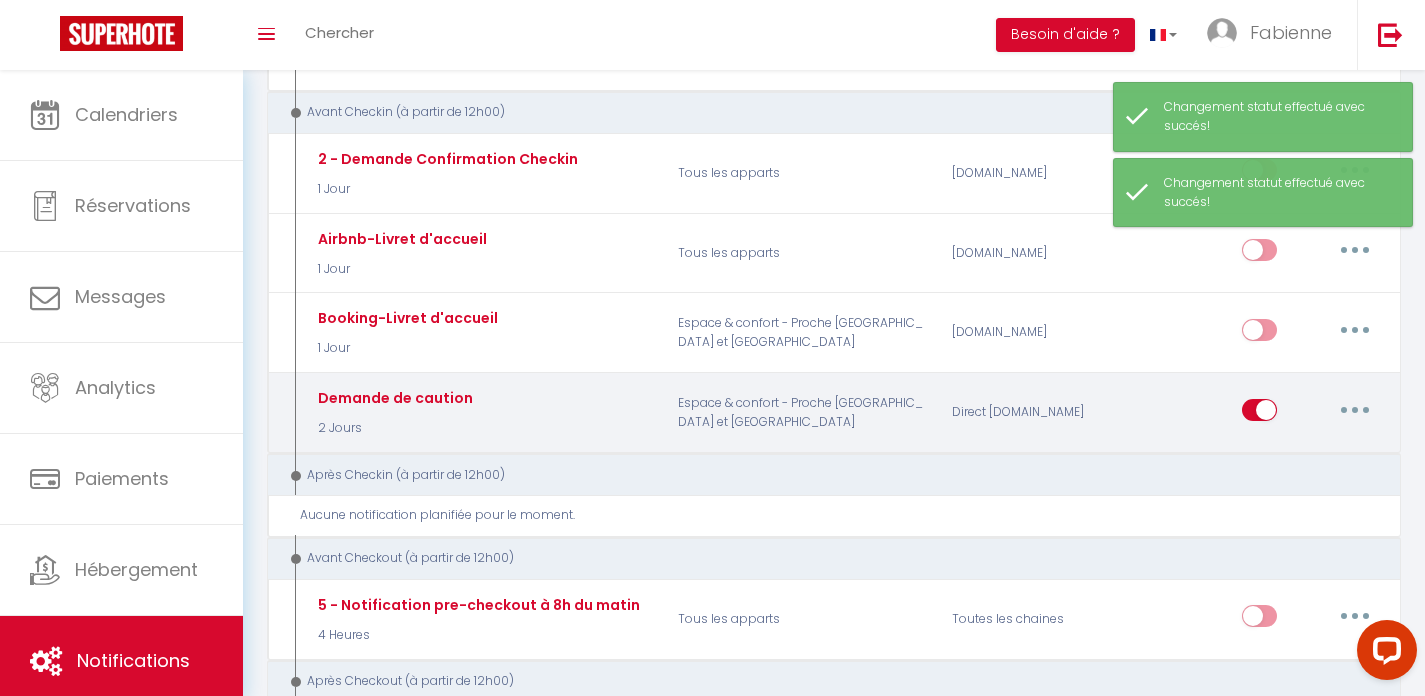 click at bounding box center (1259, 414) 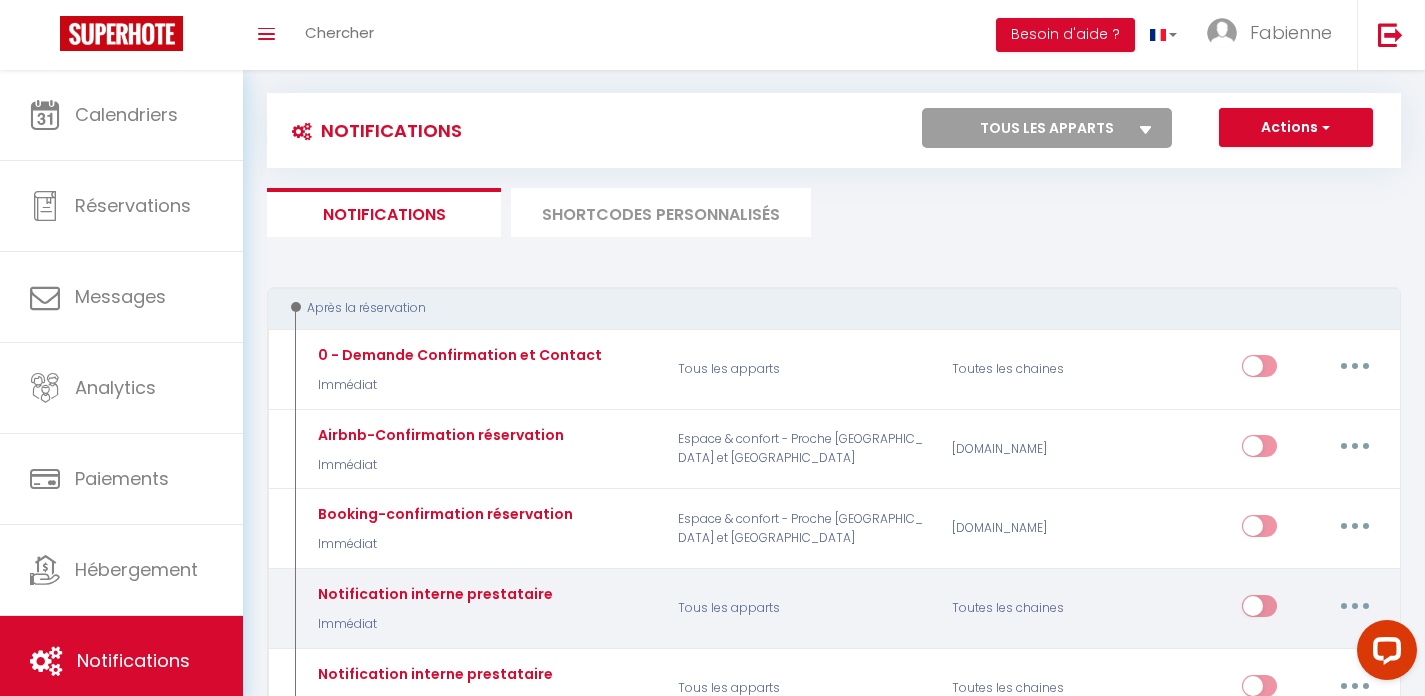 scroll, scrollTop: 19, scrollLeft: 0, axis: vertical 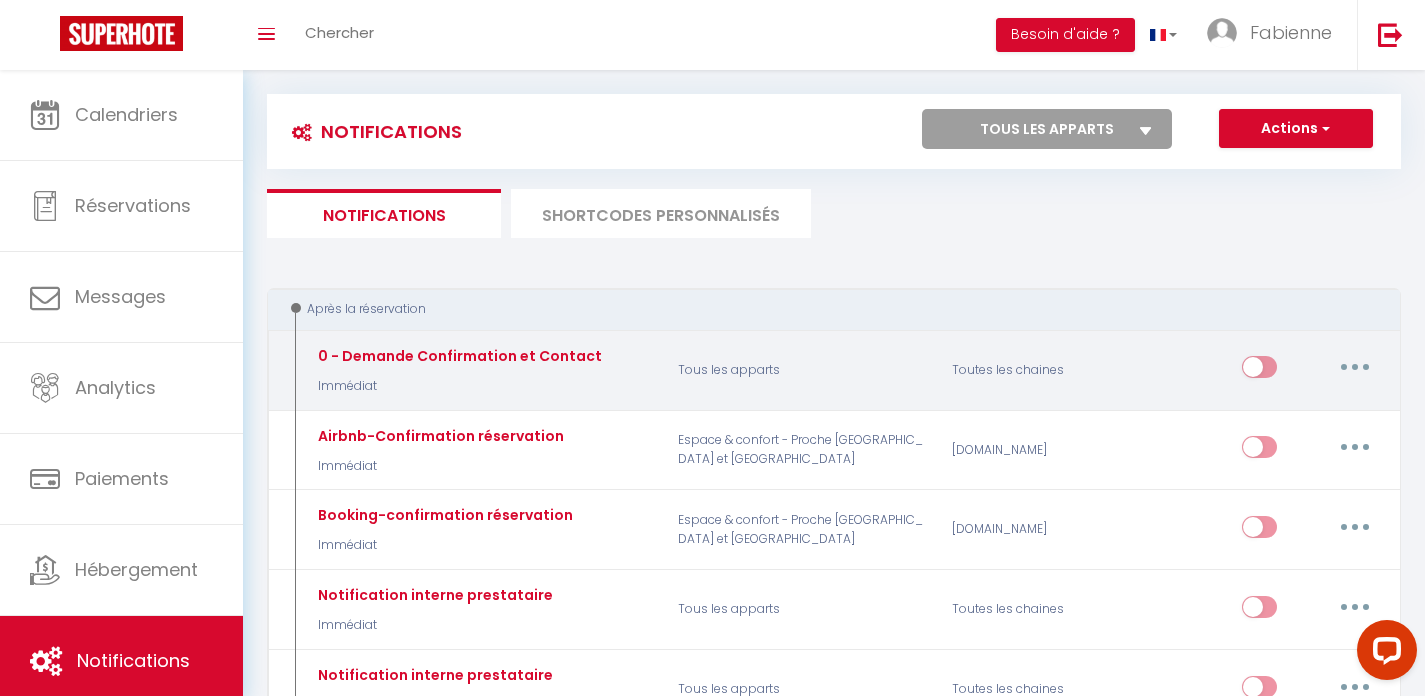click on "Tous les apparts" at bounding box center (802, 370) 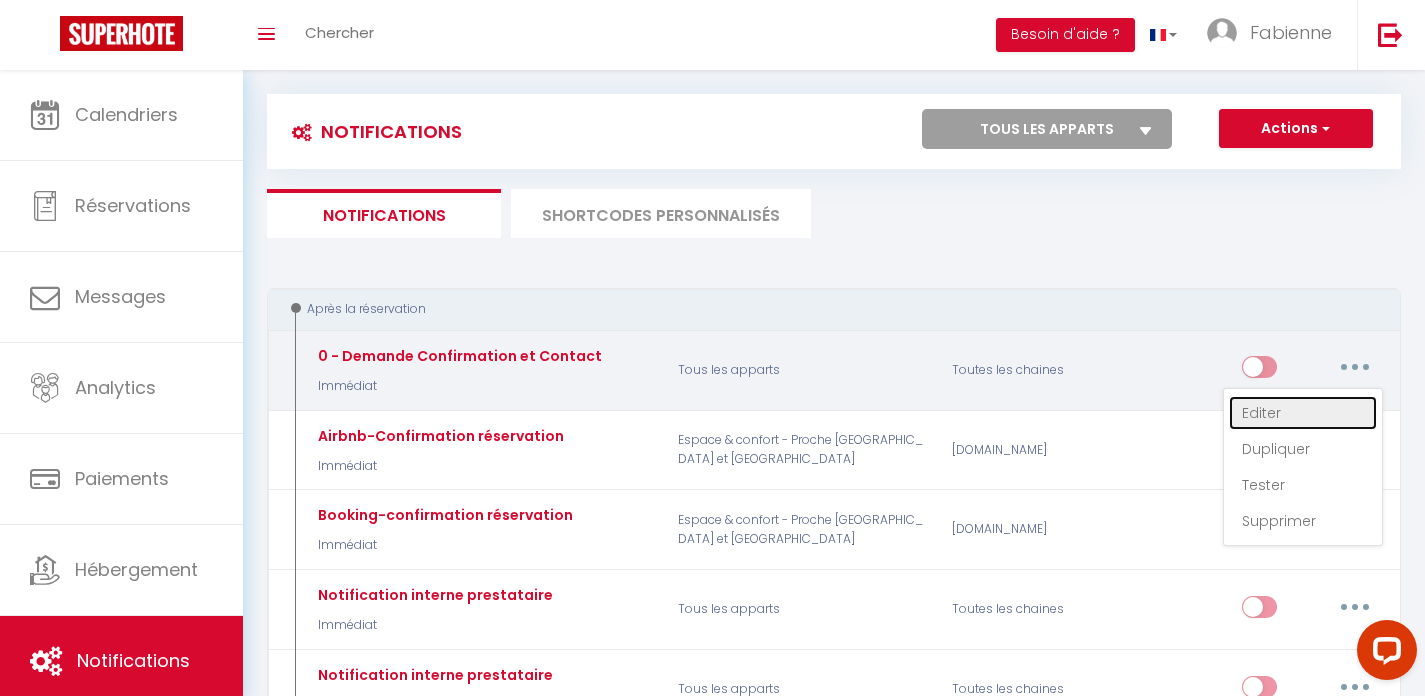 click on "Editer" at bounding box center (1303, 413) 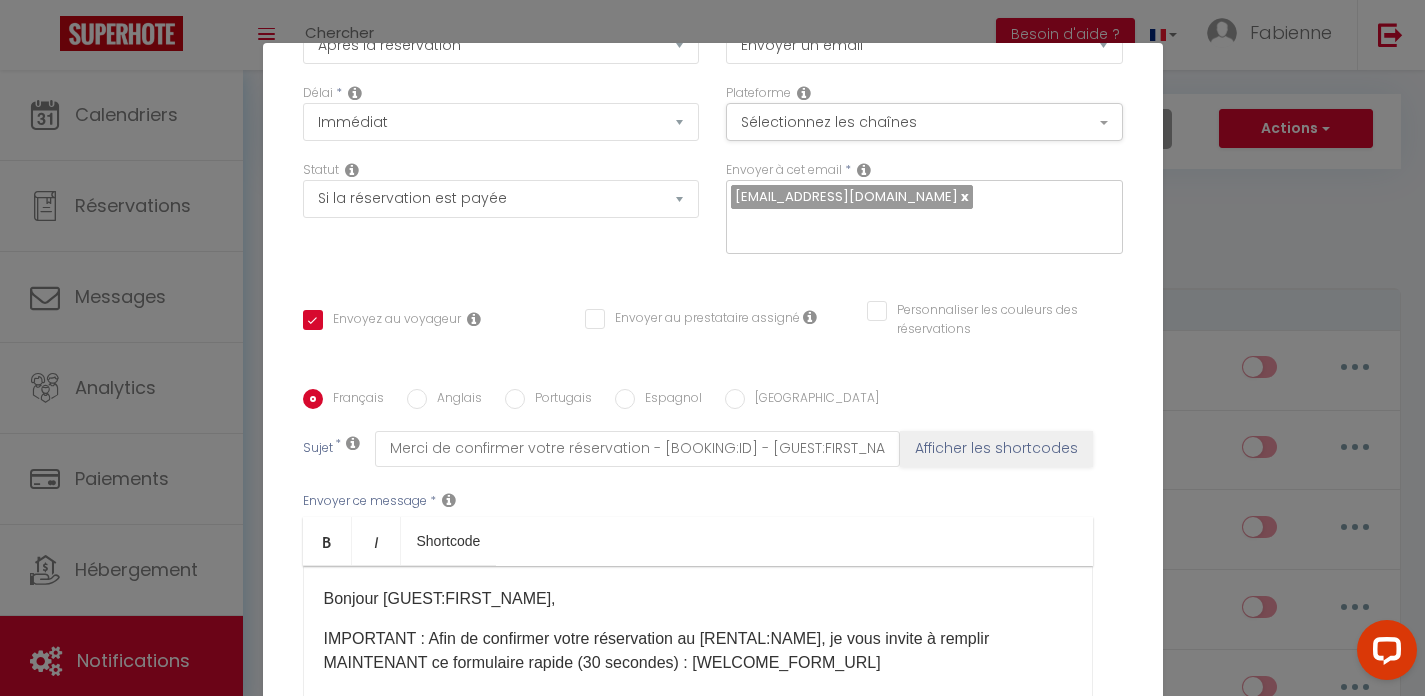 scroll, scrollTop: 397, scrollLeft: 0, axis: vertical 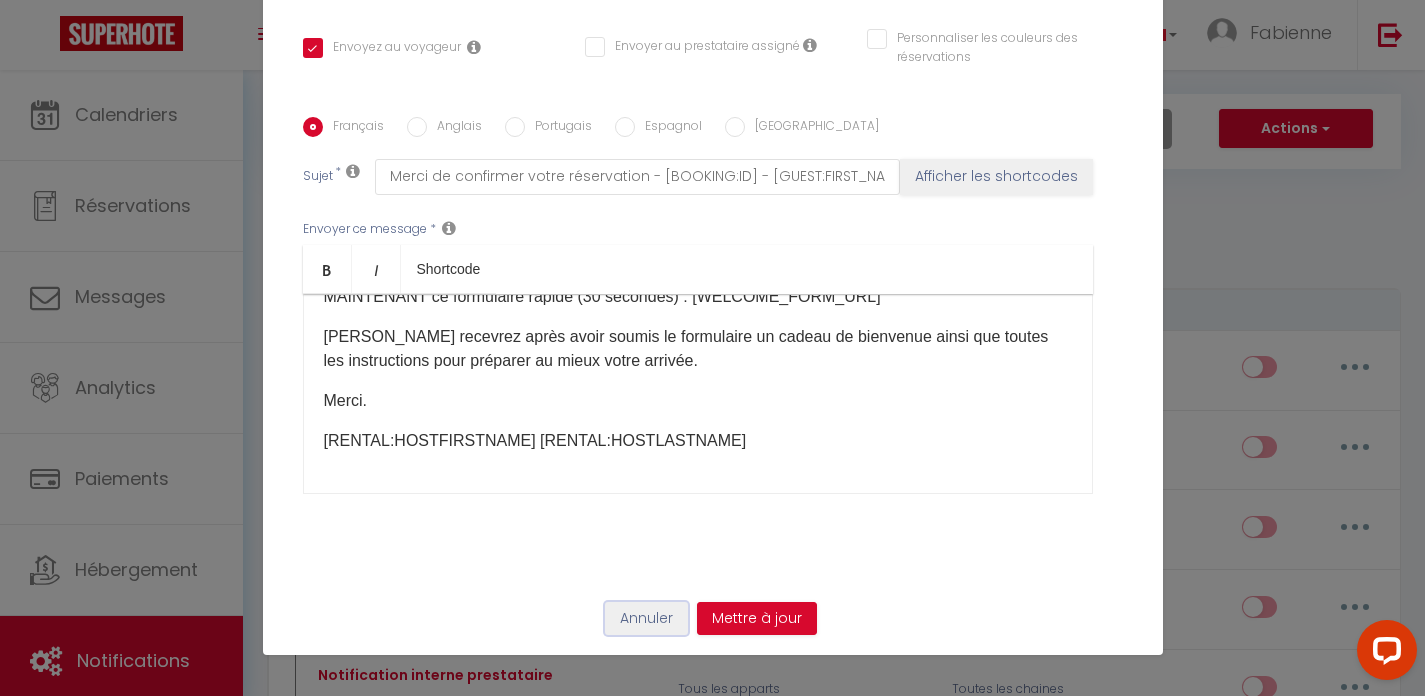 click on "Annuler" at bounding box center (646, 619) 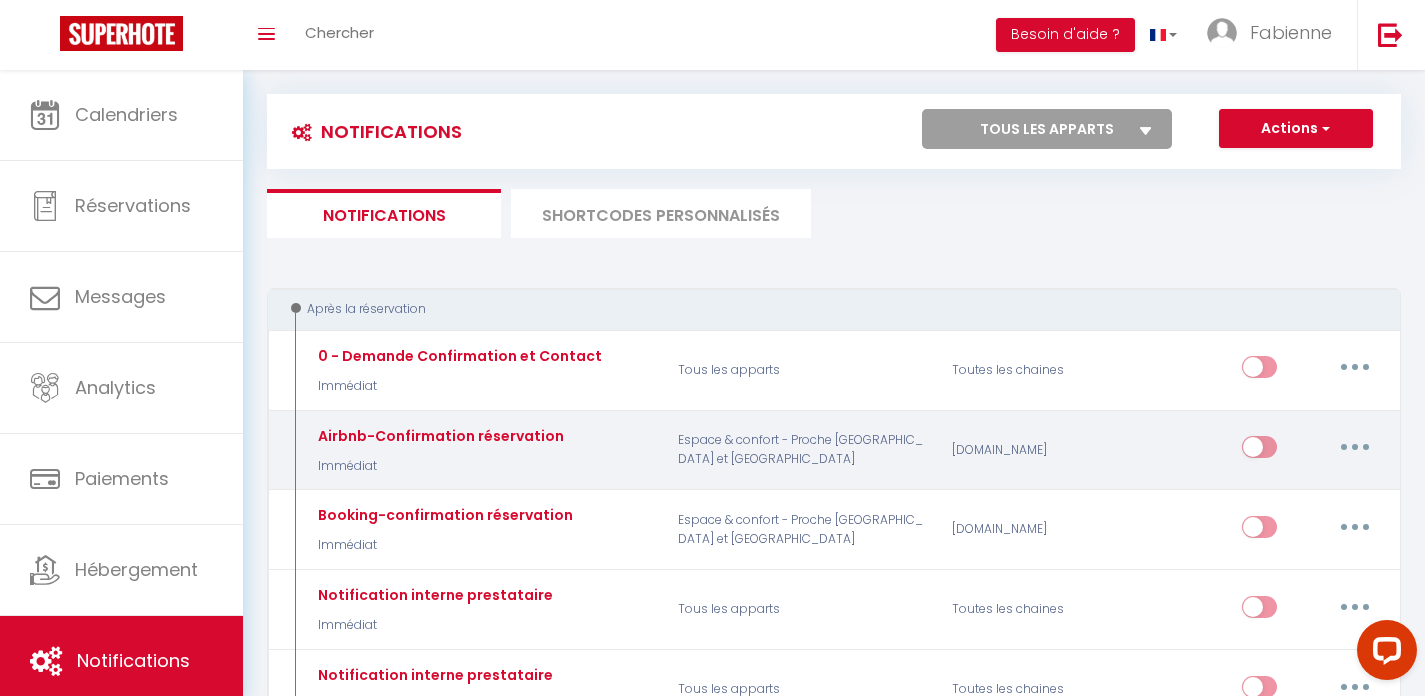 click at bounding box center (1355, 447) 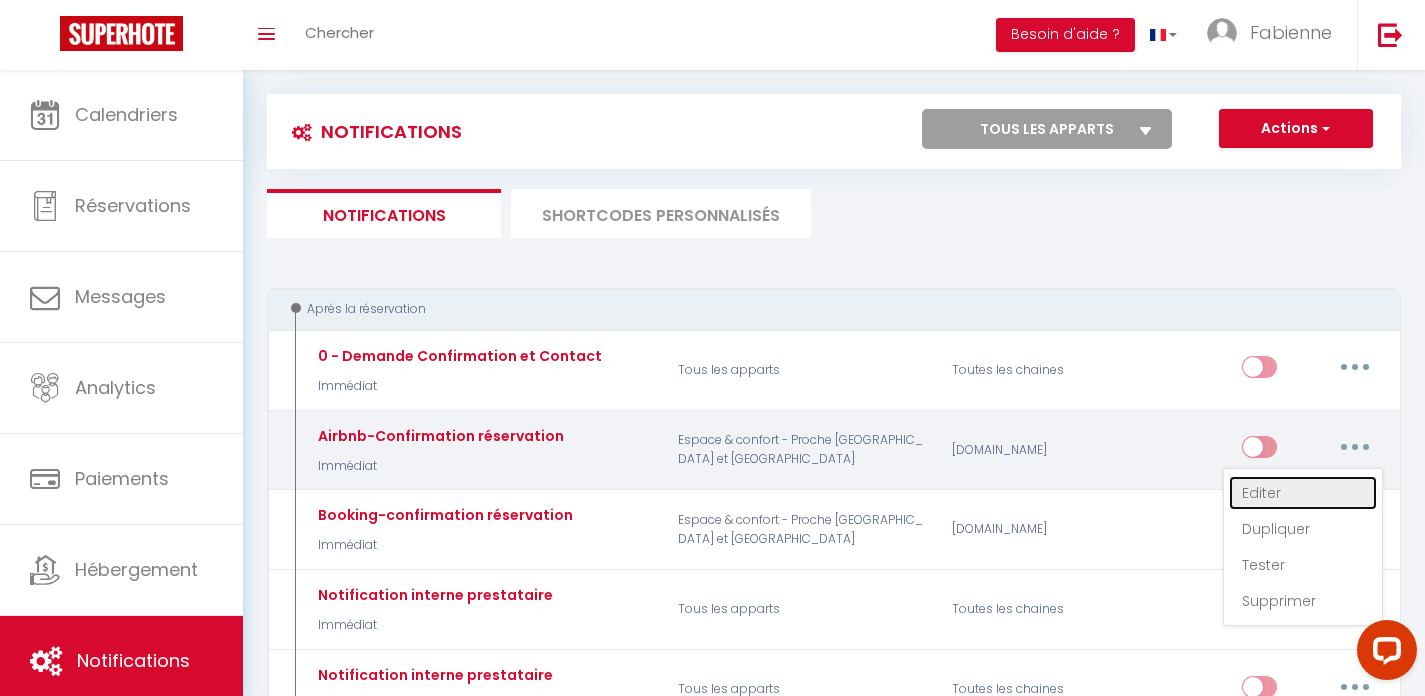 click on "Editer" at bounding box center (1303, 493) 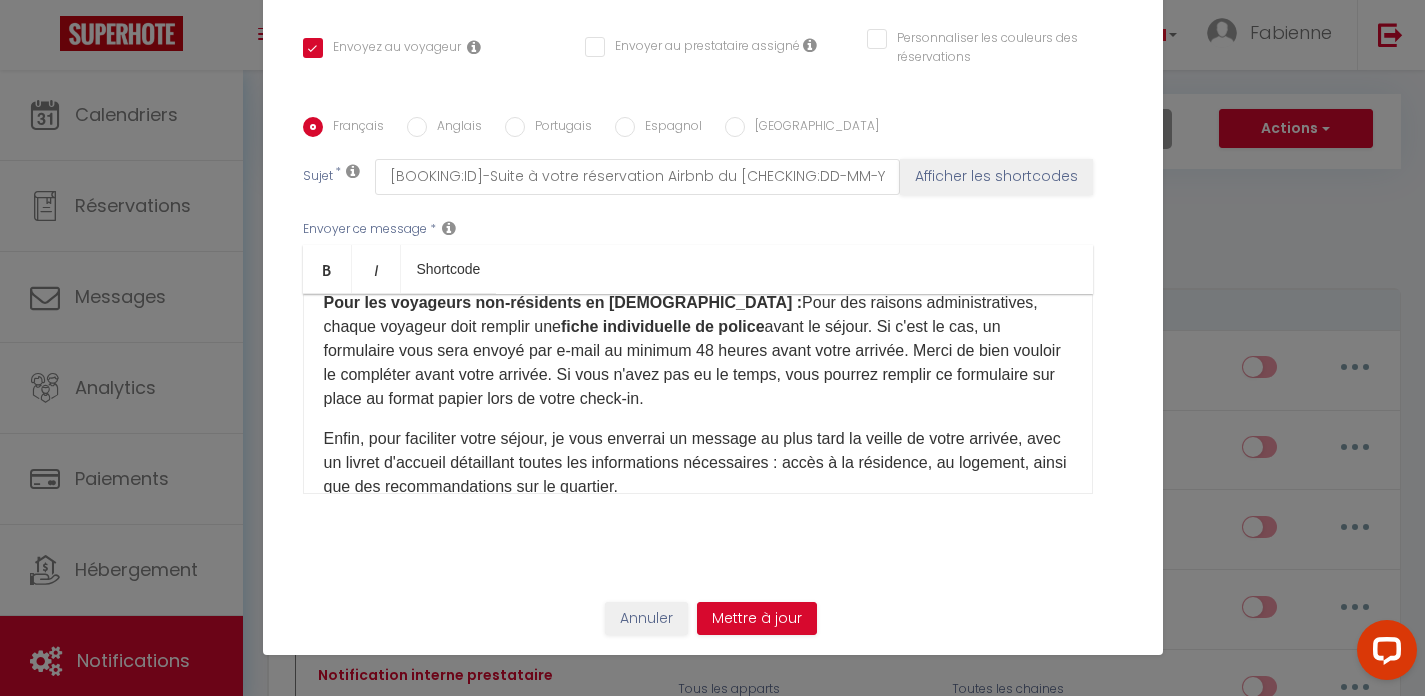 scroll, scrollTop: 666, scrollLeft: 0, axis: vertical 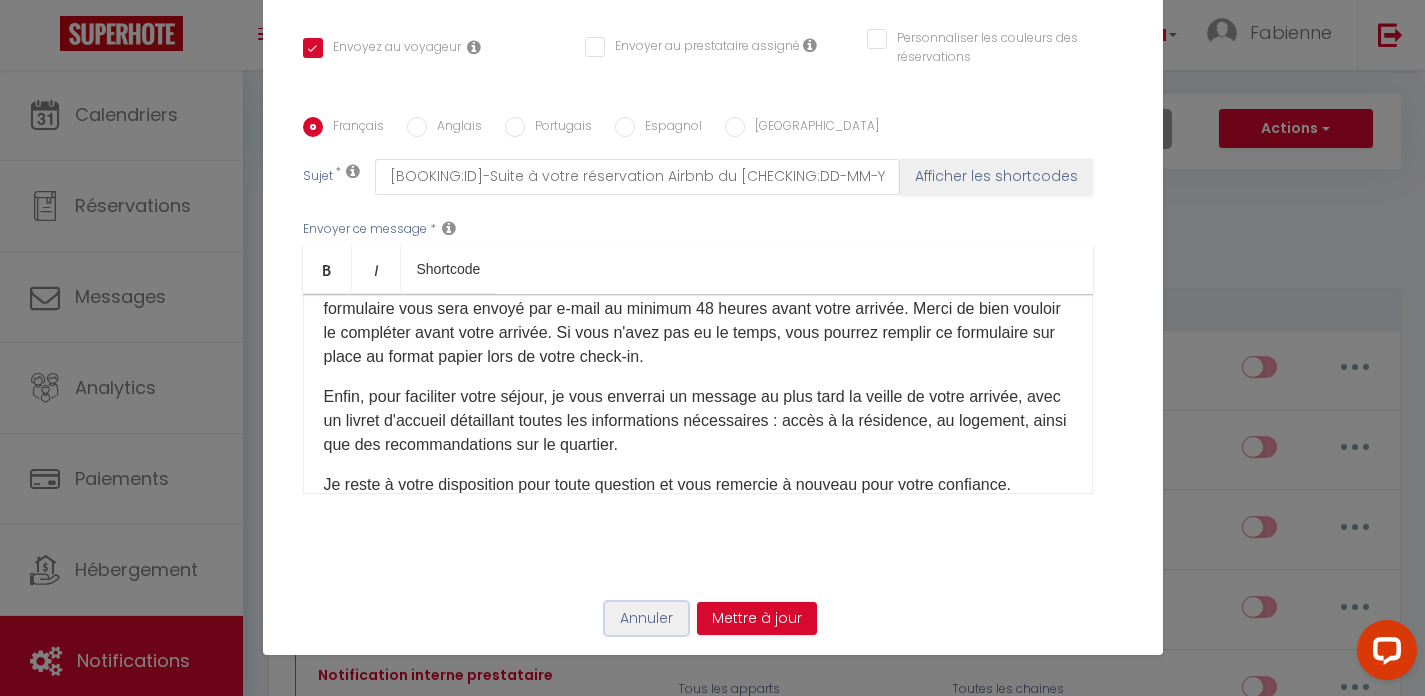 click on "Annuler" at bounding box center [646, 619] 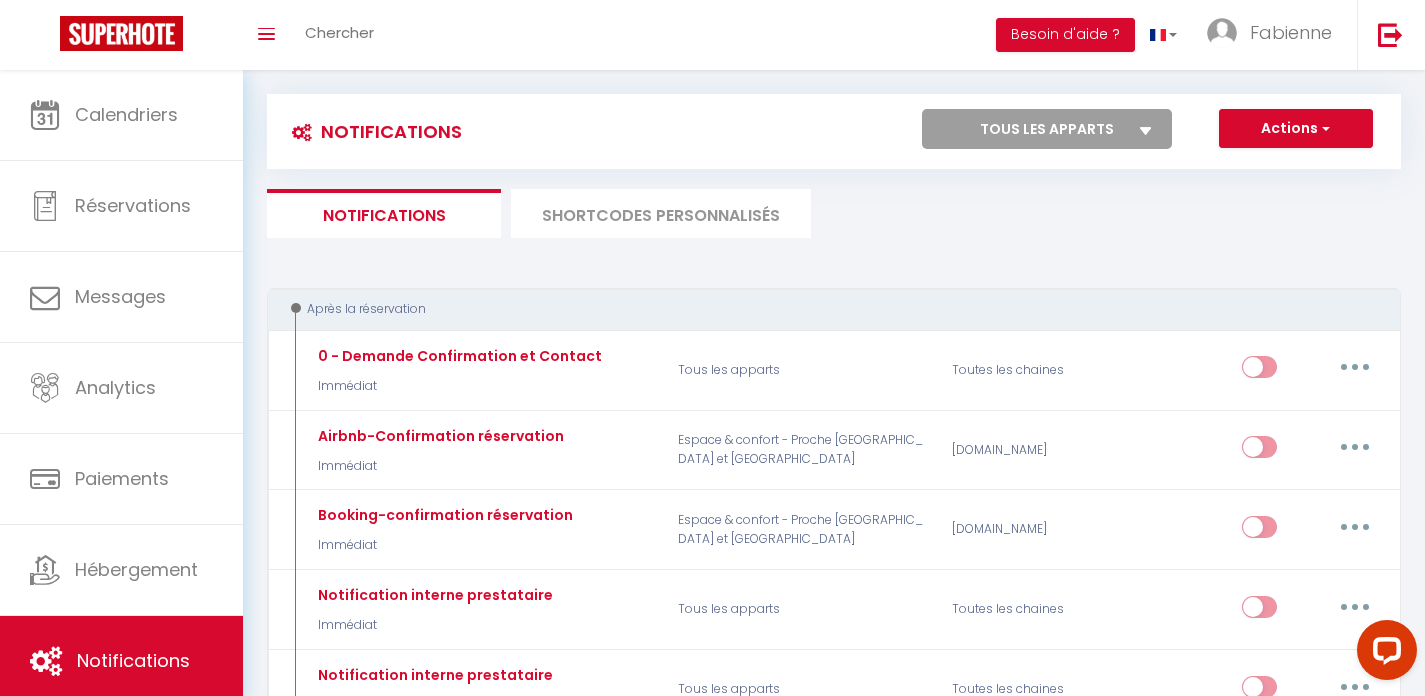 click on "Notifications
Actions
Nouvelle Notification    Exporter    Importer    Tous les apparts    Love & Spa Espace & confort - Proche [GEOGRAPHIC_DATA] et Paris
Actions
Nouveau shortcode personnalisé    Notifications   SHORTCODES PERSONNALISÉS
Après la réservation
0 - Demande Confirmation et Contact    Immédiat     Tous les apparts   Toutes les chaines     Editer   Dupliquer   Tester   Supprimer         Airbnb-Confirmation réservation    Immédiat     Espace & confort - Proche [GEOGRAPHIC_DATA] et Paris
[DOMAIN_NAME]
Editer   Dupliquer   Tester   Supprimer         Booking-confirmation réservation    Immédiat     Espace & confort - Proche [GEOGRAPHIC_DATA] et Paris
[DOMAIN_NAME]
Editer   Dupliquer   Tester   Supprimer         Notification interne prestataire    Immédiat     Tous les apparts   Toutes les chaines" at bounding box center [834, 1986] 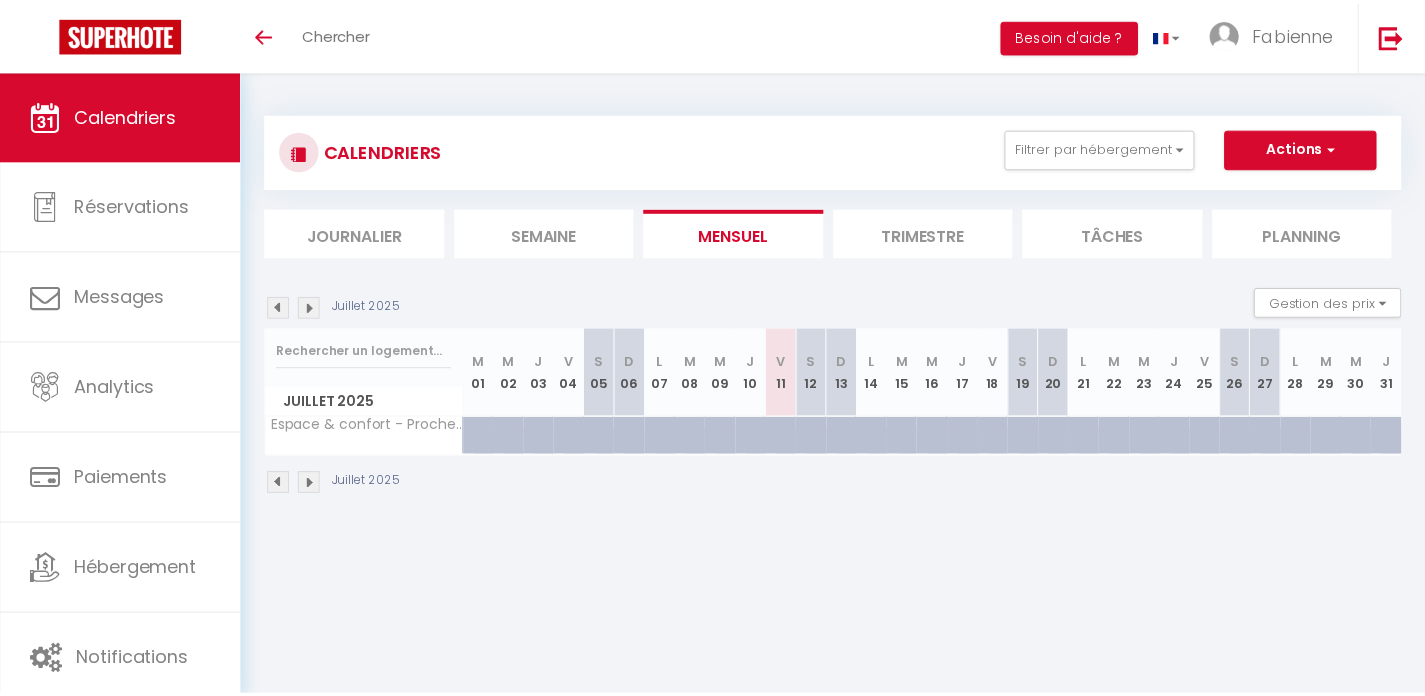 scroll, scrollTop: 0, scrollLeft: 0, axis: both 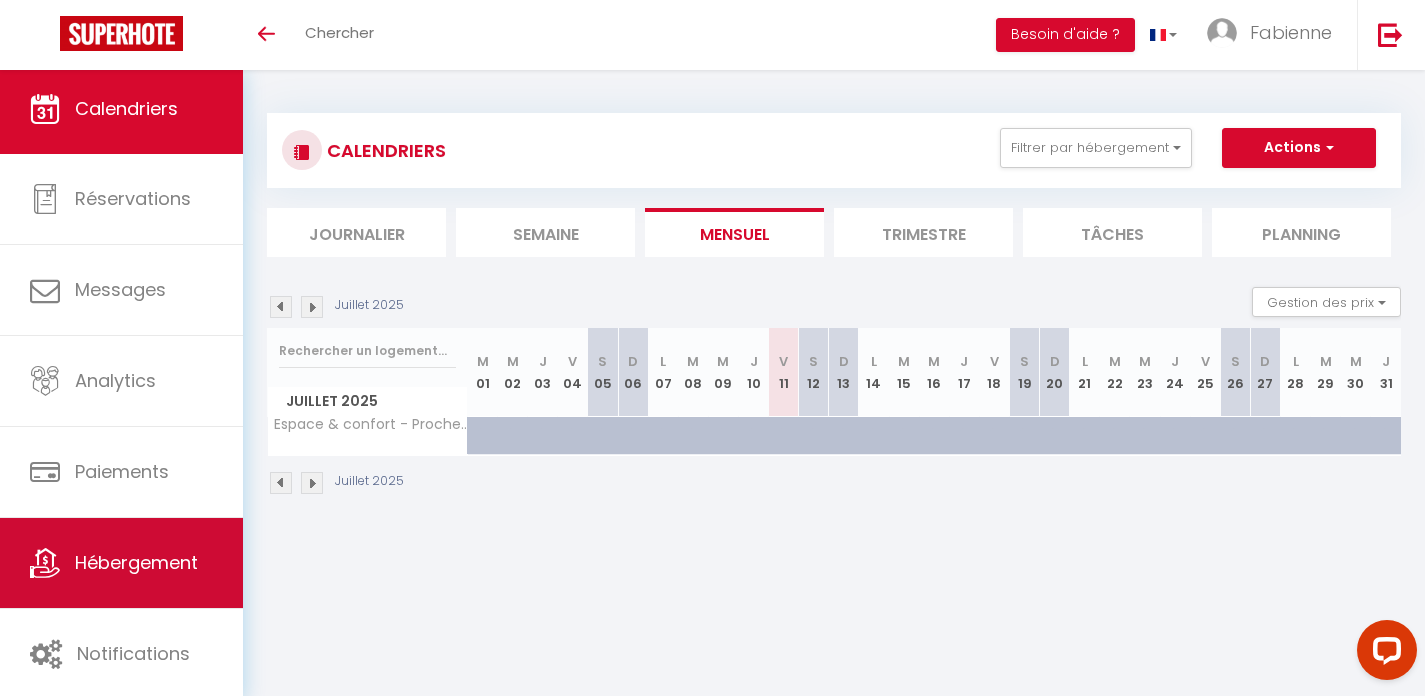 click on "Hébergement" at bounding box center [121, 563] 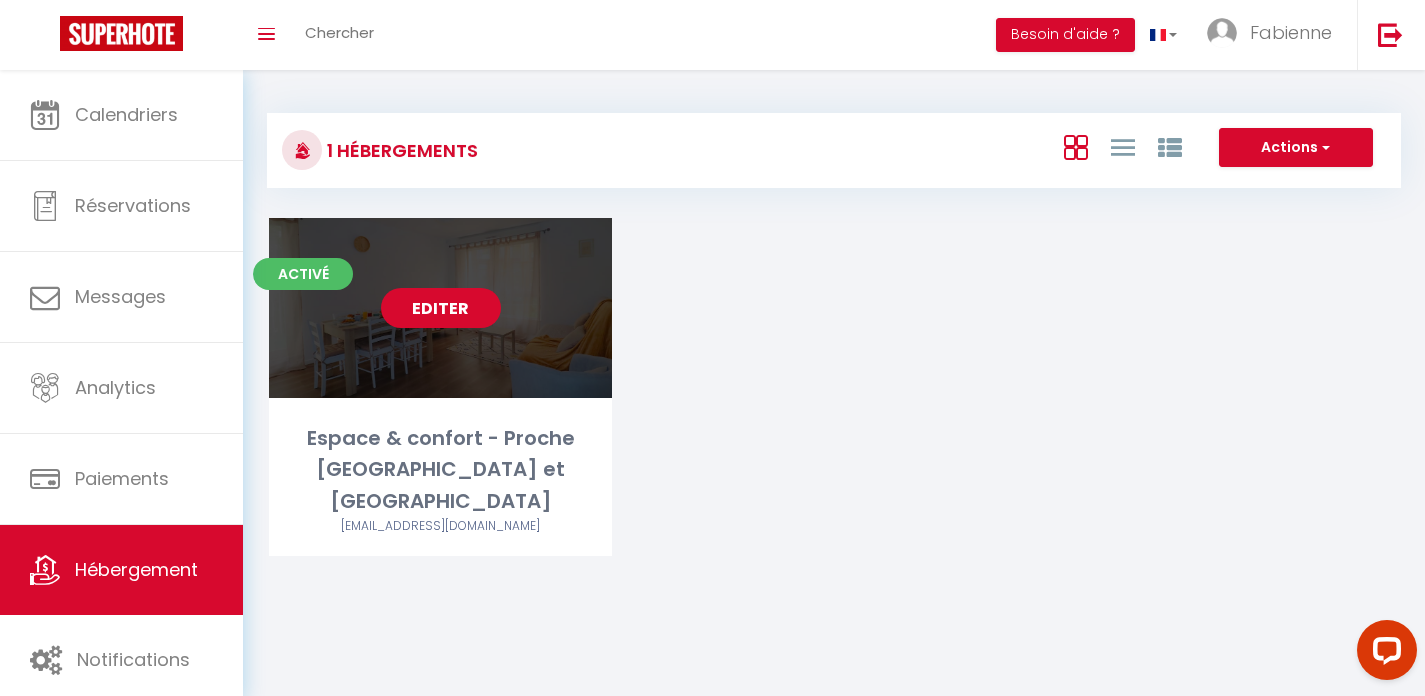 click on "Editer" at bounding box center (441, 308) 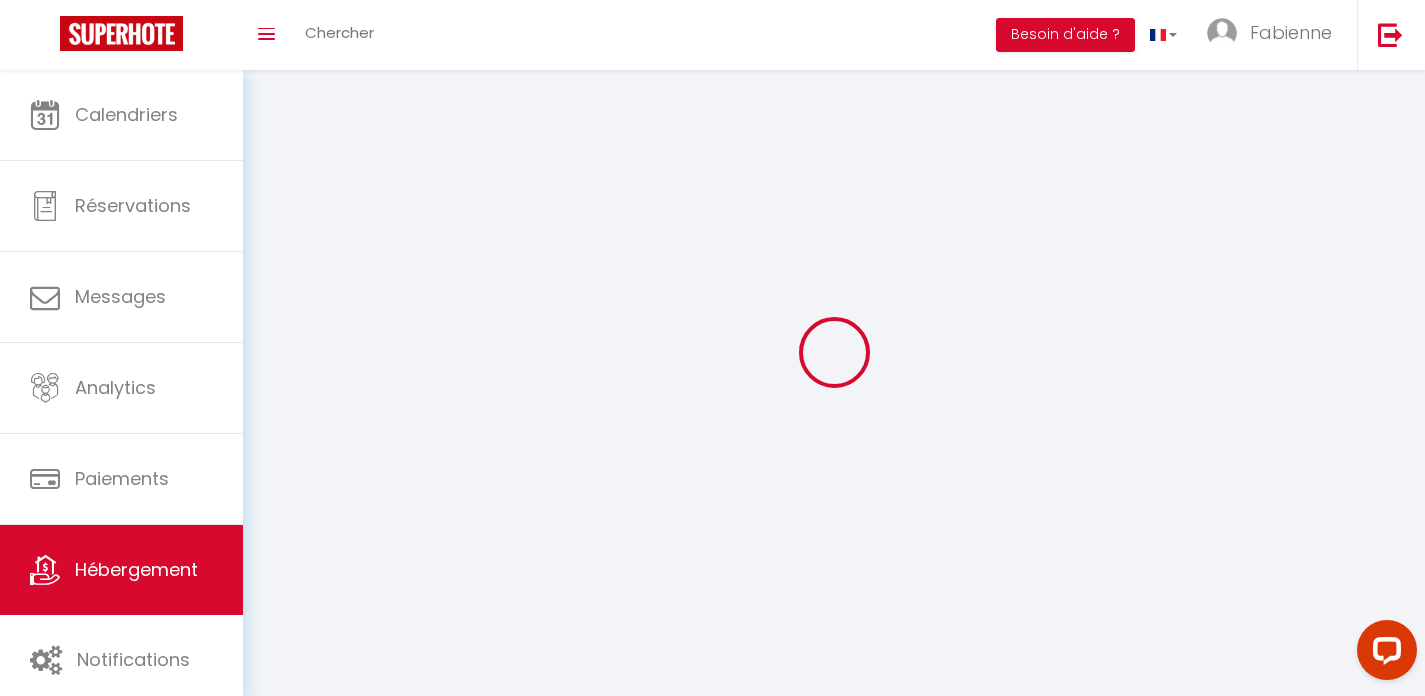 select 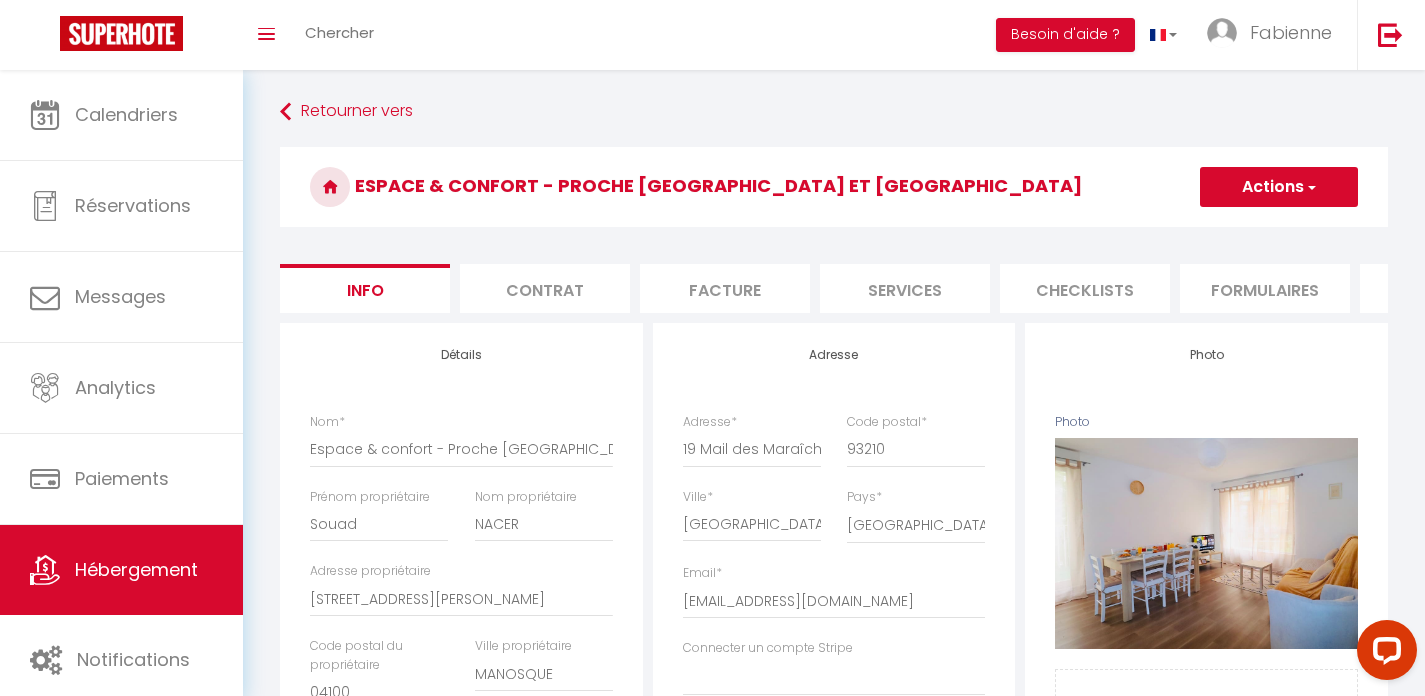 select 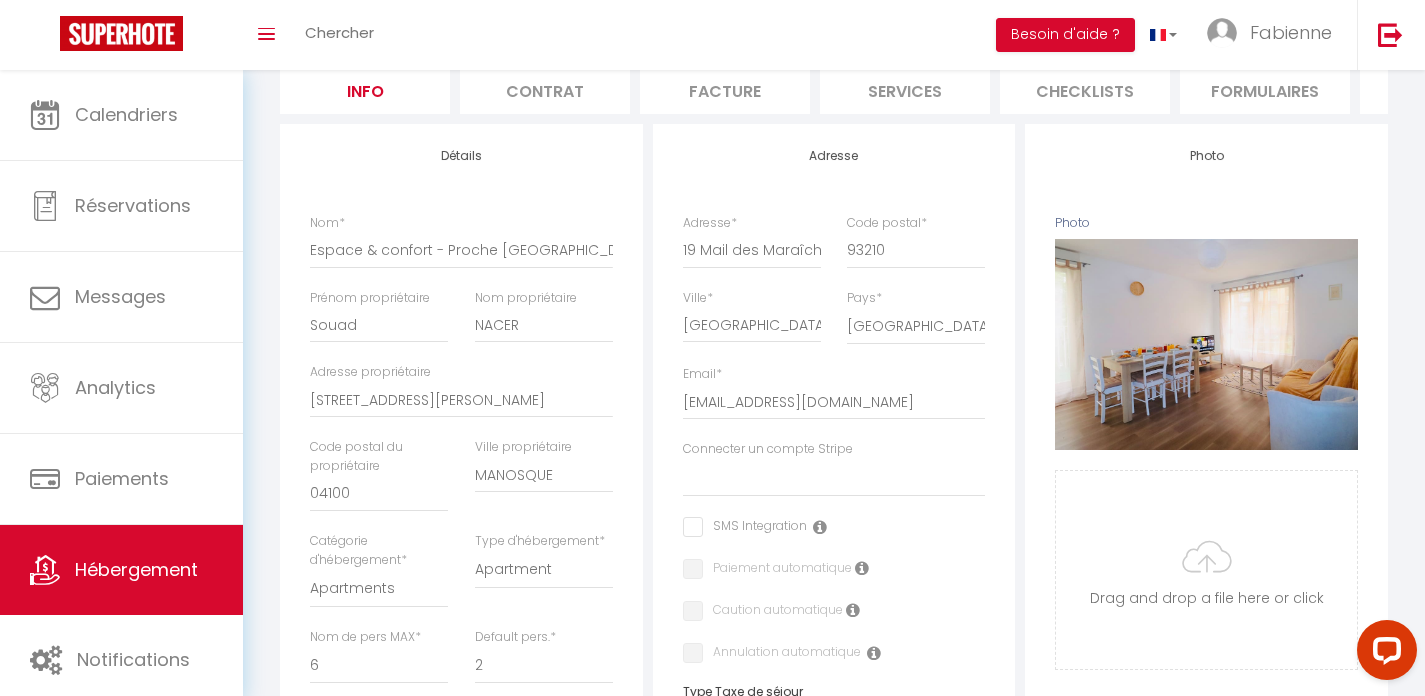 scroll, scrollTop: 0, scrollLeft: 0, axis: both 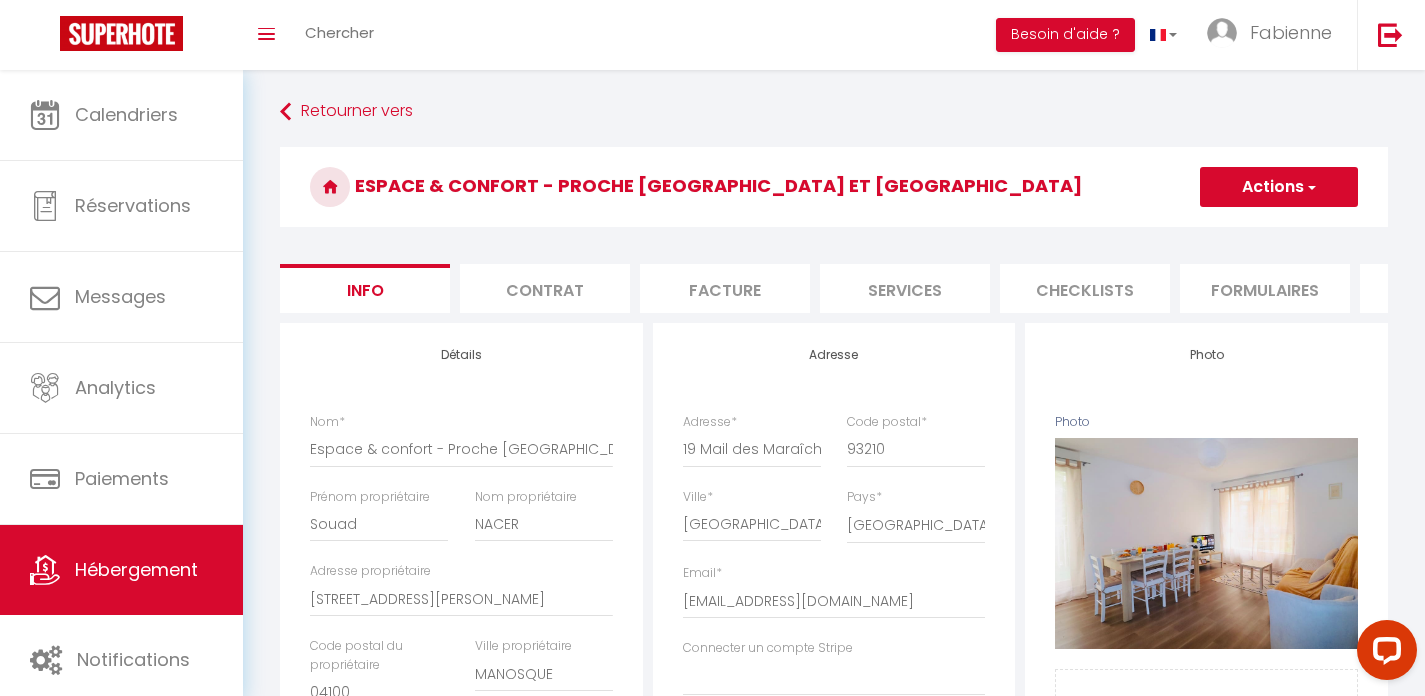 click on "Actions" at bounding box center (1279, 187) 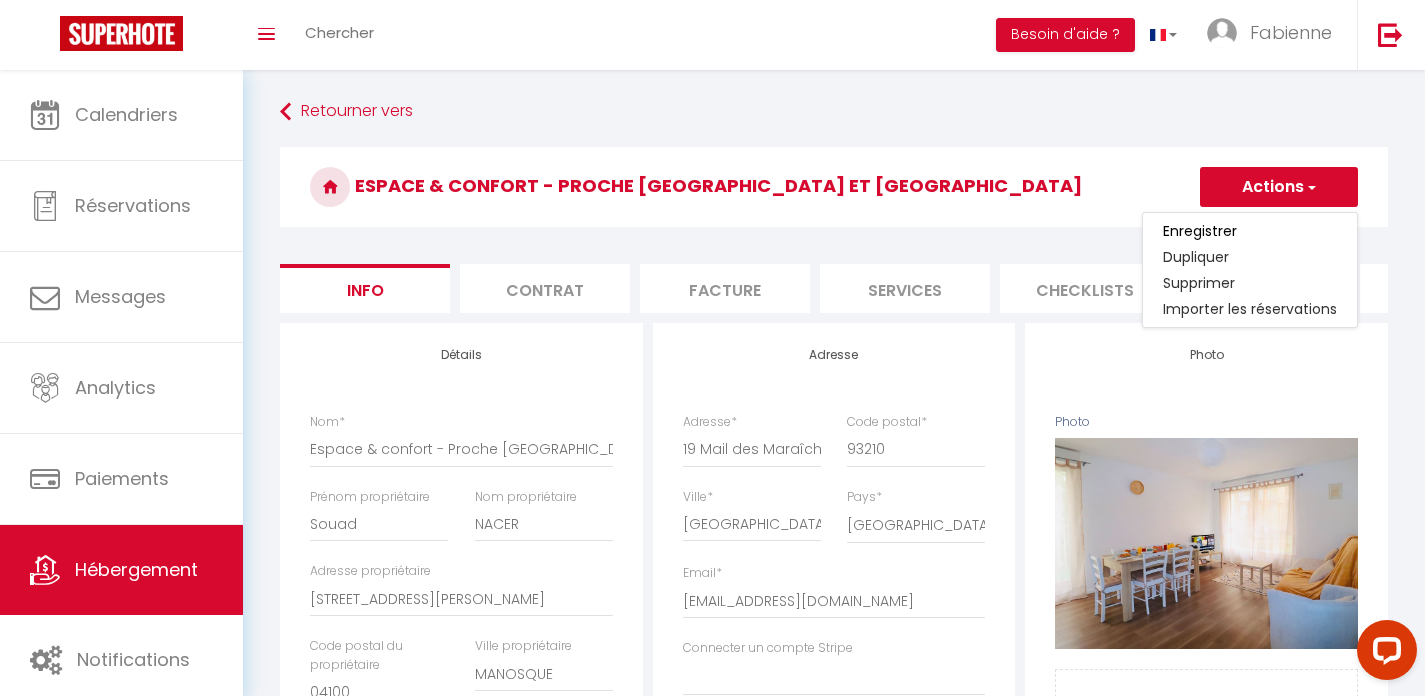 click on "Espace & confort - Proche [GEOGRAPHIC_DATA] et [GEOGRAPHIC_DATA]" at bounding box center (834, 187) 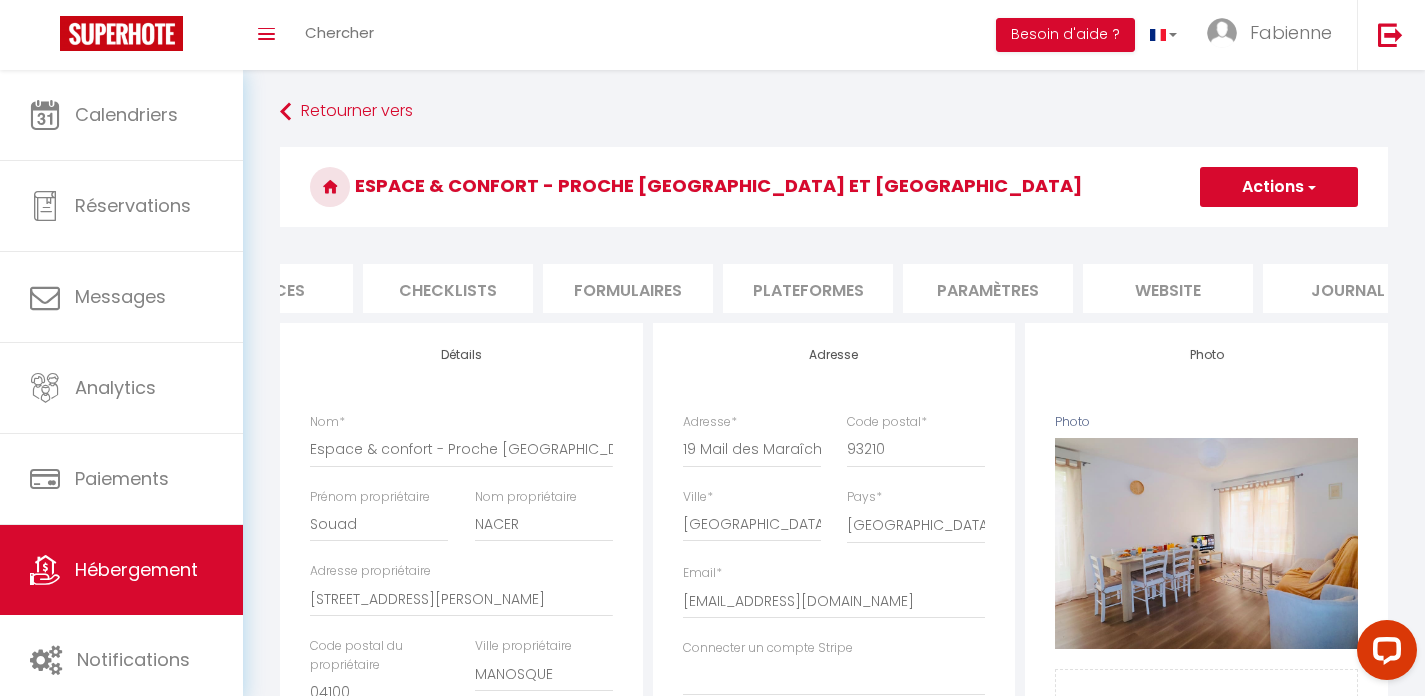 scroll, scrollTop: 0, scrollLeft: 692, axis: horizontal 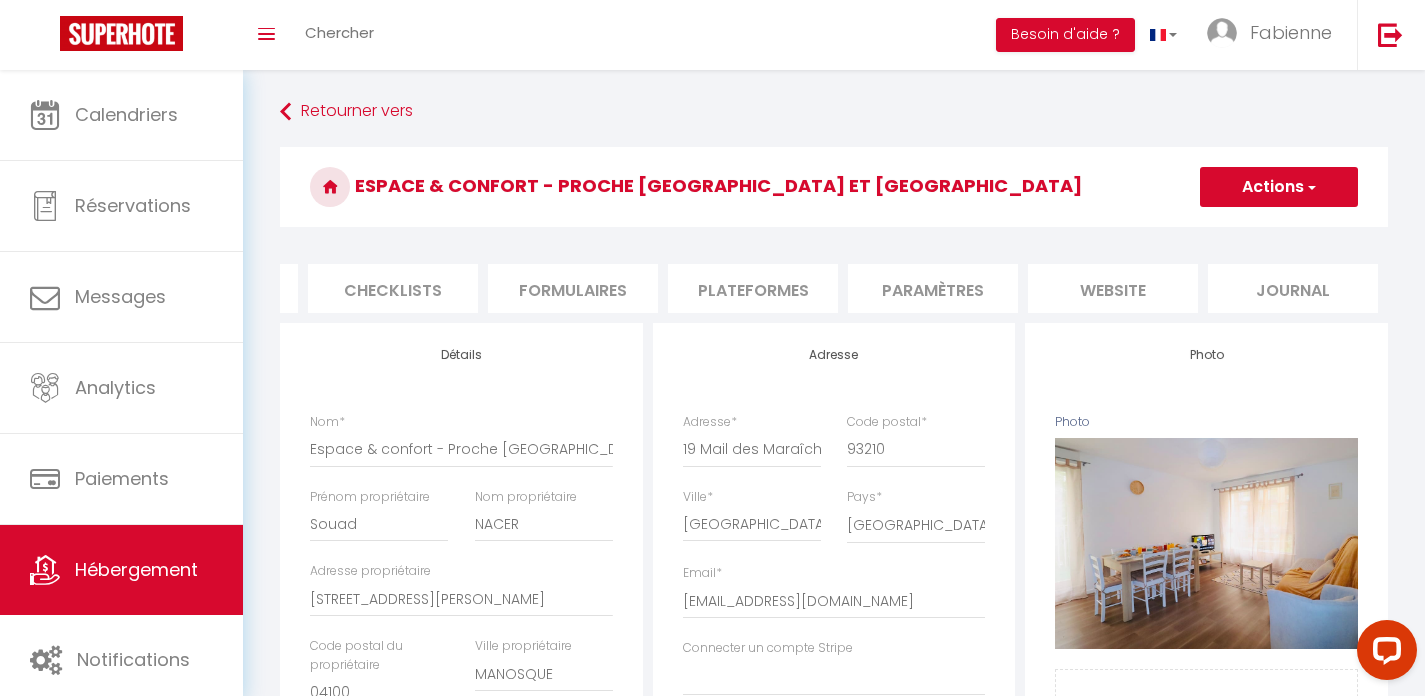 click on "Plateformes" at bounding box center [753, 288] 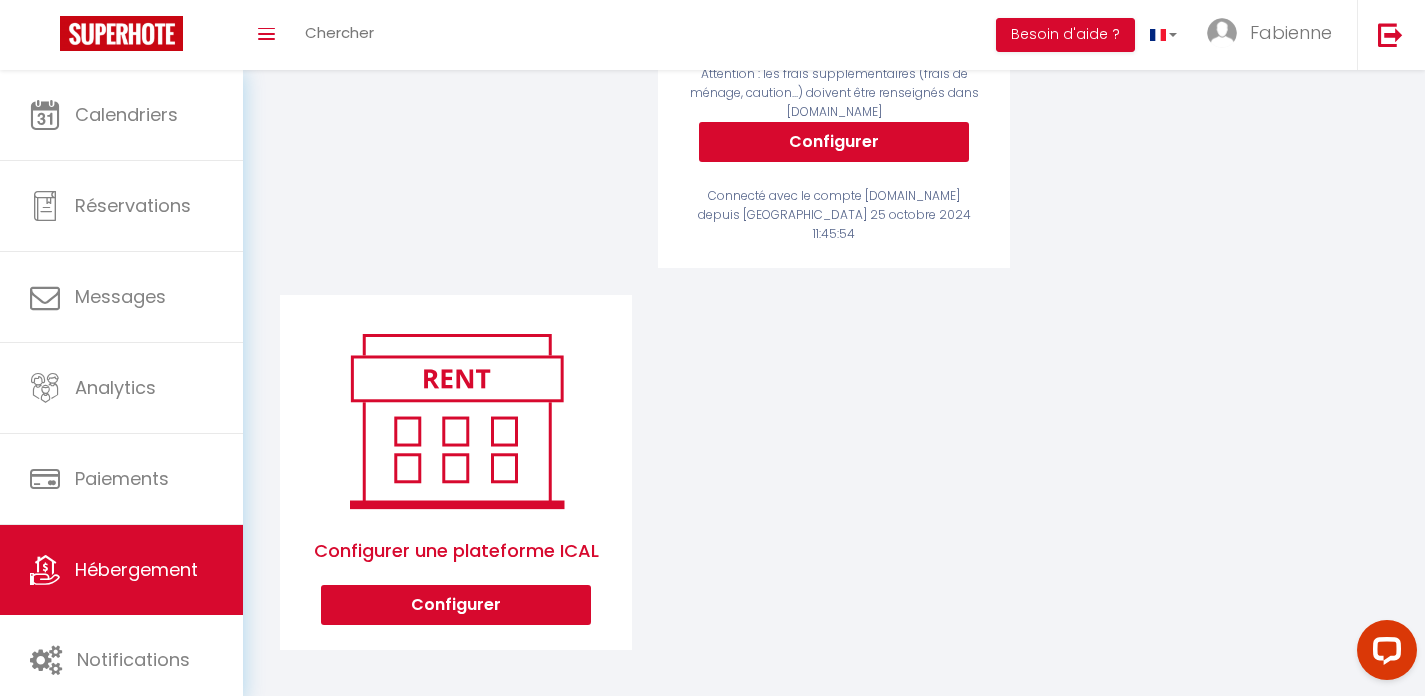 scroll, scrollTop: 0, scrollLeft: 0, axis: both 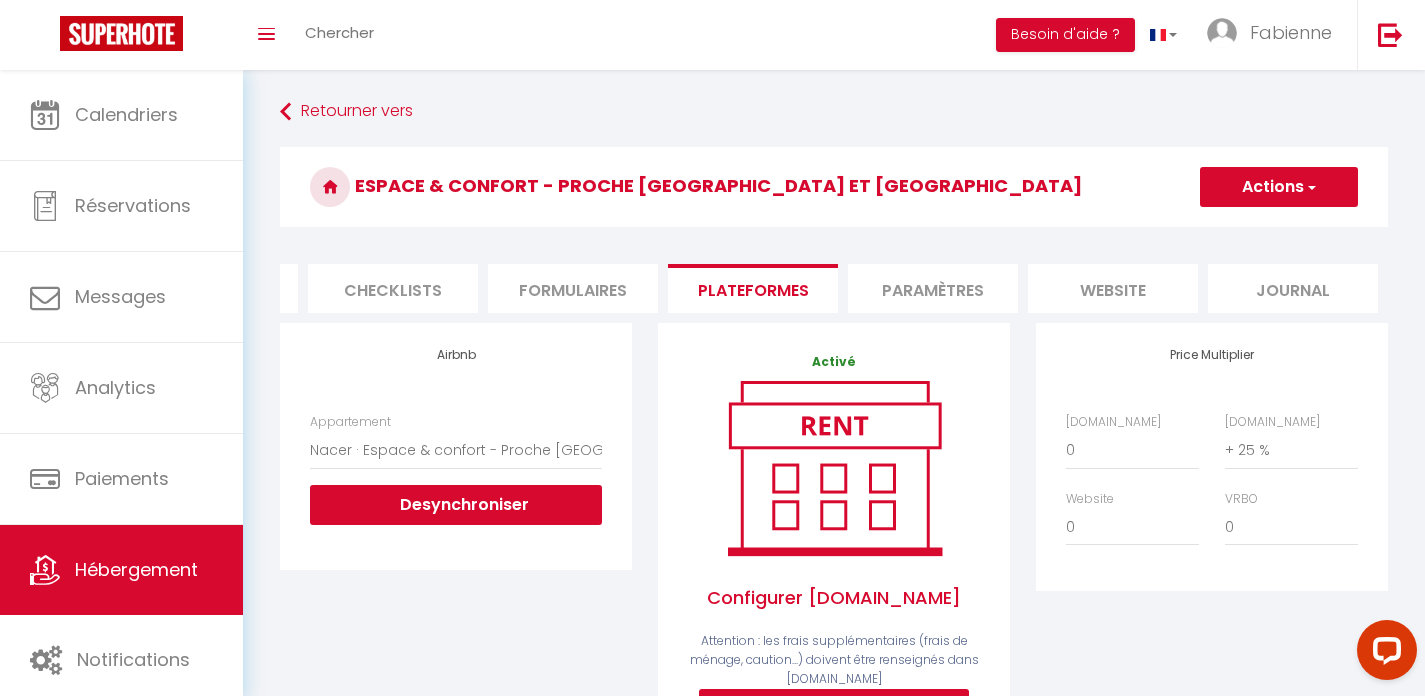 click on "Formulaires" at bounding box center [573, 288] 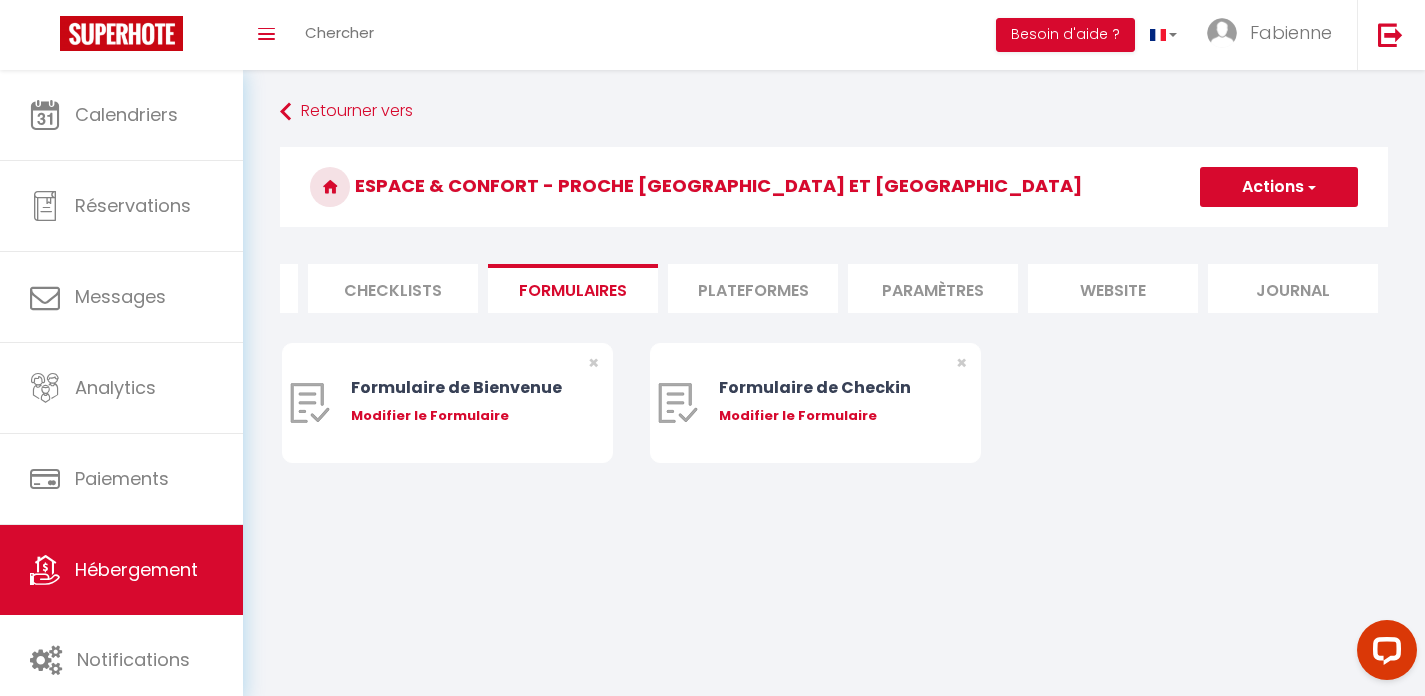 click on "Checklists" at bounding box center (393, 288) 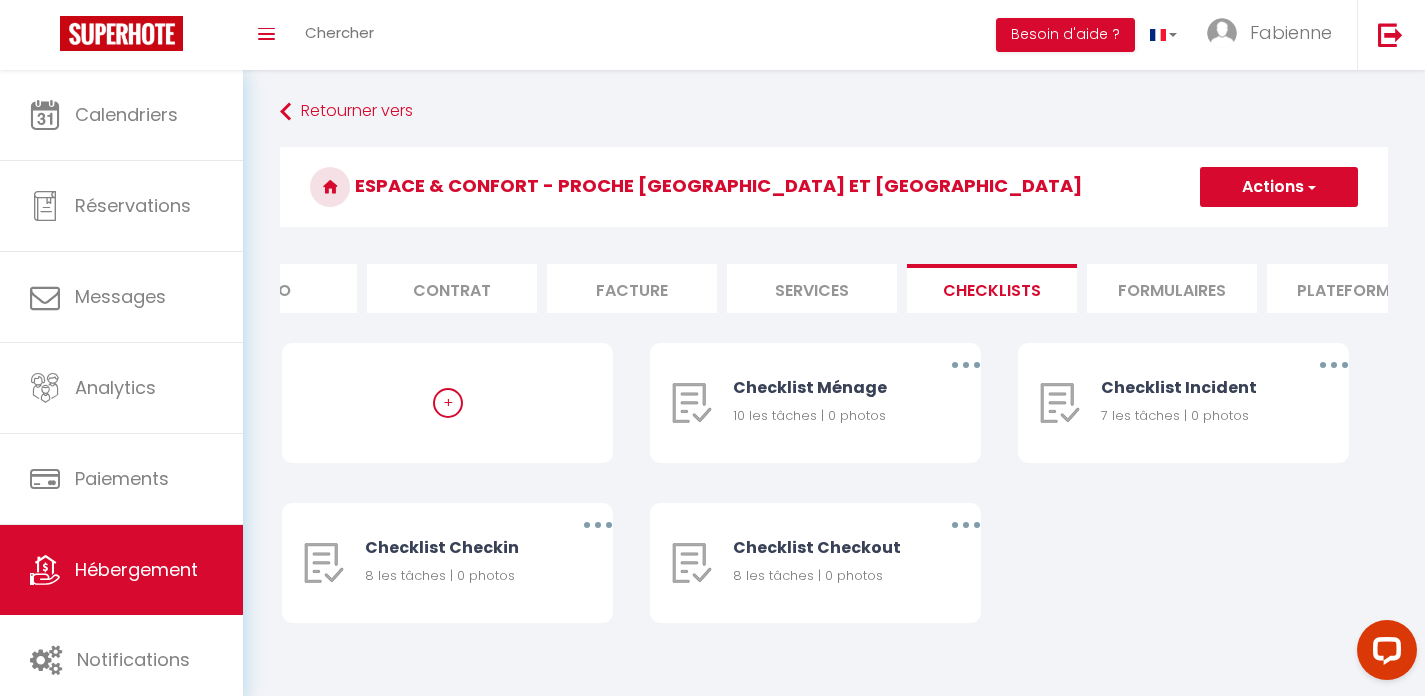 scroll, scrollTop: 0, scrollLeft: 0, axis: both 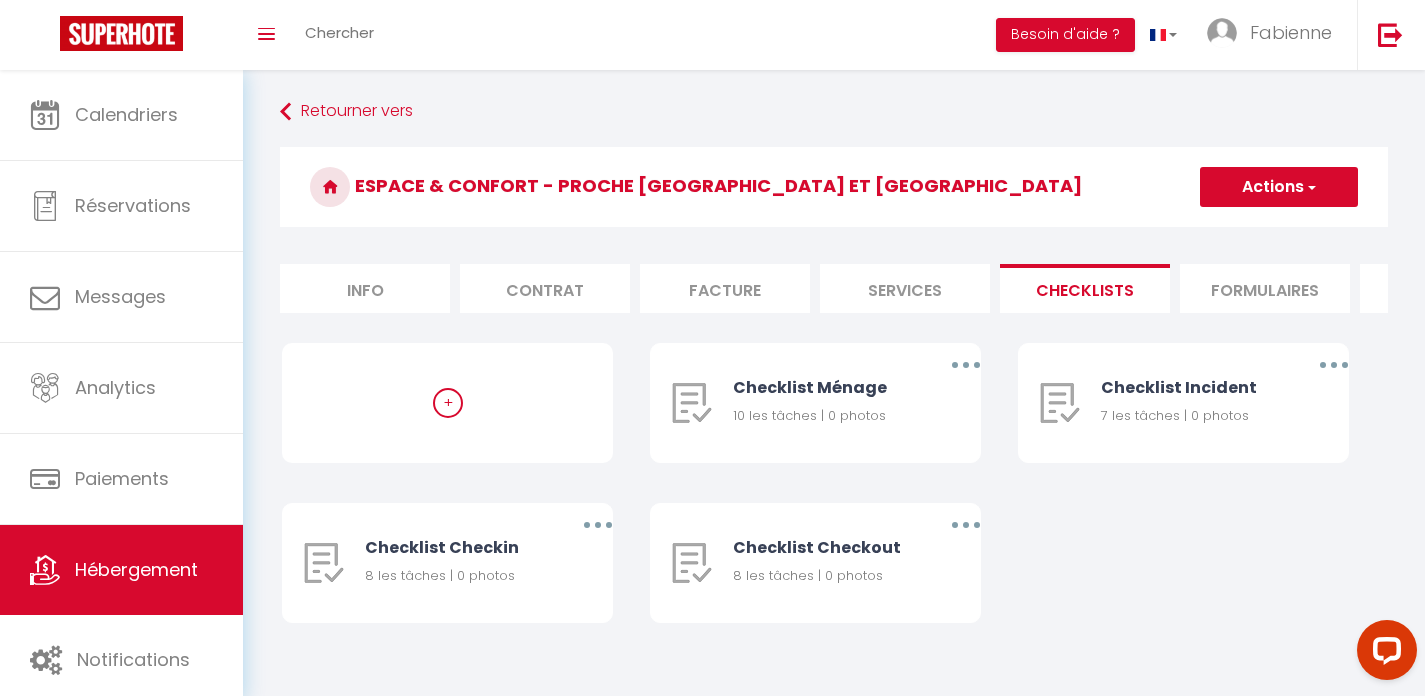 click on "Services" at bounding box center [905, 288] 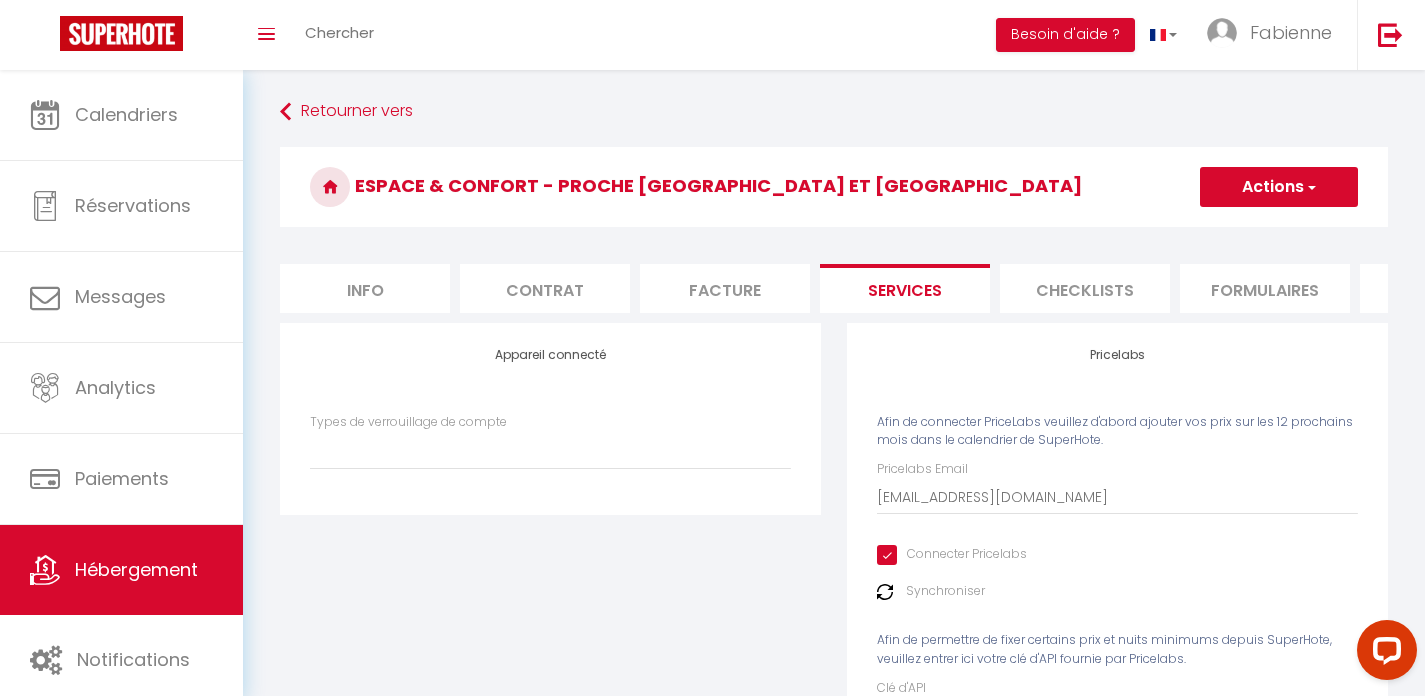 click on "Facture" at bounding box center [725, 288] 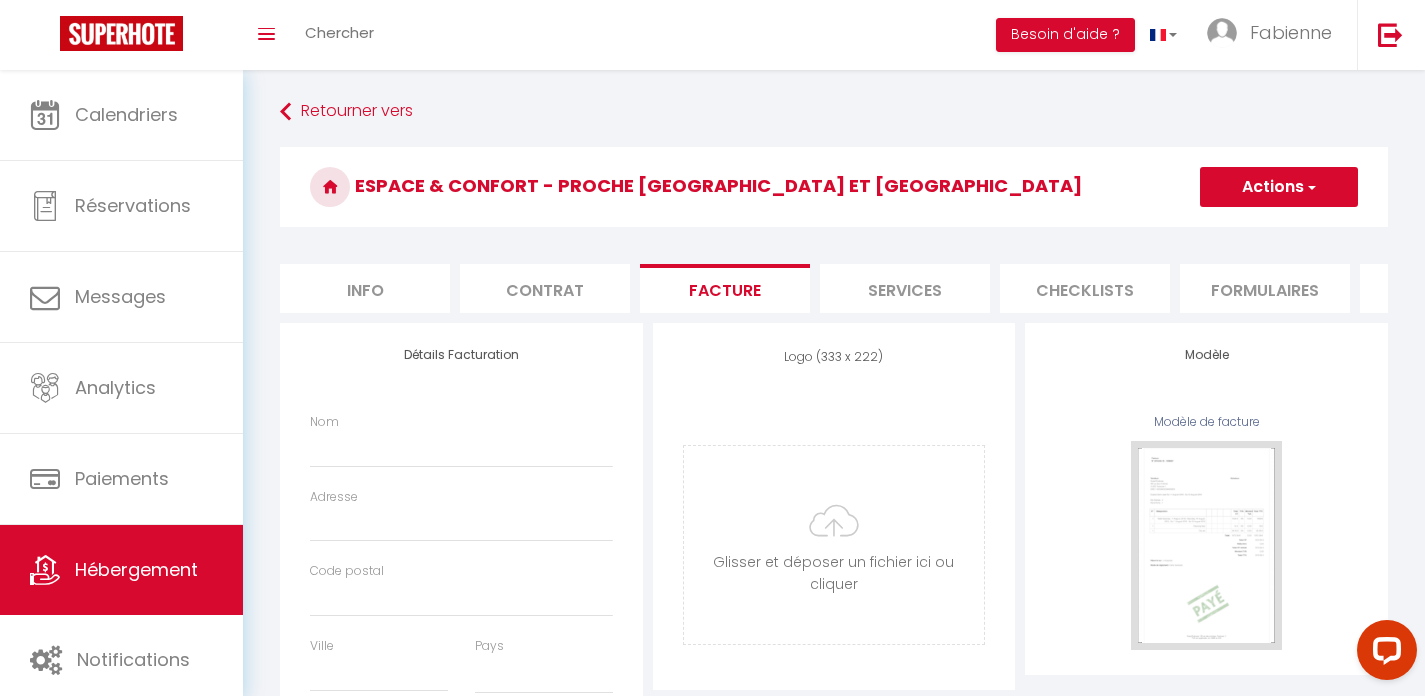 select 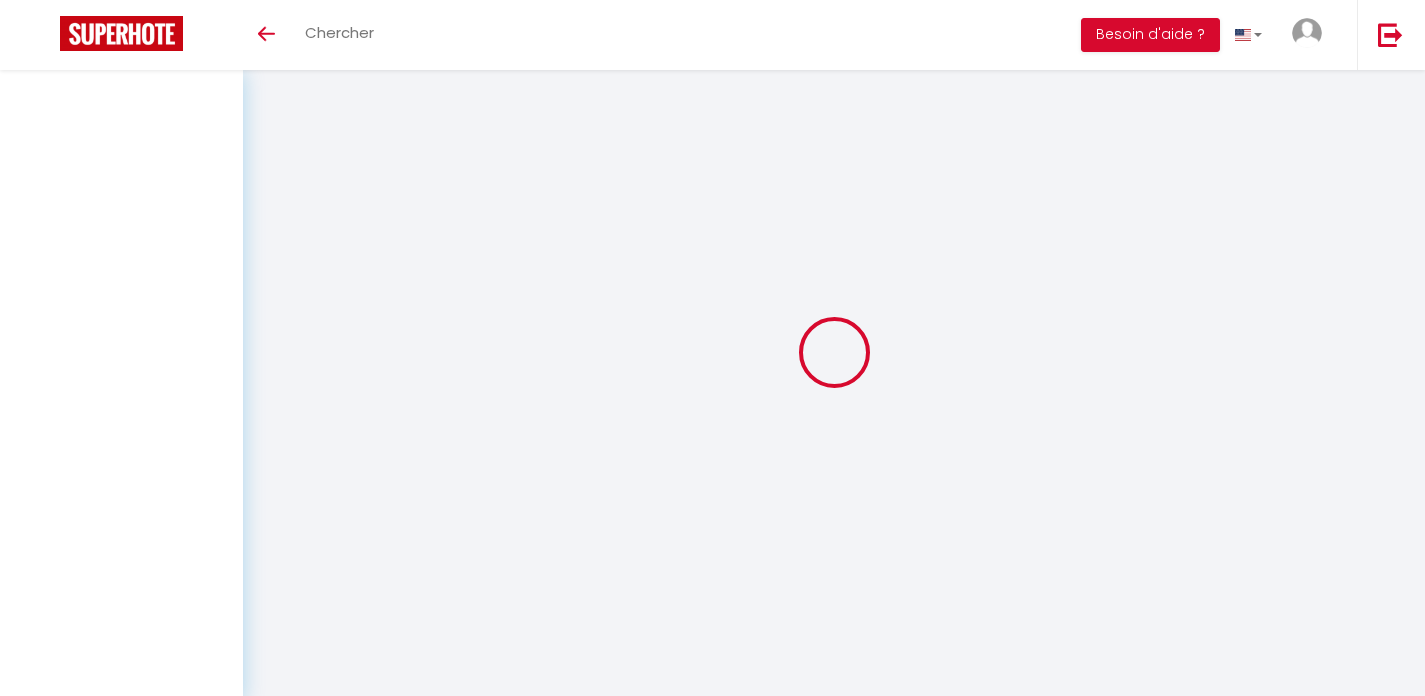 scroll, scrollTop: 0, scrollLeft: 0, axis: both 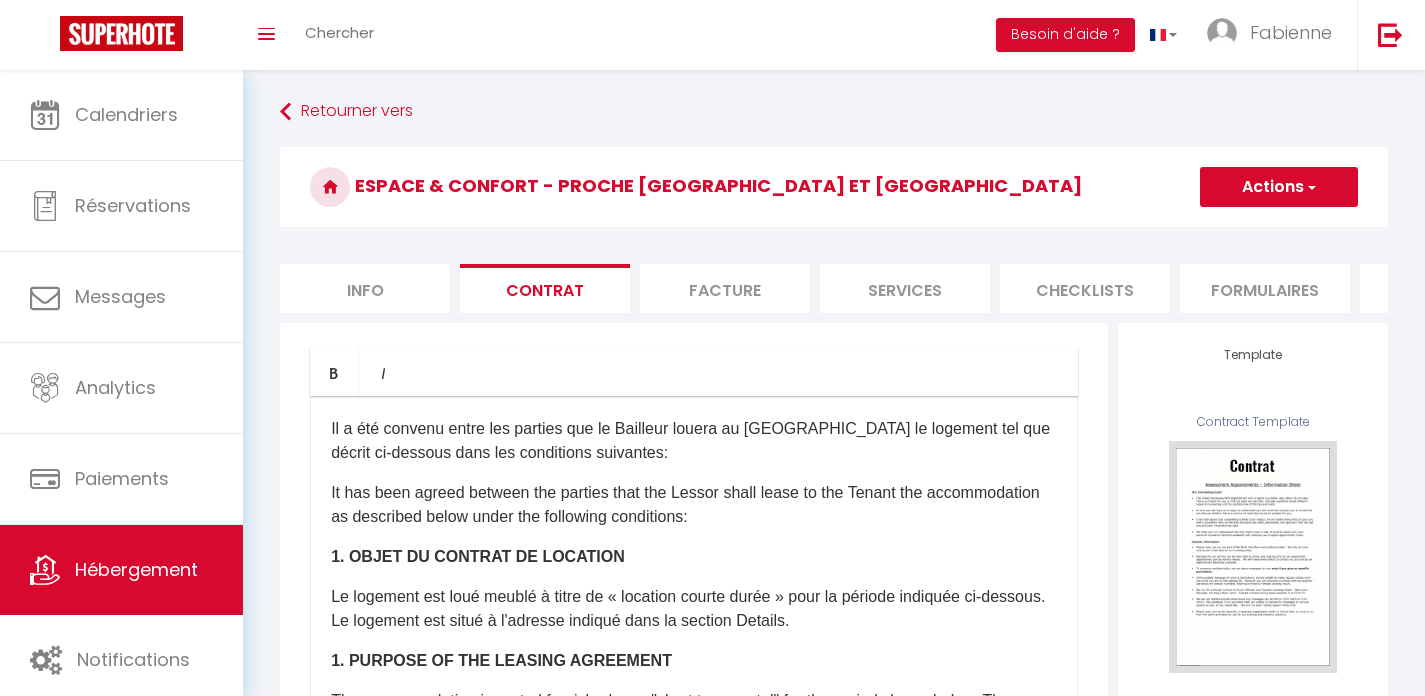 select on "6" 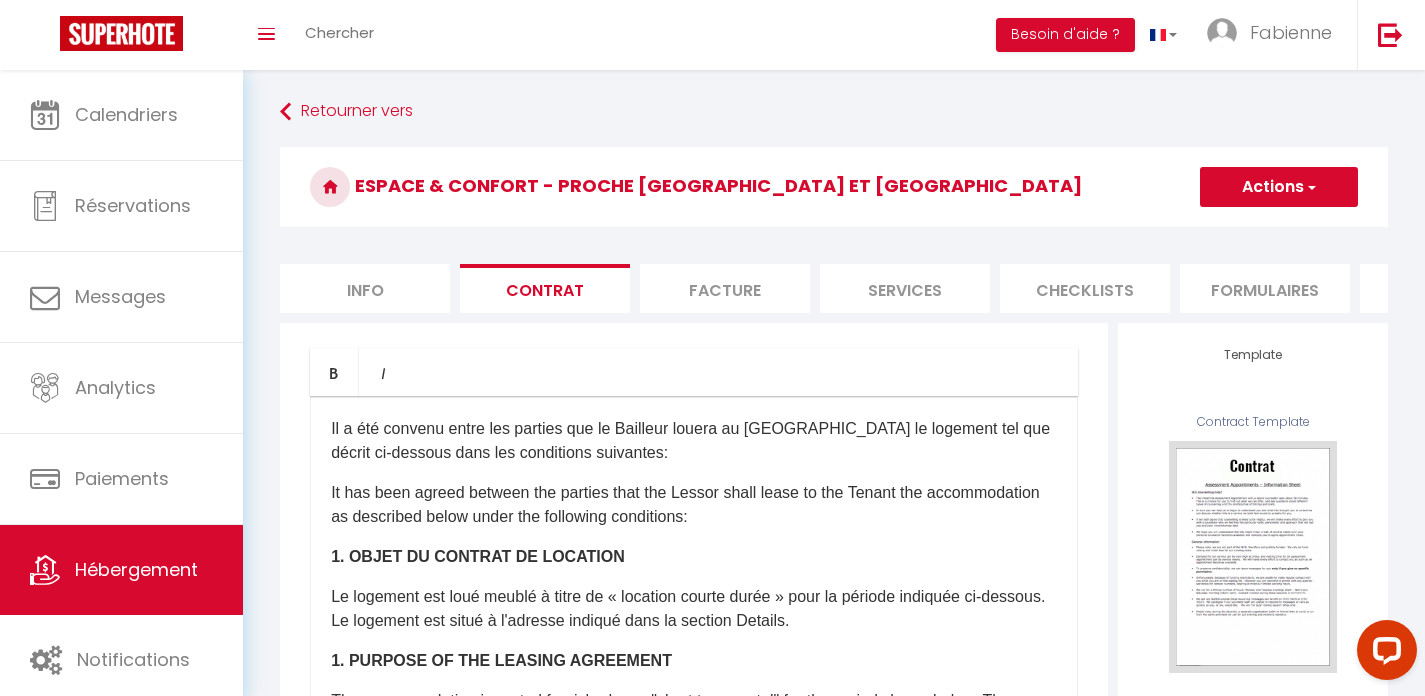 scroll, scrollTop: 0, scrollLeft: 0, axis: both 